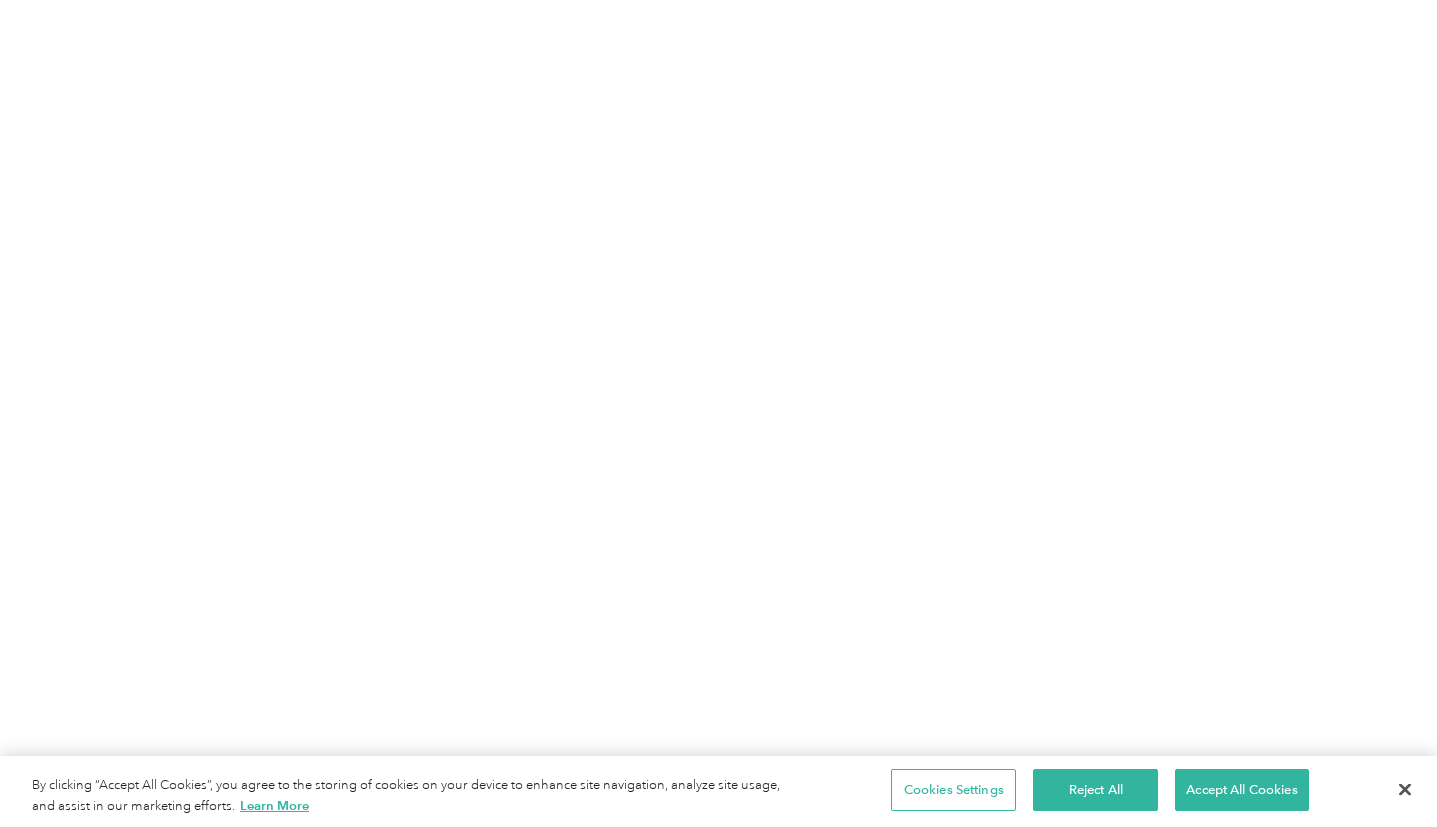 scroll, scrollTop: 0, scrollLeft: 0, axis: both 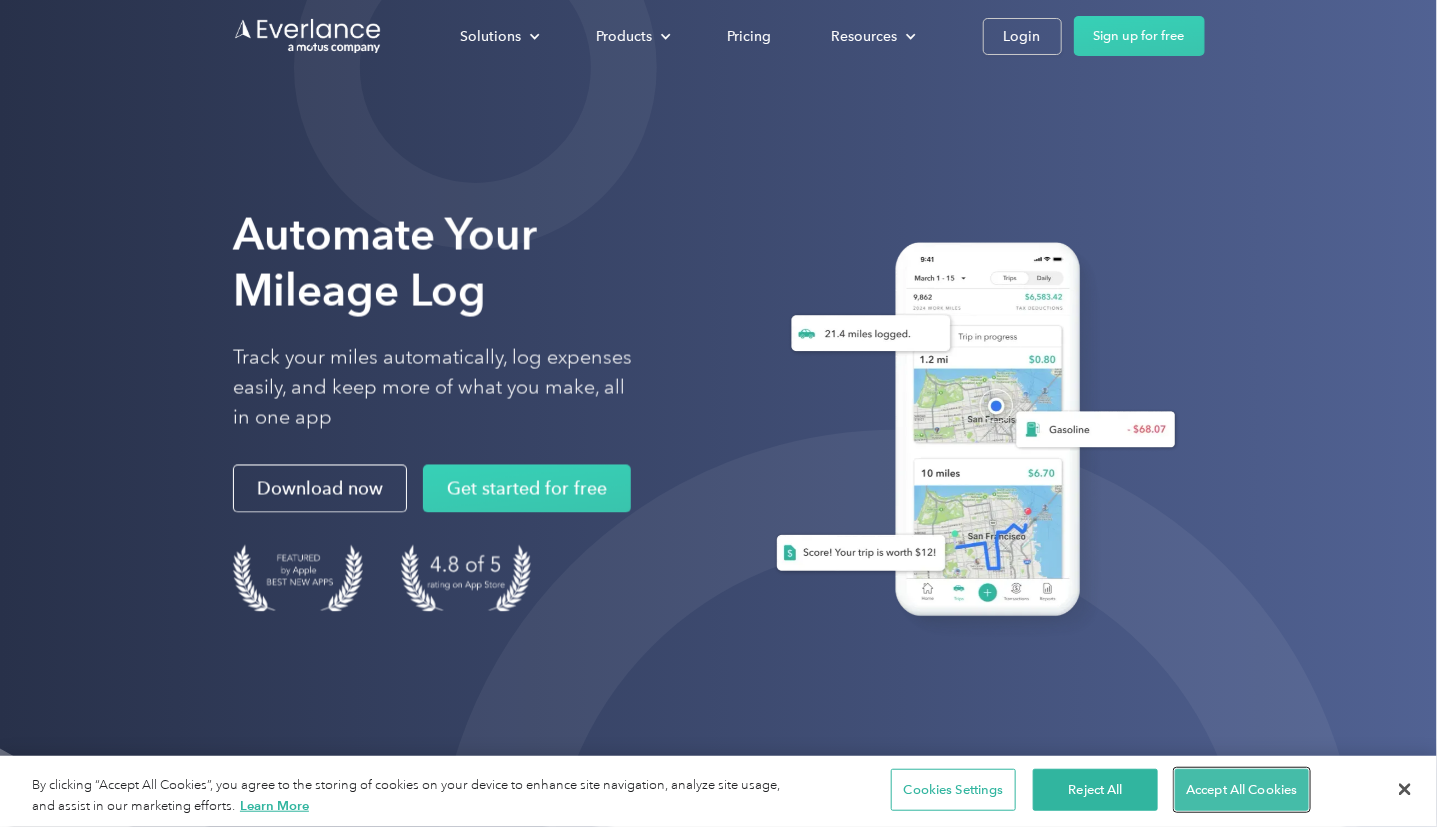 click on "Accept All Cookies" at bounding box center (1241, 790) 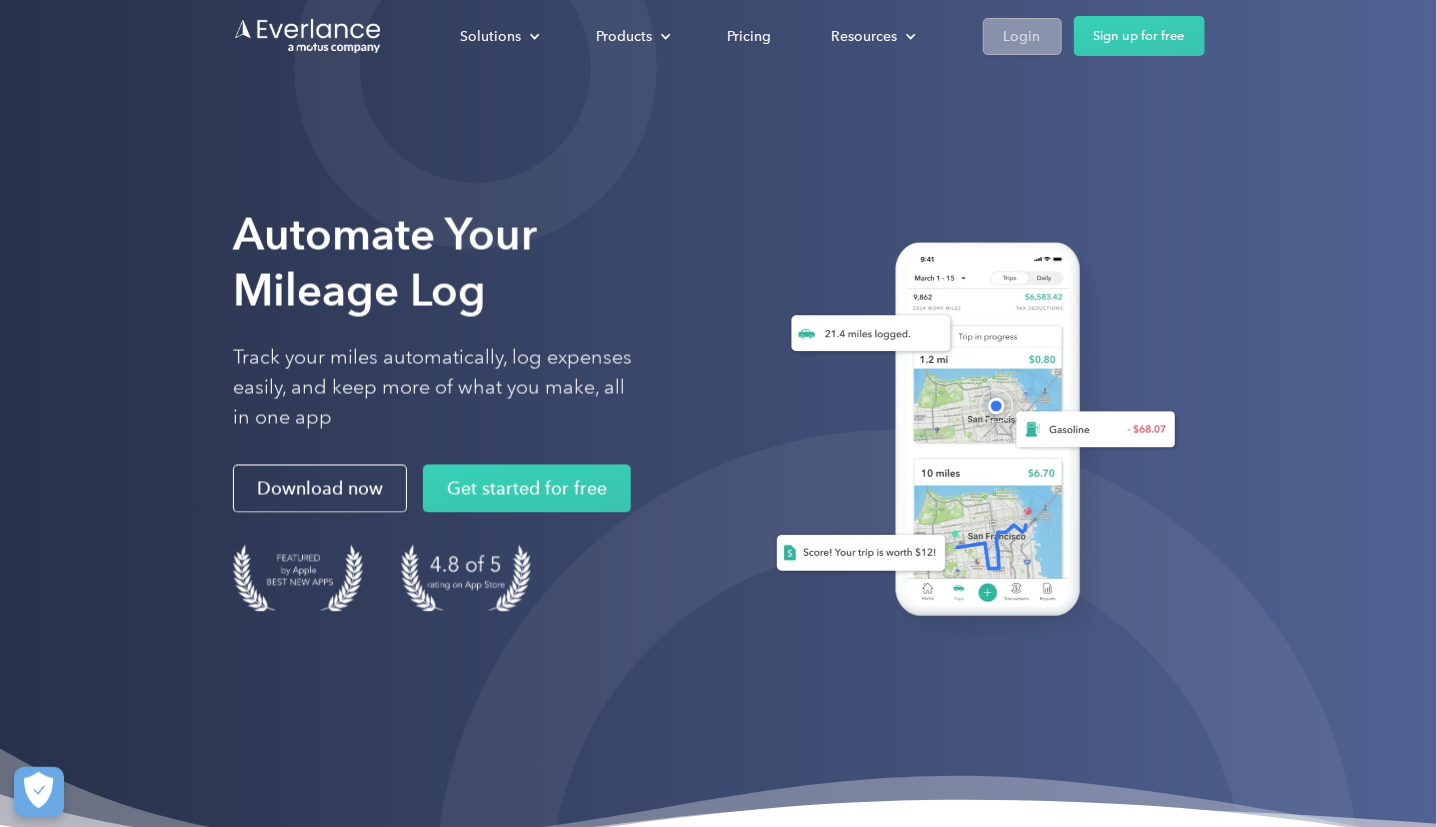 click on "Login" at bounding box center [1022, 36] 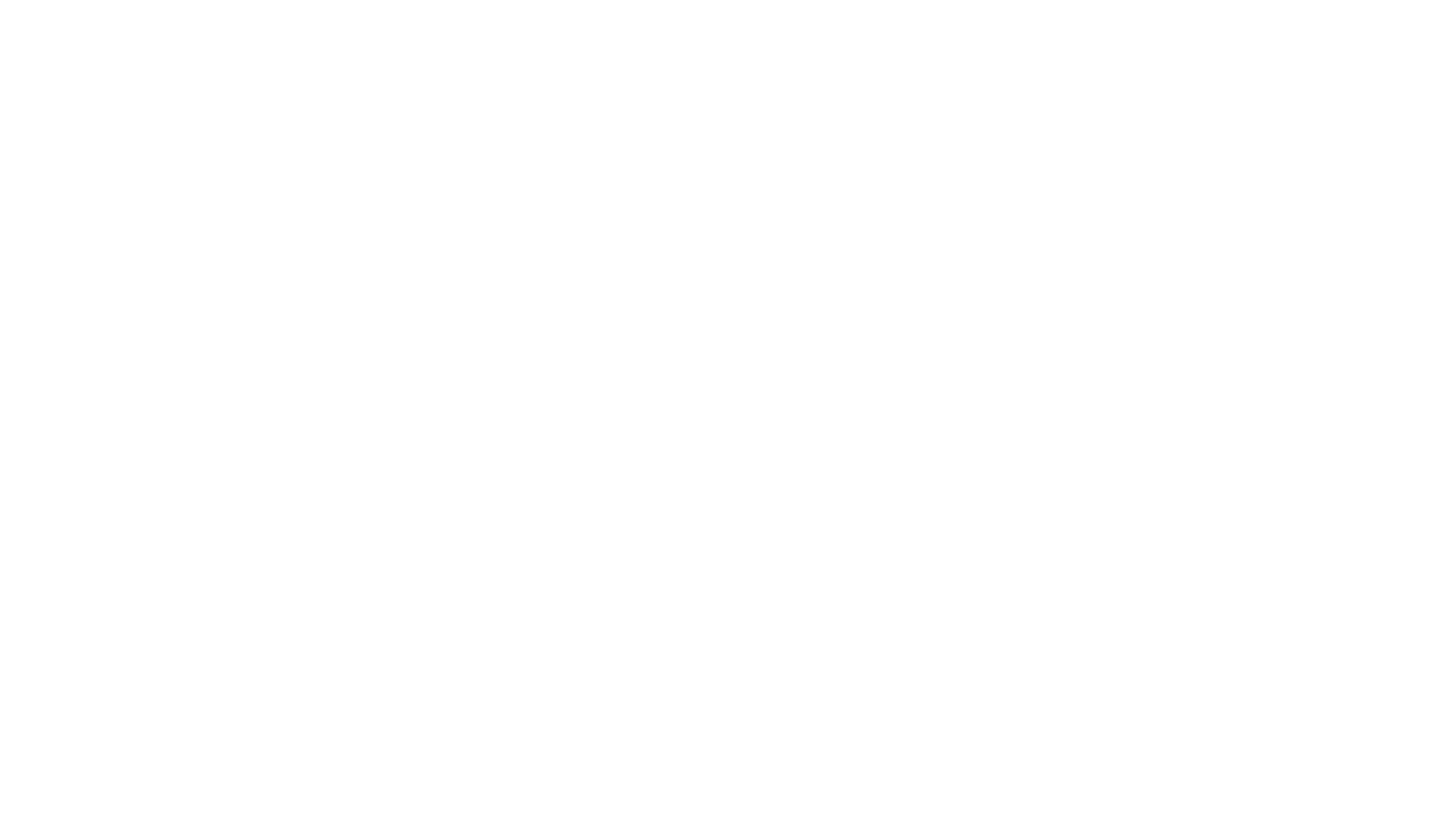 scroll, scrollTop: 0, scrollLeft: 0, axis: both 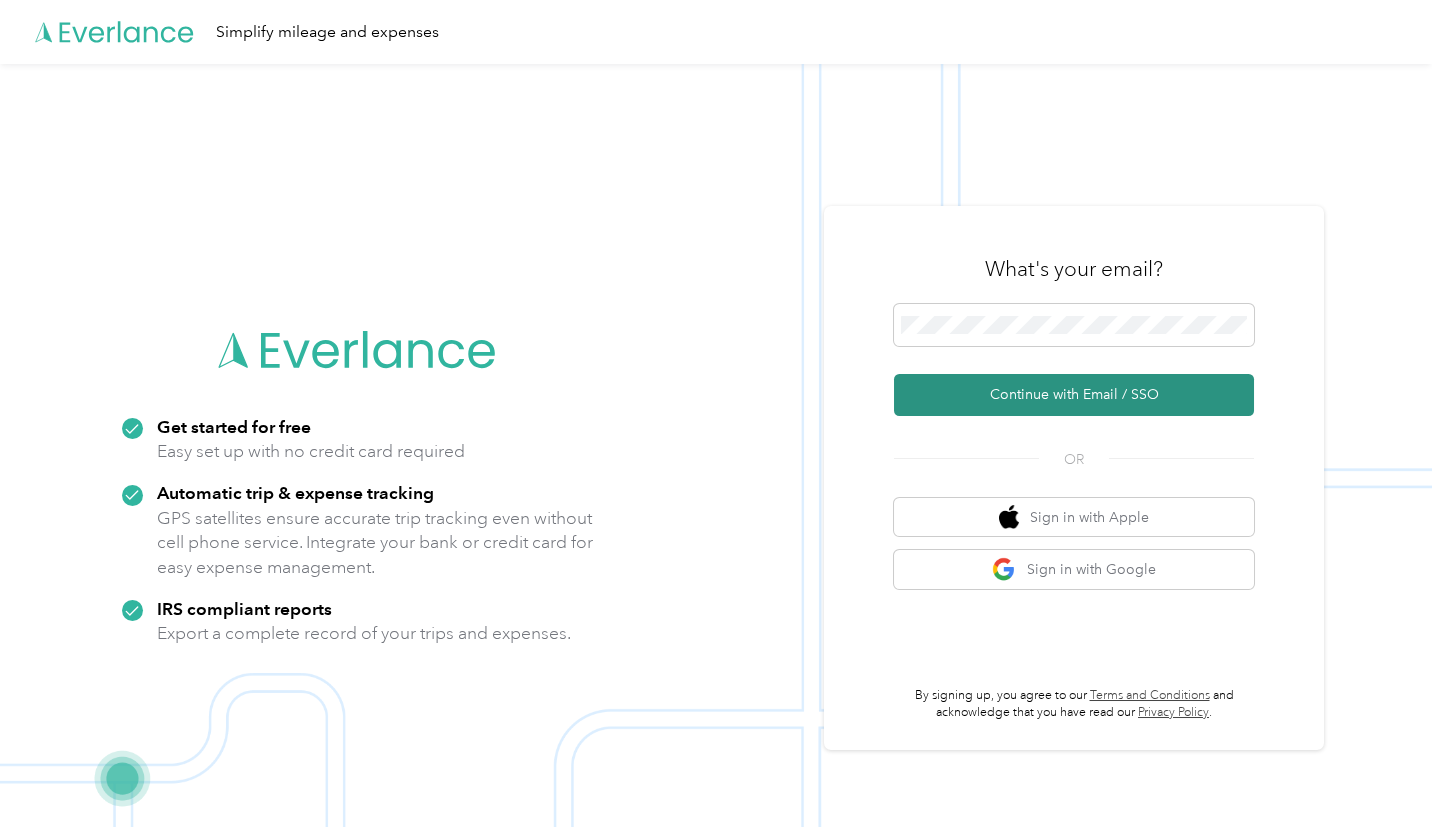 click on "Continue with Email / SSO" at bounding box center (1074, 395) 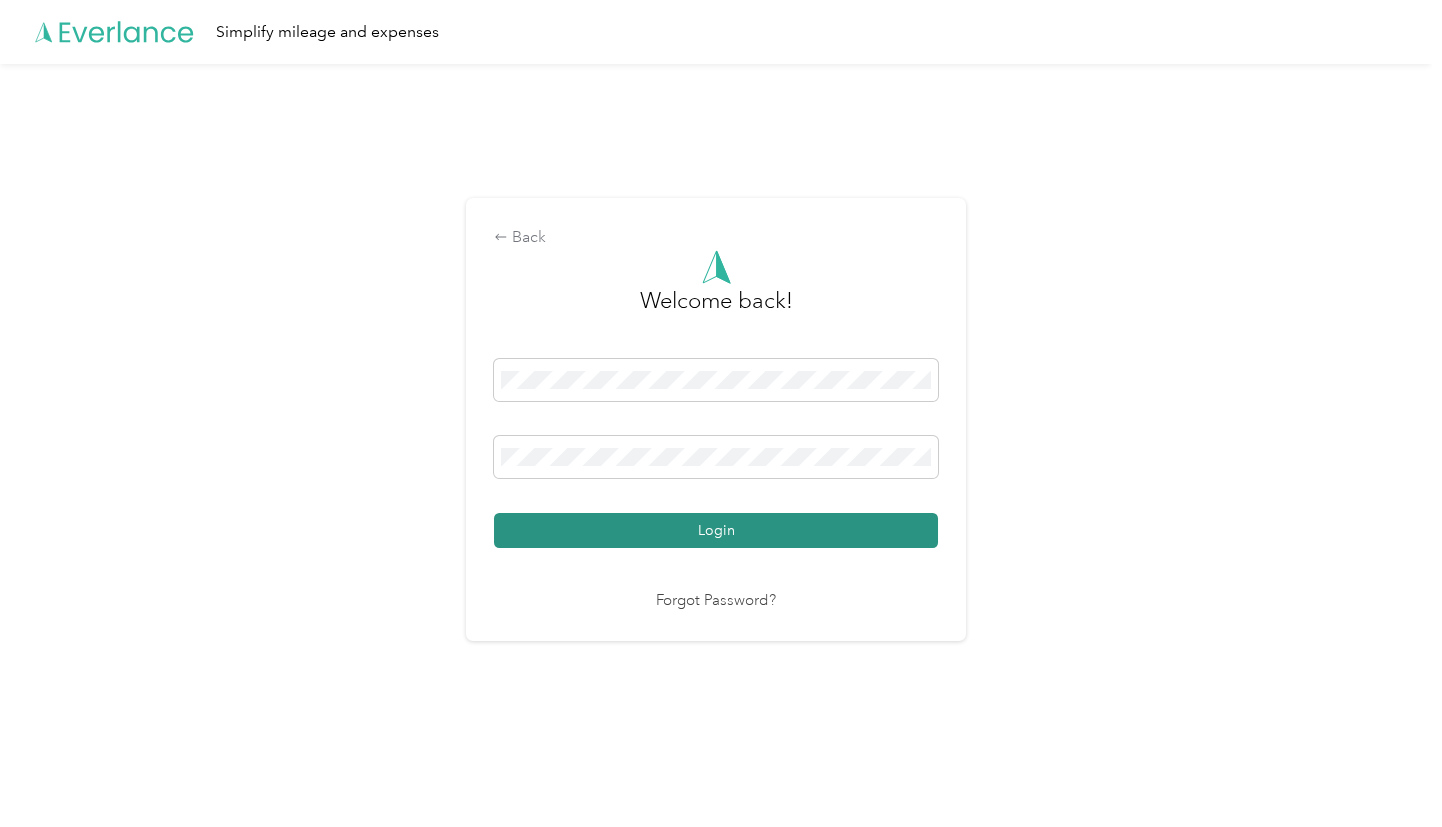 click on "Login" at bounding box center (716, 530) 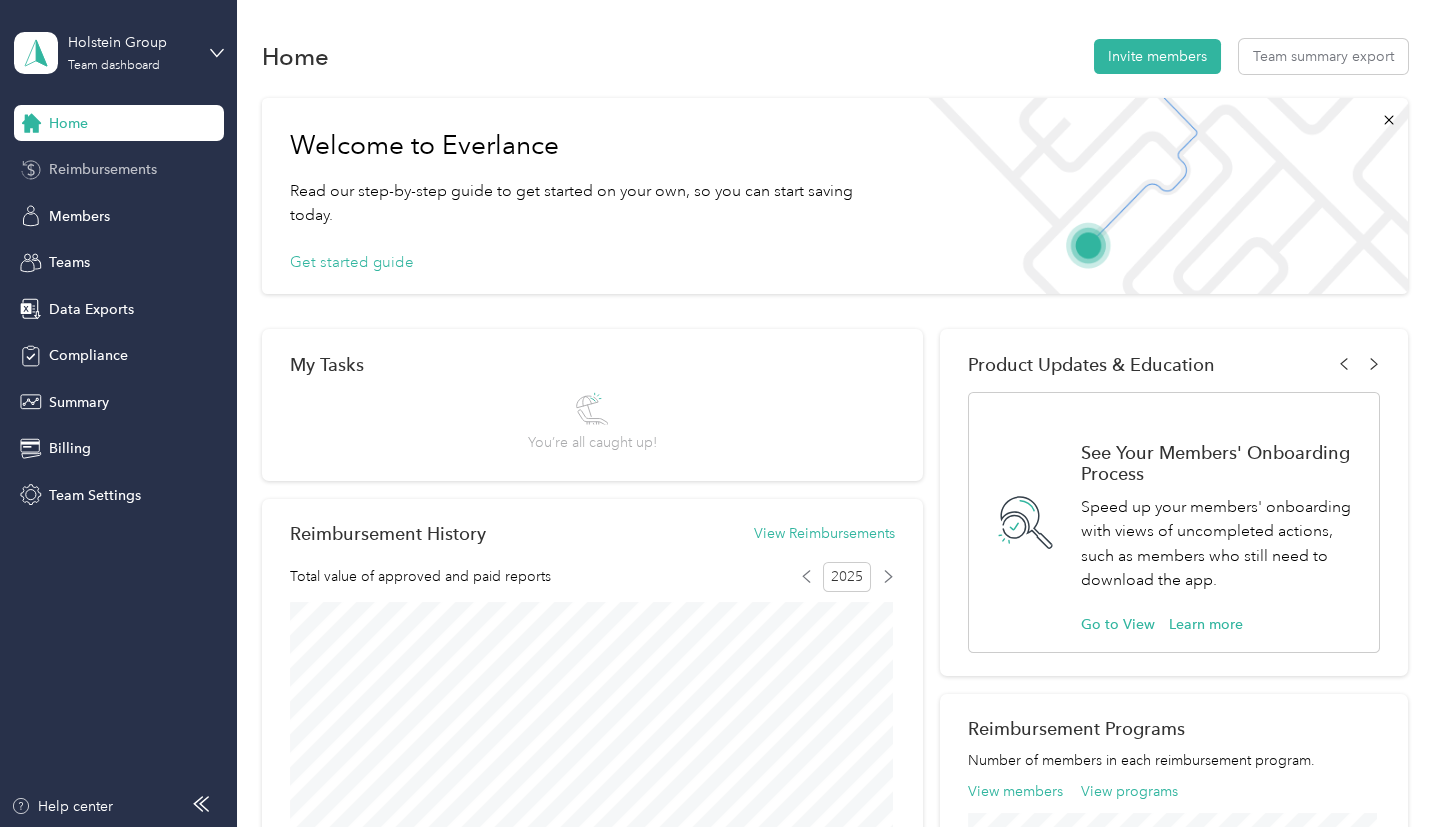 click on "Reimbursements" at bounding box center [103, 169] 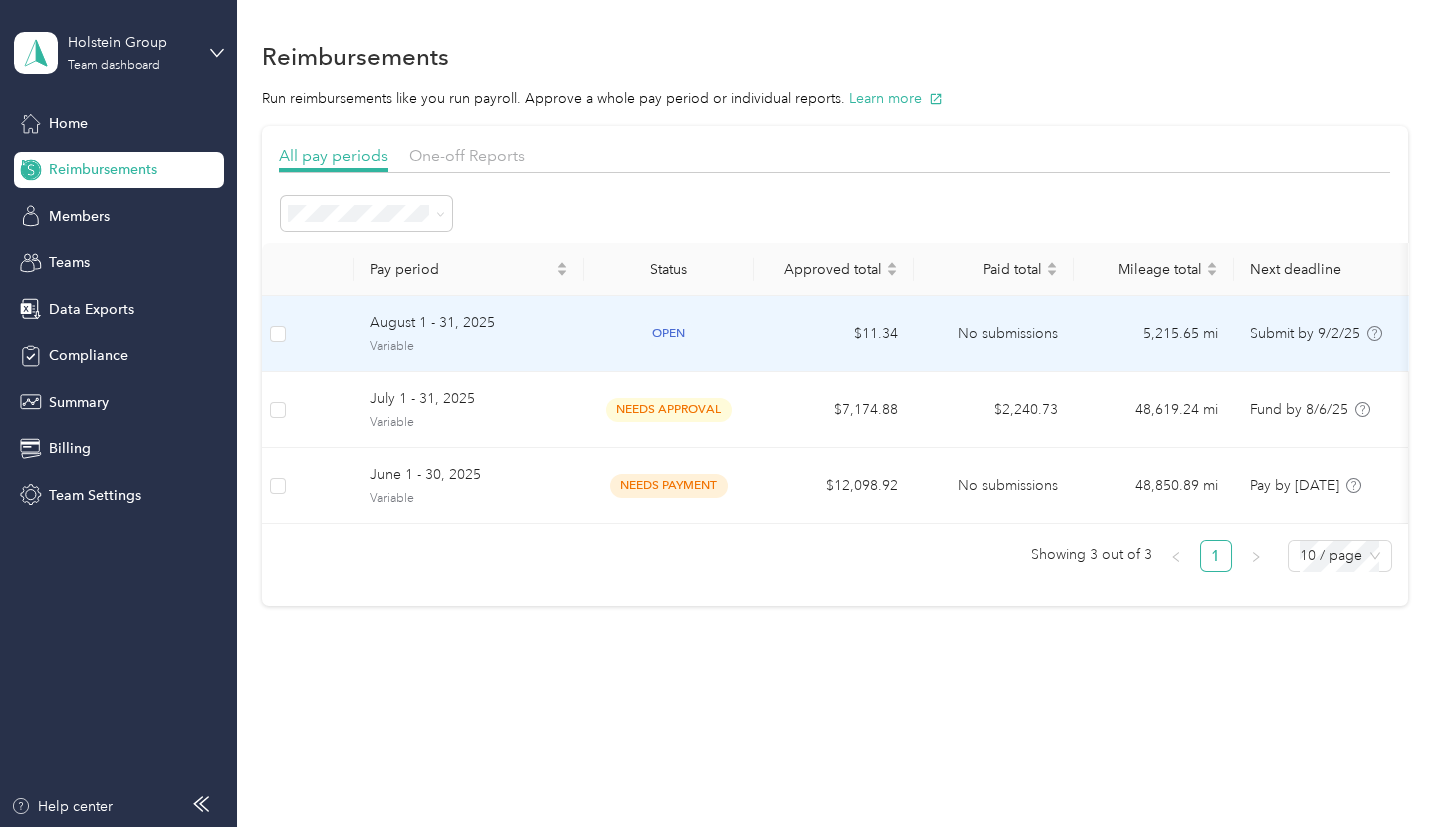 click on "open" at bounding box center (669, 333) 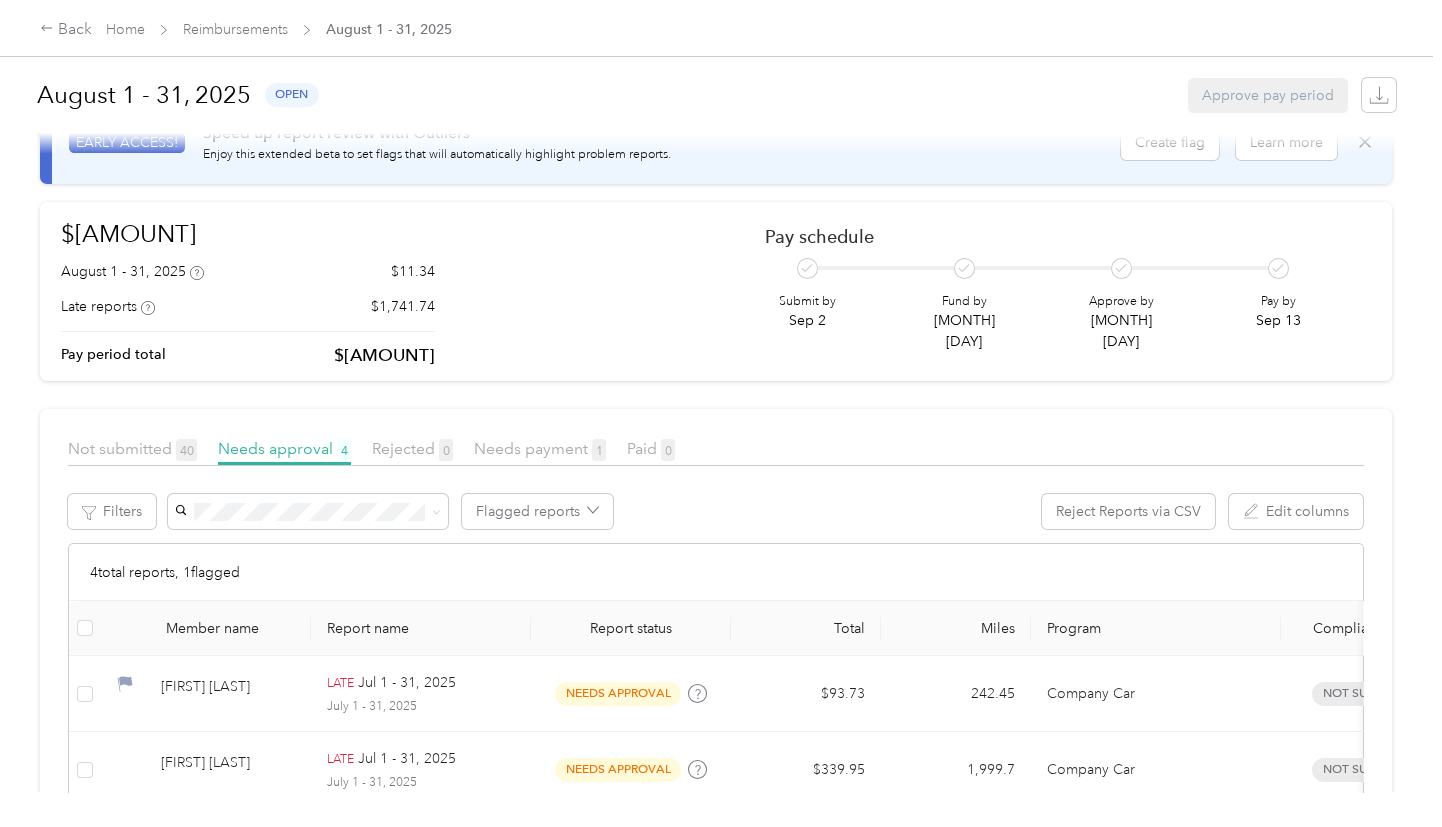scroll, scrollTop: 0, scrollLeft: 0, axis: both 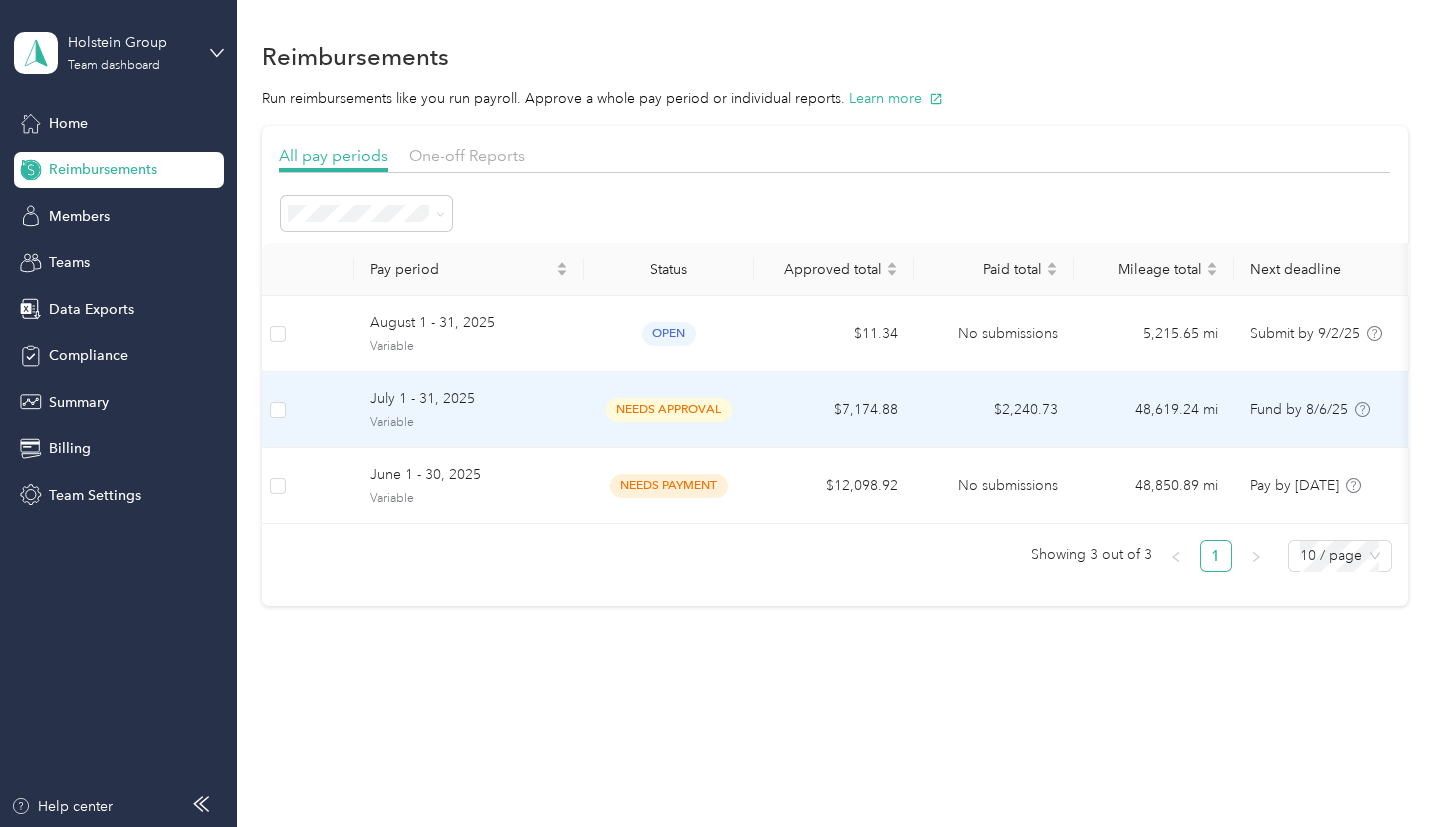 click on "needs approval" at bounding box center (669, 410) 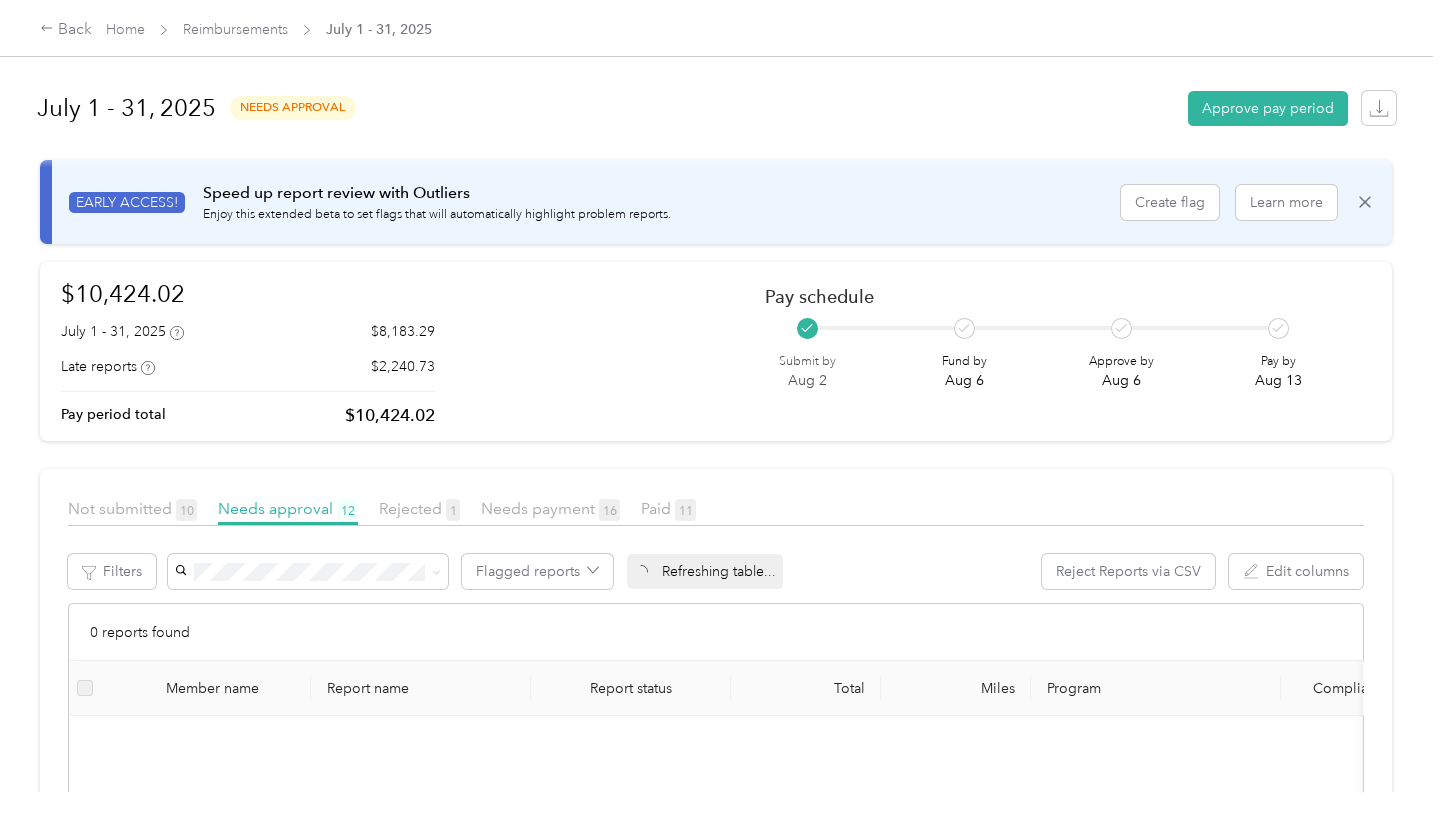 scroll, scrollTop: 267, scrollLeft: 0, axis: vertical 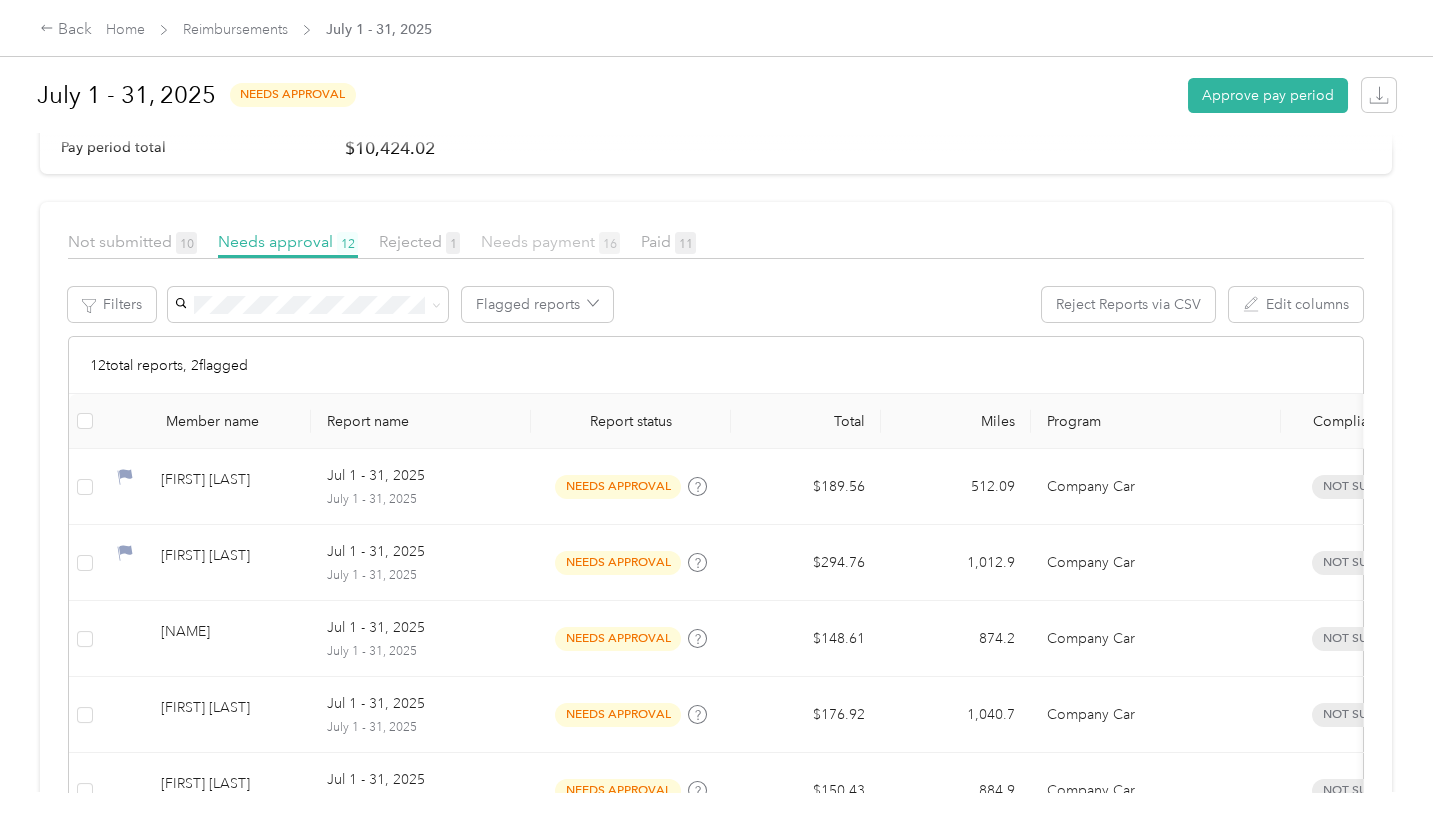click on "Needs payment   16" at bounding box center (550, 241) 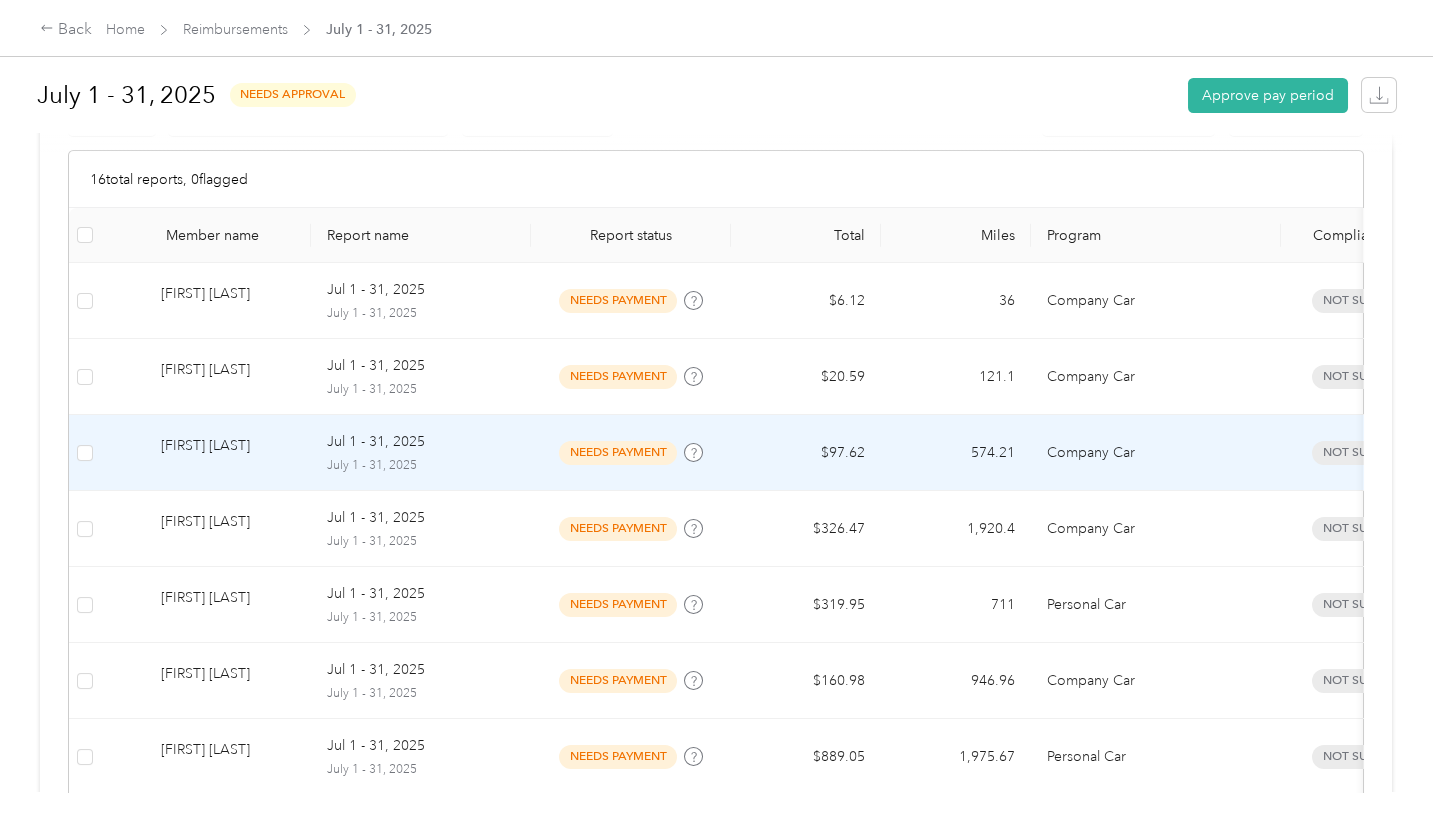 scroll, scrollTop: 364, scrollLeft: 0, axis: vertical 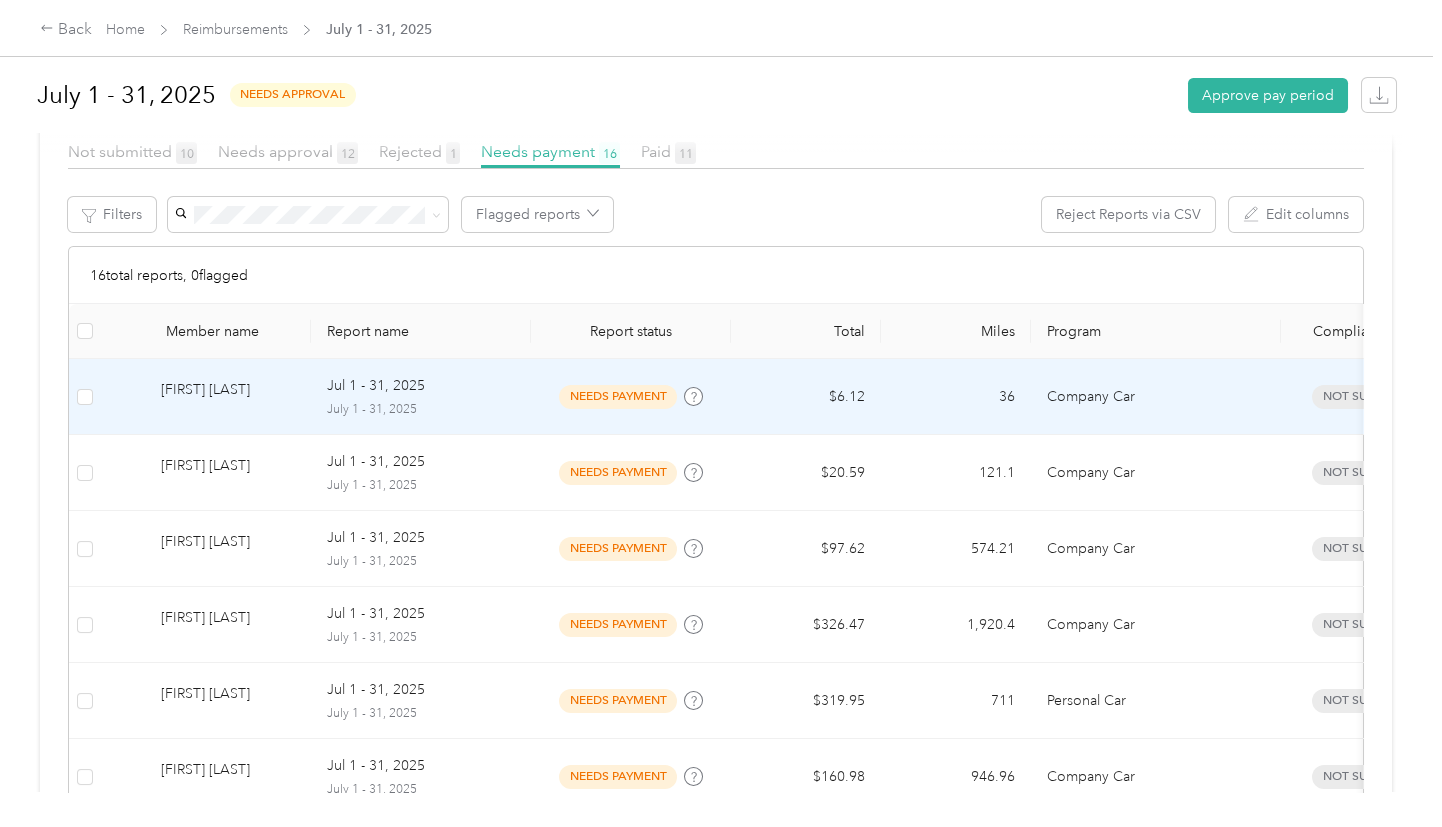 click on "Jul 1 - 31, 2025" at bounding box center (376, 386) 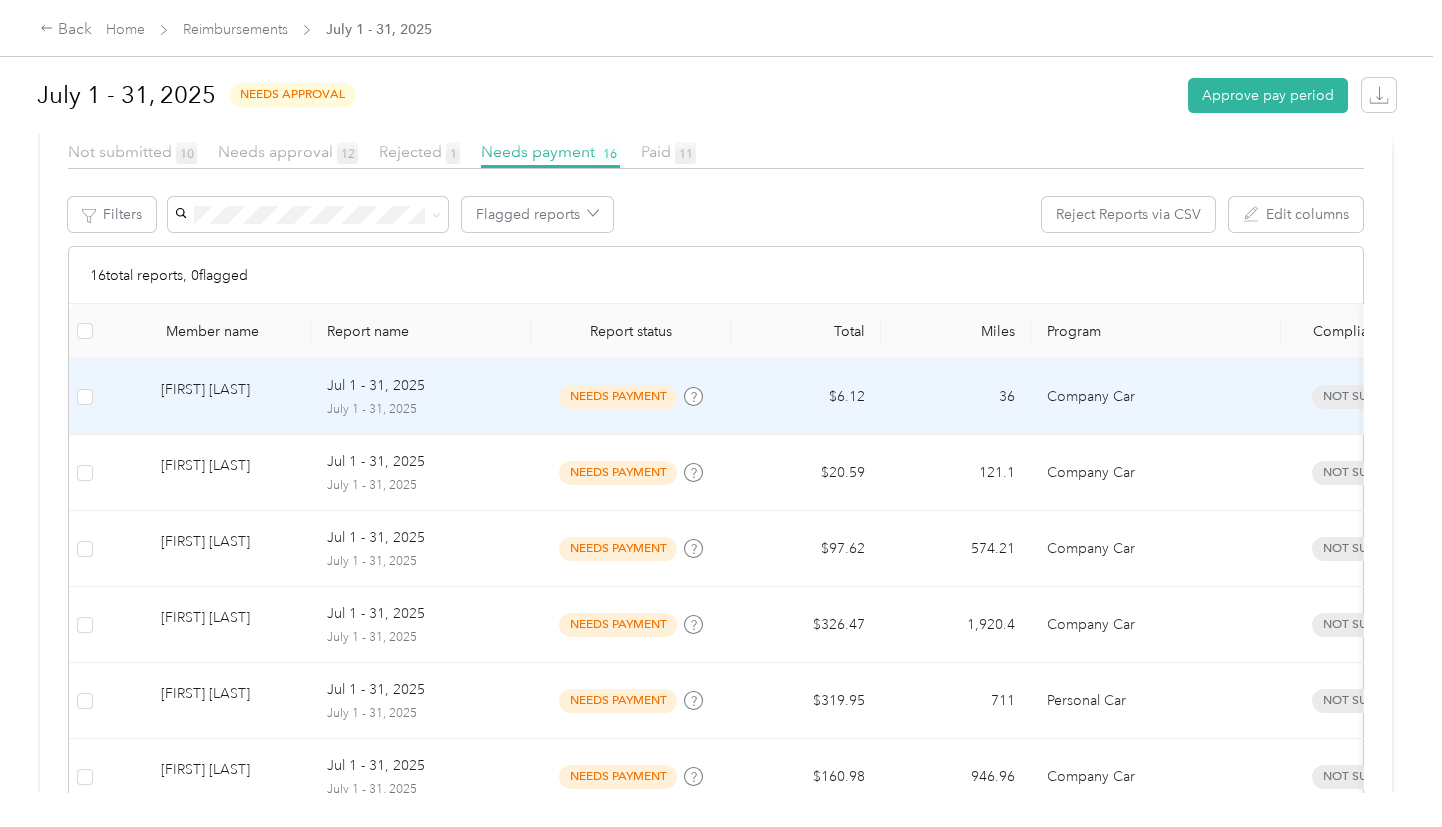 click at bounding box center (721, 413) 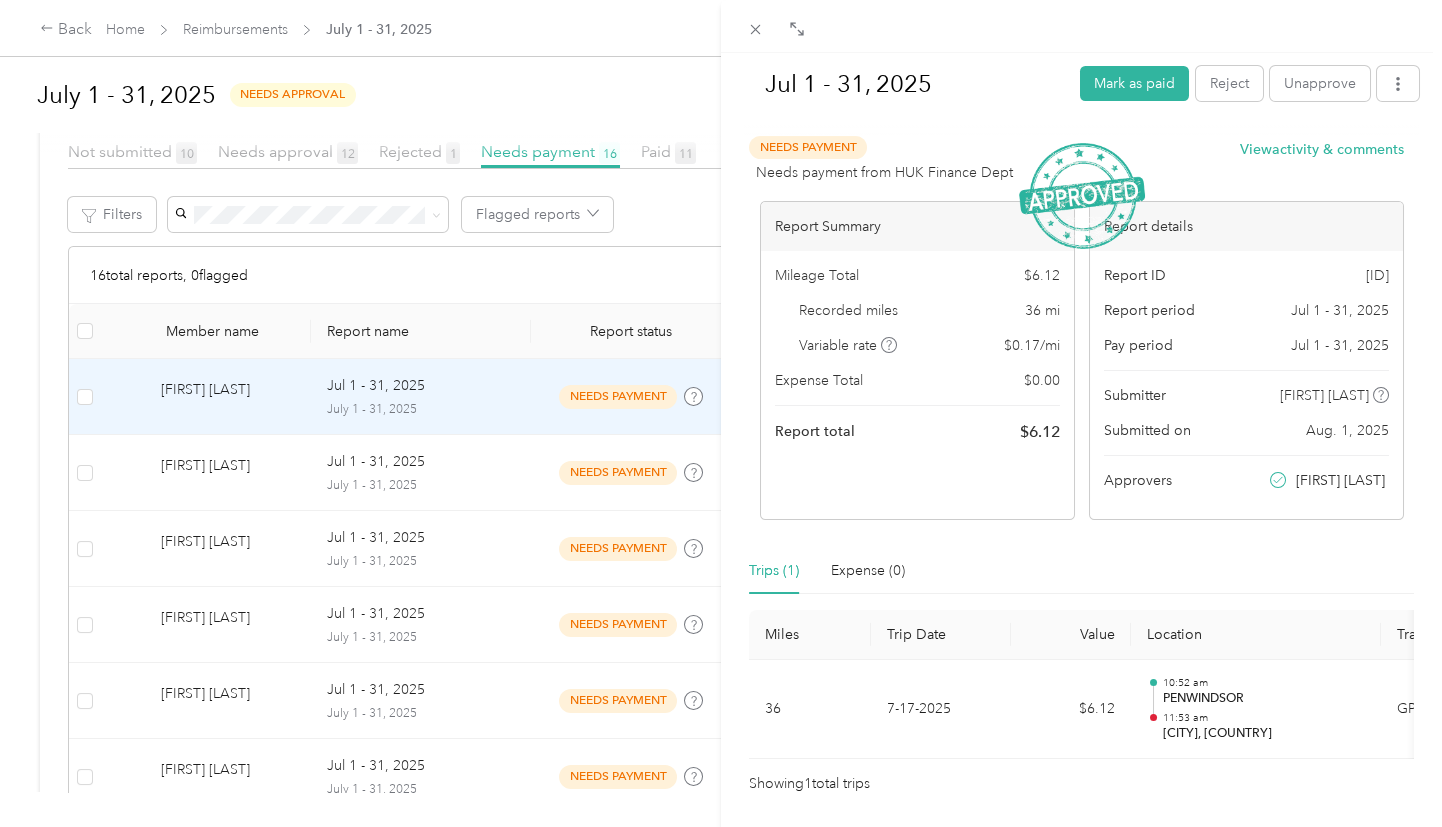 click on "[MONTH] [DAY] - [MONTH] [DAY], [YEAR] Mark as paid Reject Unapprove Needs Payment Needs payment from [COMPANY] Finance Dept View  activity & comments Report Summary Mileage Total $ [AMOUNT] Recorded miles [NUMBER]   mi Variable rate   $ [RATE] / mi Expense Total $ [AMOUNT] Report total $ [AMOUNT] Report details Report ID [ID] Report period [MONTH] [DAY] - [MONTH] [DAY], [YEAR] Pay period [MONTH] [DAY] - [MONTH] [DAY], [YEAR] Submitter [FIRST] [LAST] Submitted on [MONTH]. [DAY], [YEAR] Approvers [FIRST] [LAST] Trips ([NUMBER]) Expense ([NUMBER]) Miles Trip Date Value Location Track Method Purpose Notes Tags                   [NUMBER] [MONTH]-[DAY]-[YEAR] $[AMOUNT] [TIME] [NAME] [TIME] [VILLAGE], [CITY], [COUNTRY] GPS [COMPANY] - Showing  [NUMBER]  total trips" at bounding box center [721, 413] 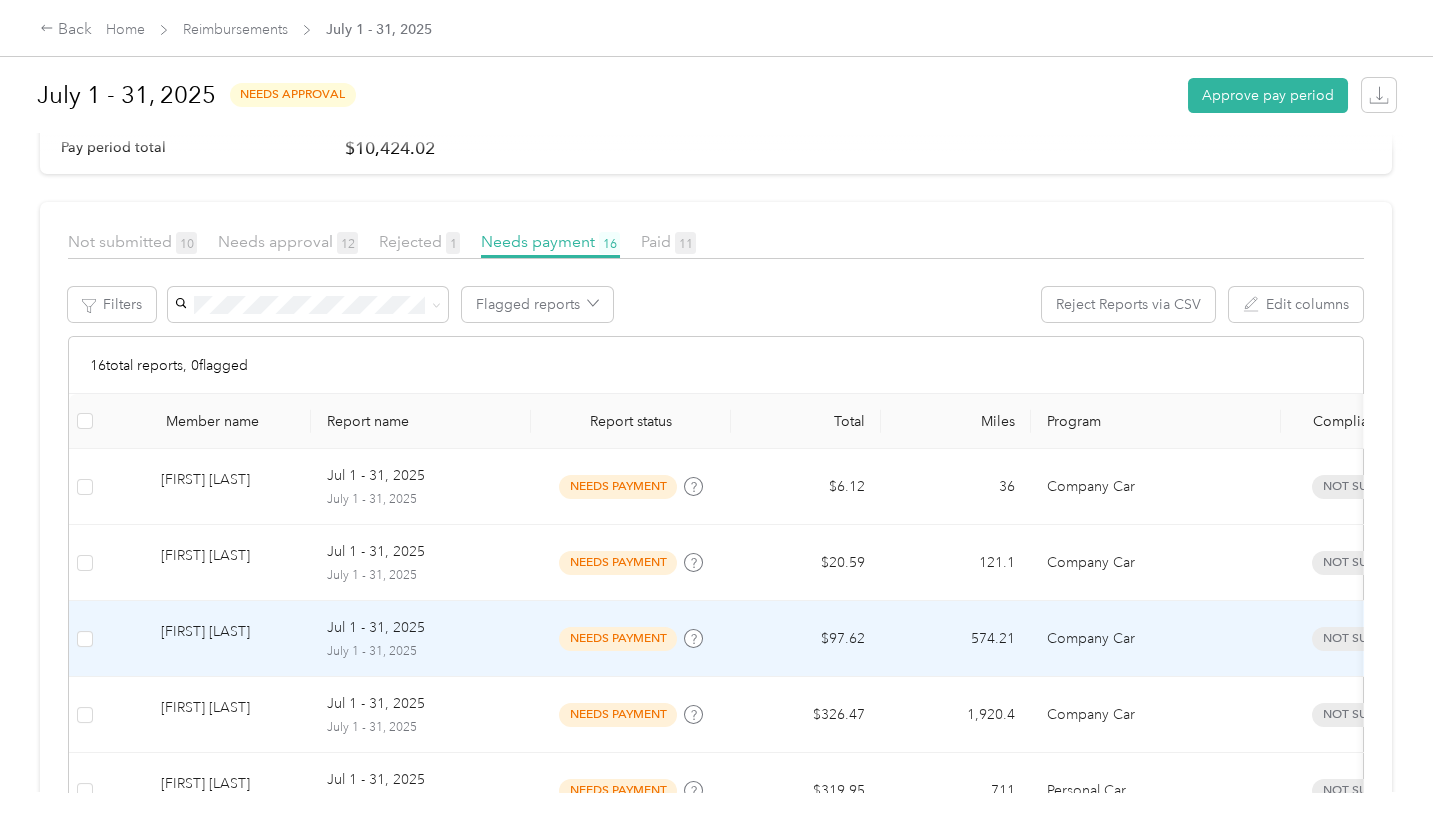 scroll, scrollTop: 0, scrollLeft: 0, axis: both 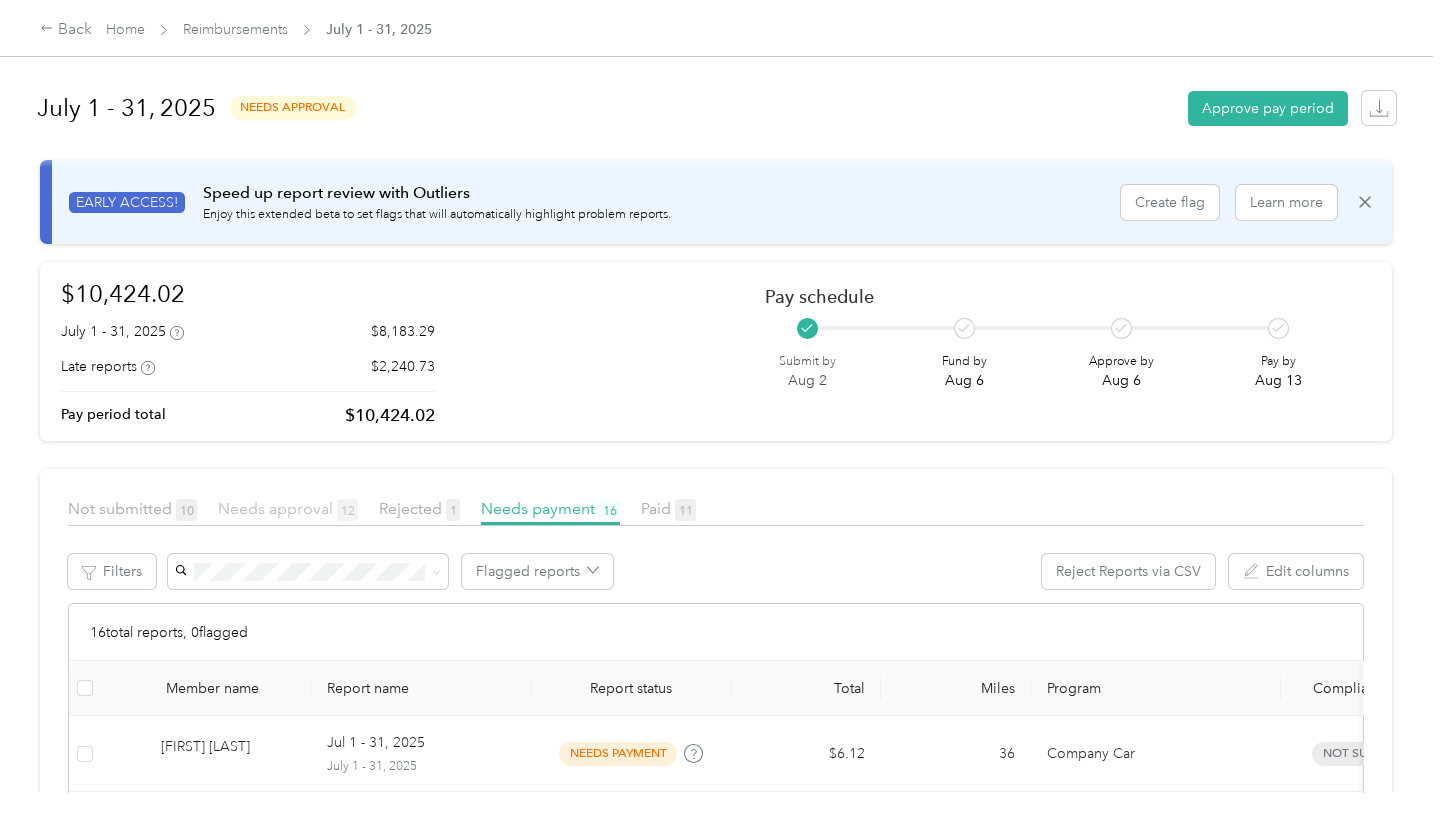 click on "Needs approval   12" at bounding box center [288, 508] 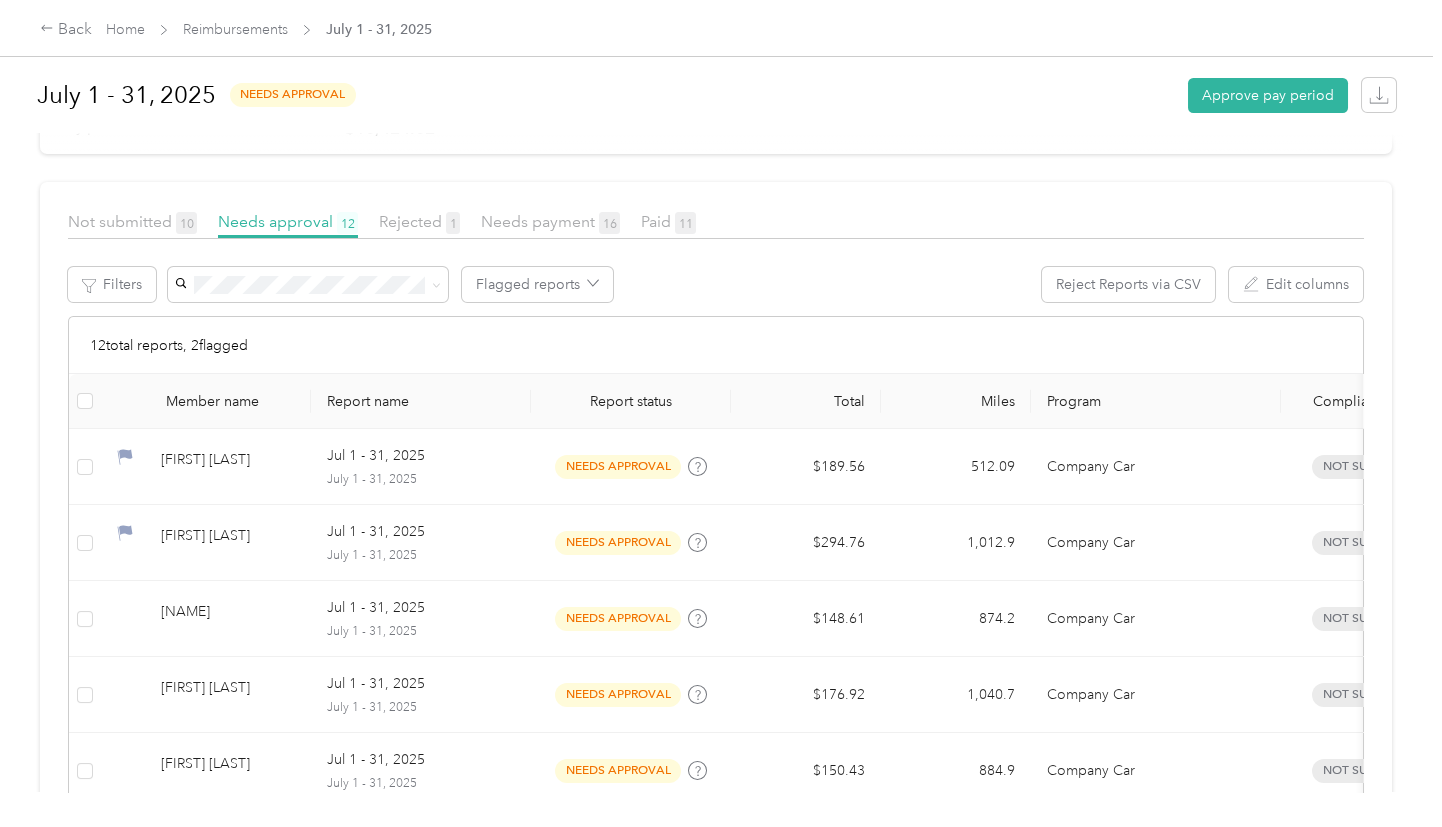 scroll, scrollTop: 150, scrollLeft: 0, axis: vertical 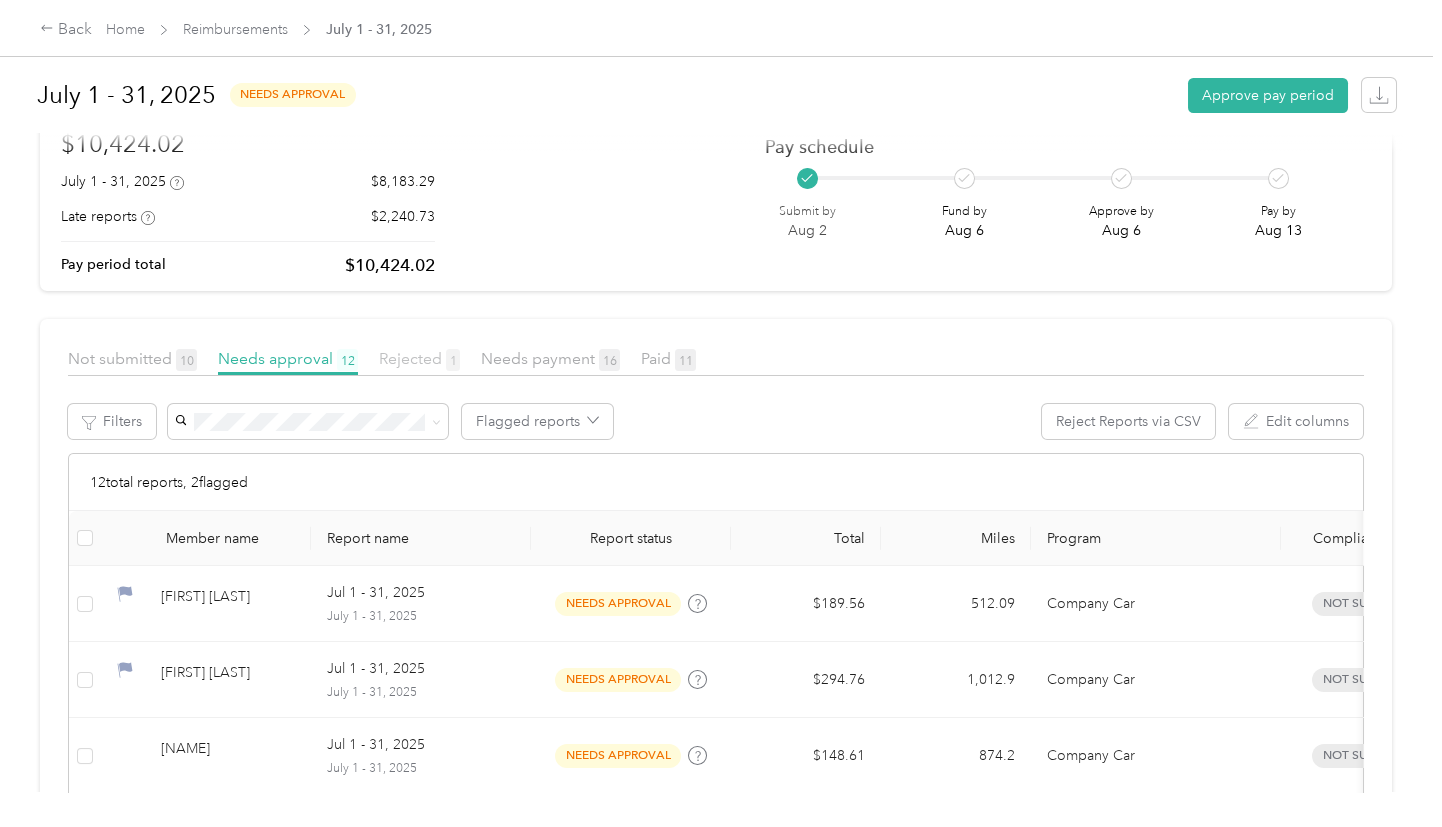 click on "Rejected   1" at bounding box center [419, 358] 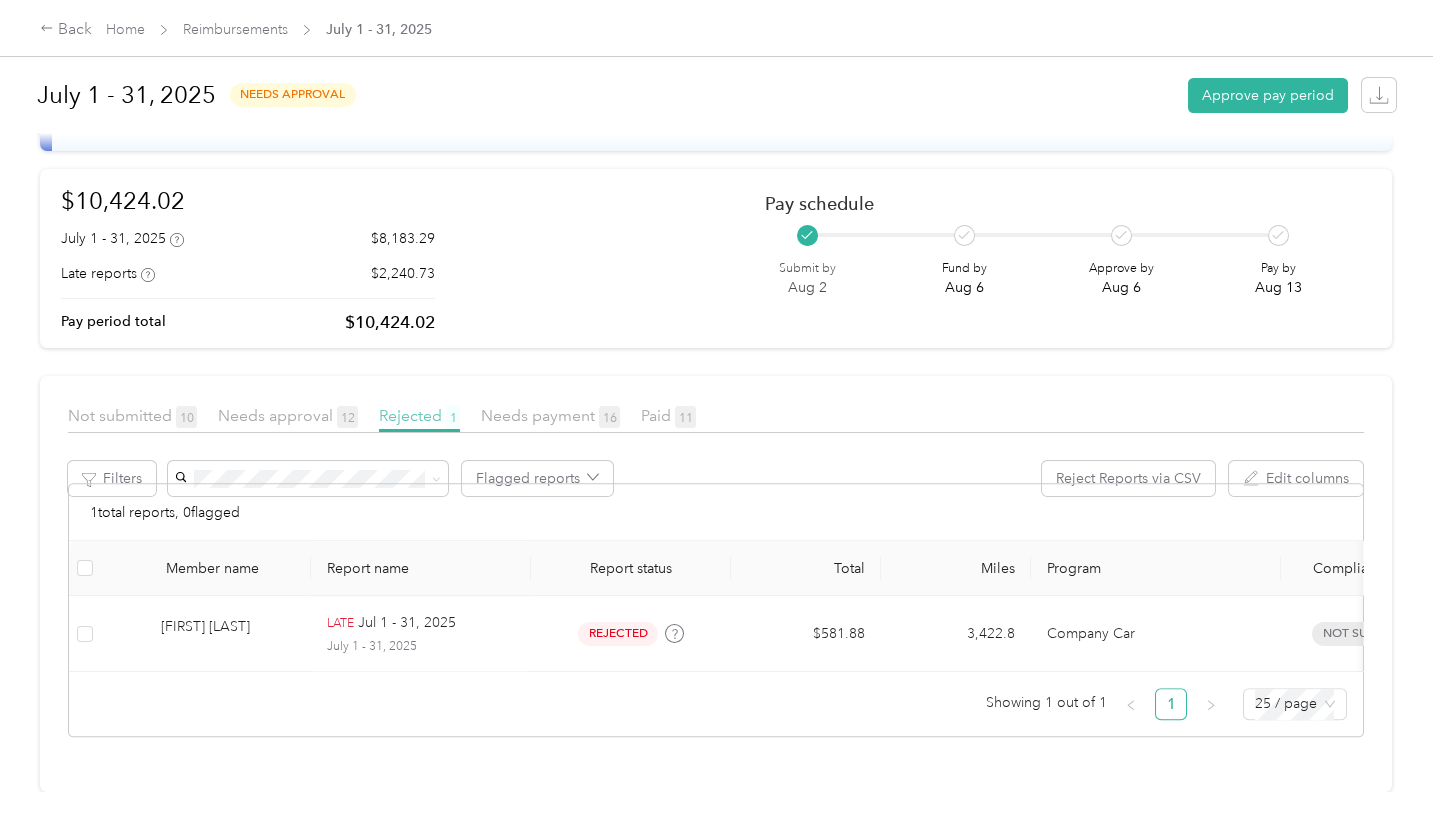 scroll, scrollTop: 119, scrollLeft: 0, axis: vertical 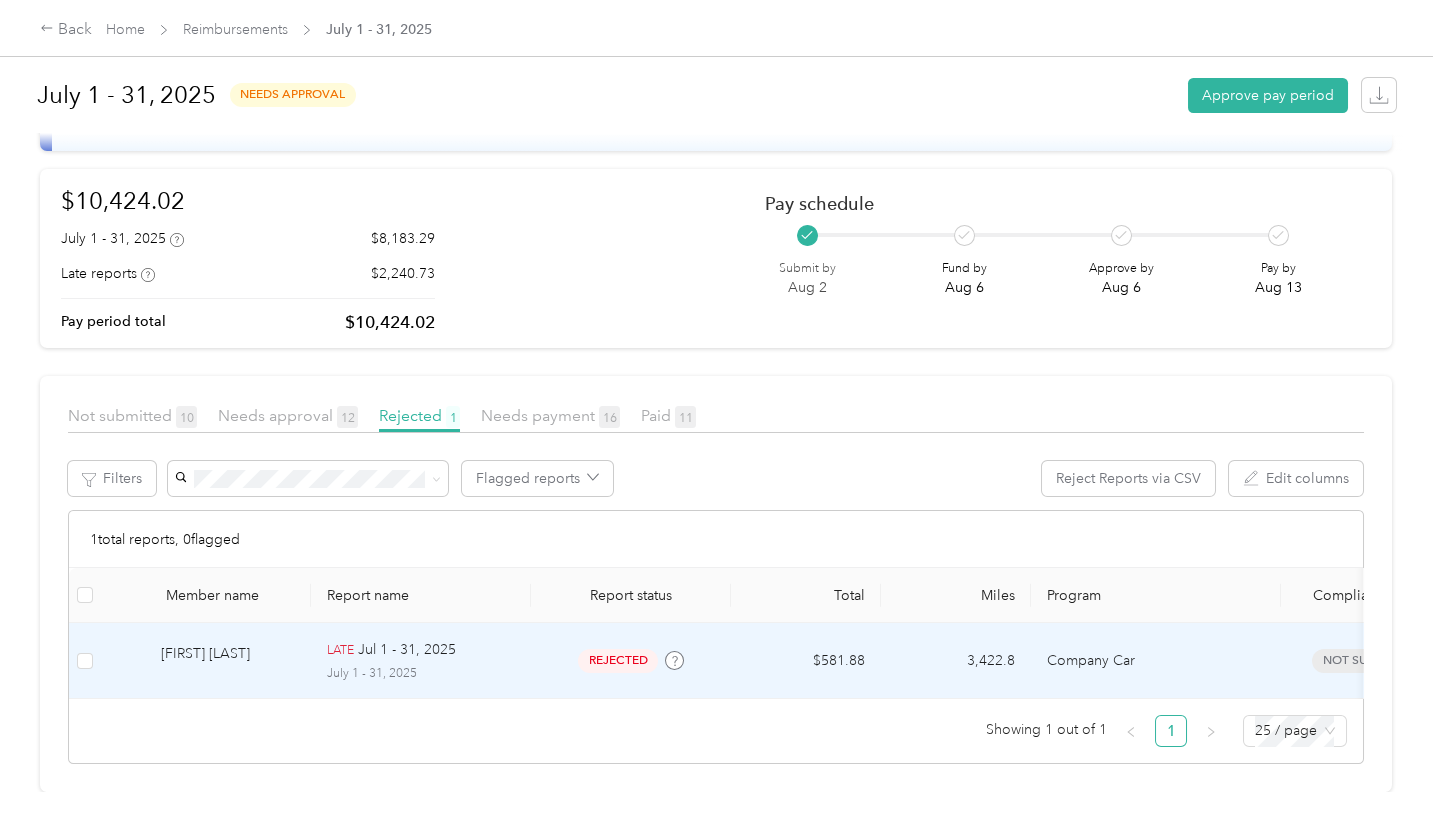 click on "Jul 1 - 31, 2025" at bounding box center (407, 650) 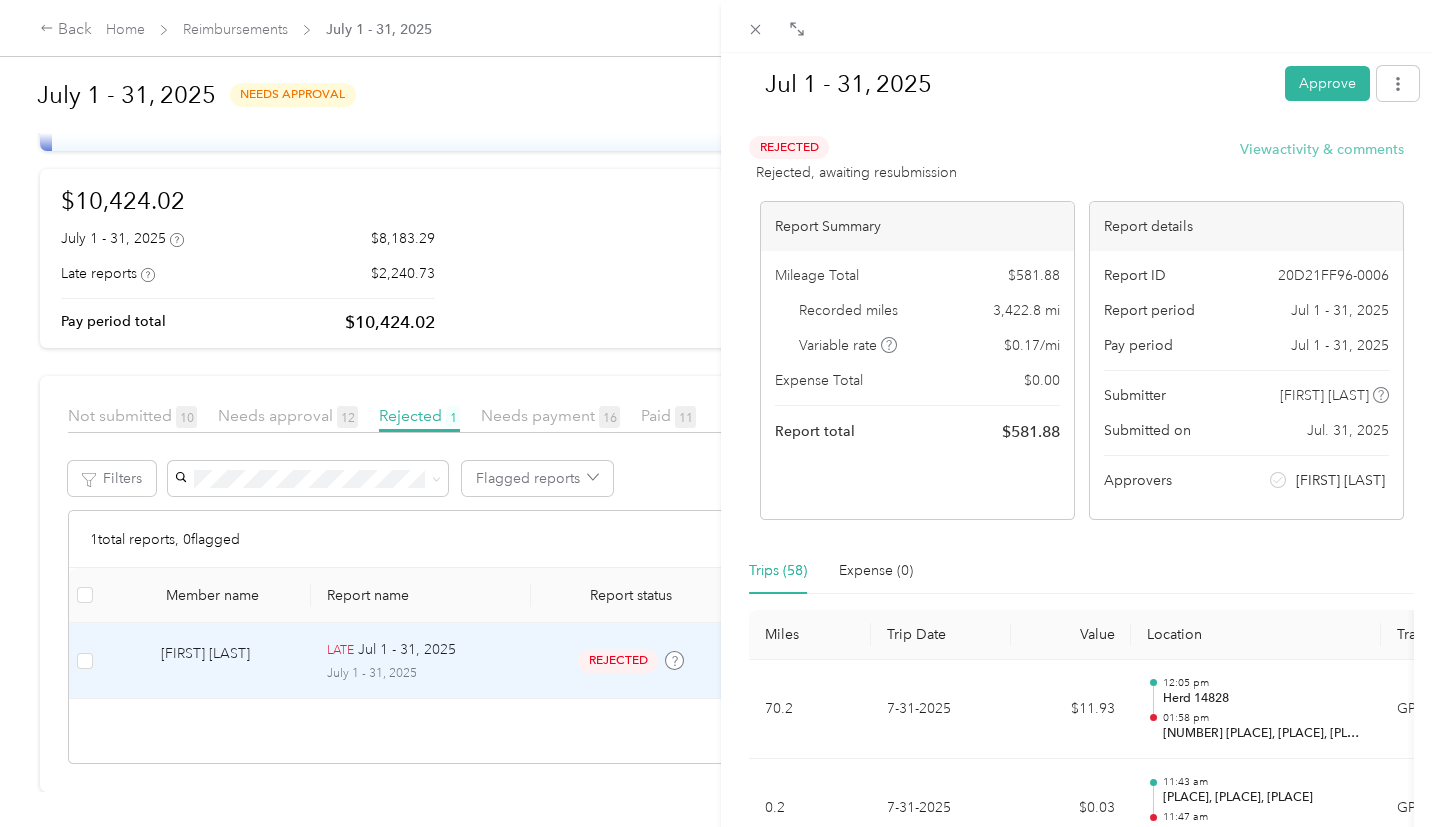 click on "View  activity & comments" at bounding box center [1322, 149] 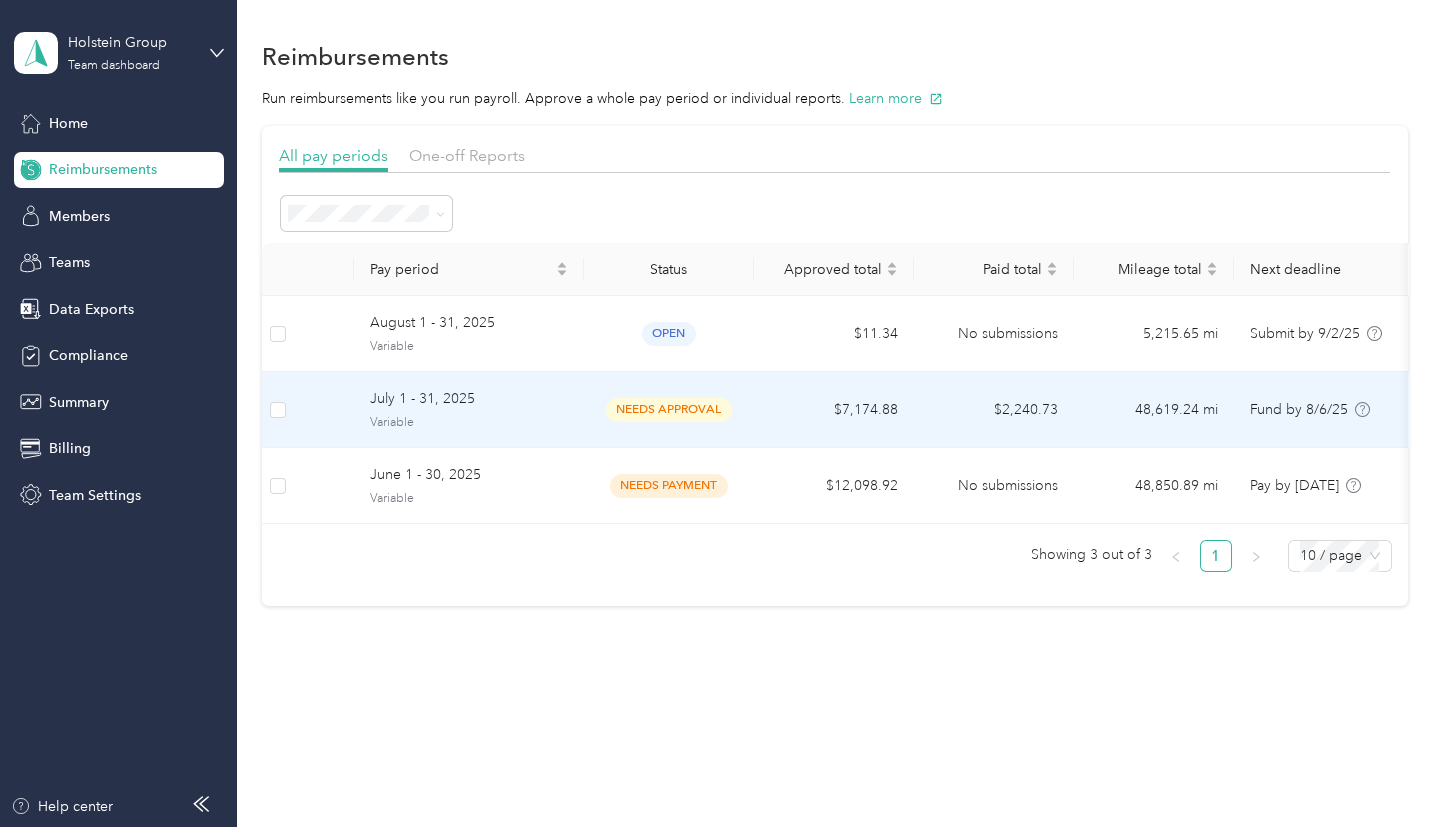 click on "$7,174.88" at bounding box center (834, 410) 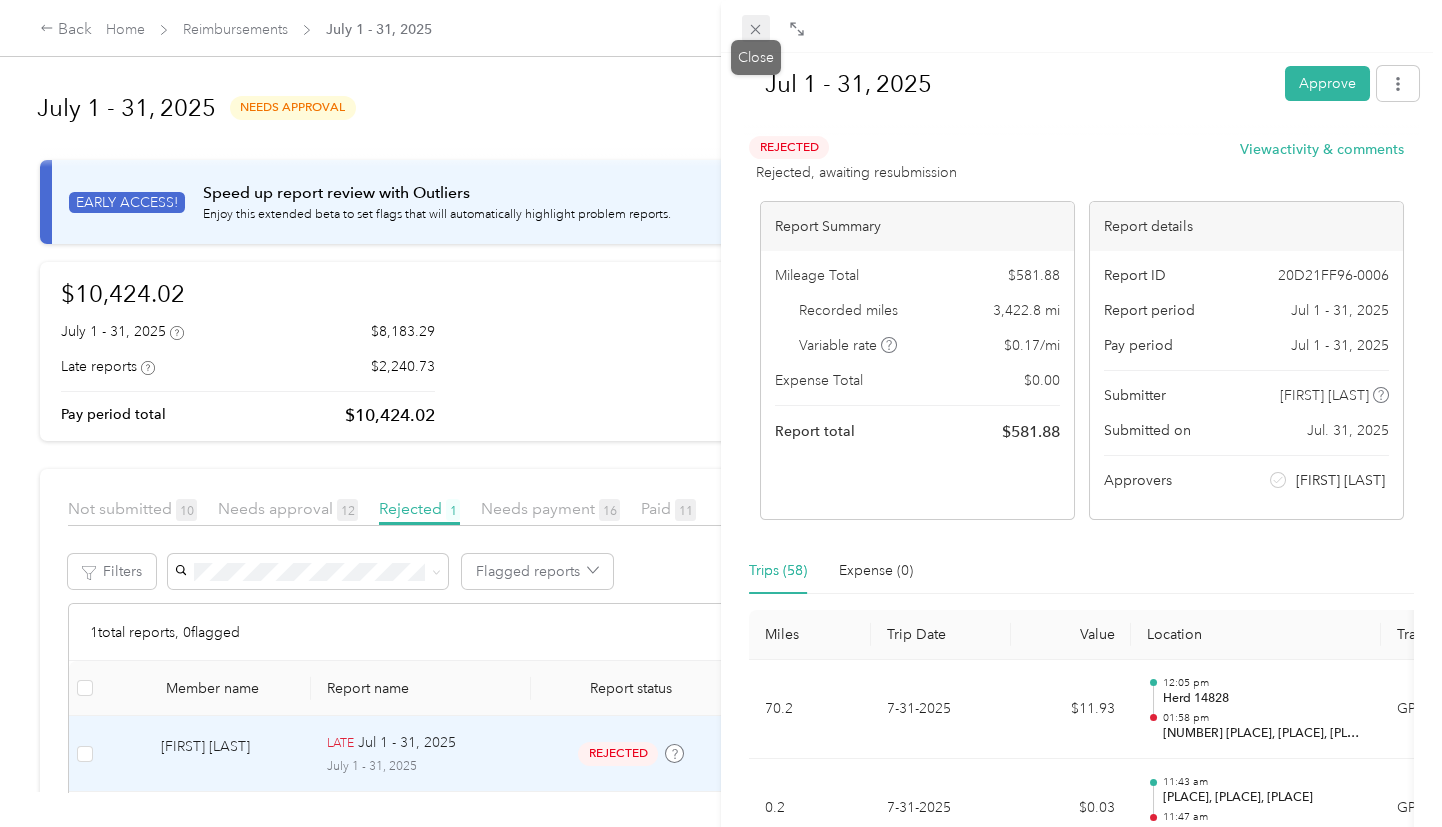 click 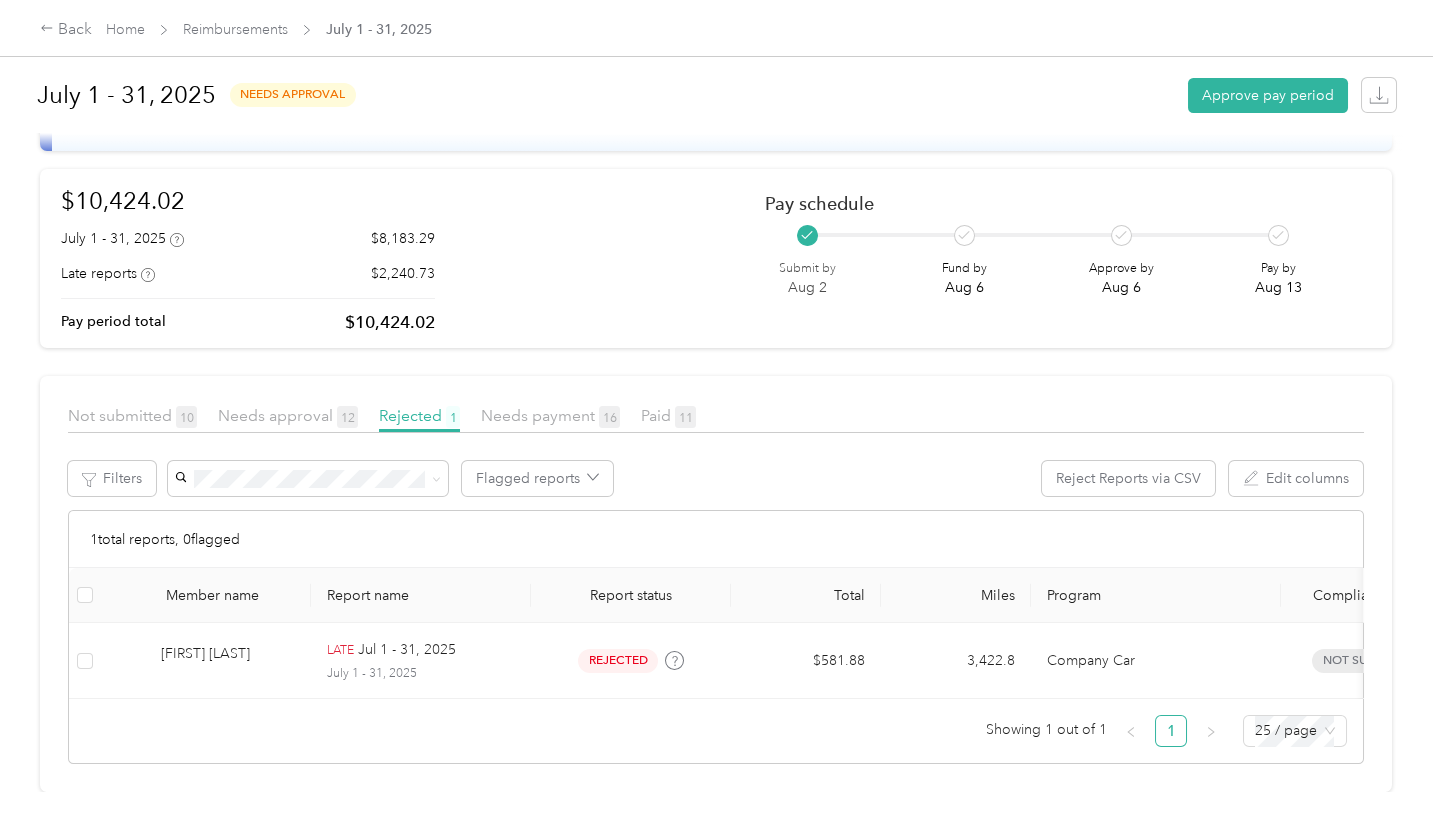 scroll, scrollTop: 119, scrollLeft: 0, axis: vertical 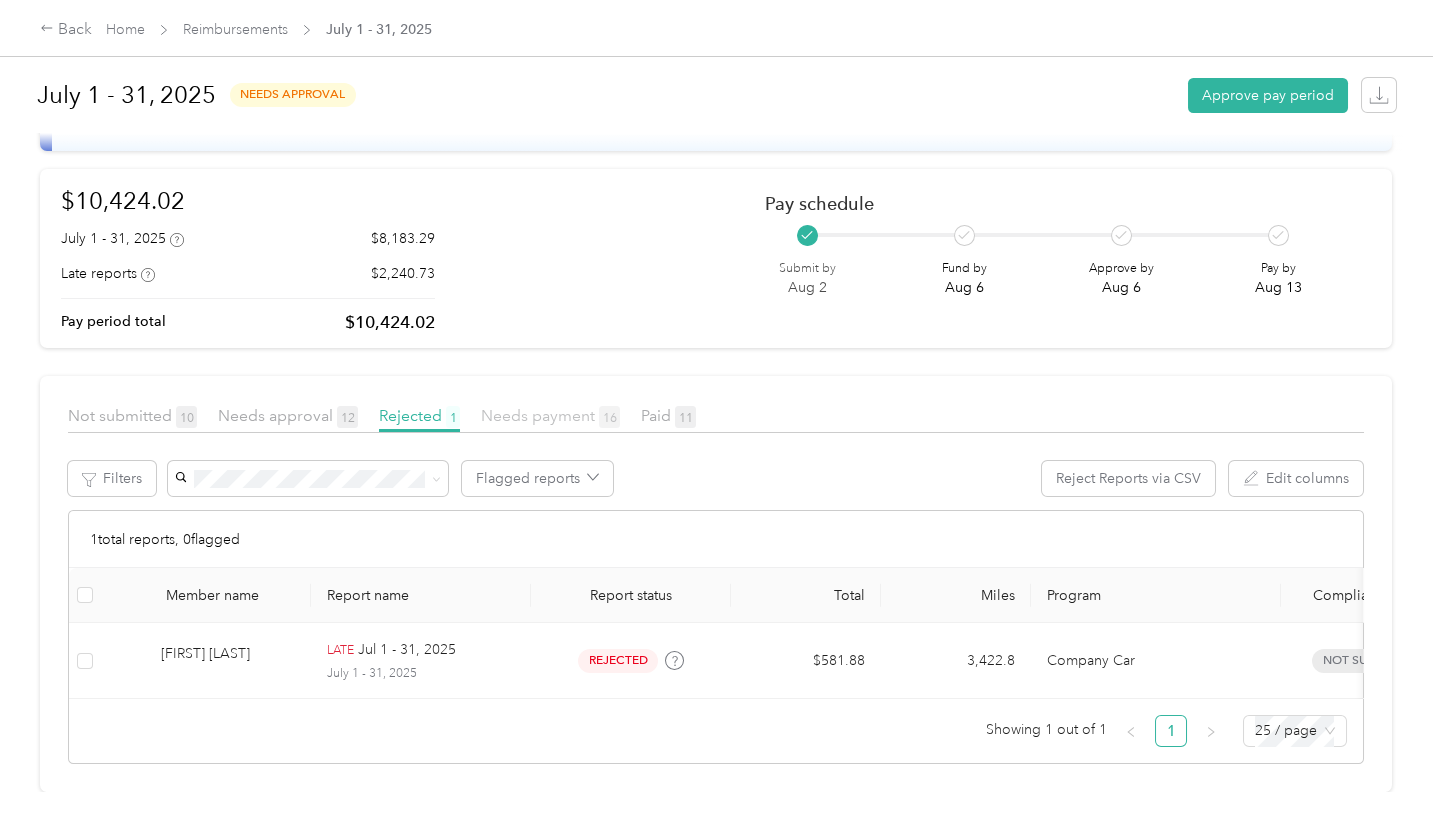 click on "Needs payment   16" at bounding box center (550, 415) 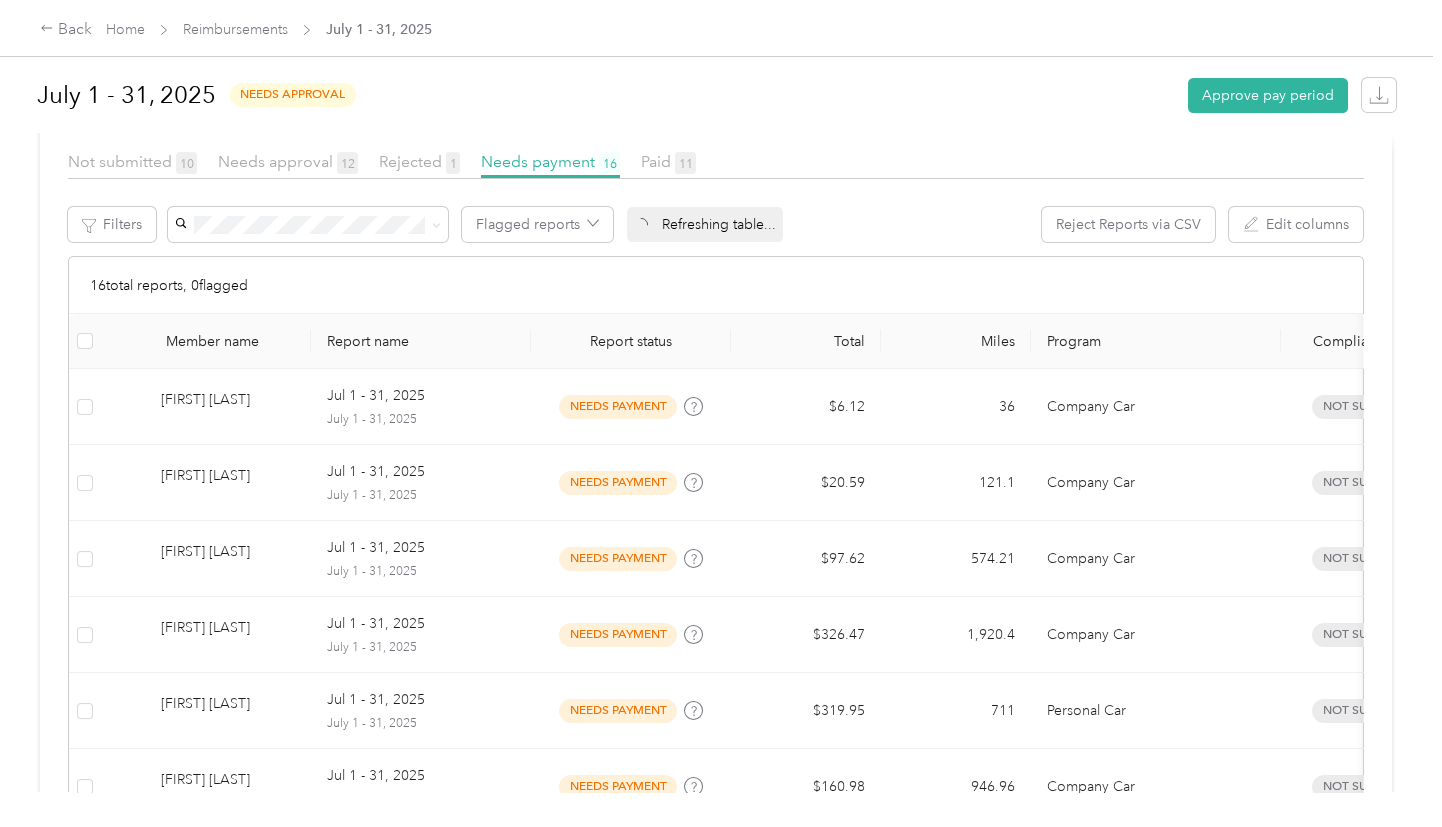scroll, scrollTop: 387, scrollLeft: 0, axis: vertical 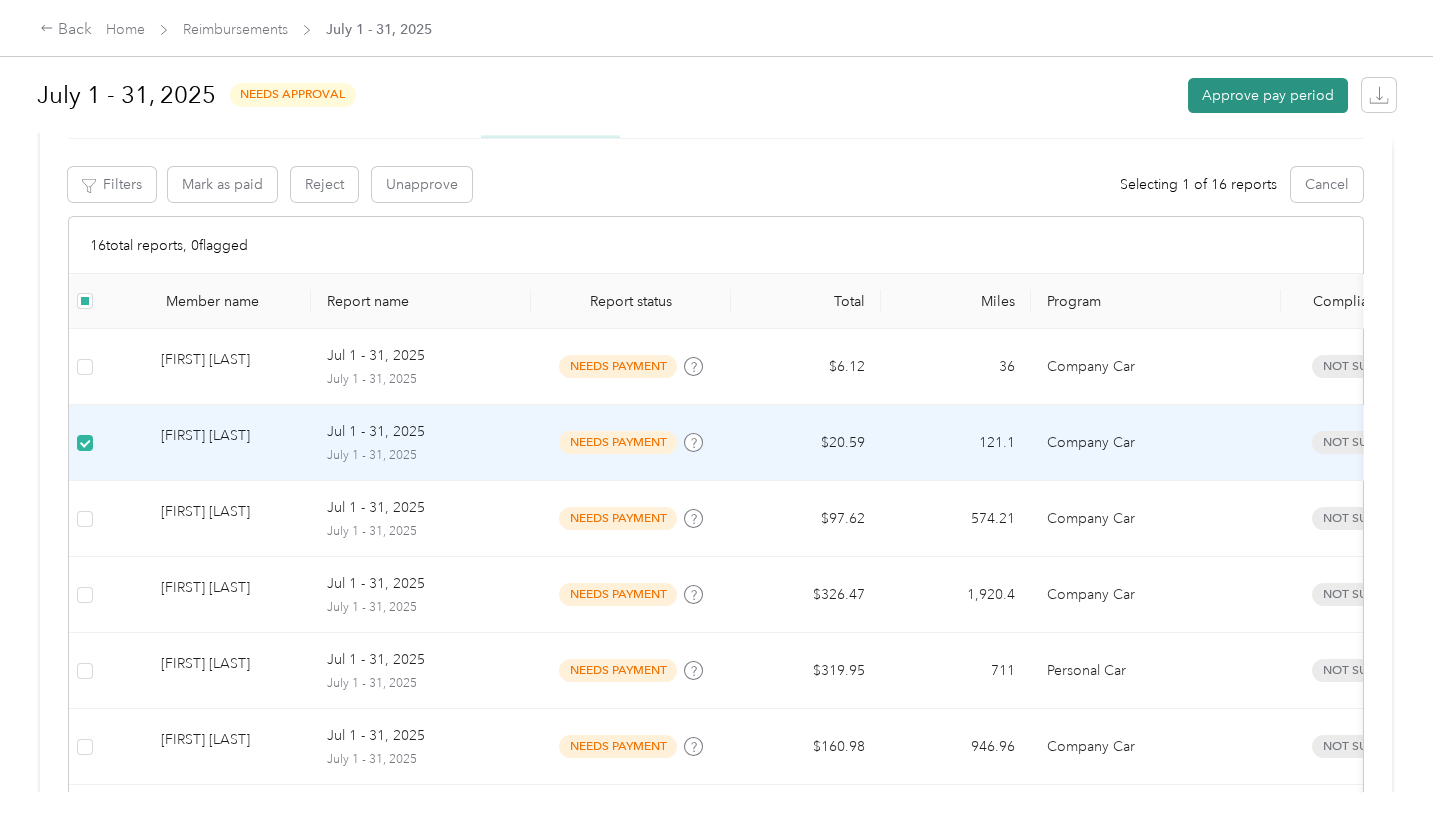 click on "Approve pay period" at bounding box center [1268, 95] 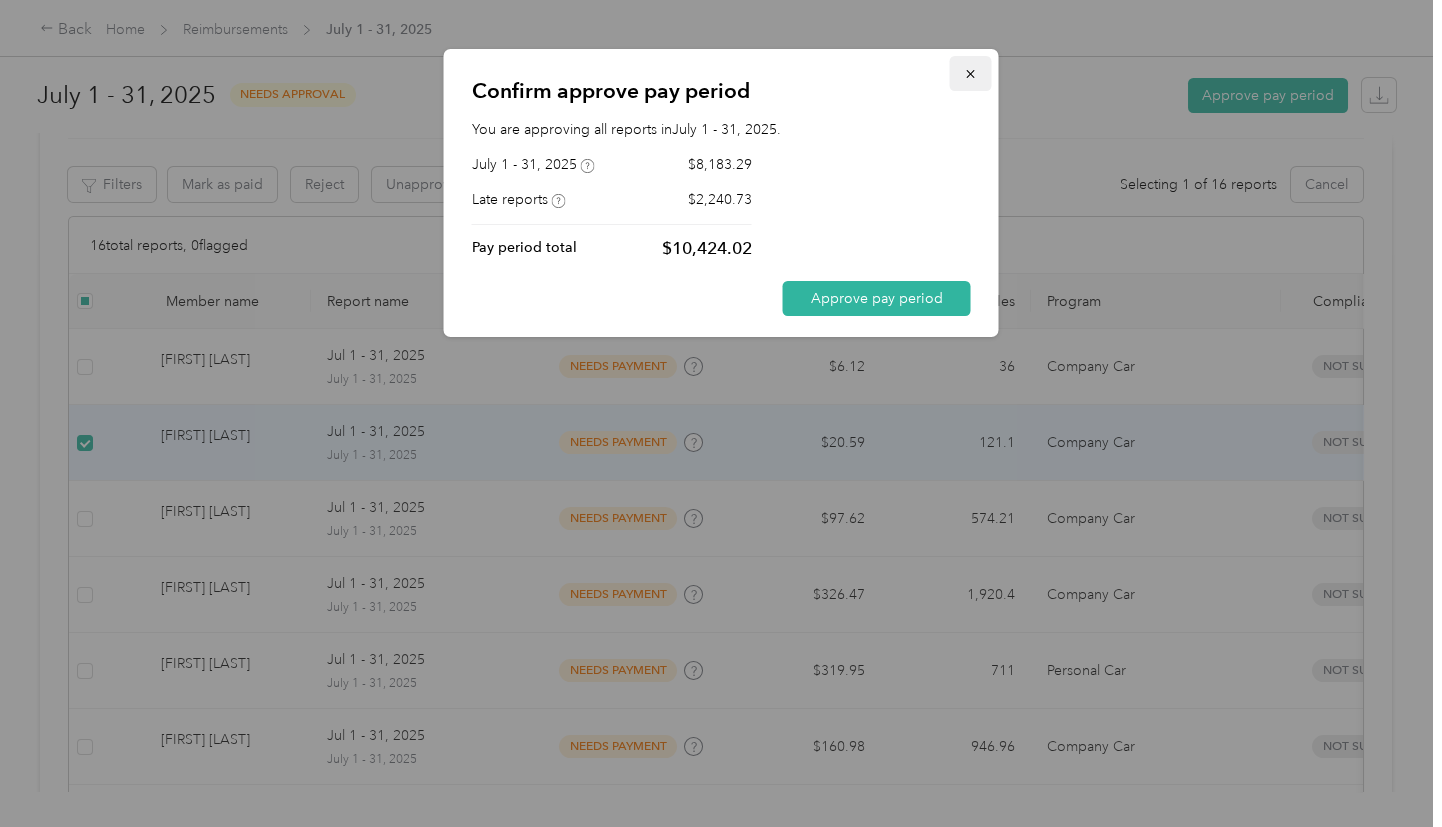 click 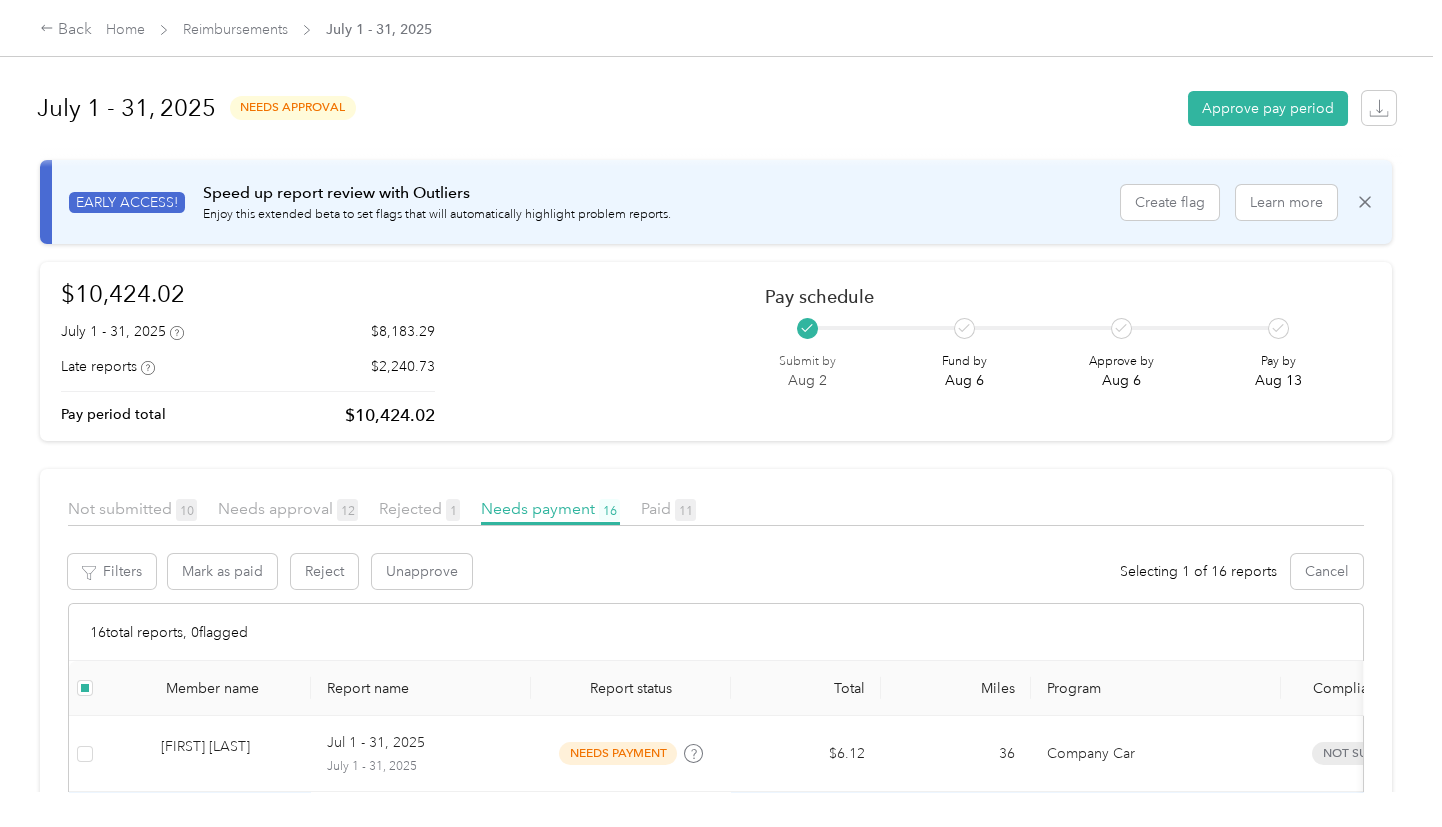 scroll, scrollTop: 267, scrollLeft: 0, axis: vertical 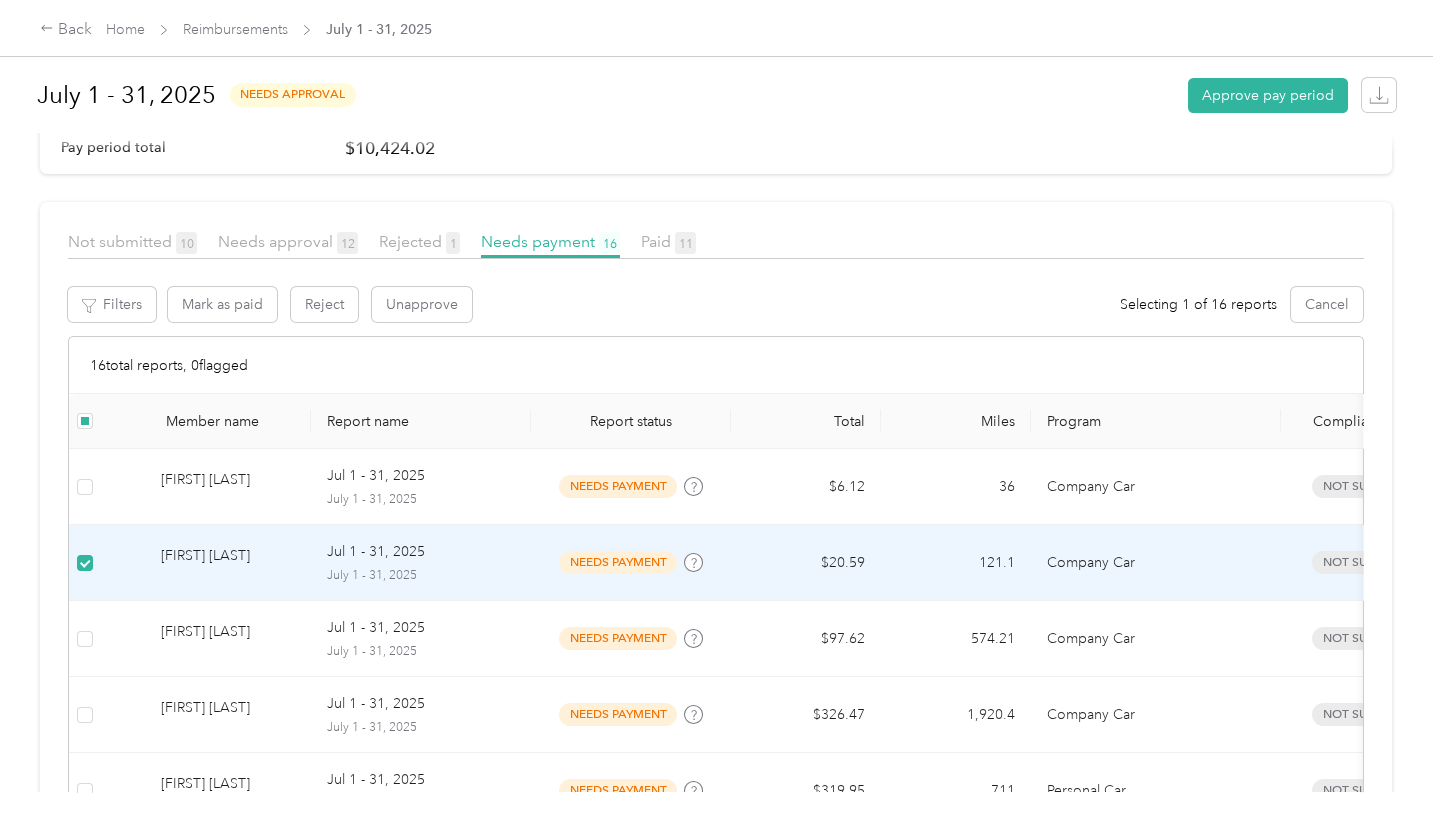 click on "needs payment" at bounding box center [618, 562] 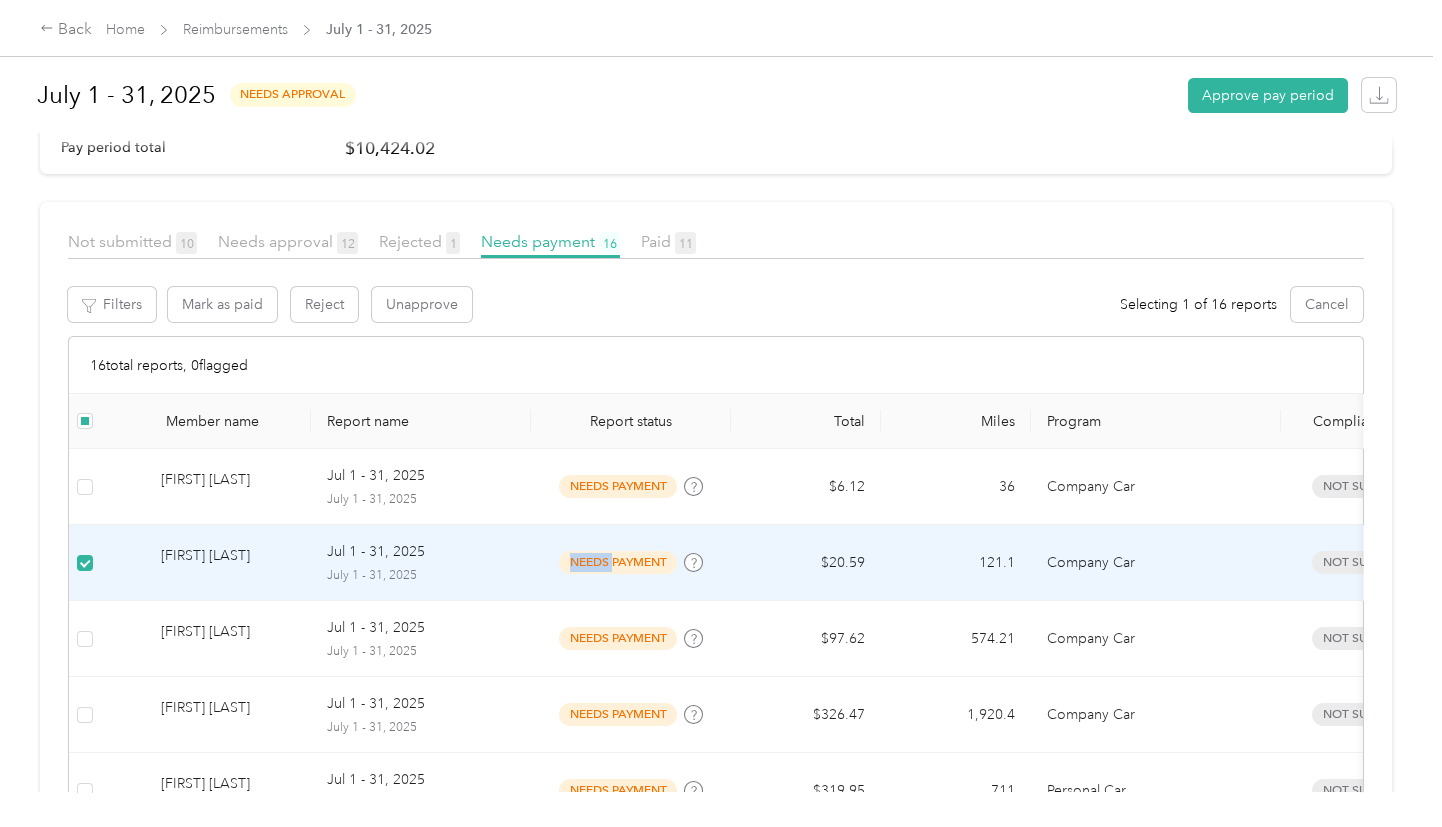 click on "needs payment" at bounding box center (618, 562) 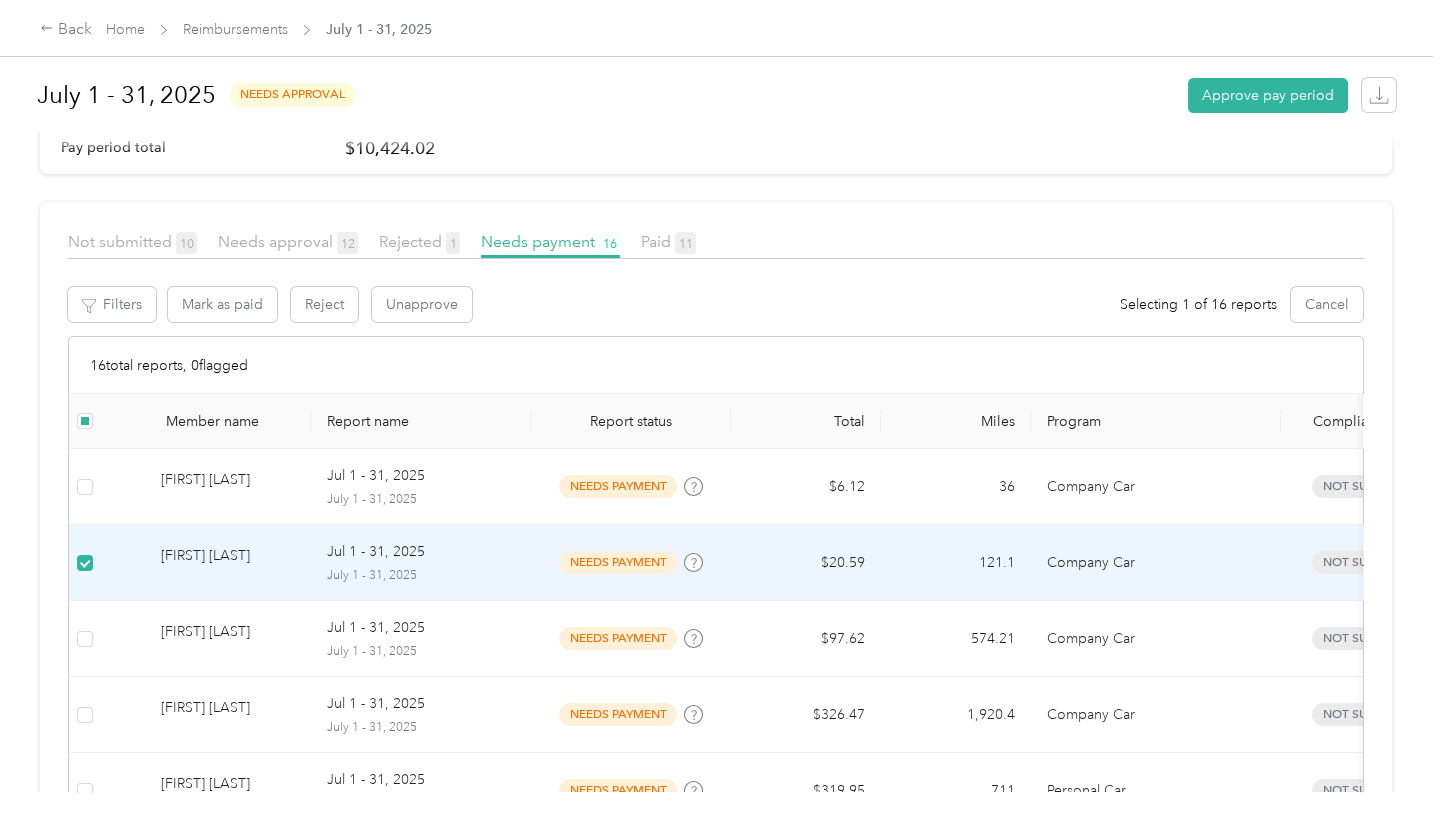 click on "[FIRST] [LAST]" at bounding box center (228, 562) 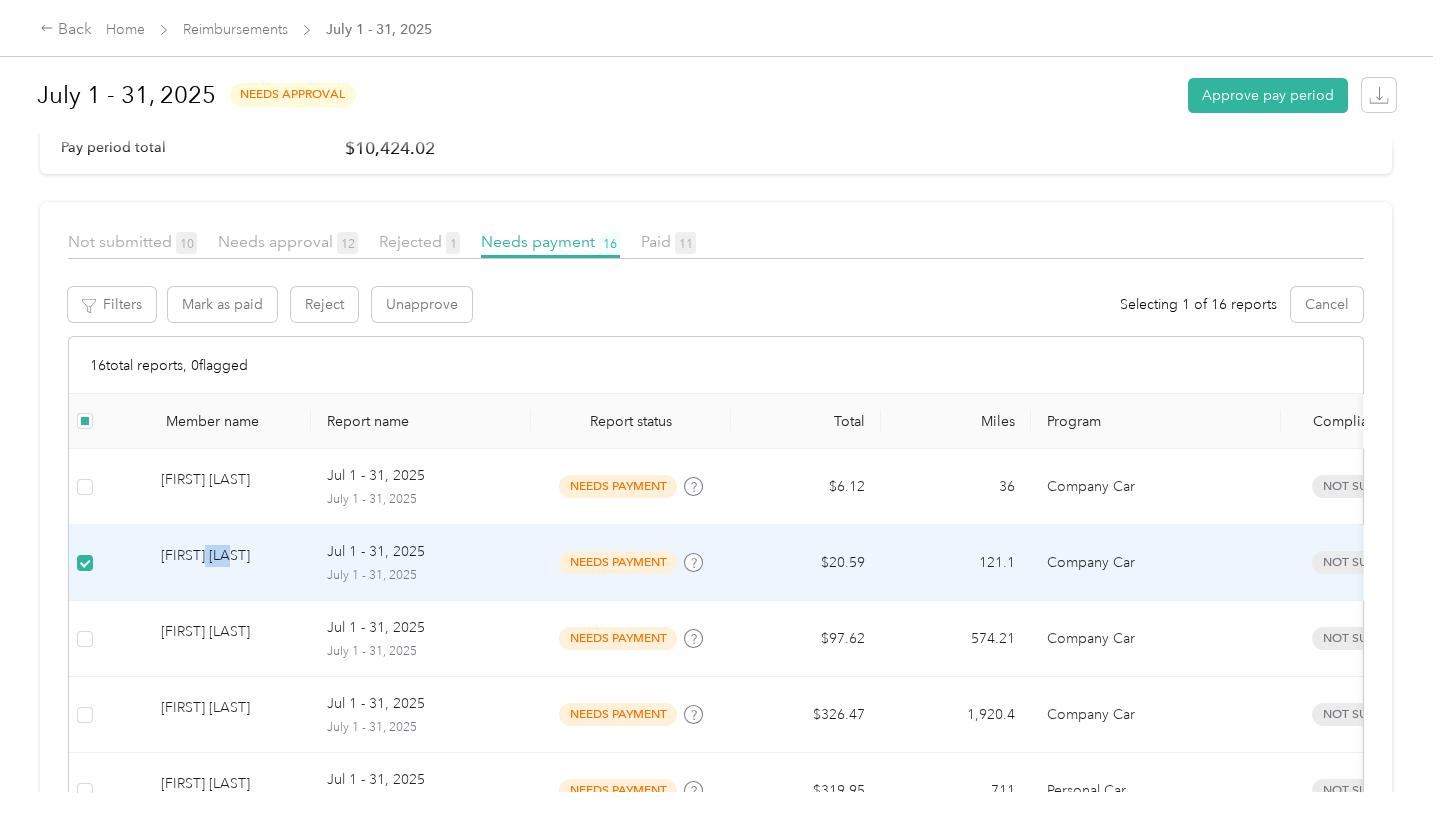 click on "[FIRST] [LAST]" at bounding box center [228, 562] 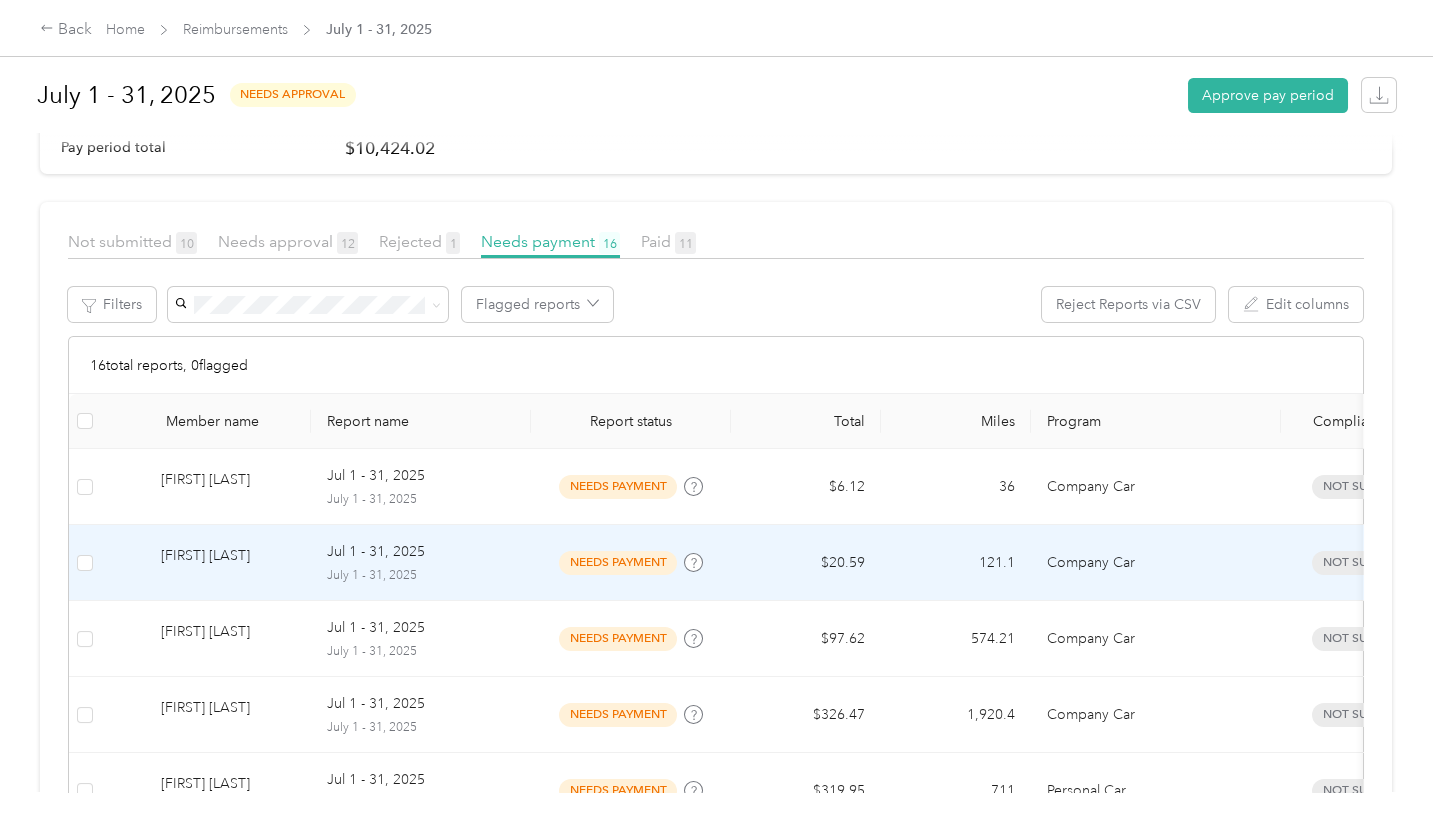 click on "needs payment" at bounding box center [618, 562] 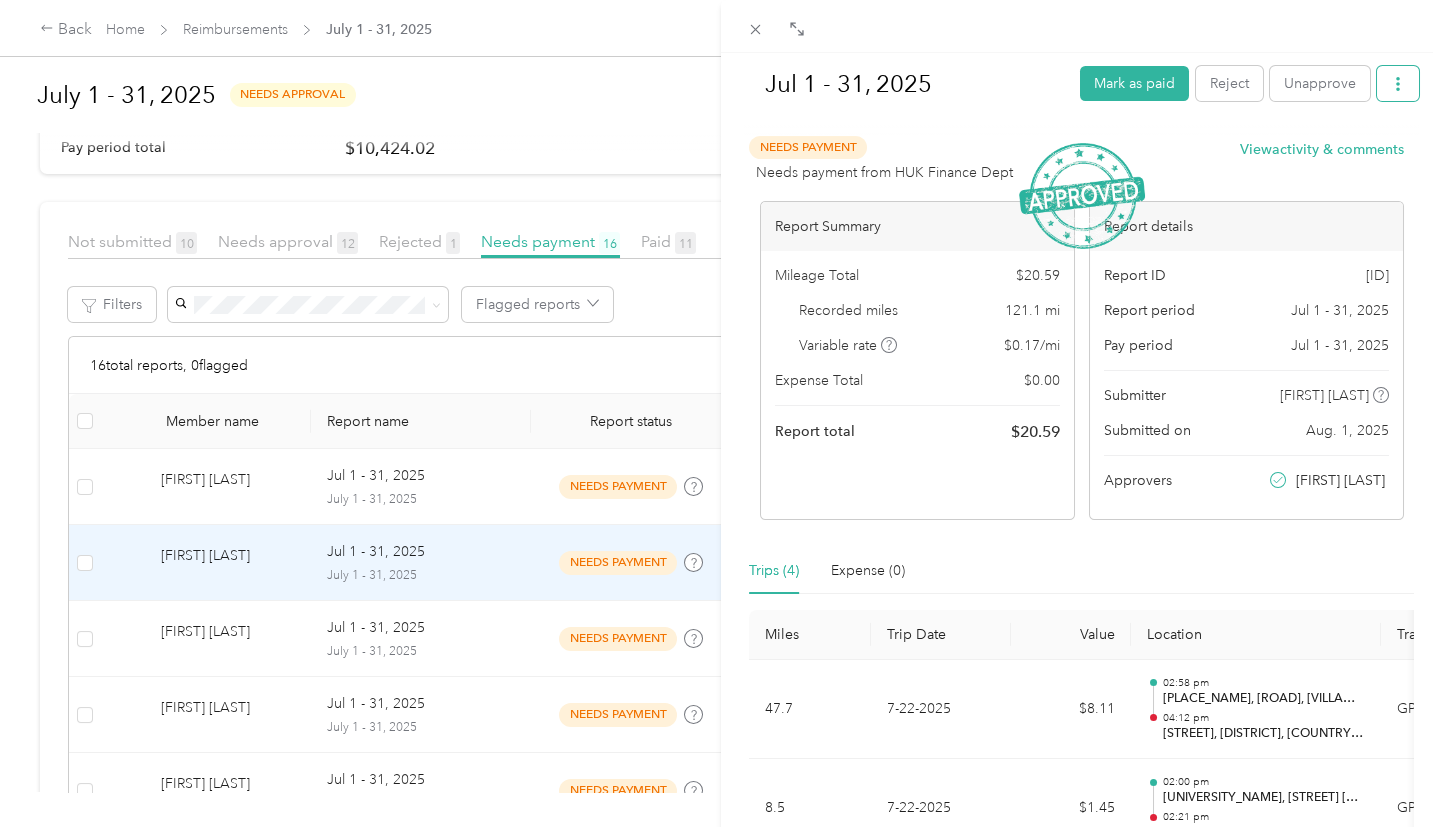 click 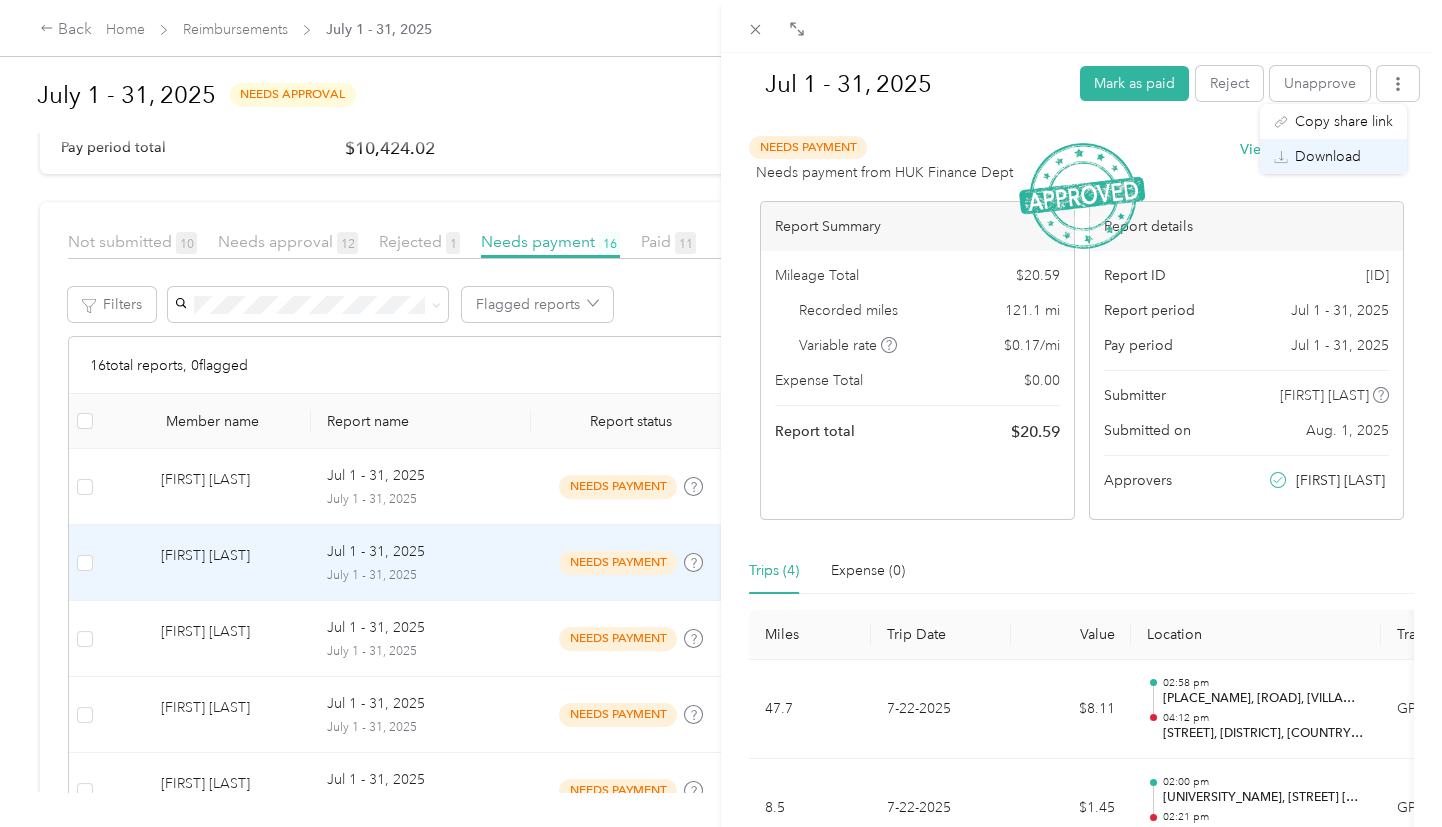 click on "Download" at bounding box center [1328, 156] 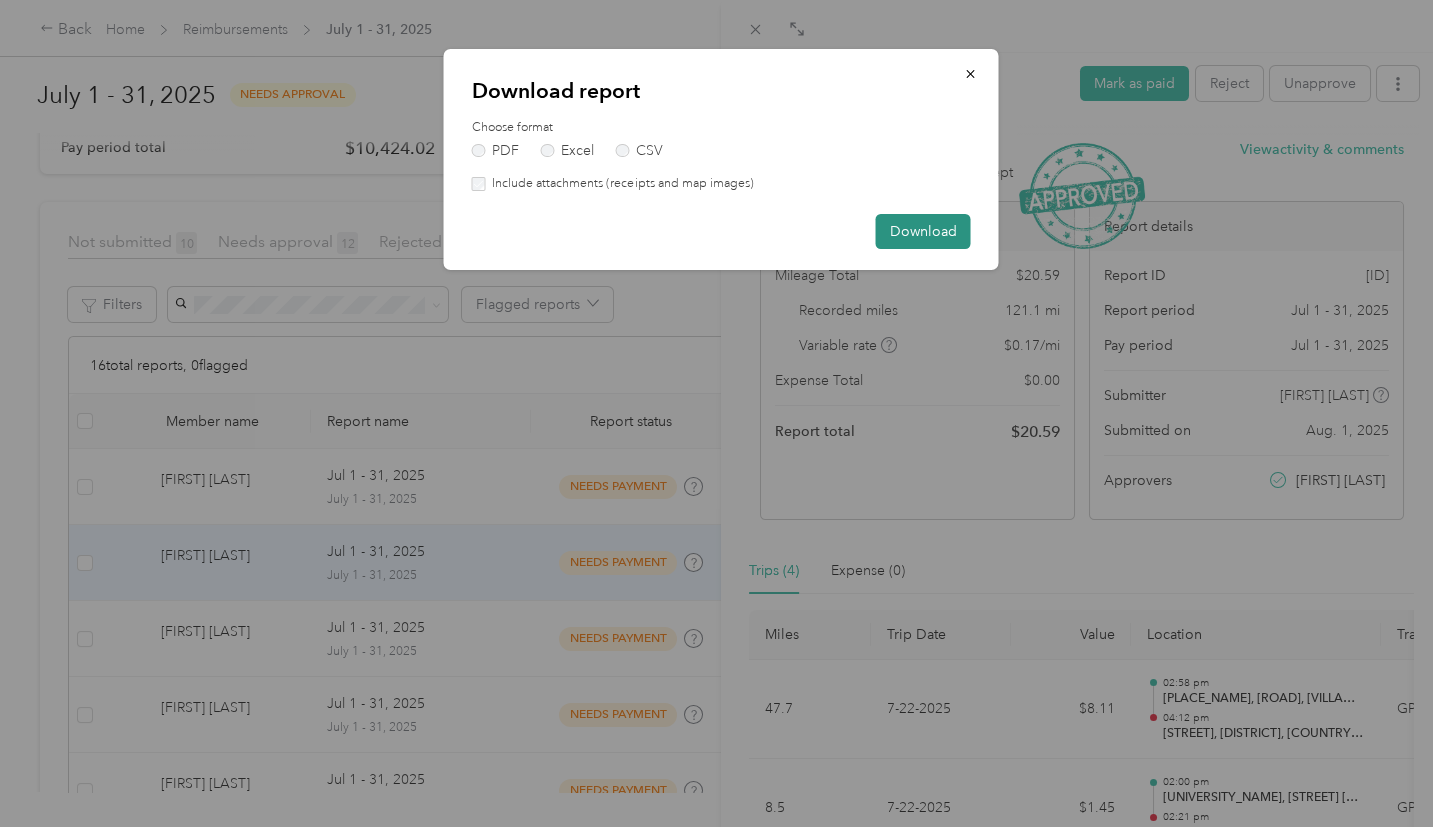 click on "Download" at bounding box center (923, 231) 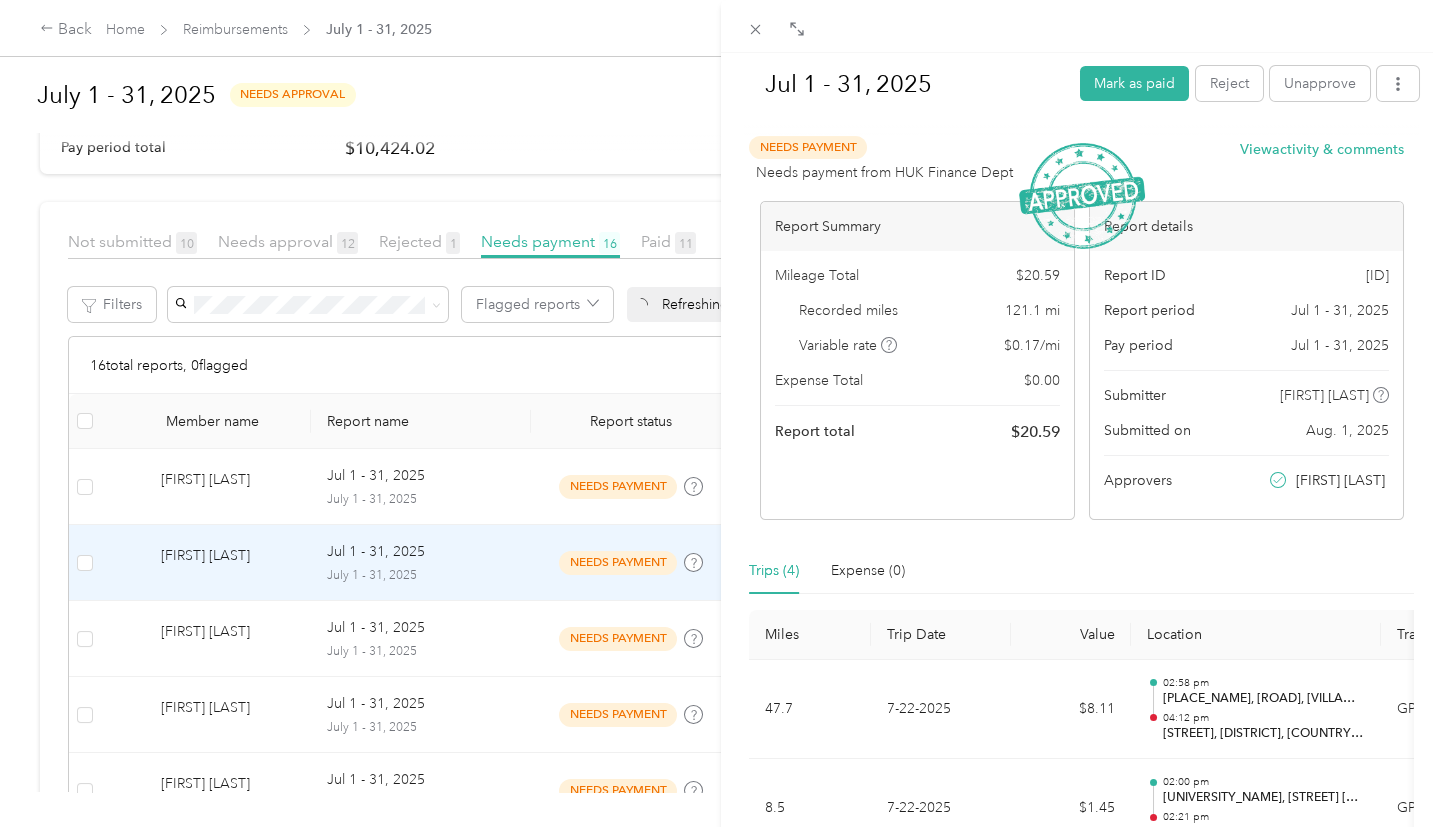 click on "[DATE] - [DATE] [YEAR] [PAYMENT_STATUS] [REJECT_STATUS] [APPROVE_STATUS] [NEEDS_PAYMENT] [NEEDS_PAYMENT_FROM] [VIEW_ACTIVITY] [REPORT_SUMMARY] [MILEAGE_TOTAL] [RECORDED_MILES] [VARIABLE_RATE] [EXPENSE_TOTAL] [REPORT_TOTAL] [REPORT_DETAILS] [REPORT_ID] [REPORT_PERIOD] [PAY_PERIOD] [SUBMITTER] [SUBMITTED_ON] [APPROVERS] [TRIPS] [EXPENSE] [MILES] [TRIP_DATE] [VALUE] [LOCATION] [TRACK_METHOD] [PURPOSE] [NOTES] [TAGS] [MILES] [DATE] [VALUE] [TIME] [LOCATION] [CITY], [REGION], [COUNTRY], [POSTAL_CODE], [COUNTRY] [TIME] [LOCATION] [CITY], [REGION], [COUNTRY], [POSTAL_CODE], [COUNTRY] [METHOD] [HOLSTEIN_GROUP] - [MILES] [DATE] [VALUE] [TIME] [LOCATION] [CITY], [CITY], [REGION], [COUNTRY], [POSTAL_CODE], [COUNTRY] [TIME] [METHOD] -" at bounding box center [721, 413] 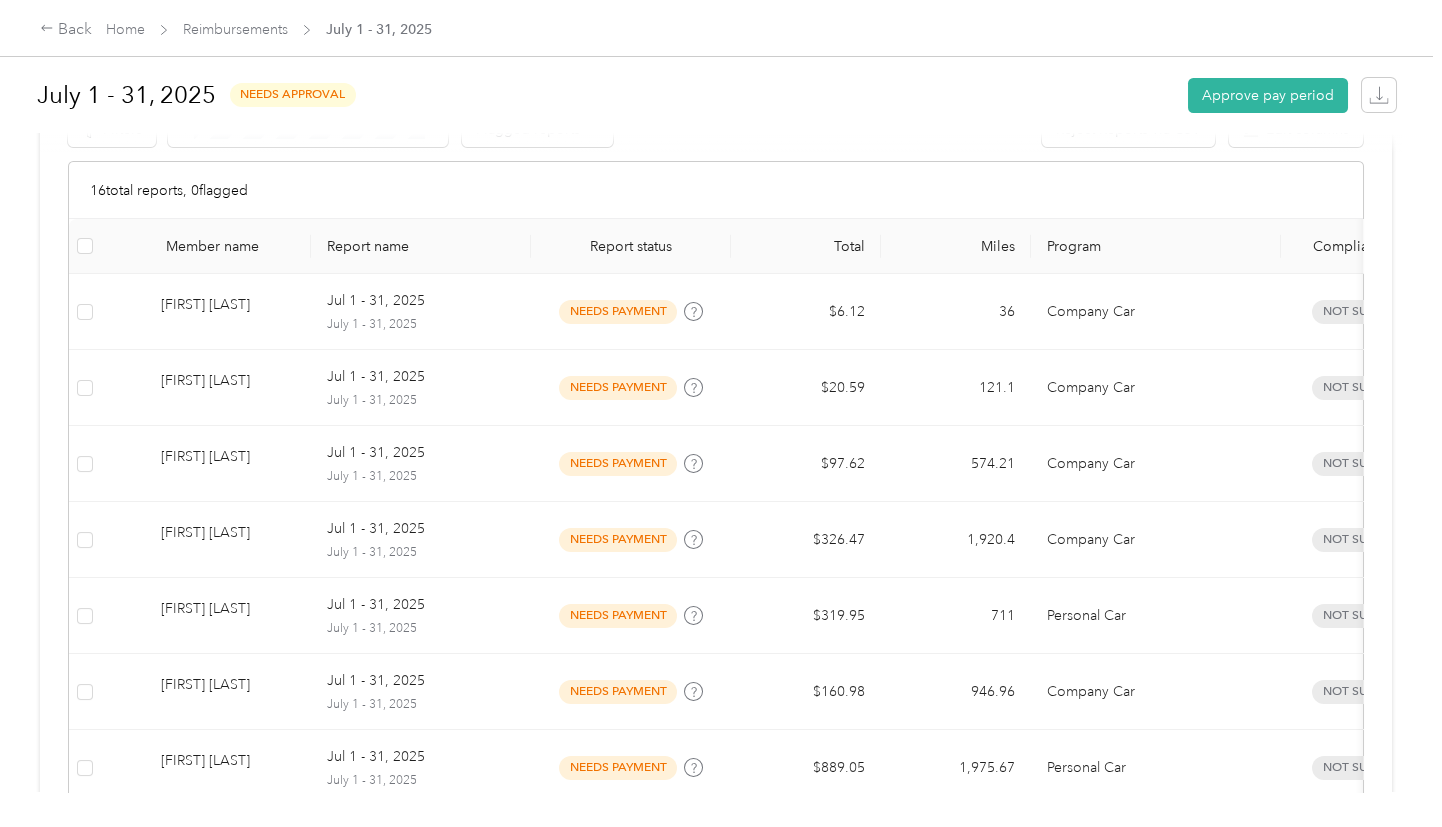scroll, scrollTop: 446, scrollLeft: 0, axis: vertical 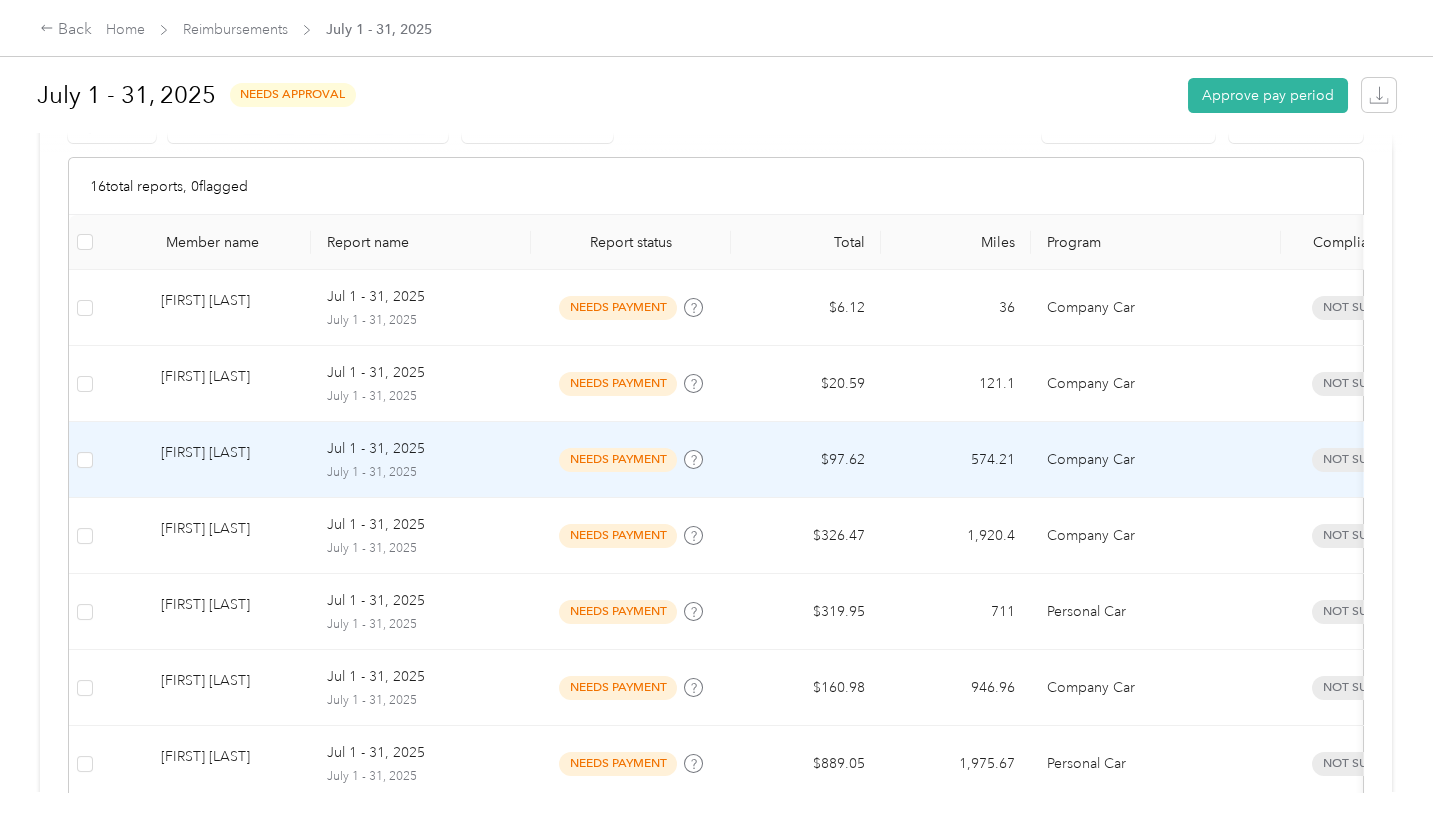 click on "Jul 1 - 31, 2025" at bounding box center (376, 449) 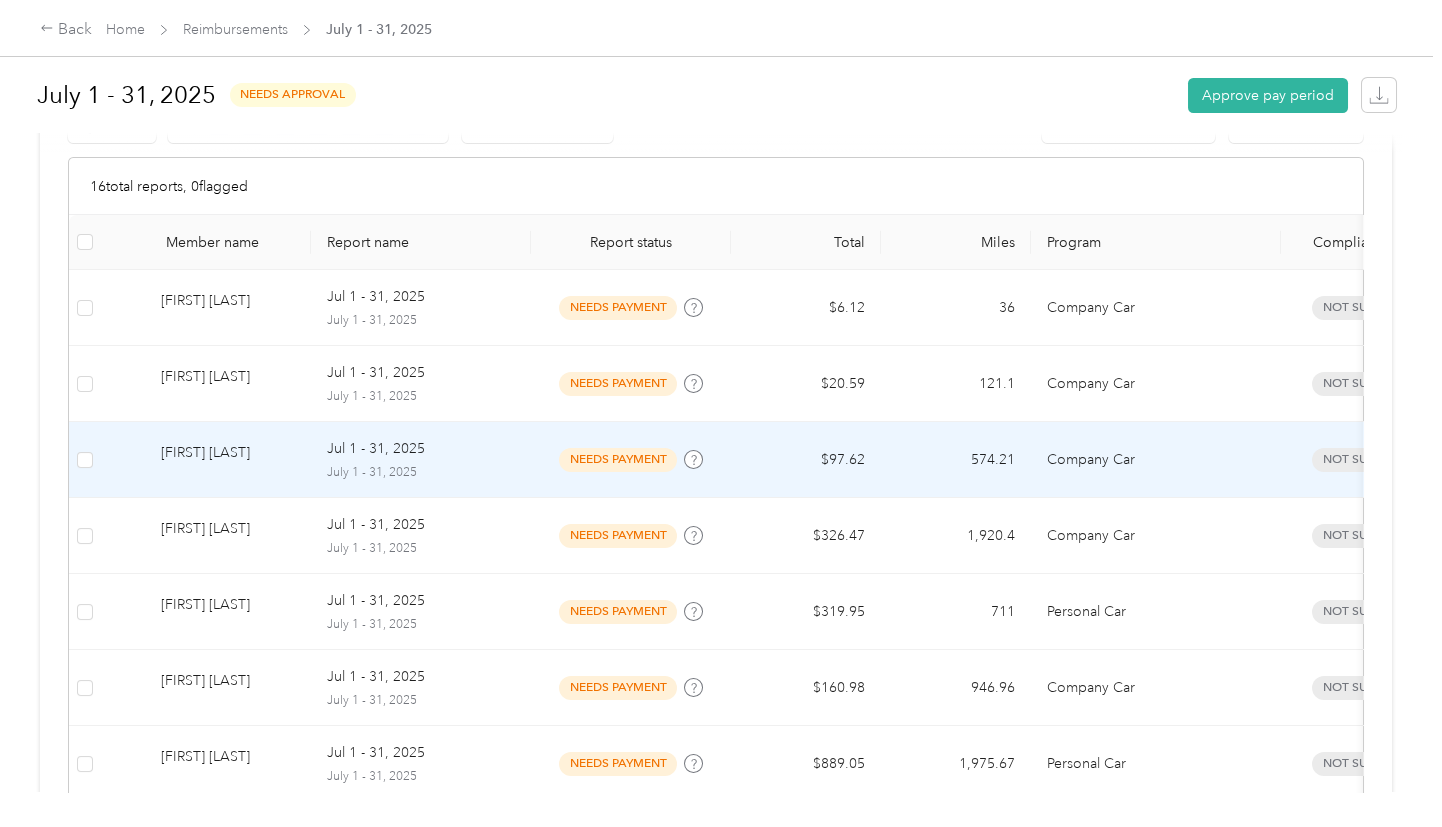 click at bounding box center [721, 413] 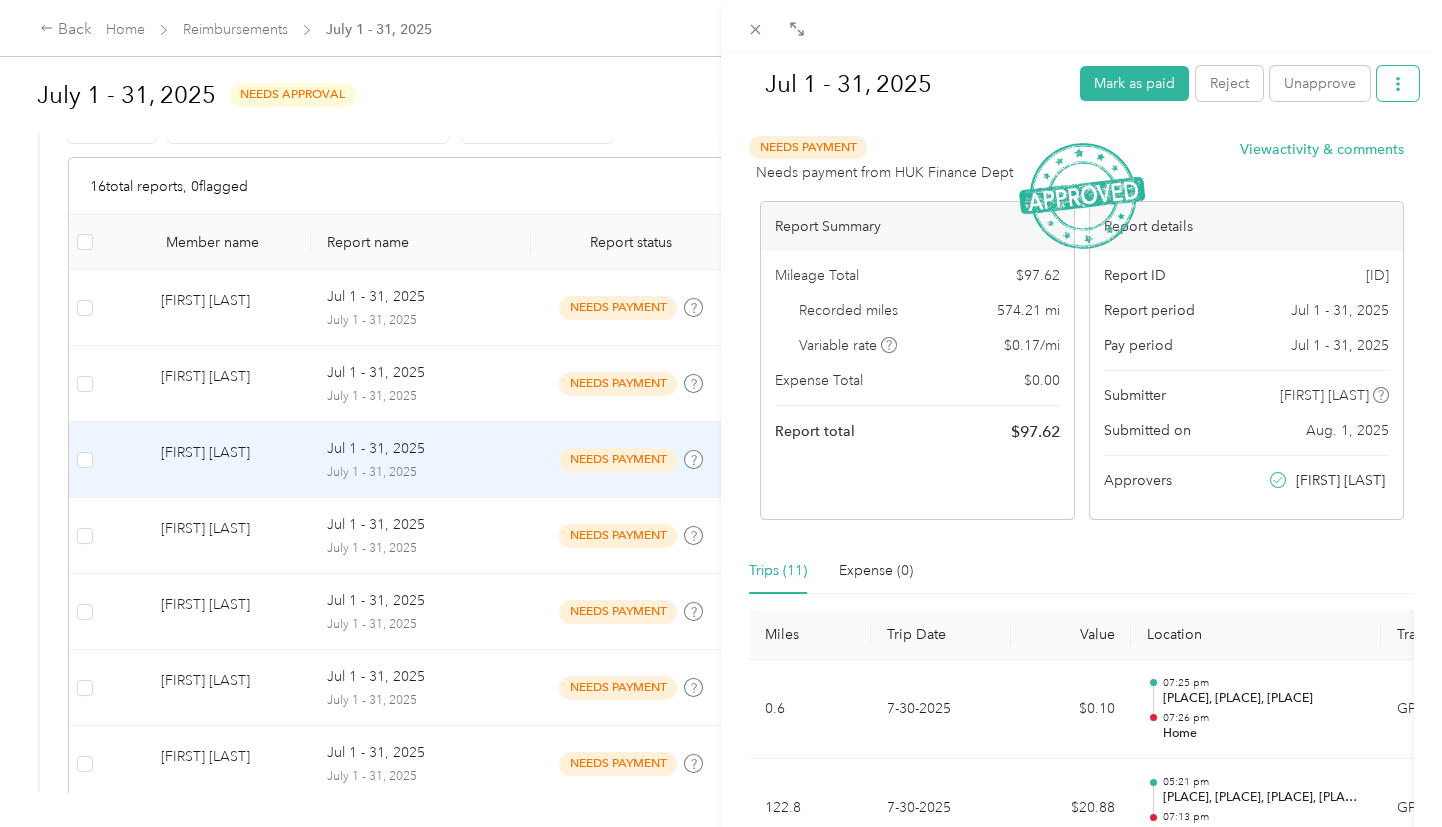 click at bounding box center [1398, 83] 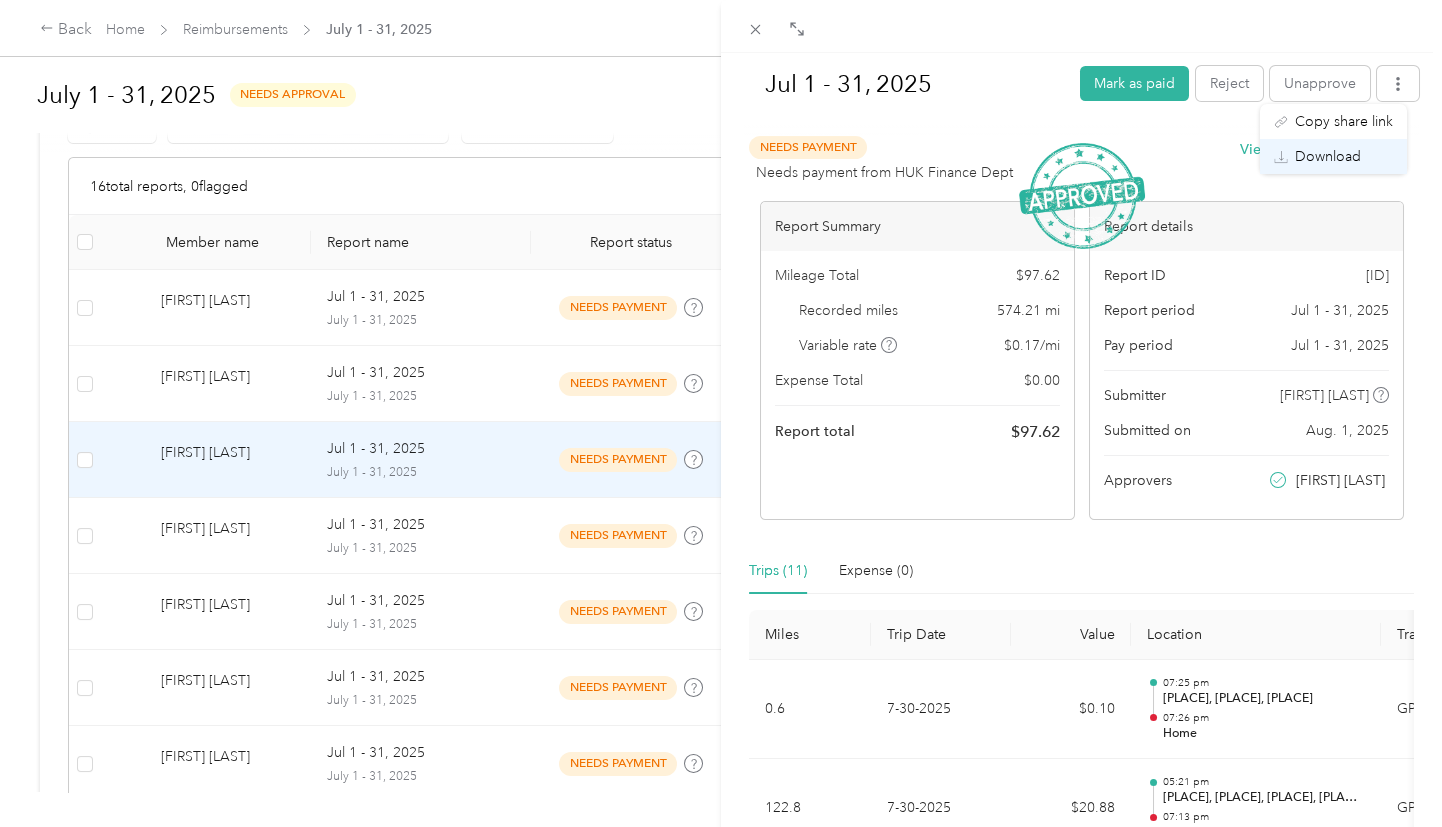 click on "Download" at bounding box center (1328, 156) 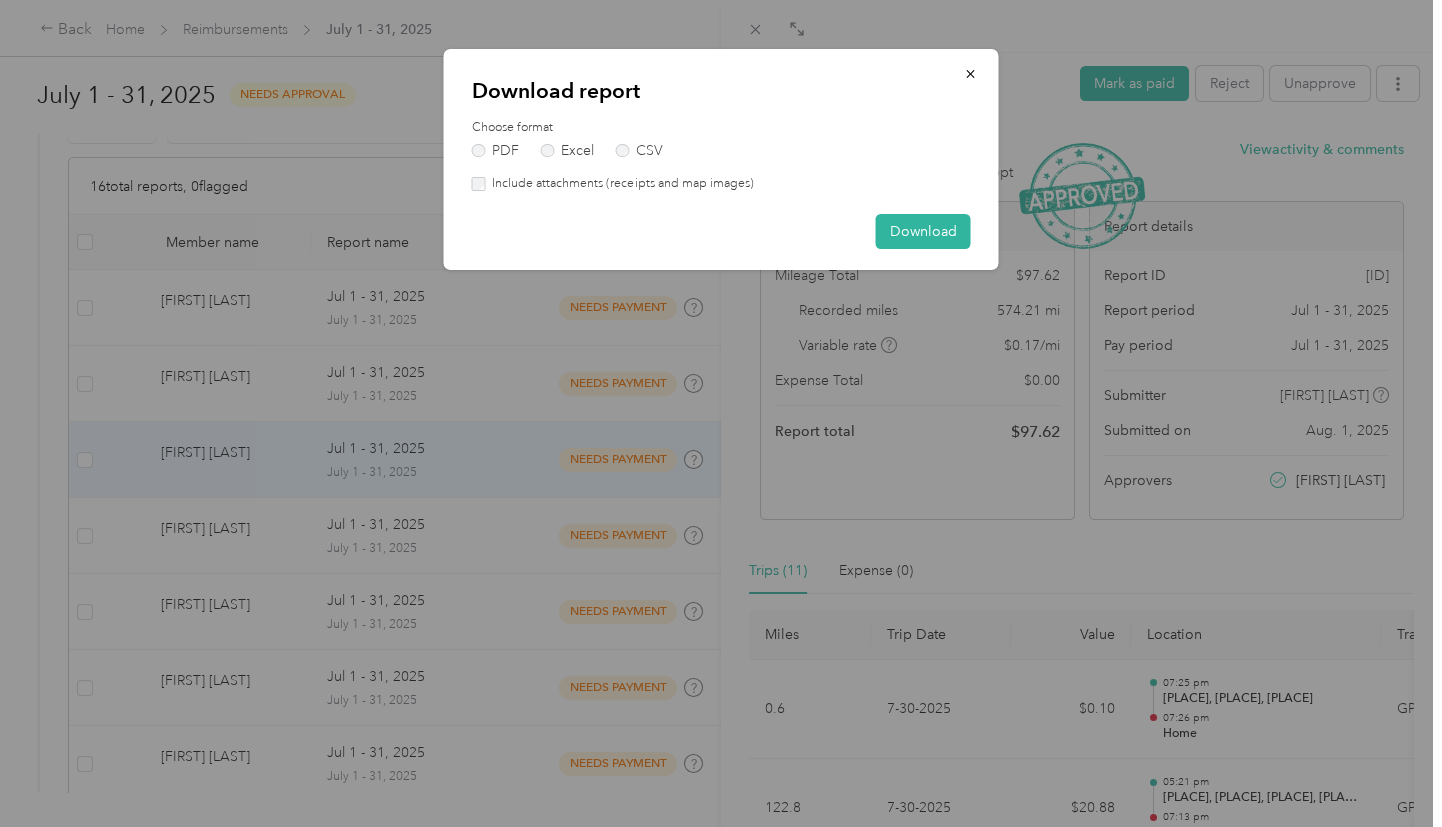 click on "Include attachments (receipts and map images)" at bounding box center (721, 184) 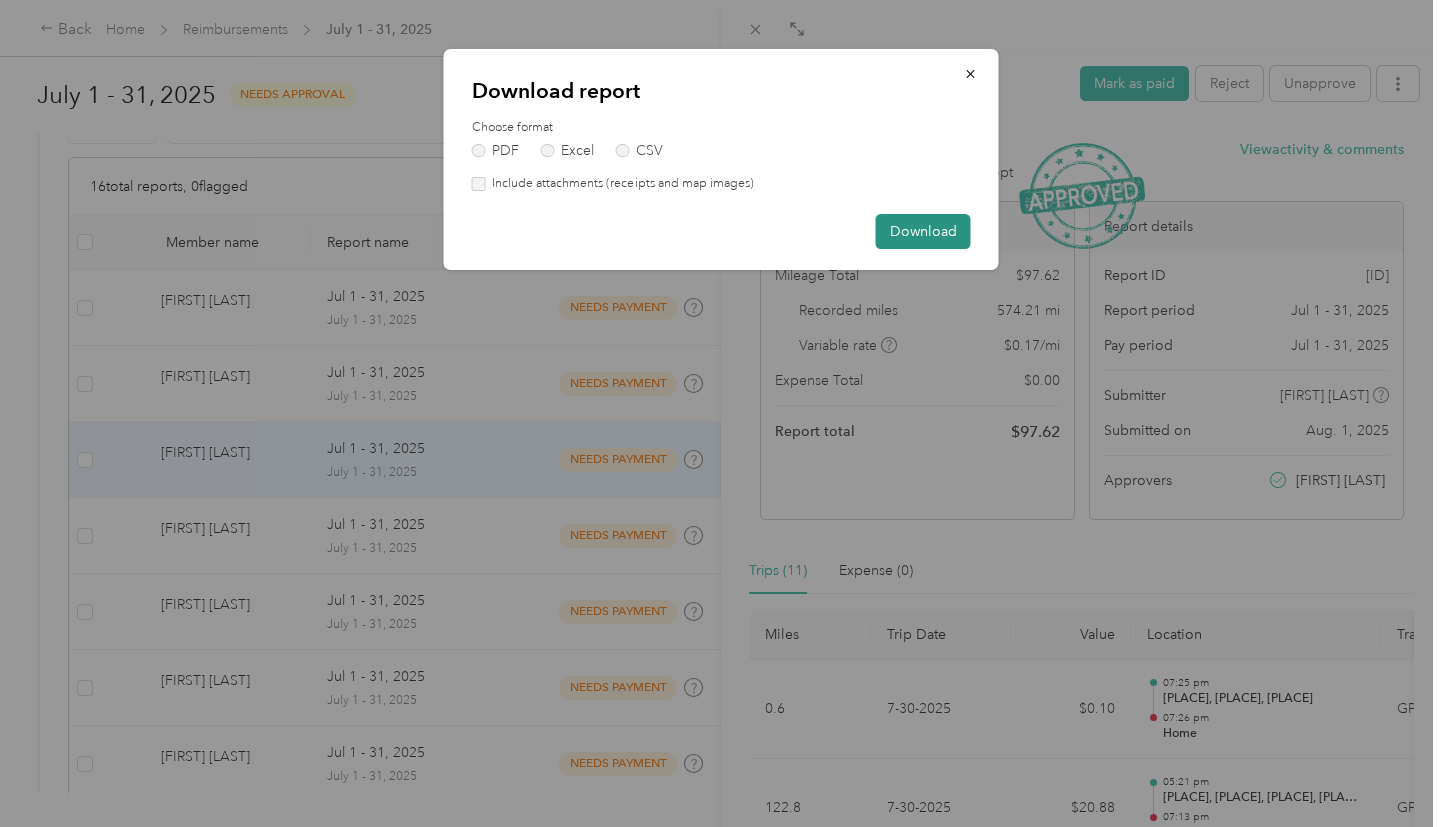 click on "Download" at bounding box center (923, 231) 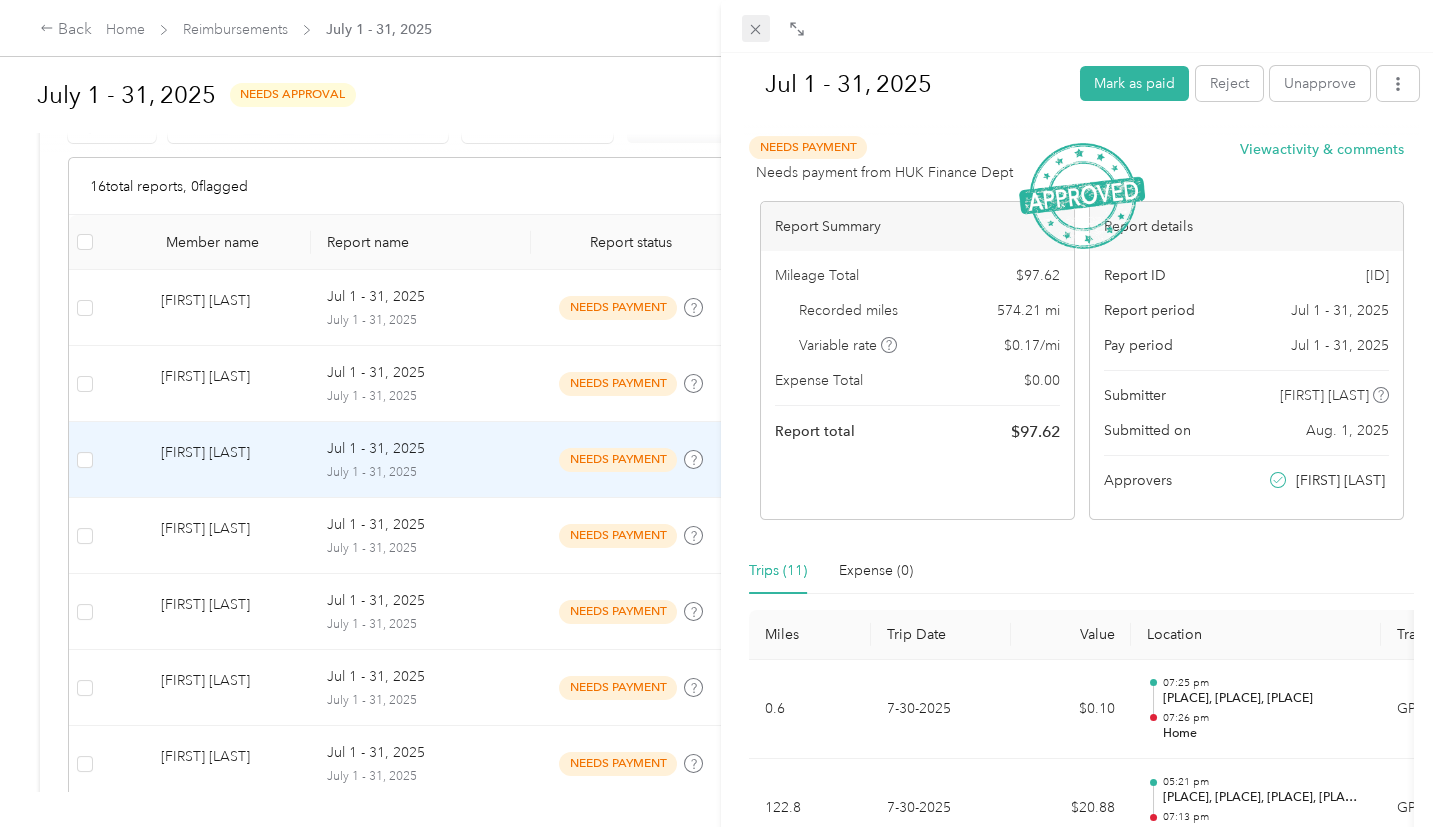 click 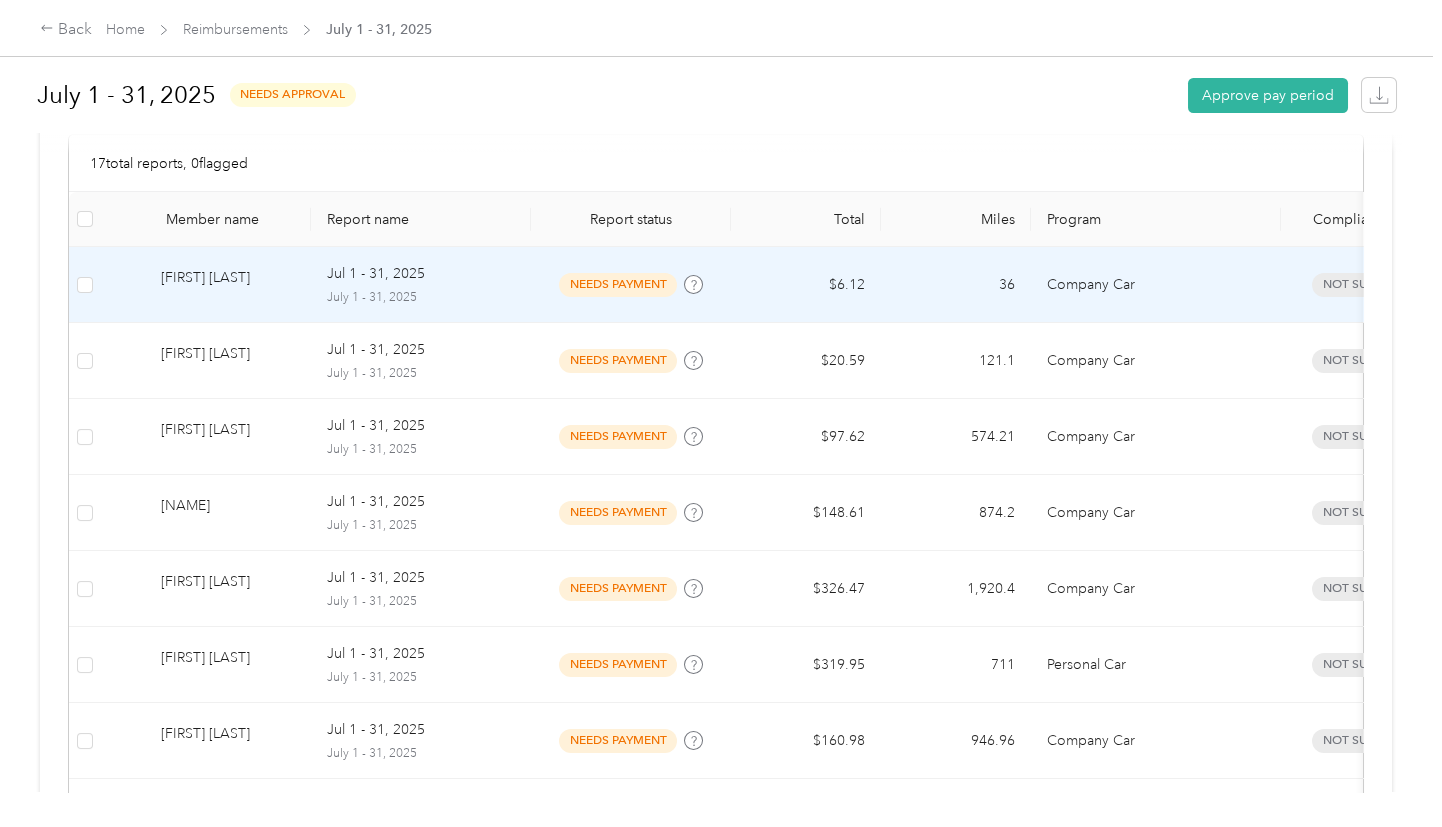 scroll, scrollTop: 535, scrollLeft: 0, axis: vertical 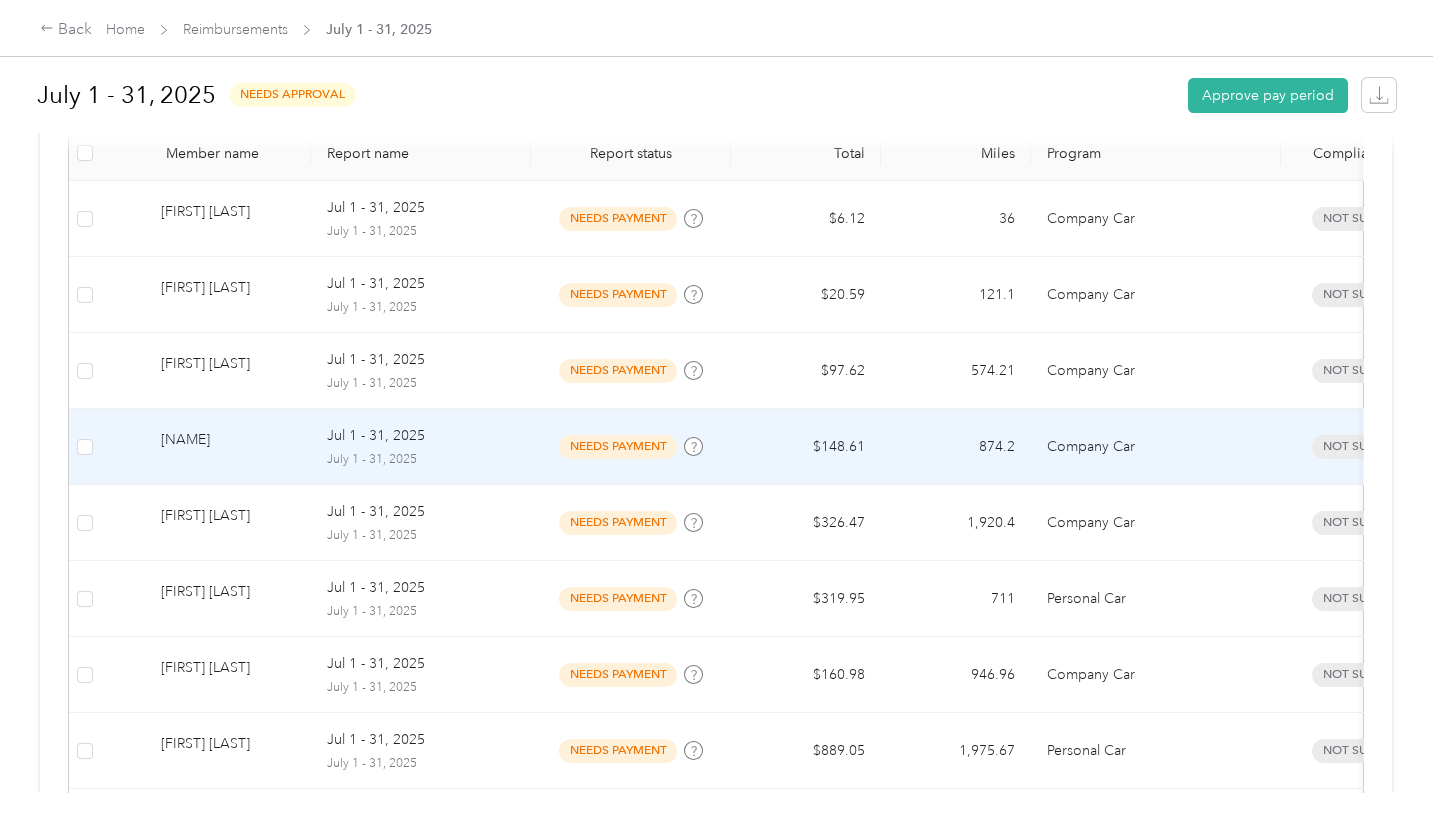 click on "July 1 - 31, 2025" at bounding box center (421, 460) 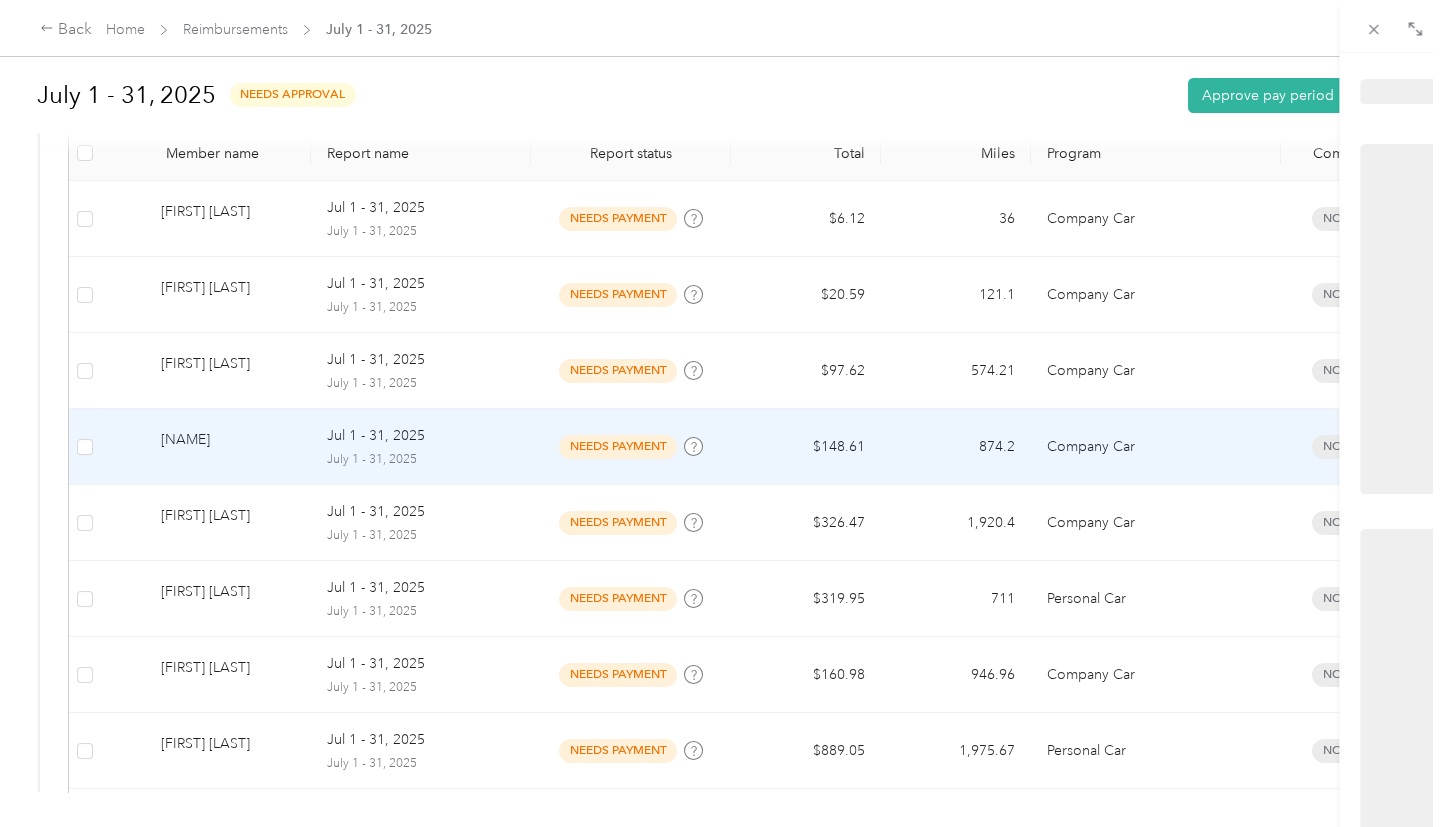 click at bounding box center (716, 827) 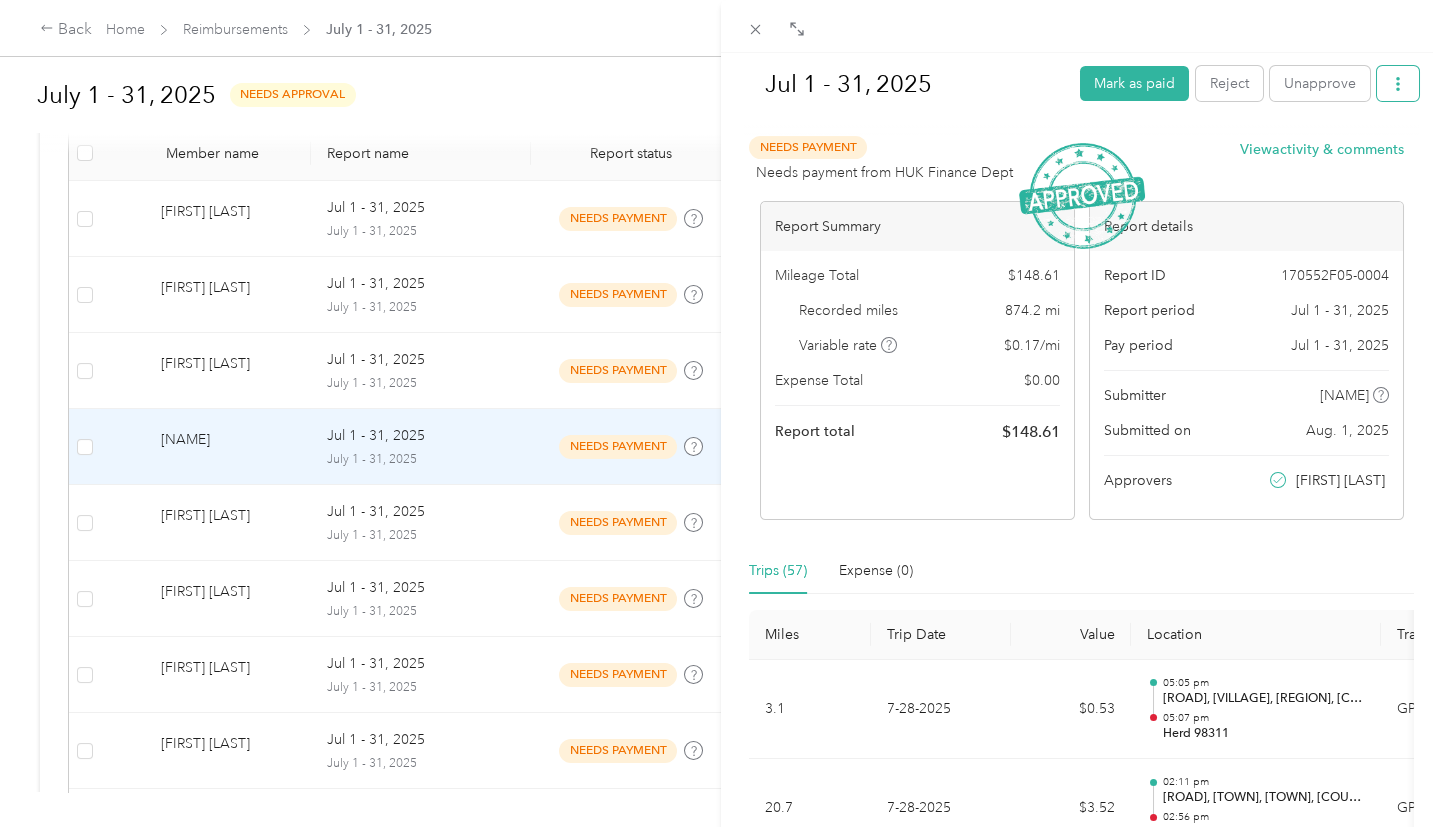 click at bounding box center (1398, 83) 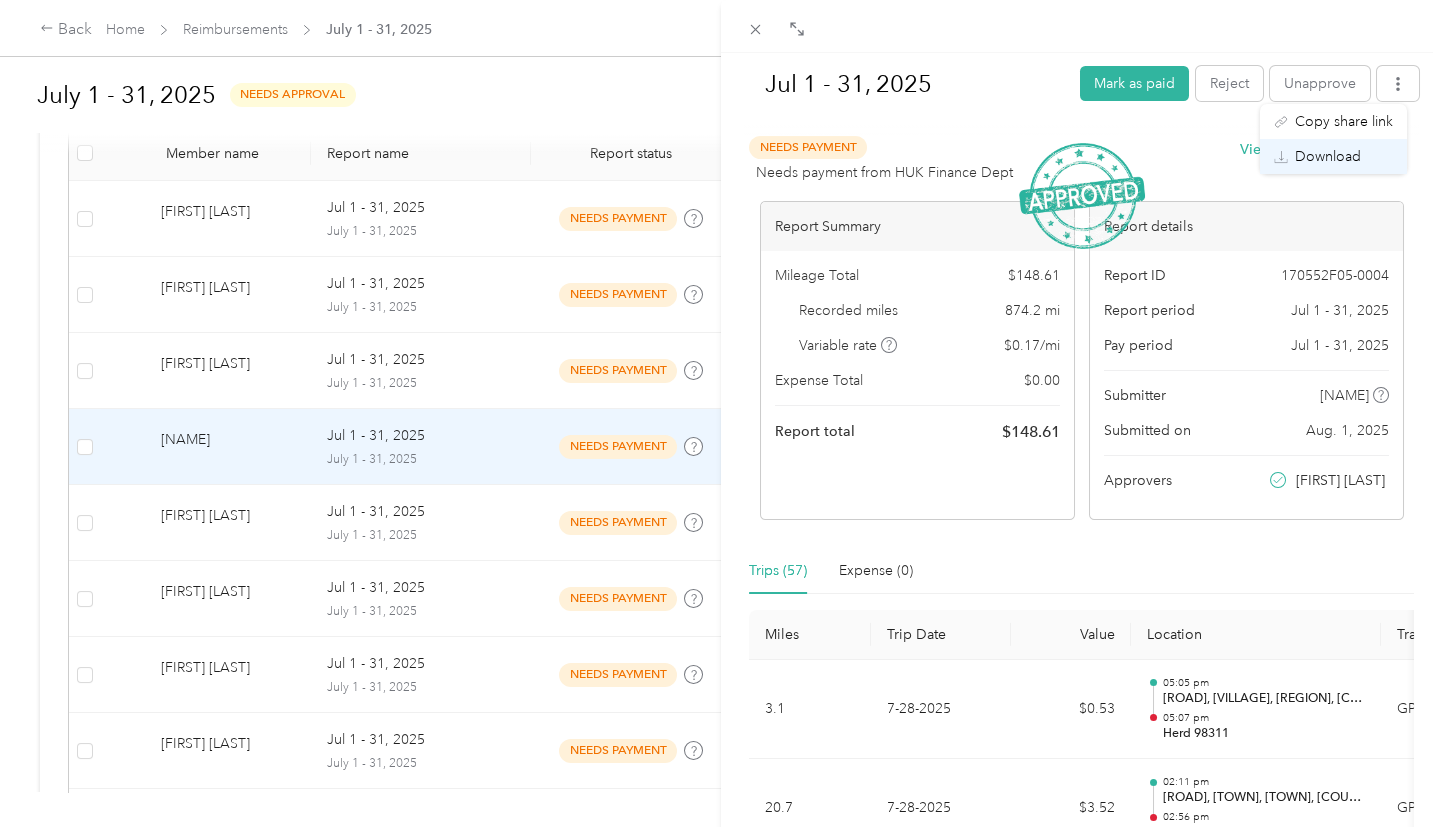 click on "Download" at bounding box center (1328, 156) 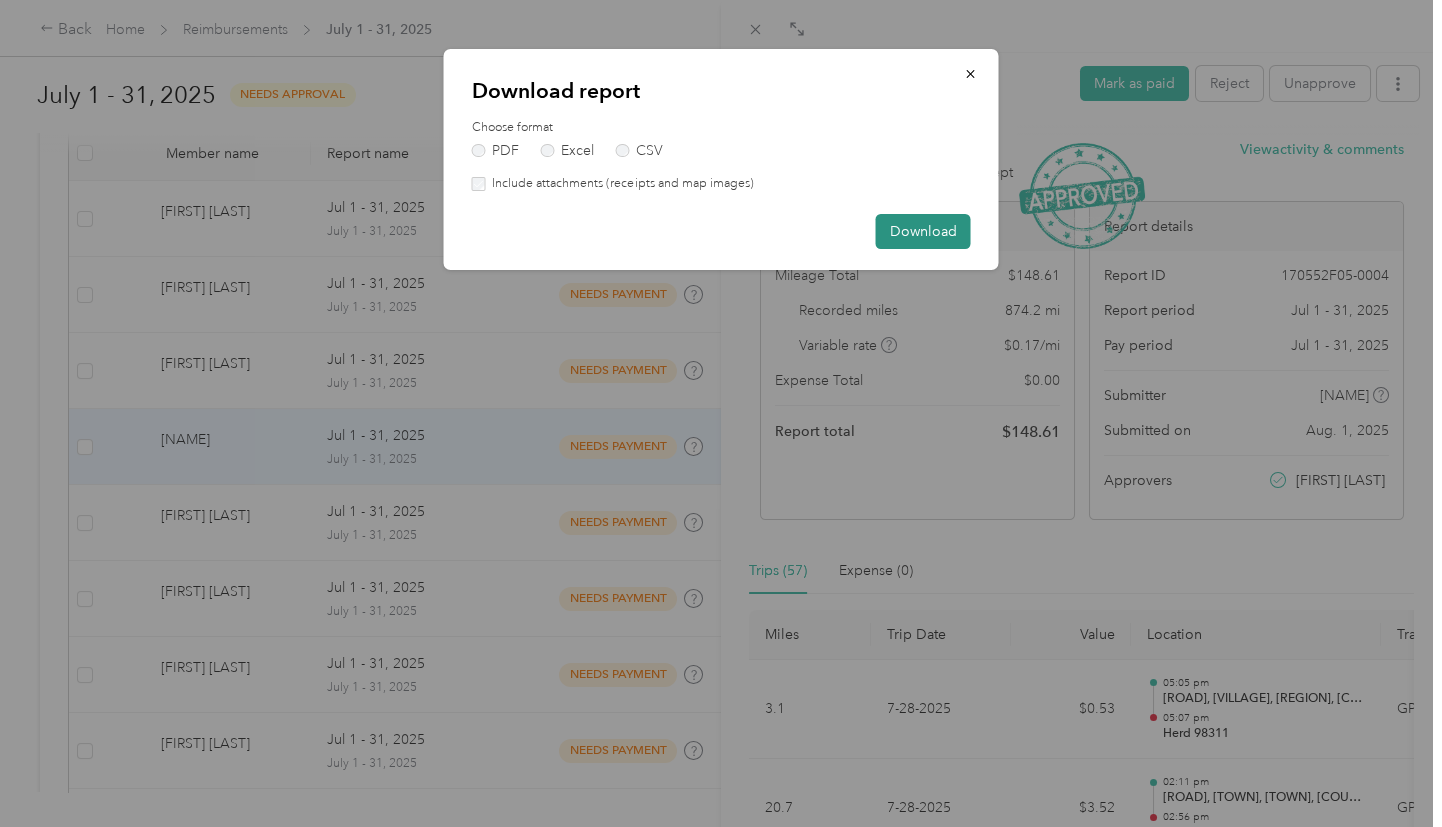 click on "Download" at bounding box center (923, 231) 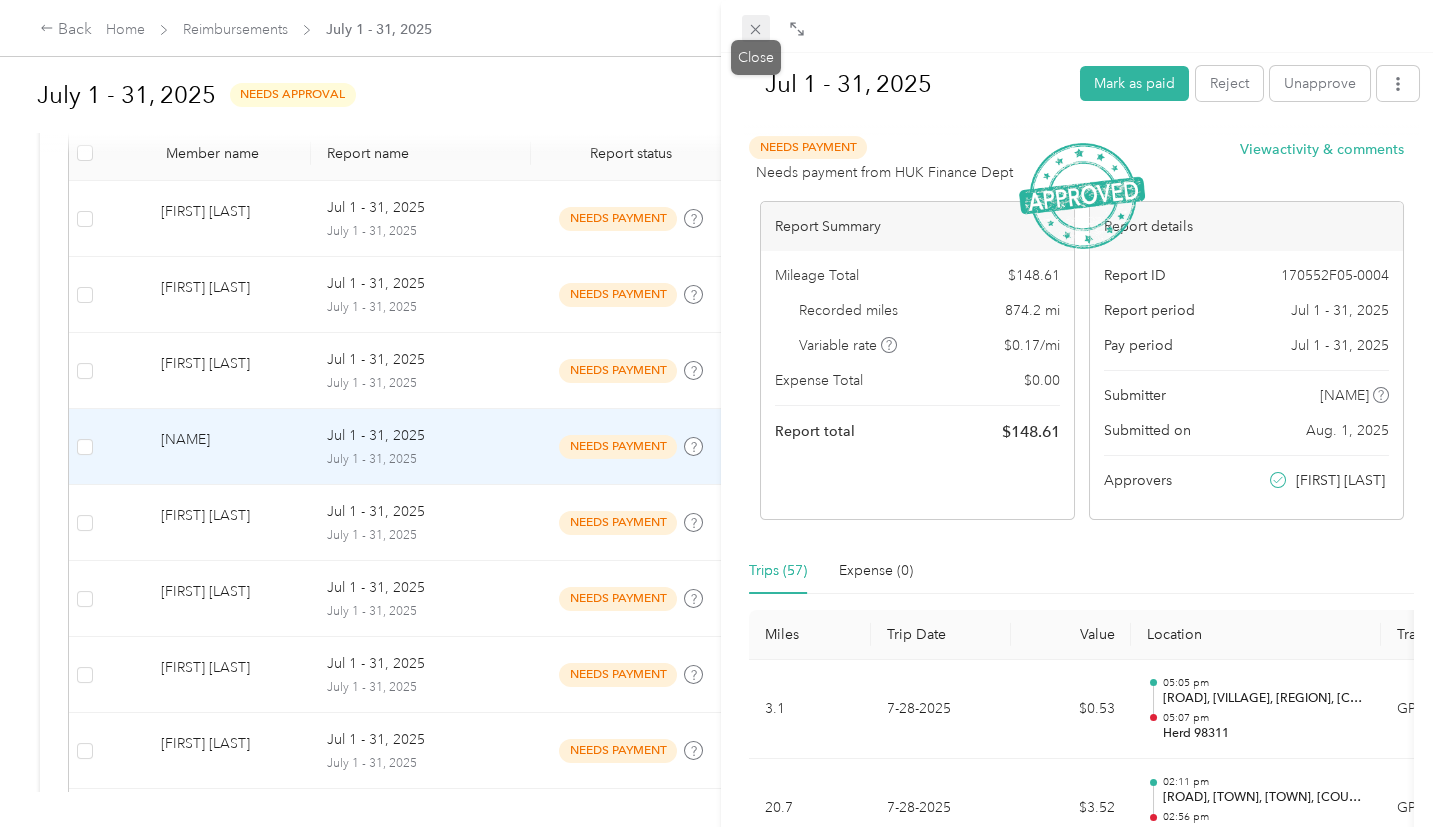 click 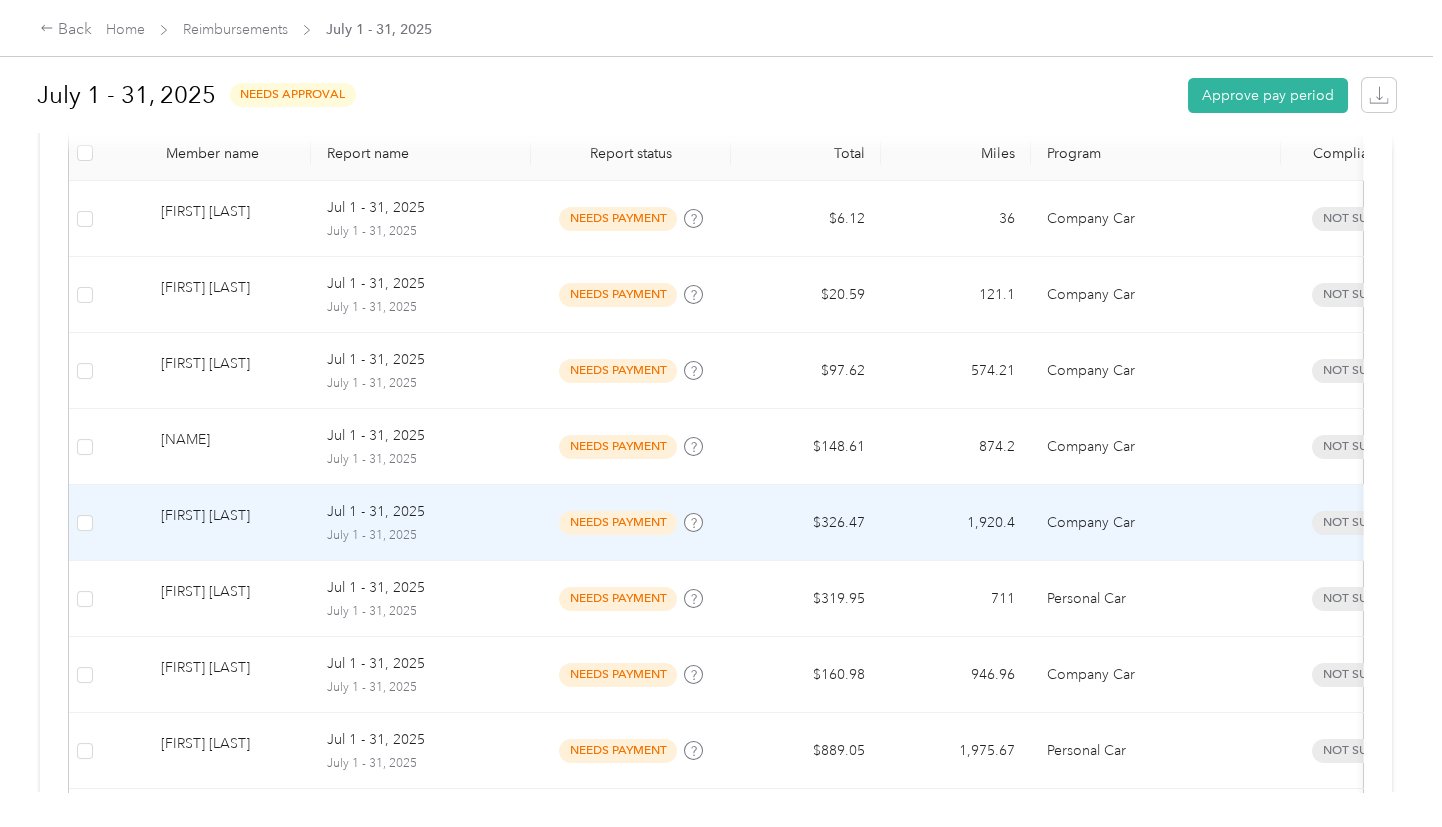 click on "needs payment" at bounding box center [618, 522] 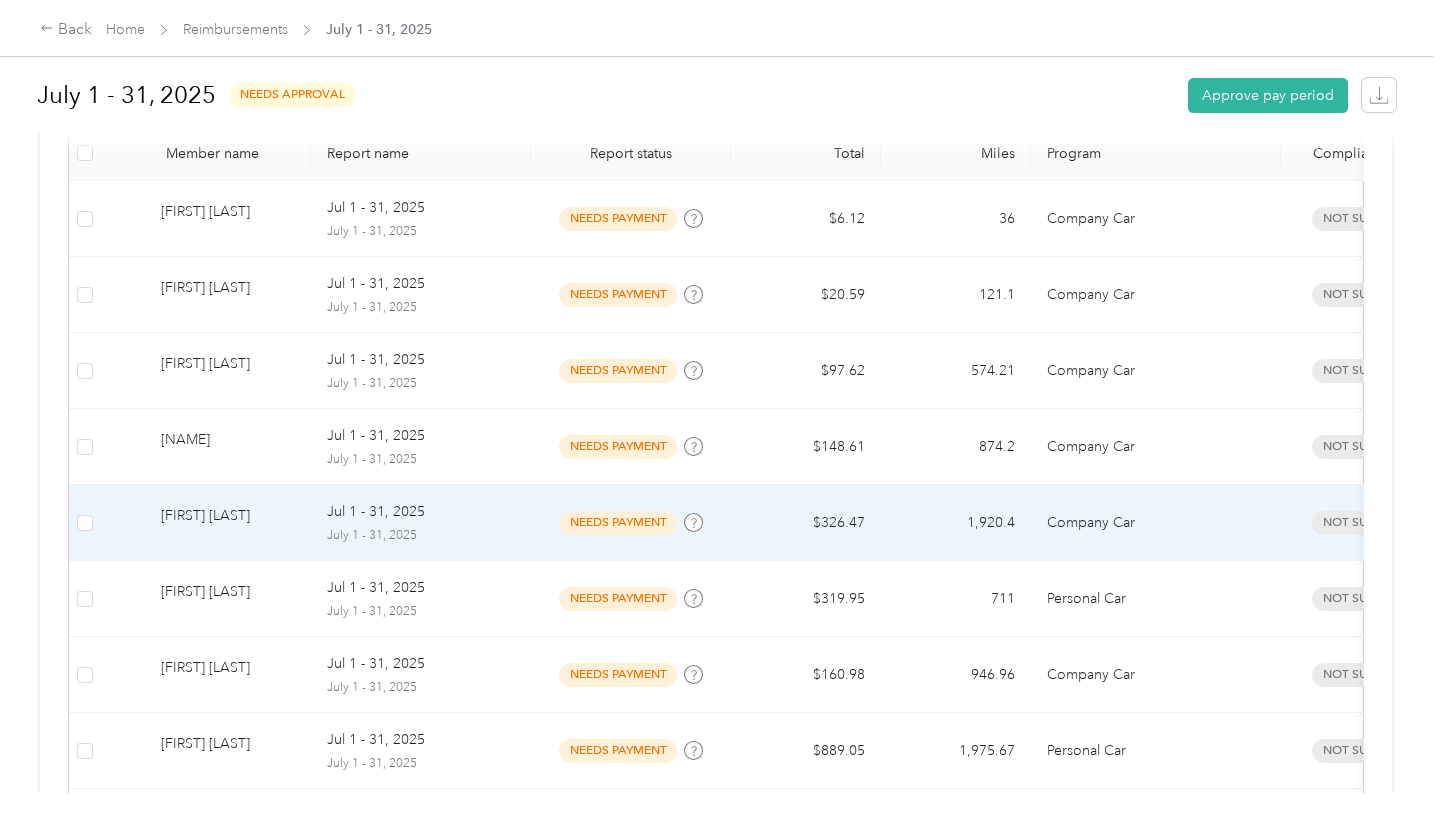 click at bounding box center [716, 827] 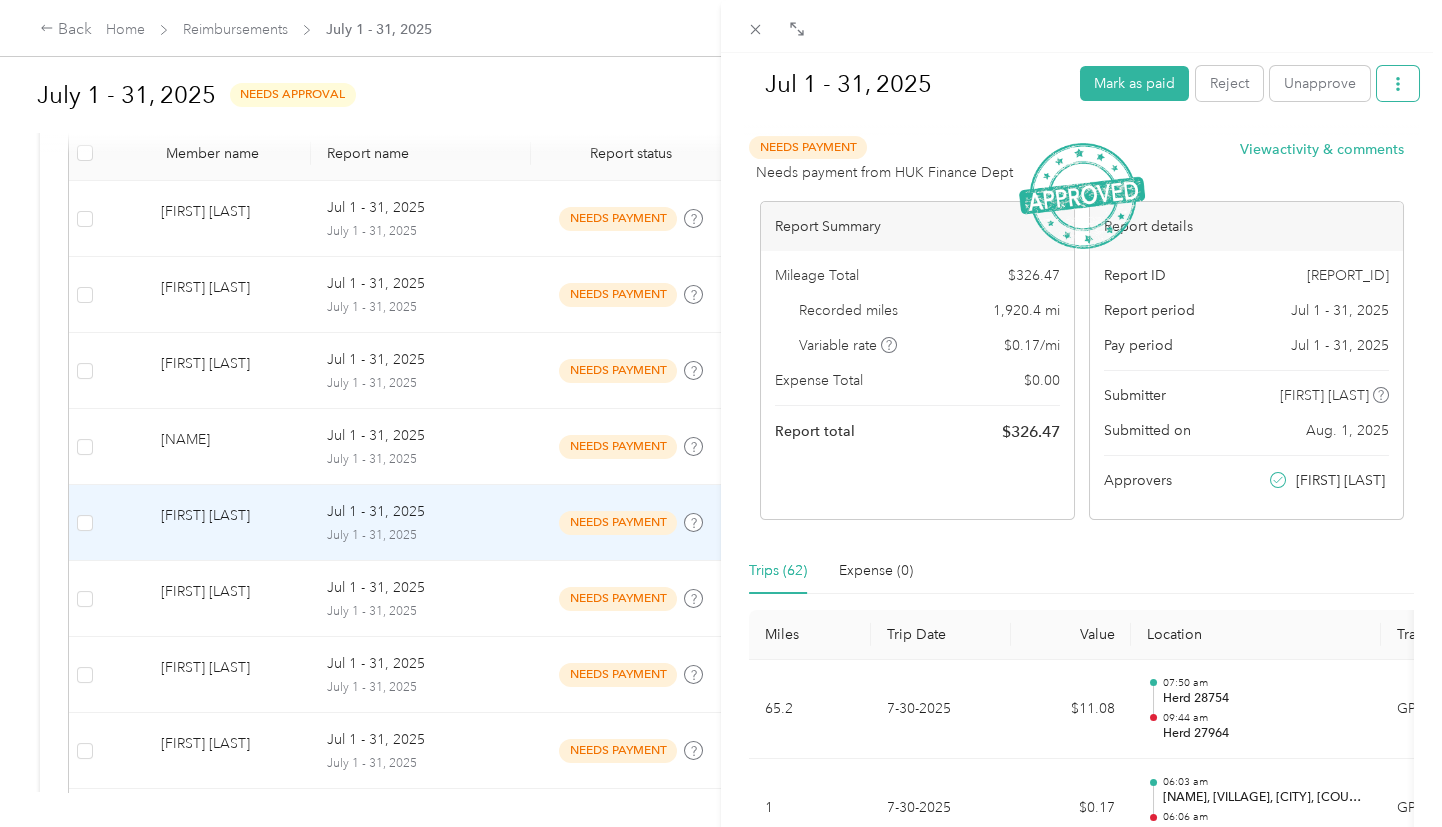 click 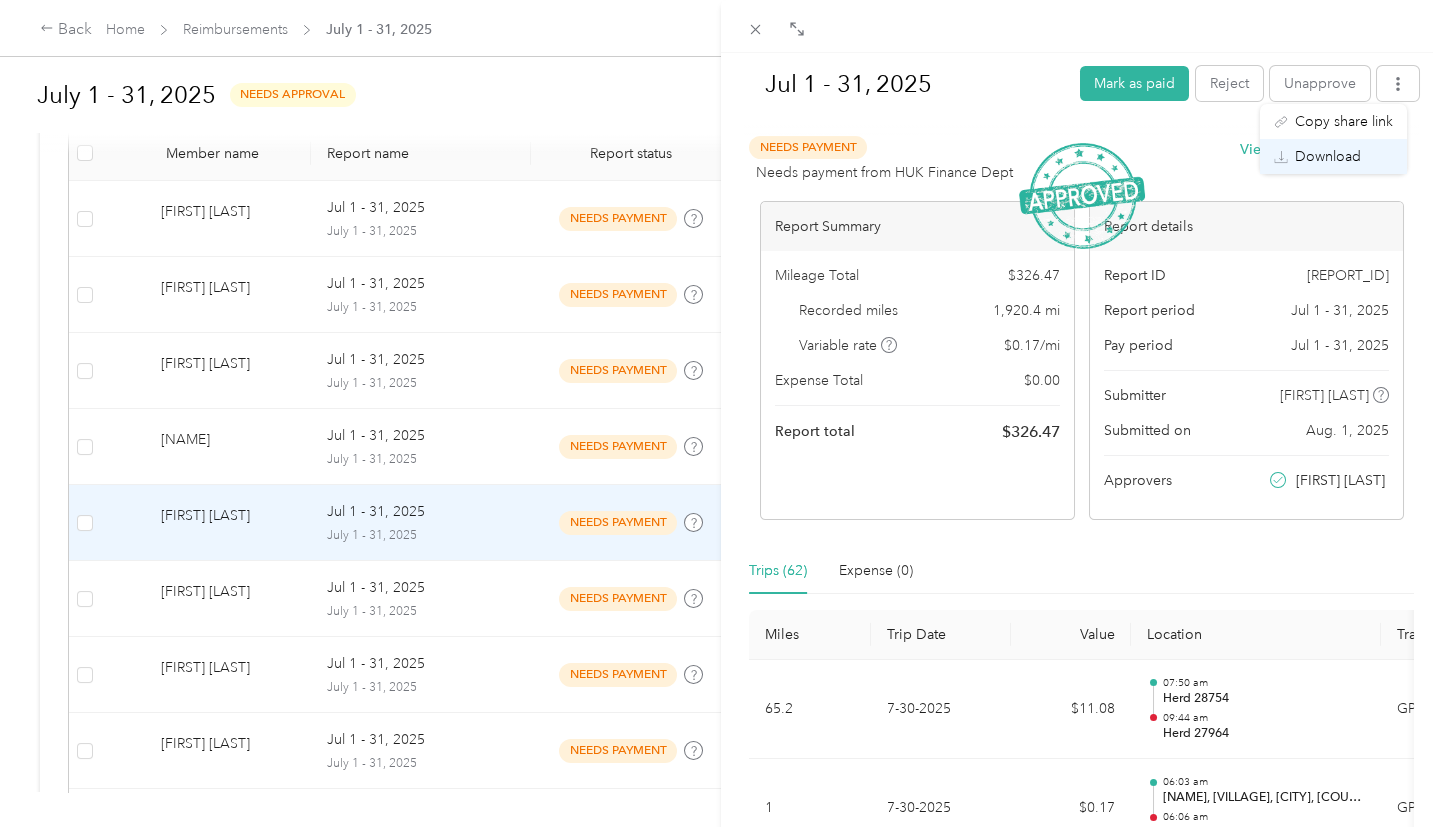 click on "Download" at bounding box center [1328, 156] 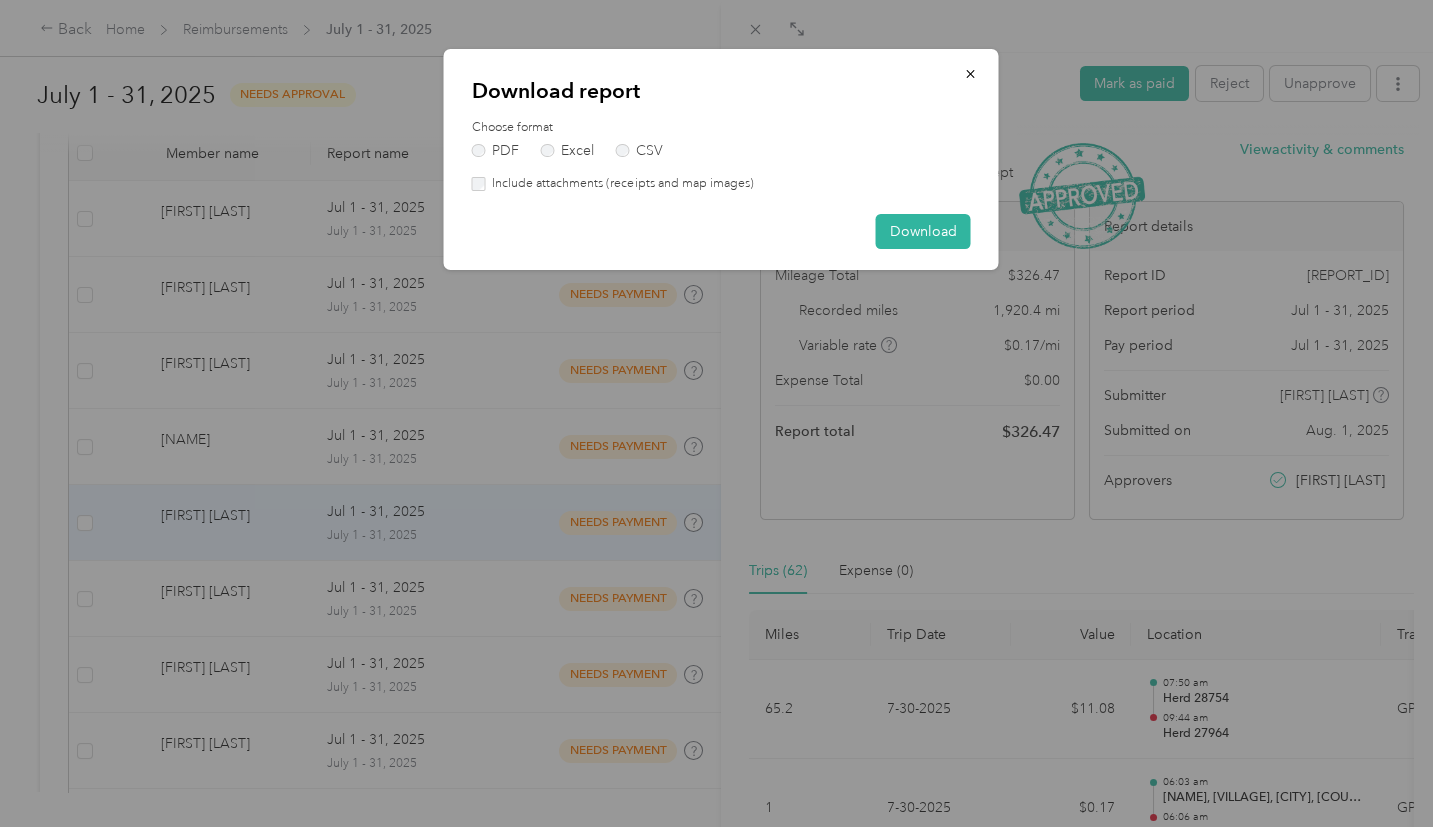 click on "Include attachments (receipts and map images)" at bounding box center (721, 184) 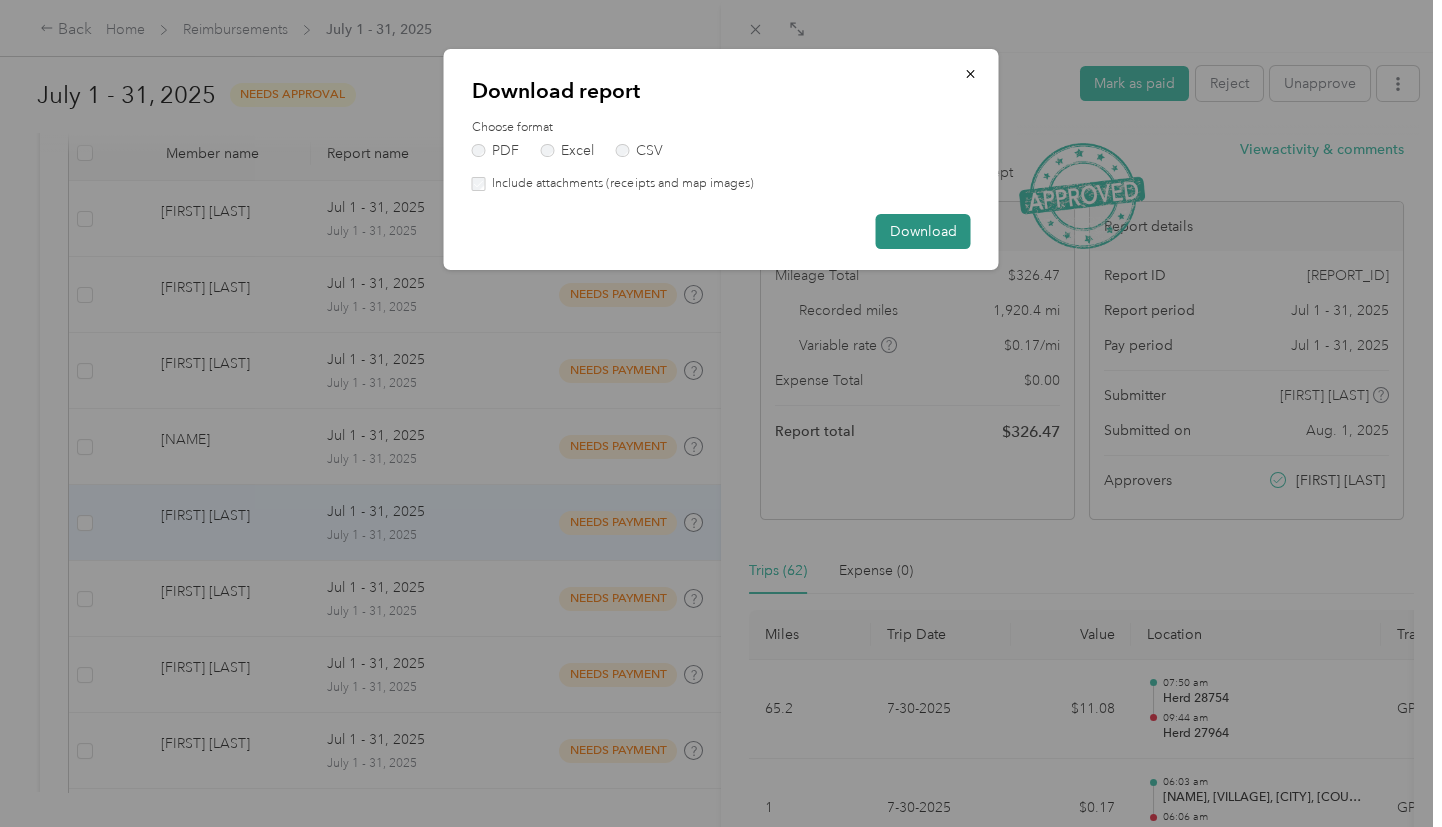 click on "Download" at bounding box center (923, 231) 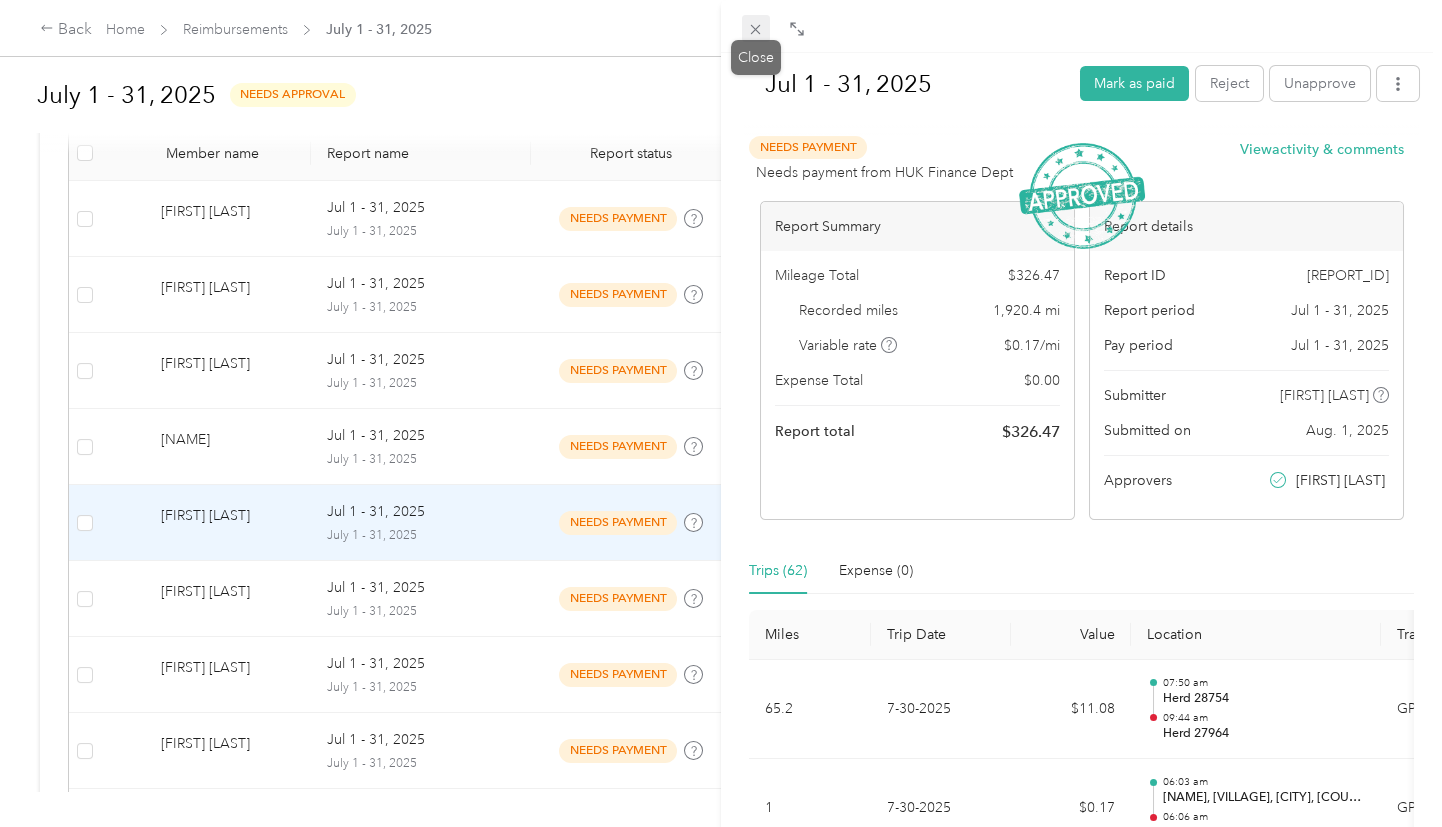 click 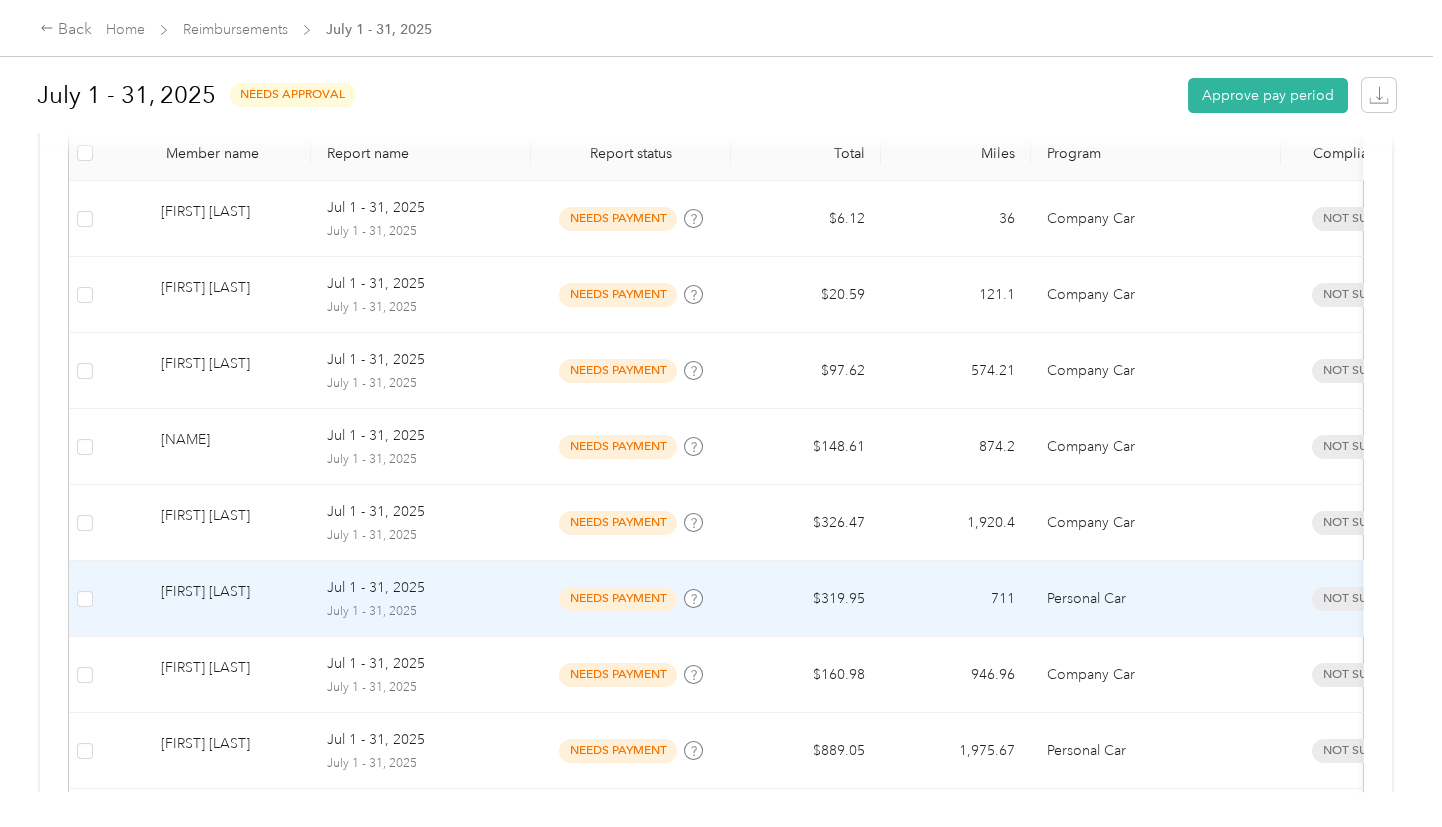 click on "Jul 1 - 31, 2025 July 1 - 31, 2025" at bounding box center (421, 598) 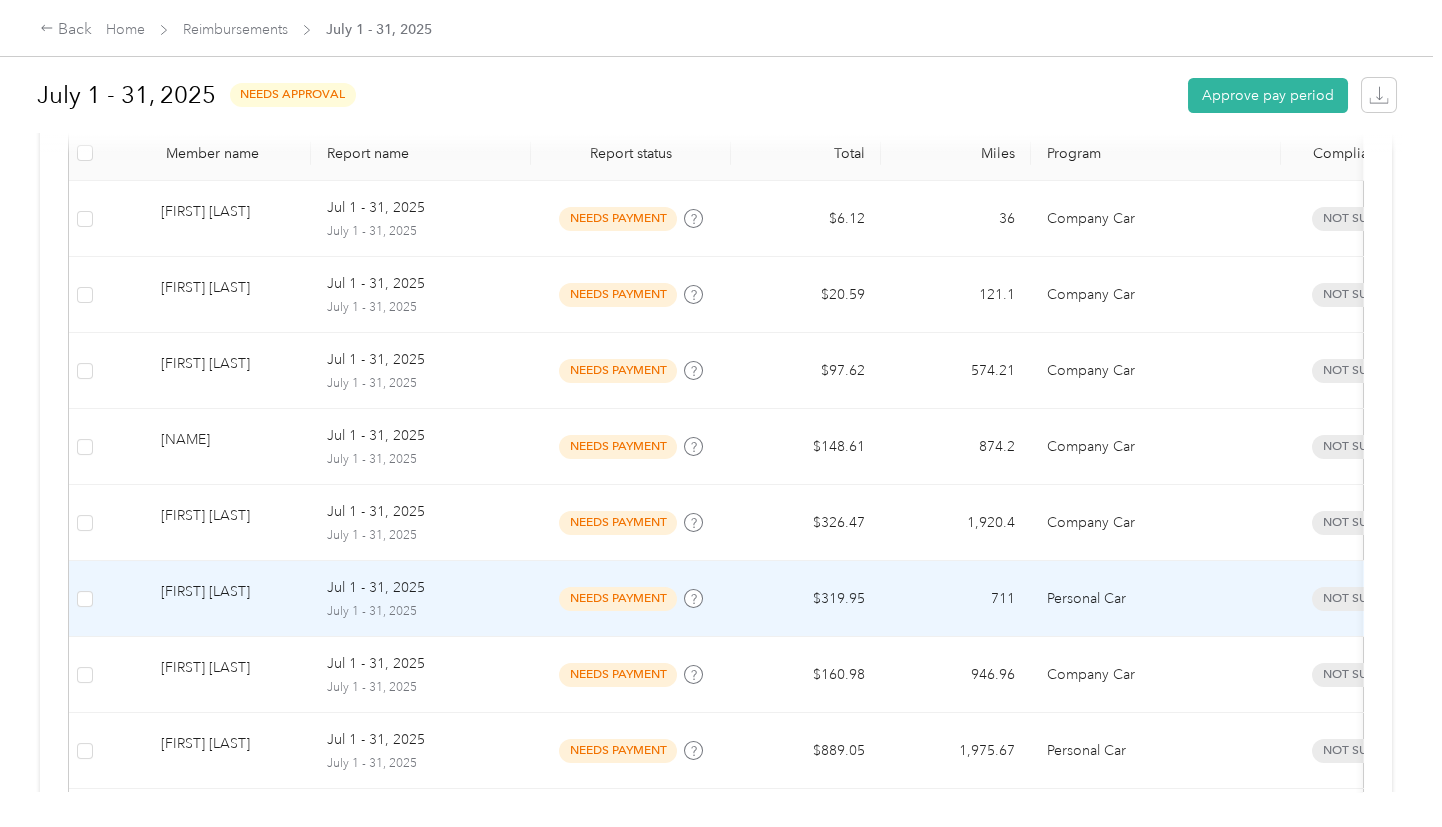 click at bounding box center [716, 827] 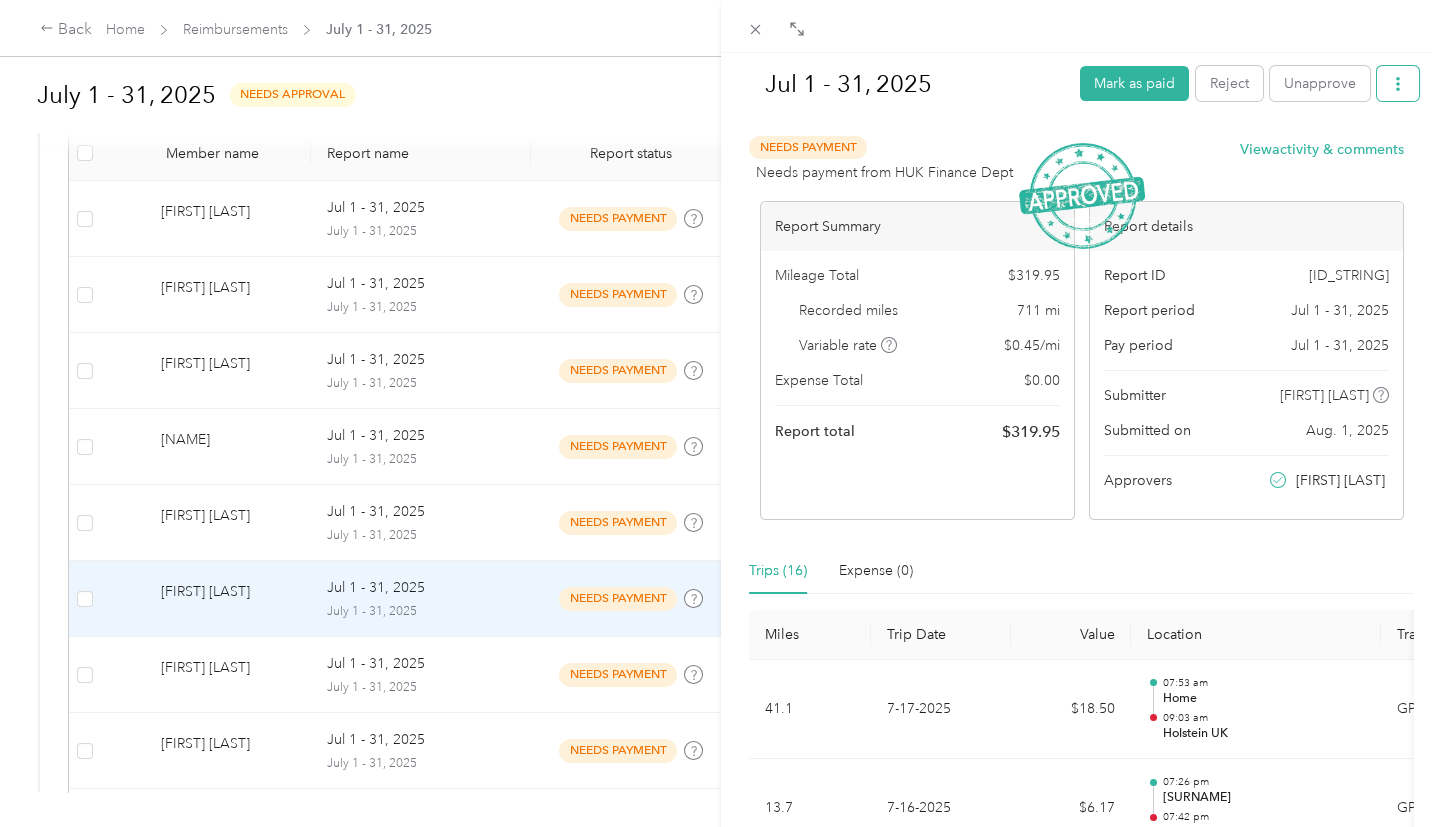click 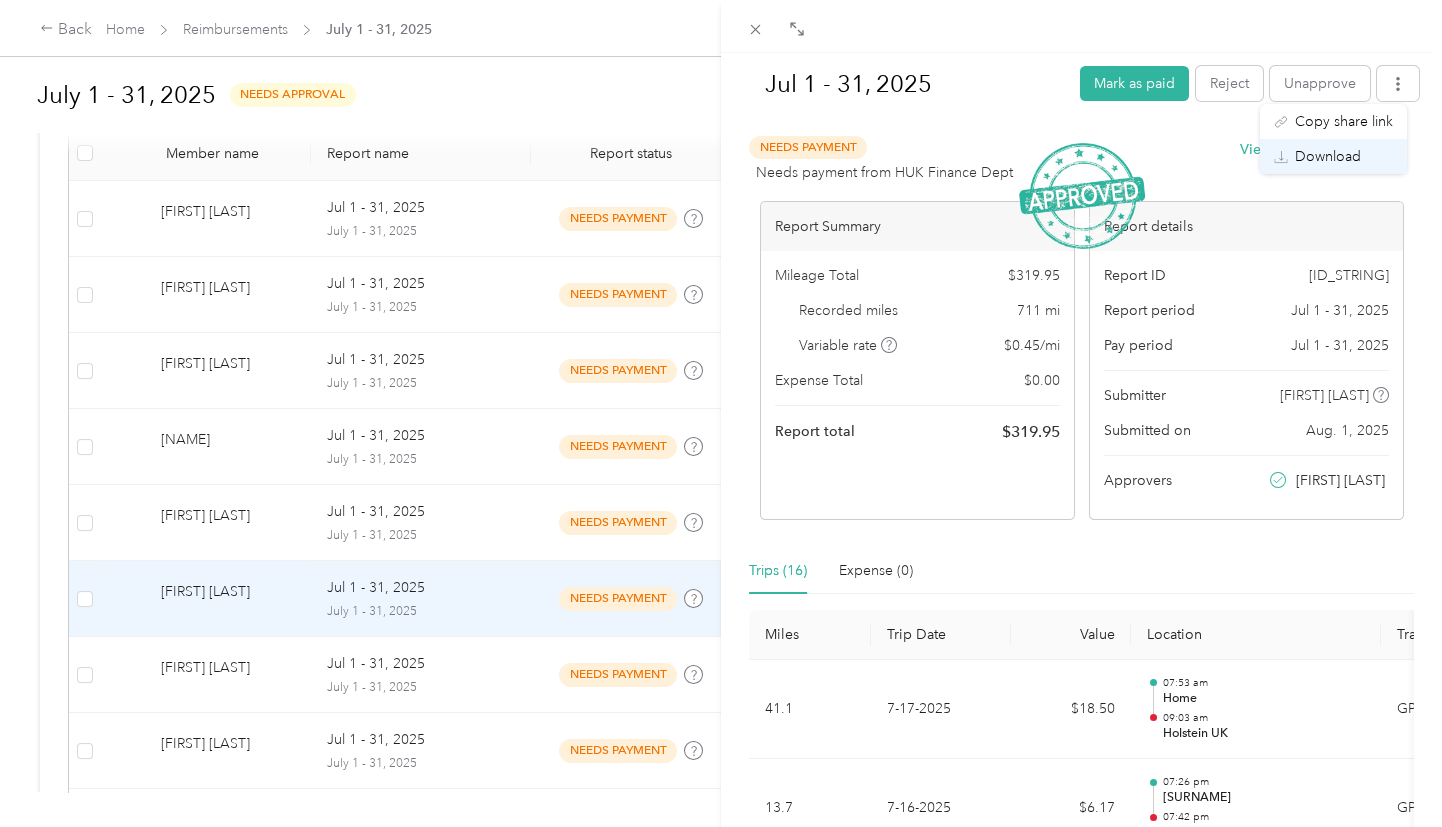 click on "Download" at bounding box center (1333, 156) 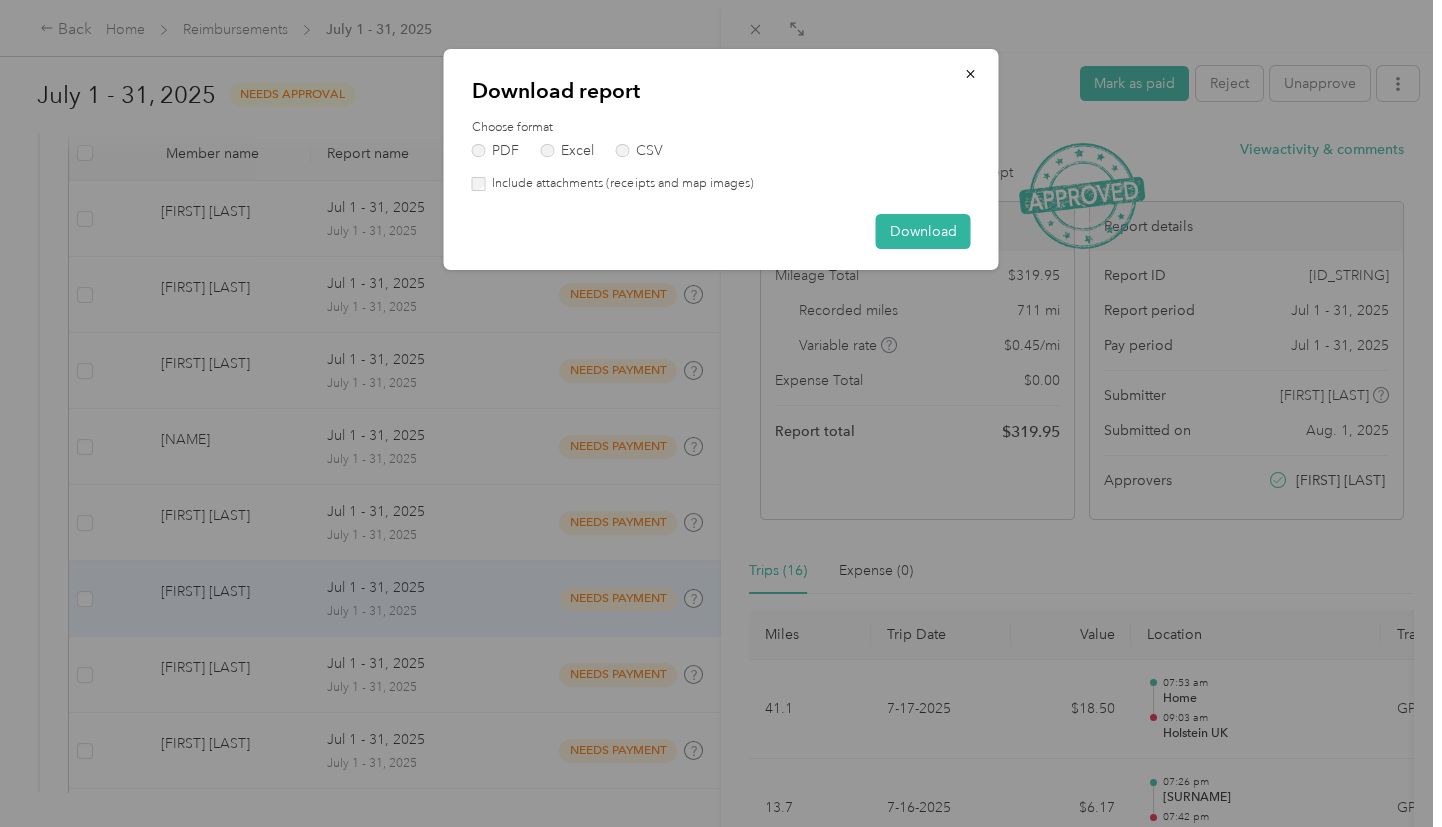 click on "Download report Choose format   PDF Excel CSV Include attachments (receipts and map images) Download" at bounding box center [721, 159] 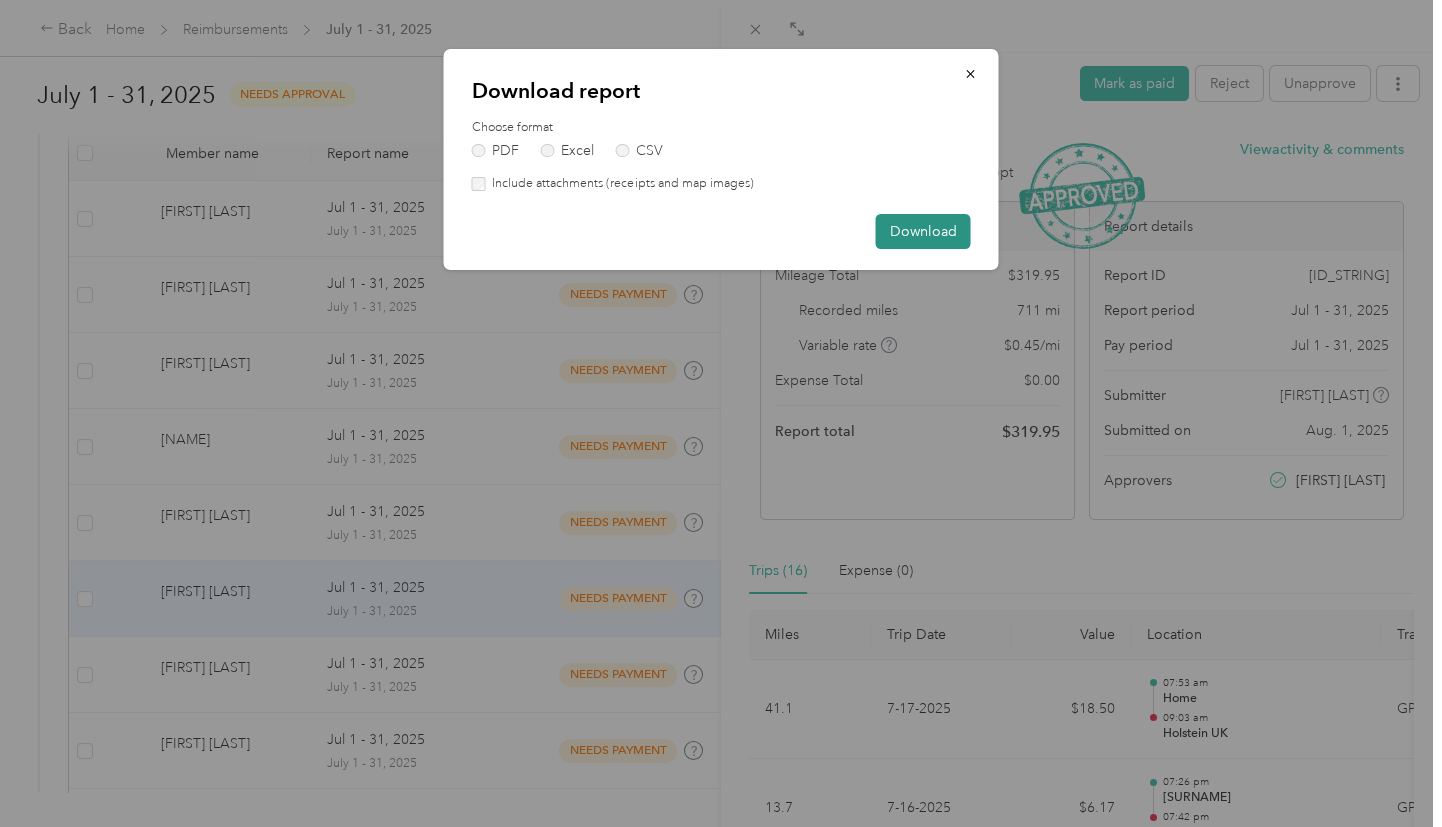 click on "Download" at bounding box center (923, 231) 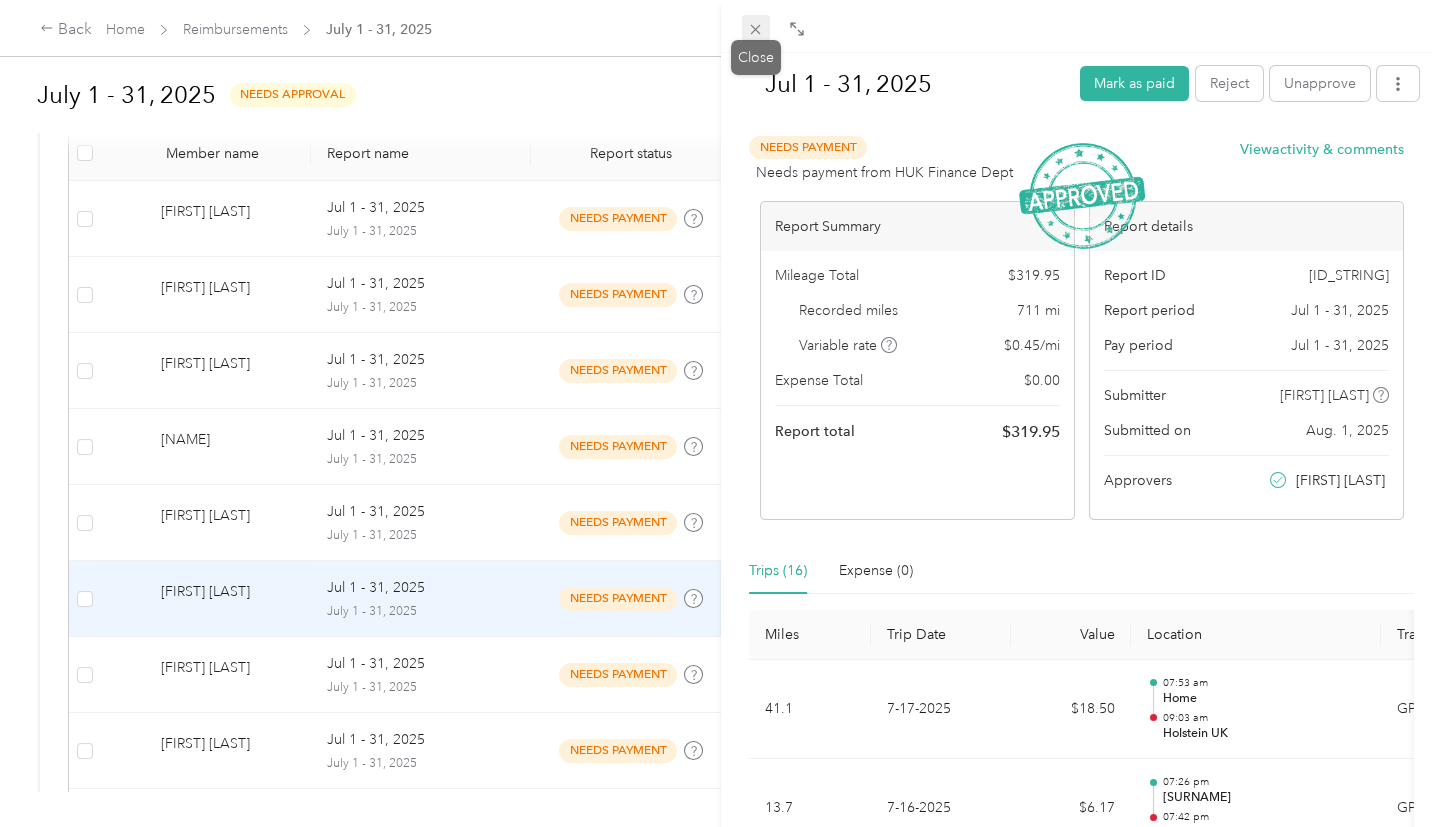 click 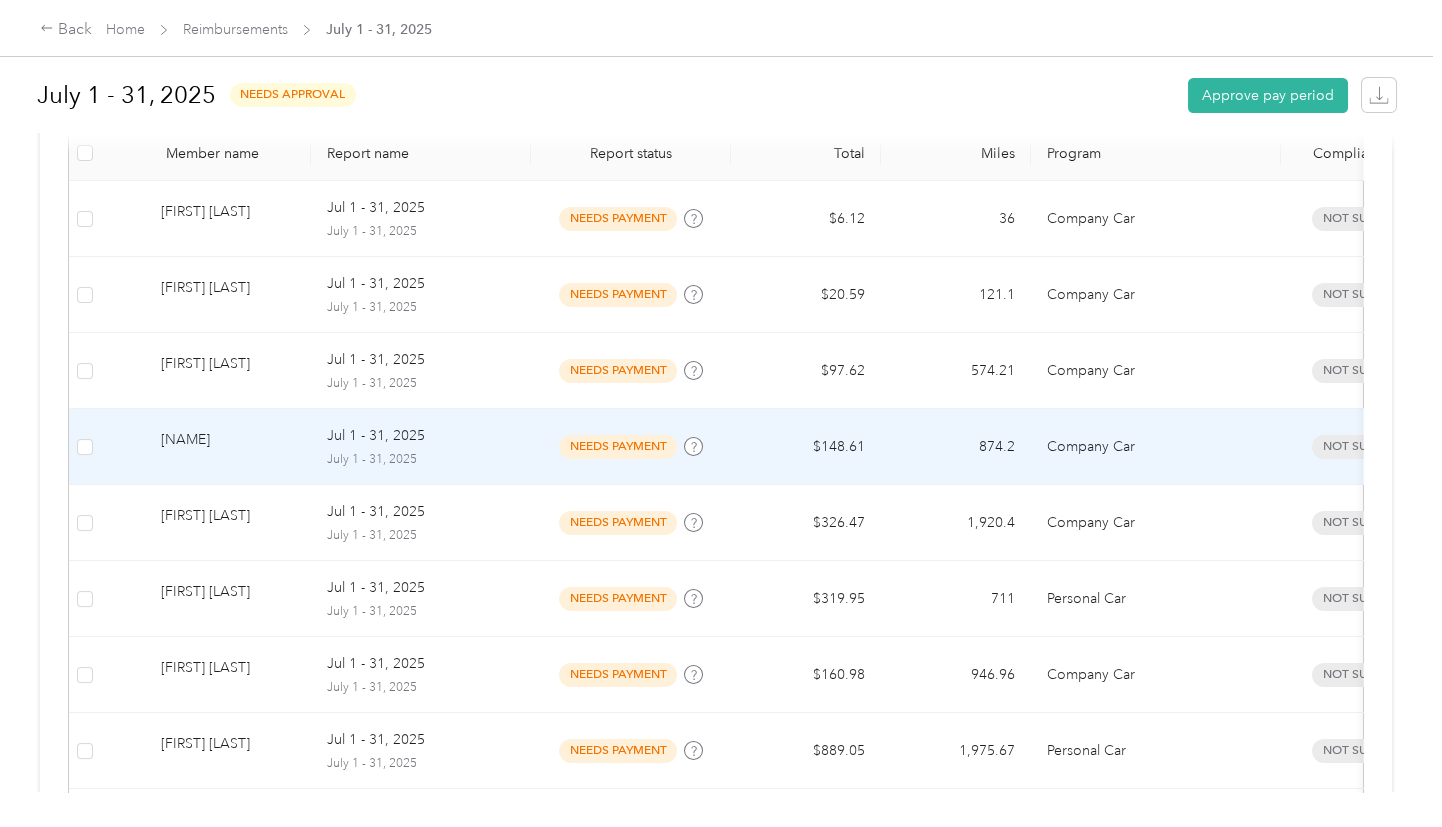 scroll, scrollTop: 803, scrollLeft: 0, axis: vertical 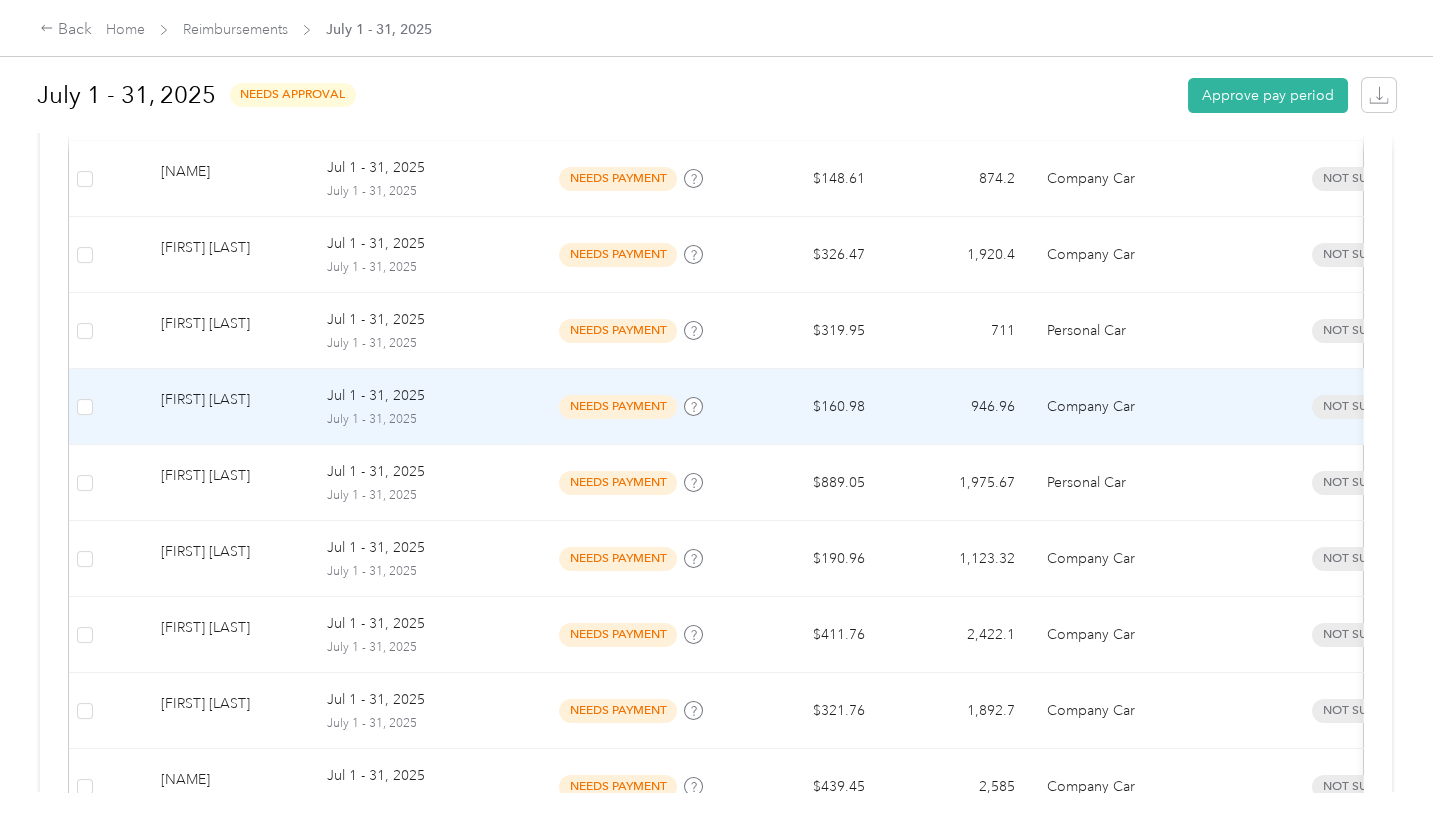 click on "Jul 1 - 31, 2025" at bounding box center (376, 396) 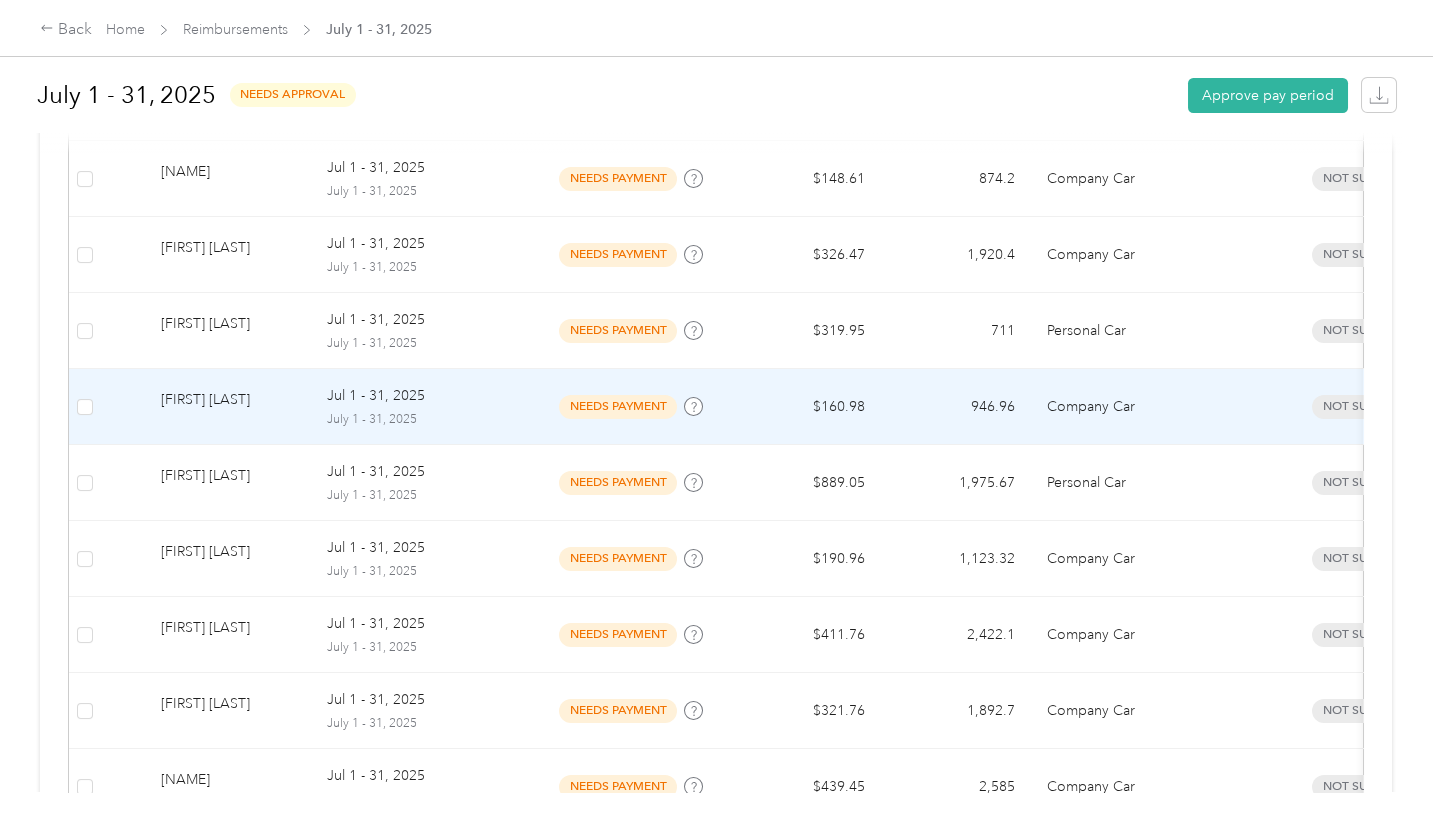 click at bounding box center [716, 827] 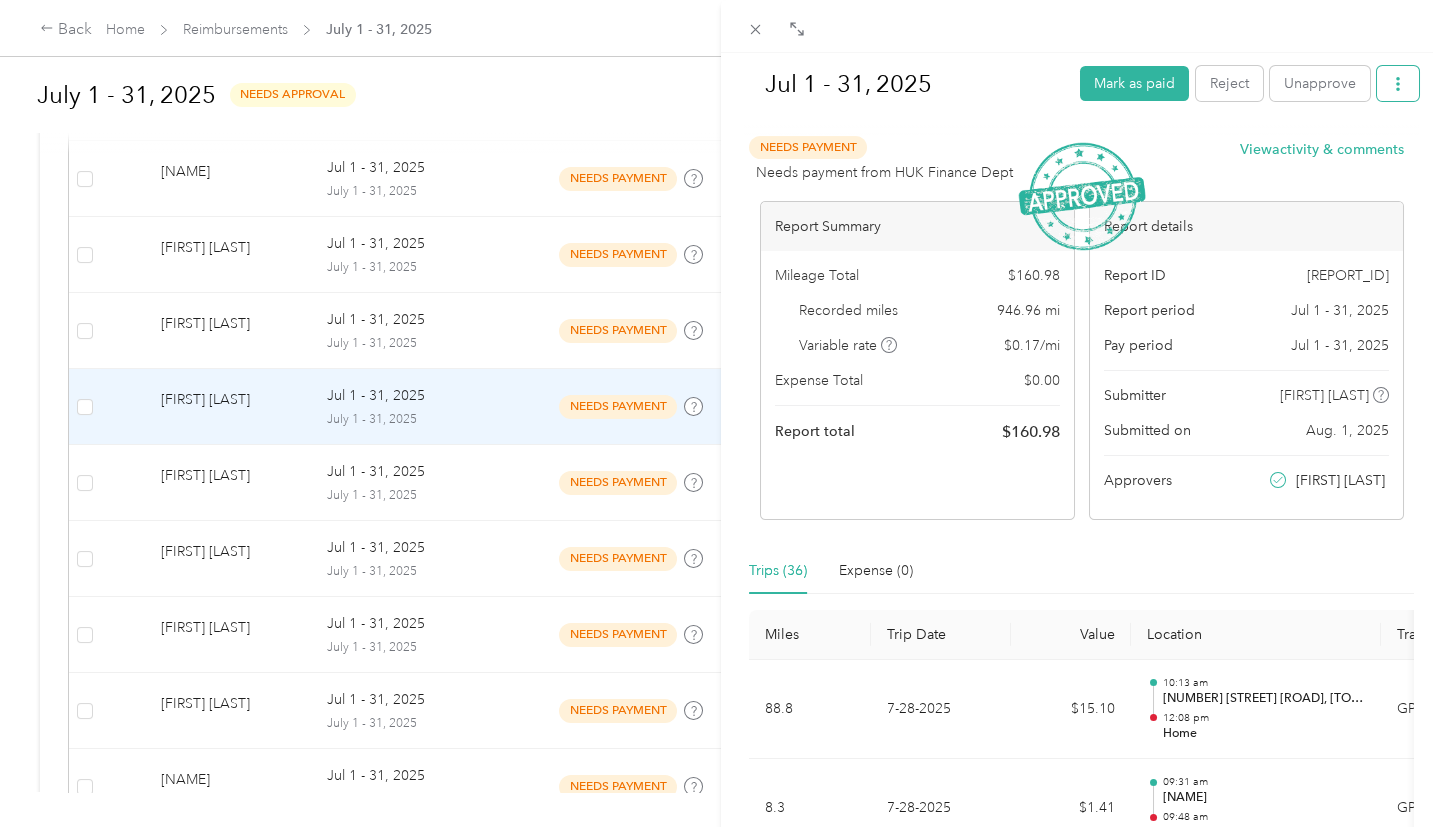 click 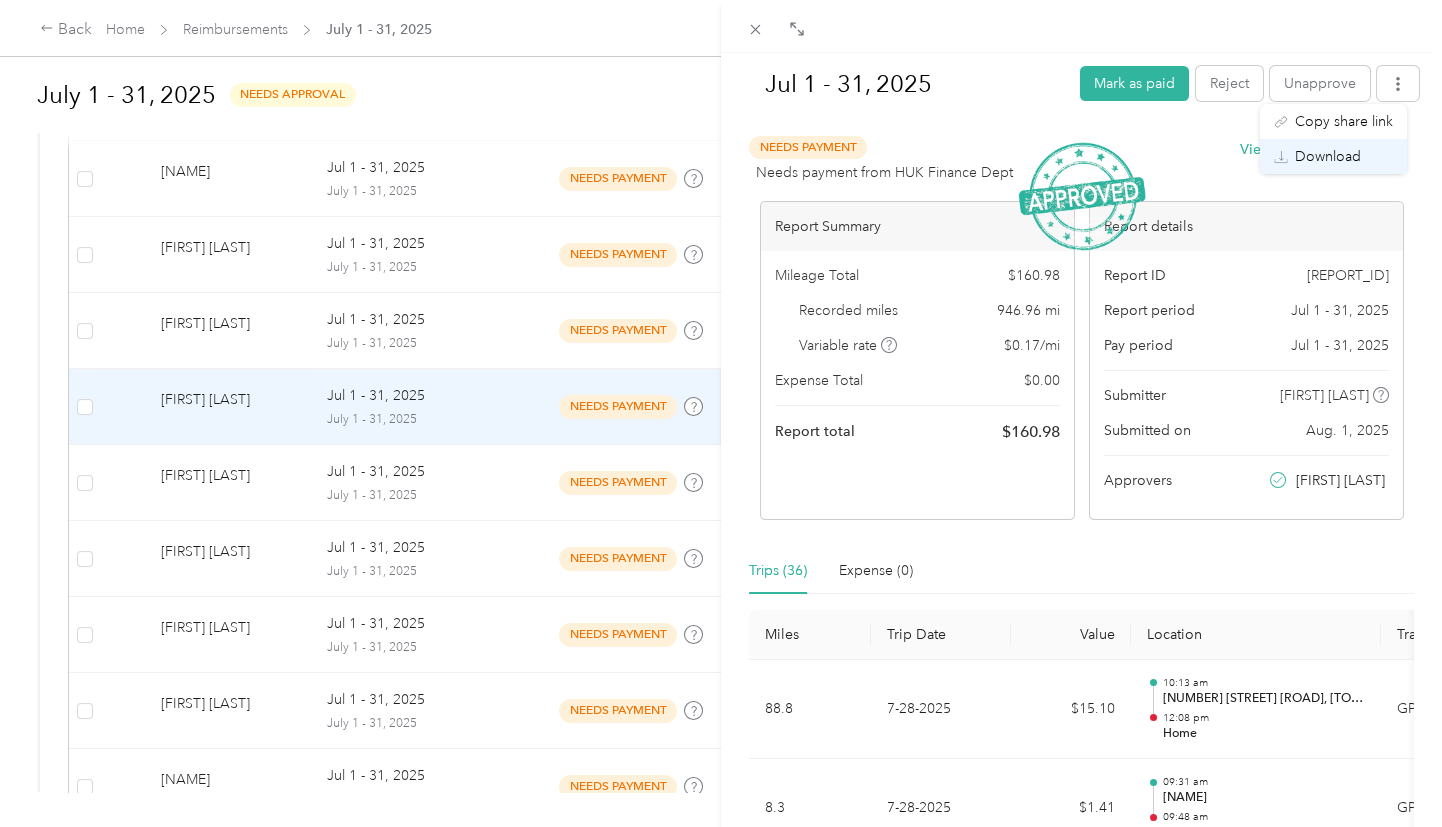 click 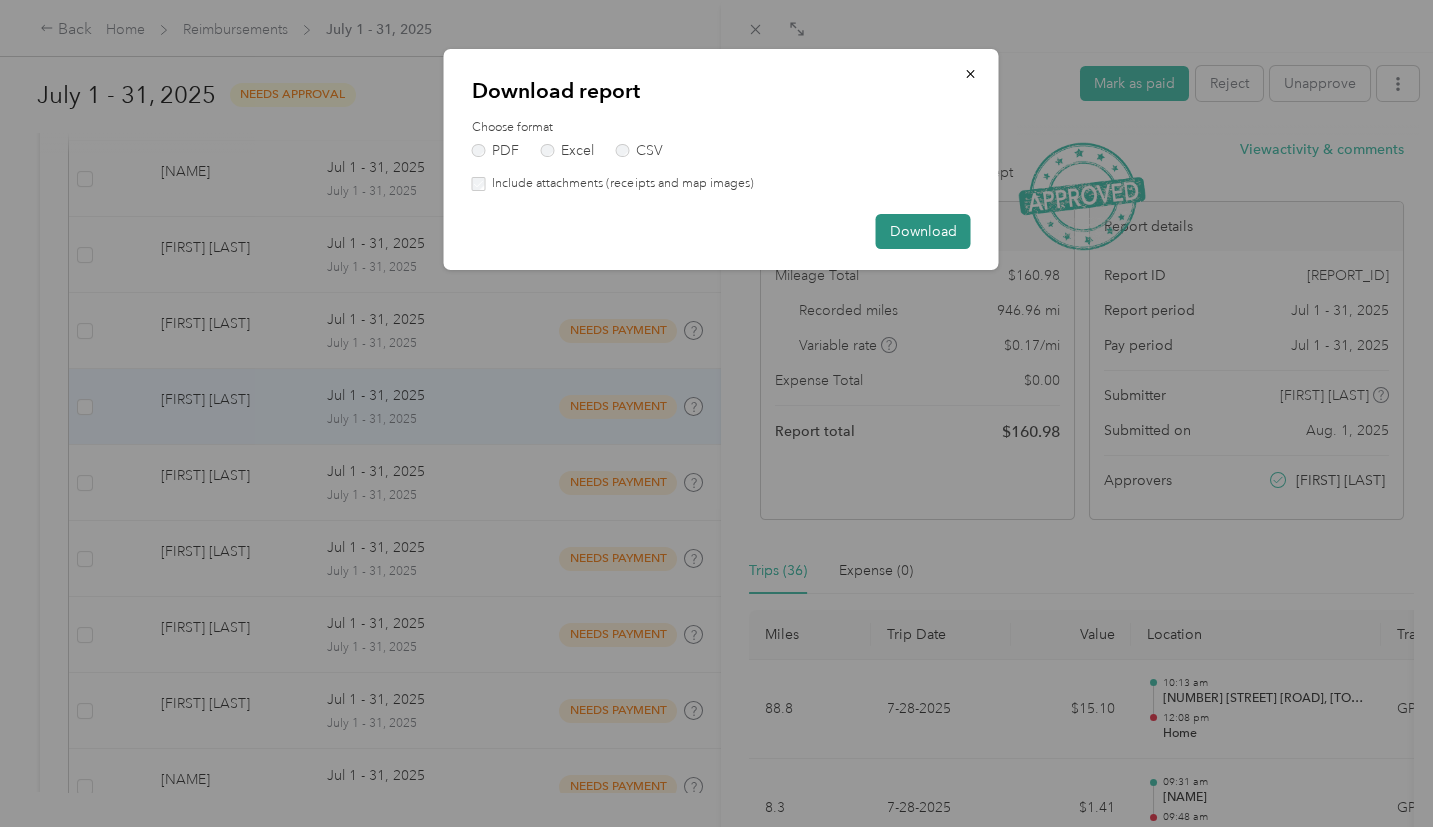 click on "Download" at bounding box center (923, 231) 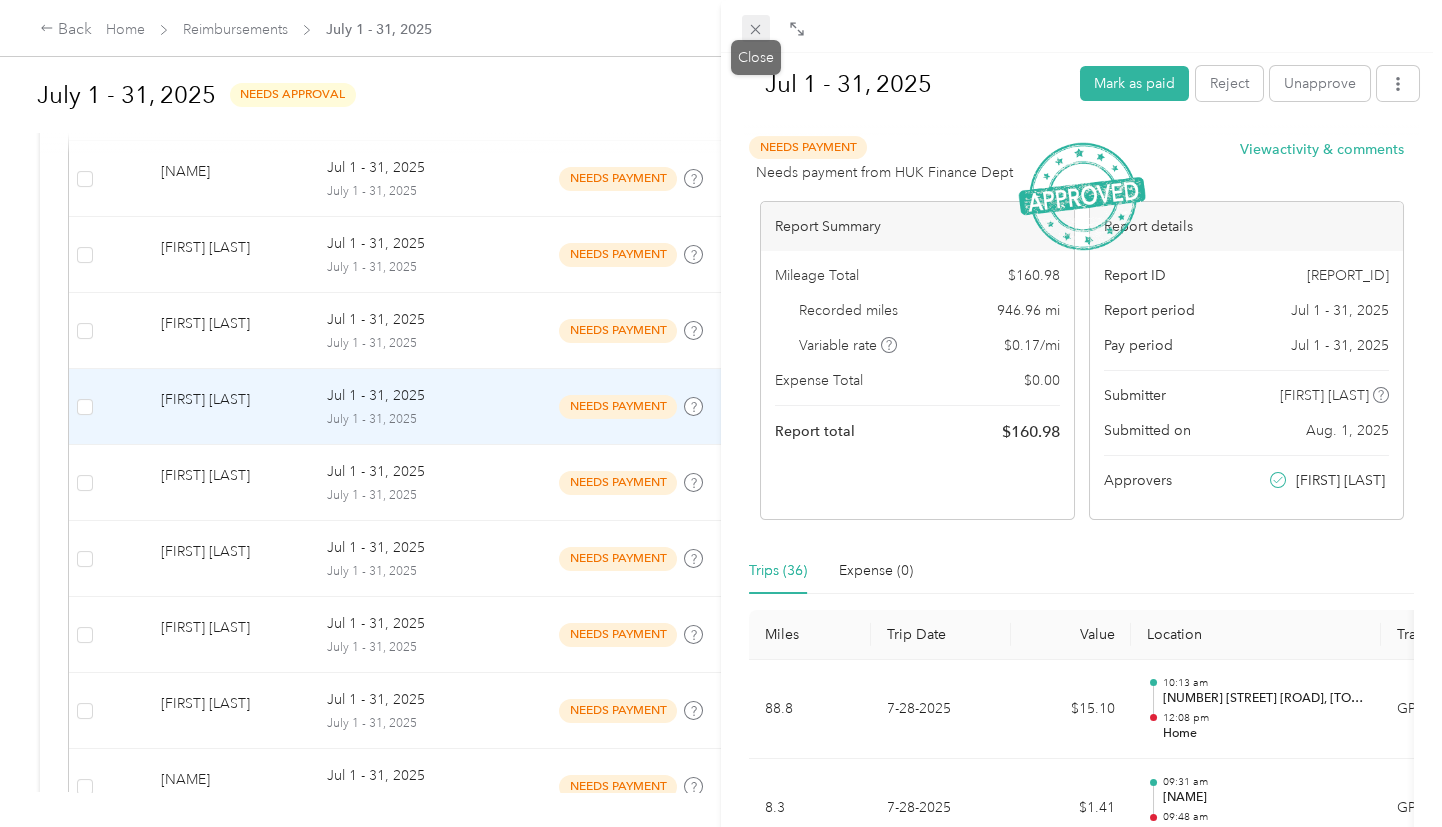 click 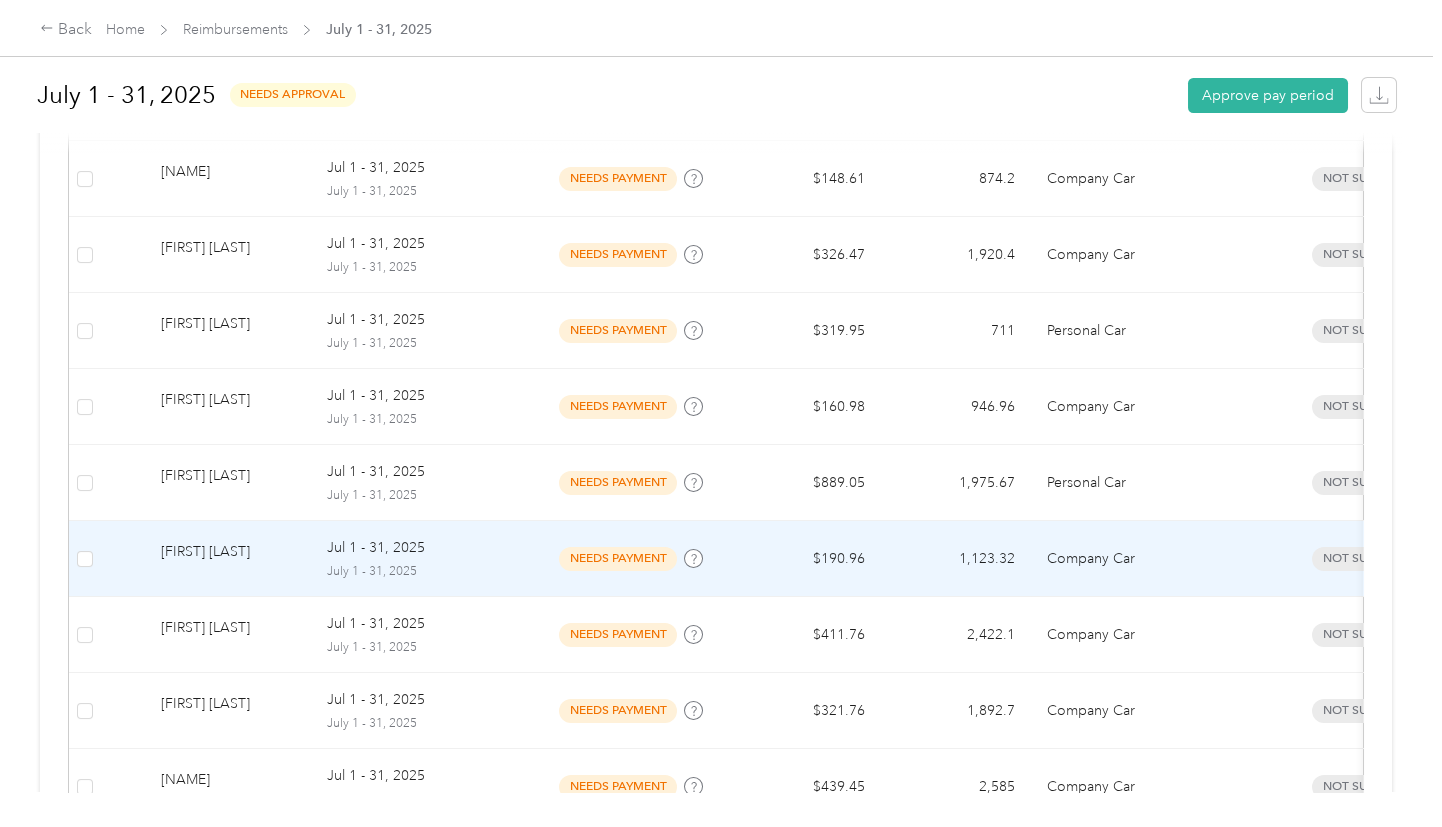scroll, scrollTop: 892, scrollLeft: 0, axis: vertical 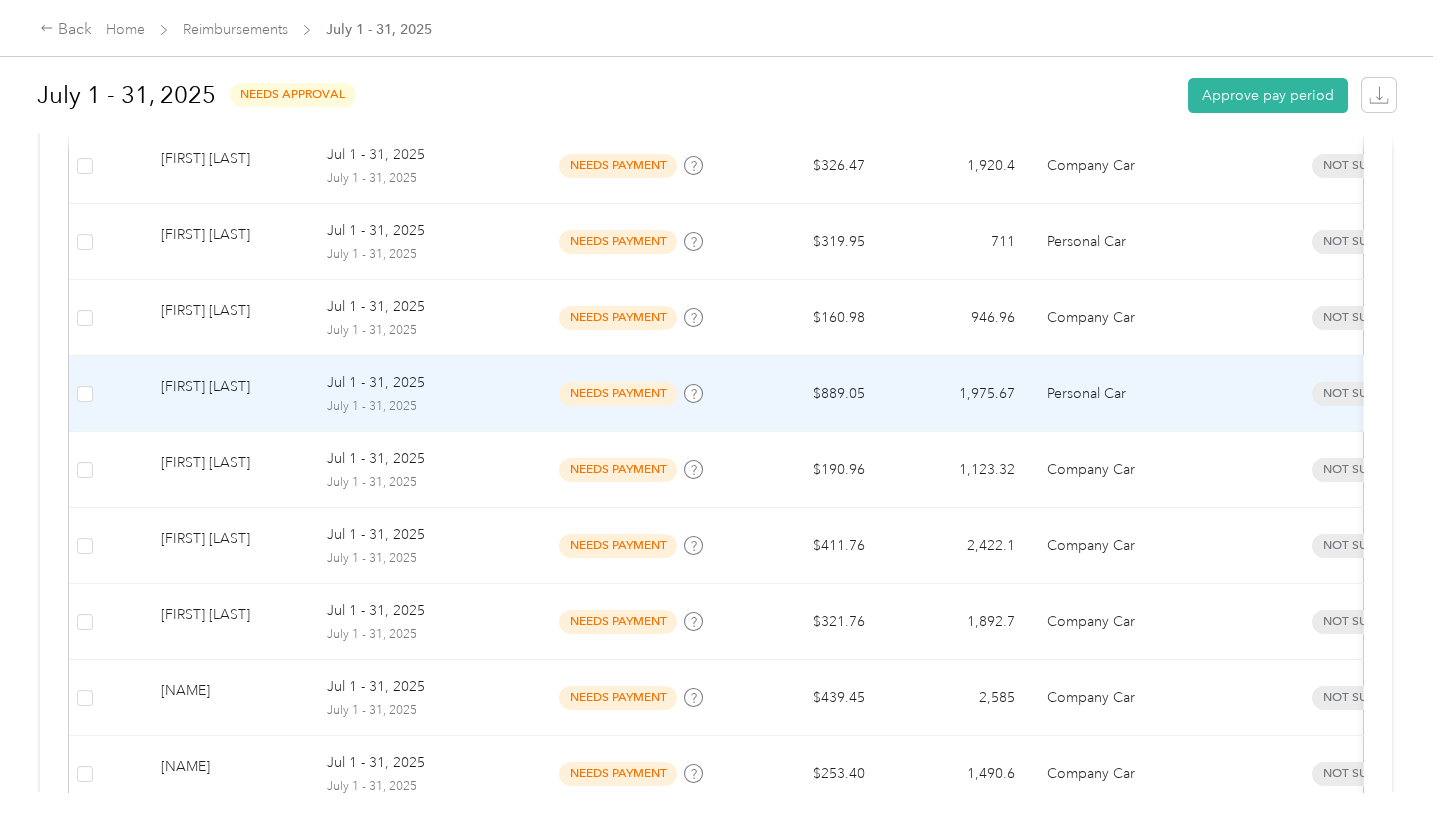 click on "needs payment" at bounding box center (631, 394) 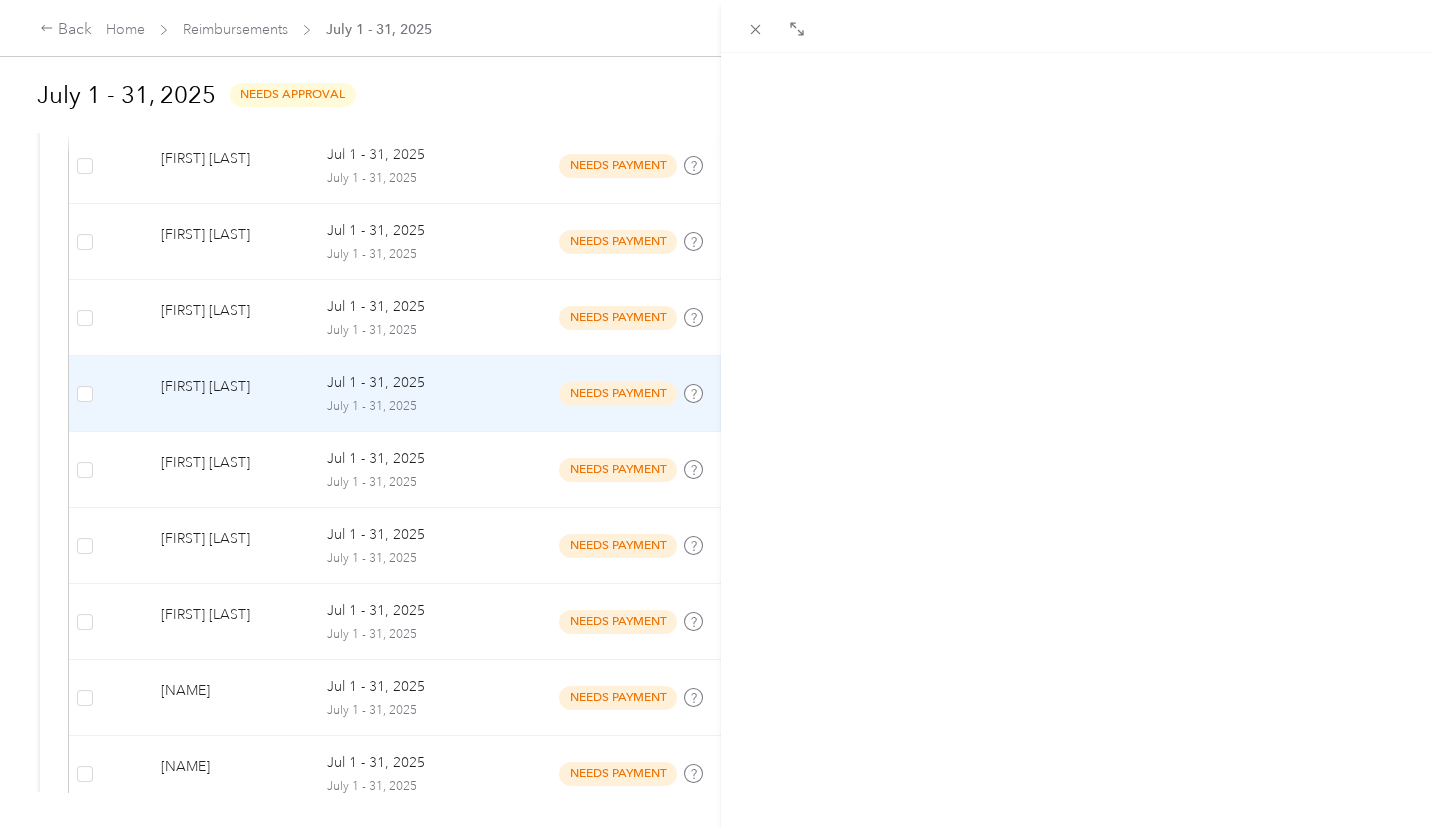 click at bounding box center [721, 413] 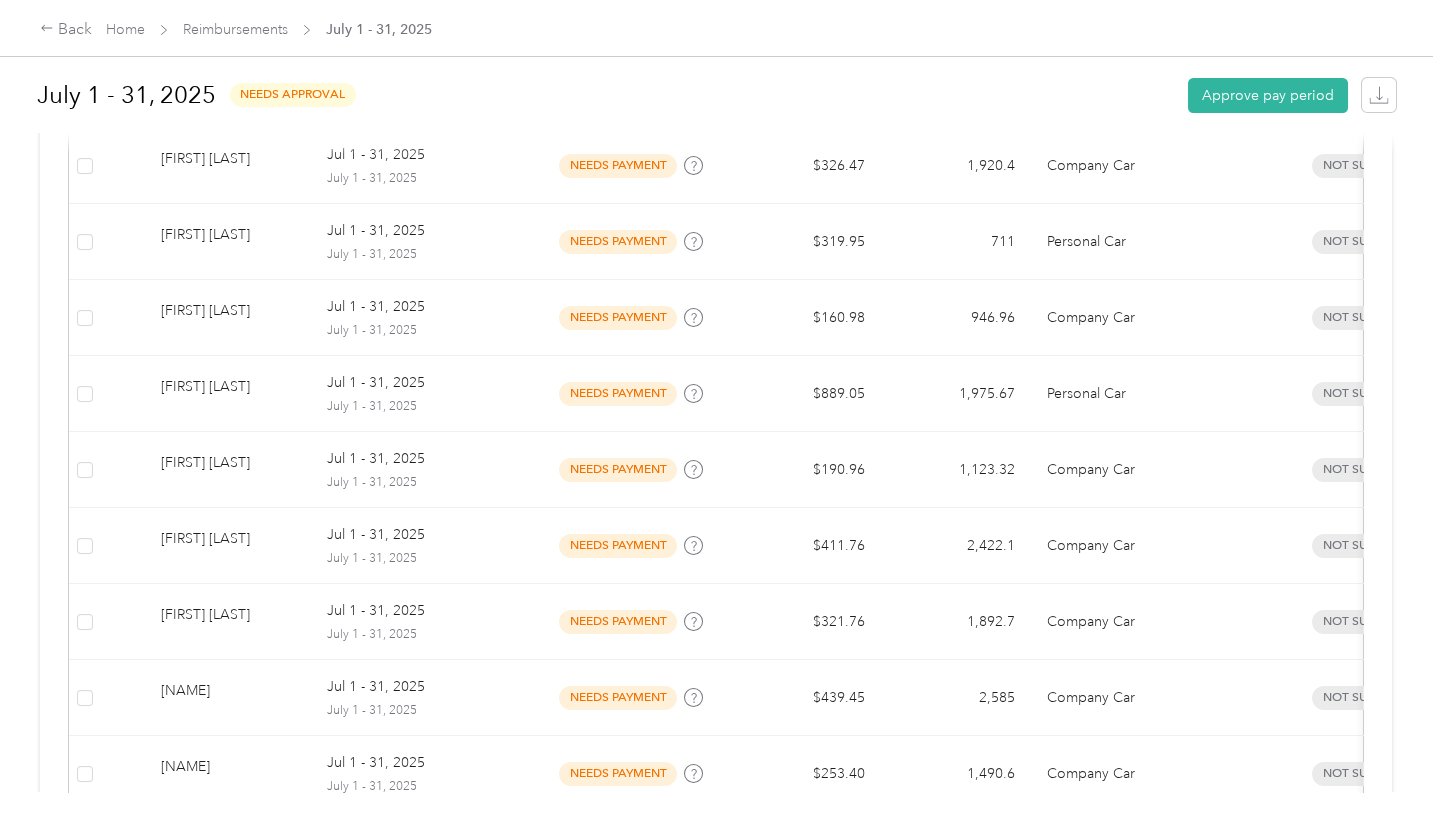 click at bounding box center (716, 827) 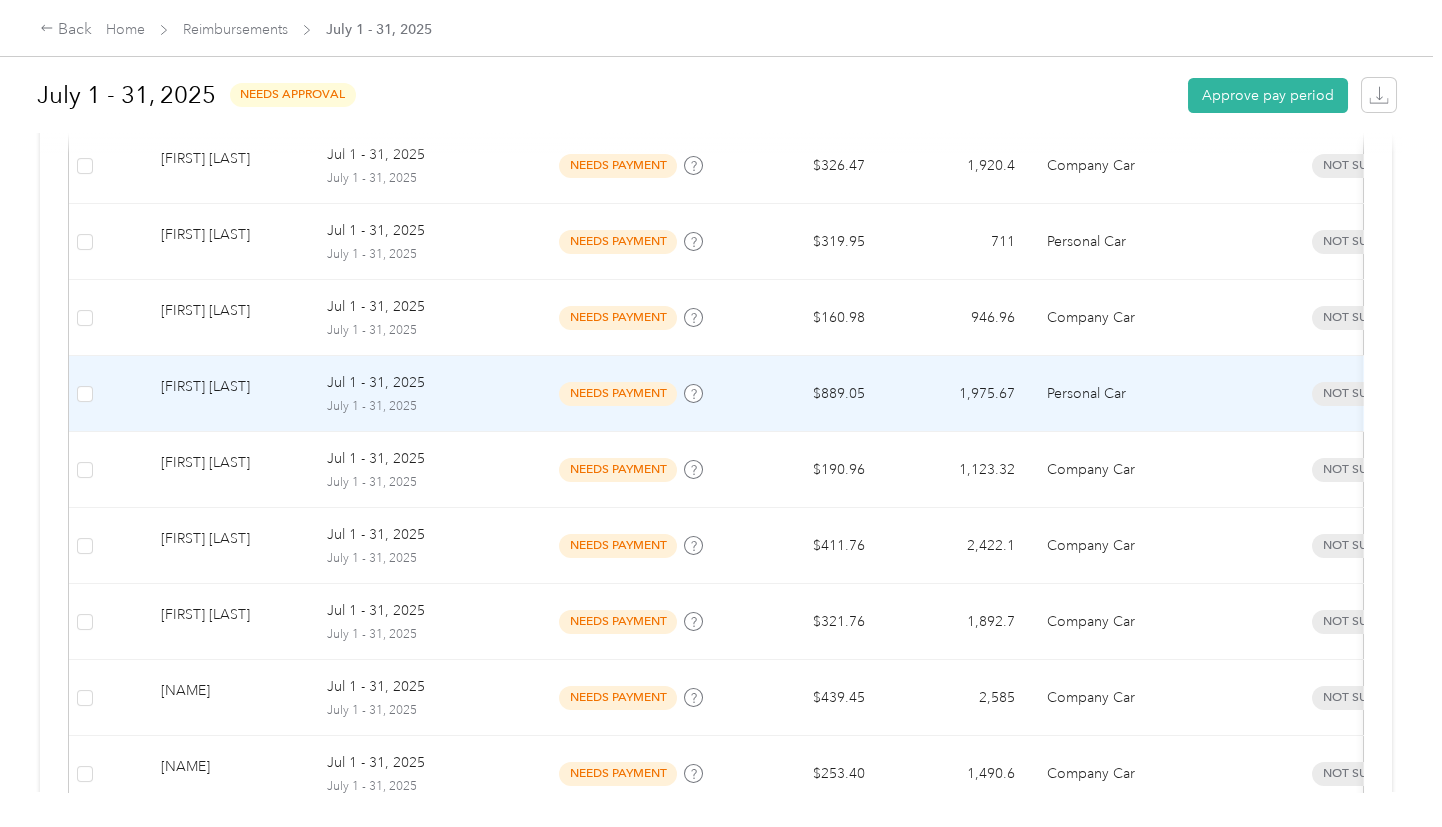 click on "Jul 1 - 31, 2025" at bounding box center [421, 383] 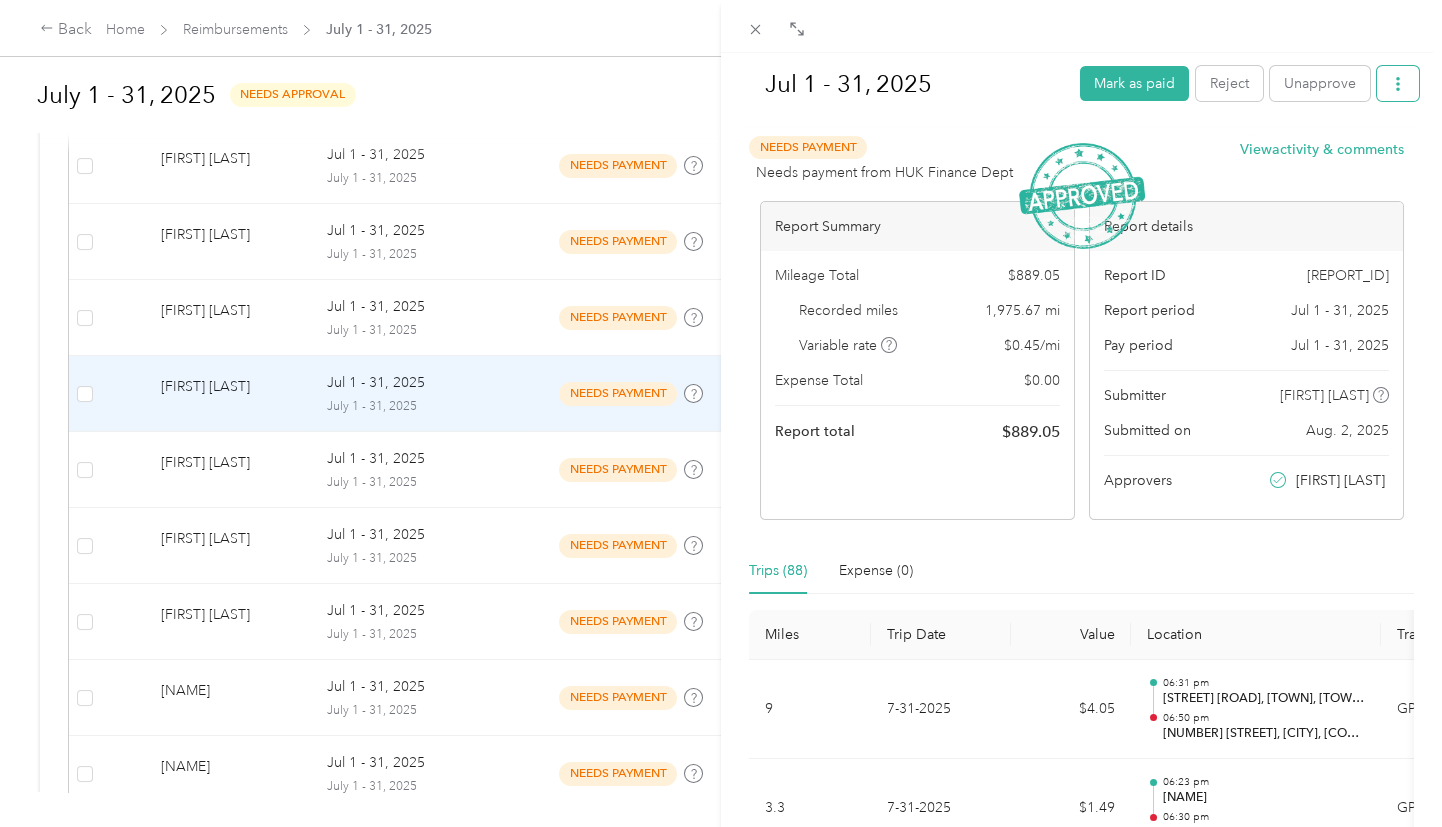 click 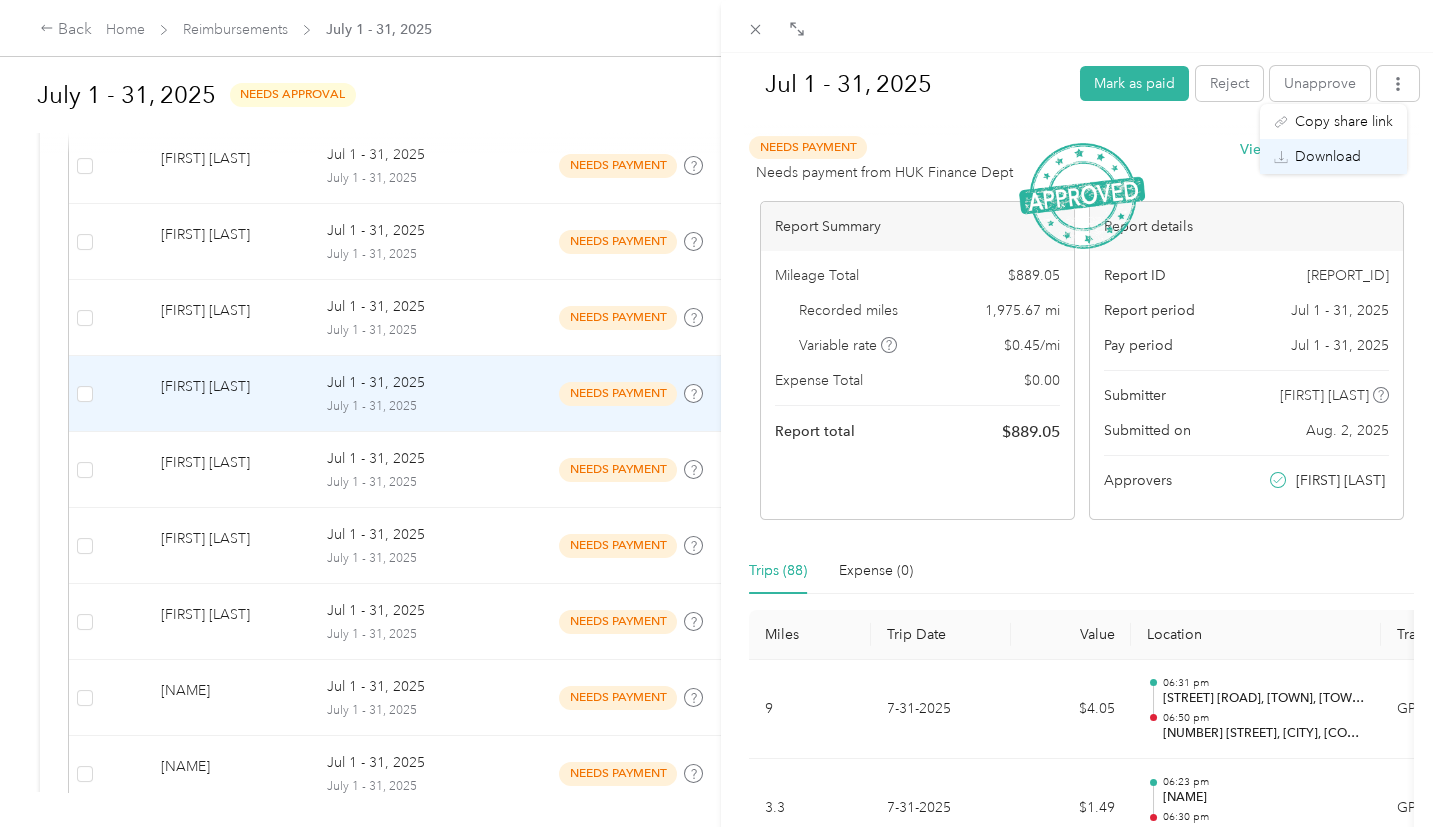 click on "Download" at bounding box center [1328, 156] 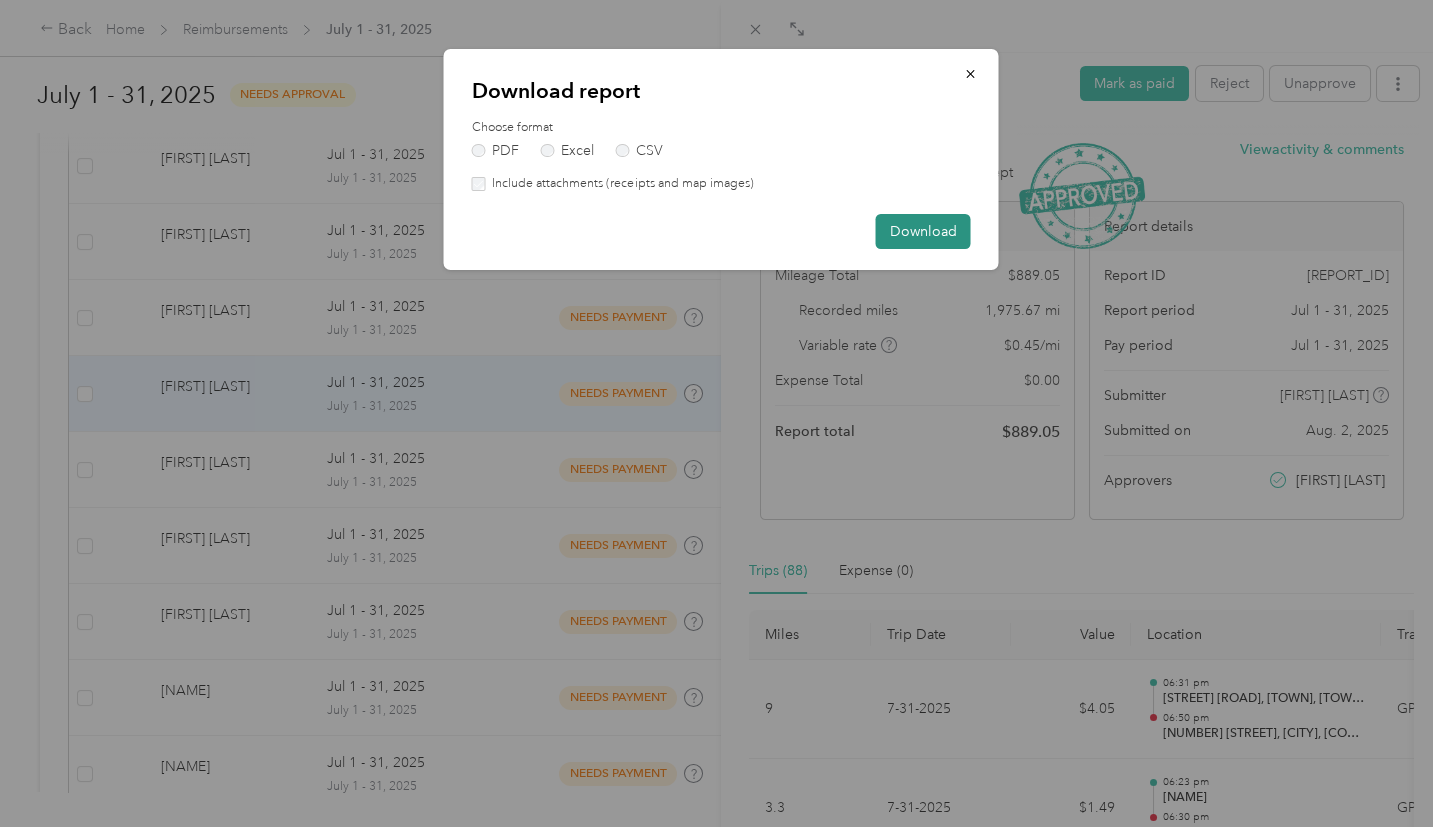 click on "Download" at bounding box center (923, 231) 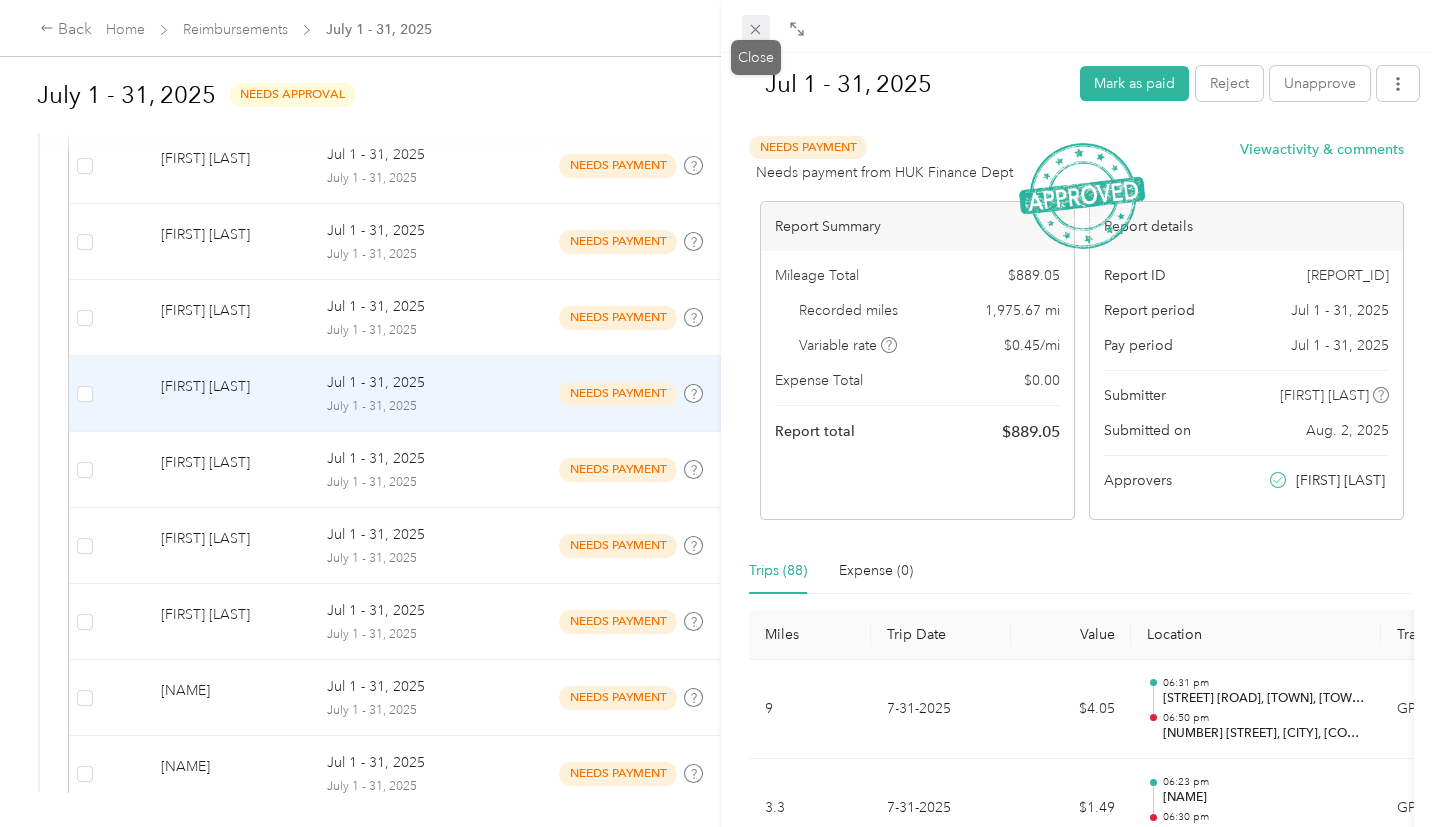 click on "Jul [DAY] - [DAY], [YEAR] Mark as paid Reject Unapprove Needs Payment Needs payment from HUK Finance Dept View  activity & comments Report Summary Mileage Total $ [AMOUNT] Recorded miles [MILES]   mi Variable rate   $ [RATE] / mi Expense Total $ [AMOUNT] Report total $ [AMOUNT] Report details Report ID [ID] Report period Jul [DAY] - [DAY], [YEAR] Pay period Jul [DAY] - [DAY], [YEAR] Submitter [NAME] Submitted on Aug. [DAY], [YEAR] Approvers [NAME] Trips ([NUMBER]) Expense ([NUMBER]) Miles Trip Date Value Location Track Method Purpose Notes Tags                   [MILES] [MONTH]-[DAY]-[YEAR] $[AMOUNT] [TIME] [TOWN], [VILLAGE], [TOWN], [COUNTRY] [TIME] [ROAD], [VILLAGE], [TOWN], [COUNTRY] GPS Holstein Group - [MILES] [MONTH]-[DAY]-[YEAR] $[AMOUNT] [TIME] [TOWN] [TIME] [ROAD], [VILLAGE], [TOWN], [COUNTRY] GPS Holstein Group - [MILES] [MONTH]-[DAY]-[YEAR] $[AMOUNT] [TIME] [TOWN] [TIME] [TOWN] GPS Holstein Group - [MILES] [MONTH]-[DAY]-[YEAR] $[AMOUNT] [TIME] [TOWN], [VILLAGE], [TOWN], [COUNTRY] [TIME] [TOWN], [VILLAGE], [TOWN], [COUNTRY] GPS Holstein Group - [MILES] [MONTH]-[DAY]-[YEAR] $[AMOUNT] -" at bounding box center [716, 827] 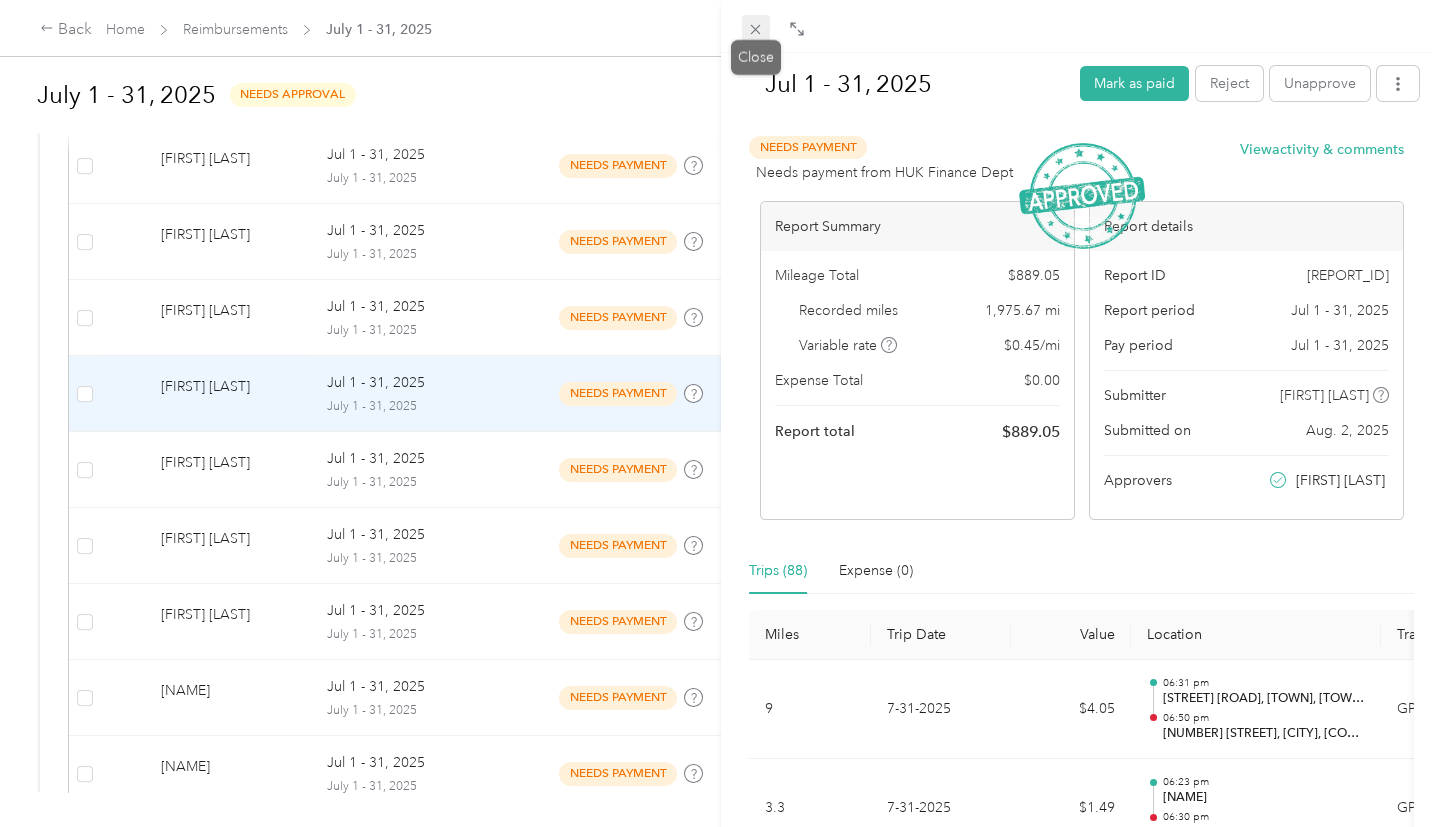 click 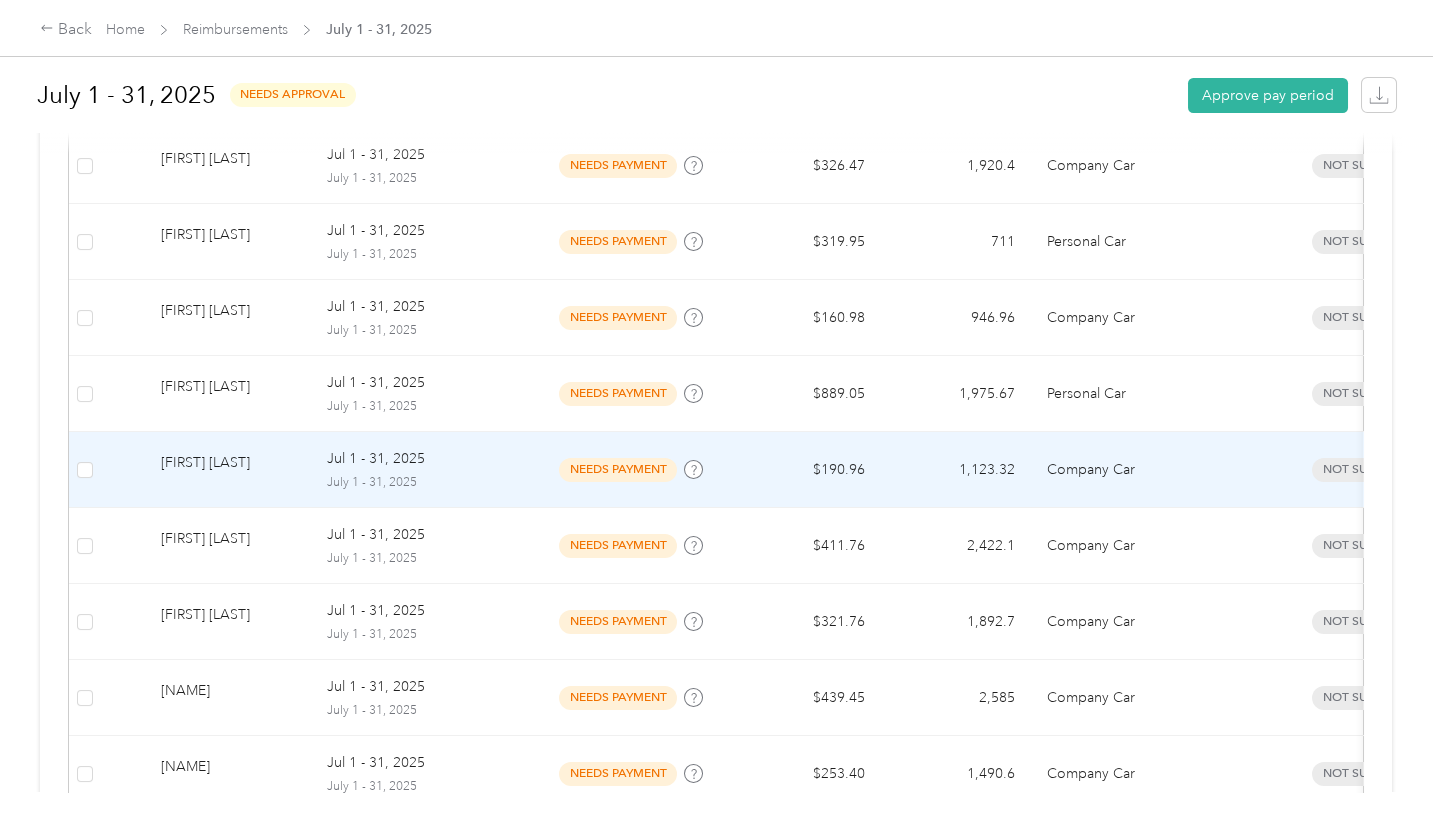 click on "needs payment" at bounding box center (618, 469) 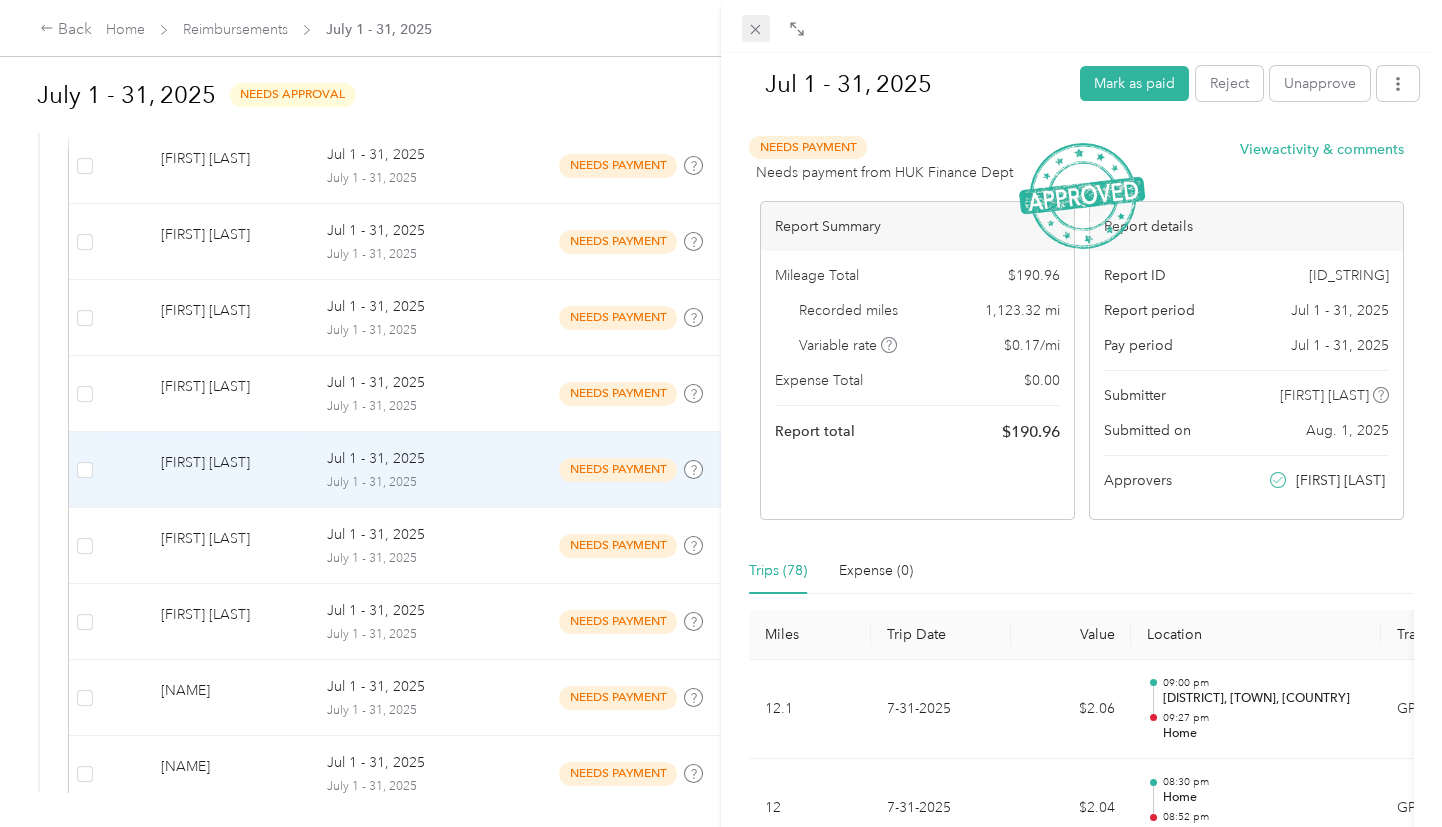 click at bounding box center [756, 29] 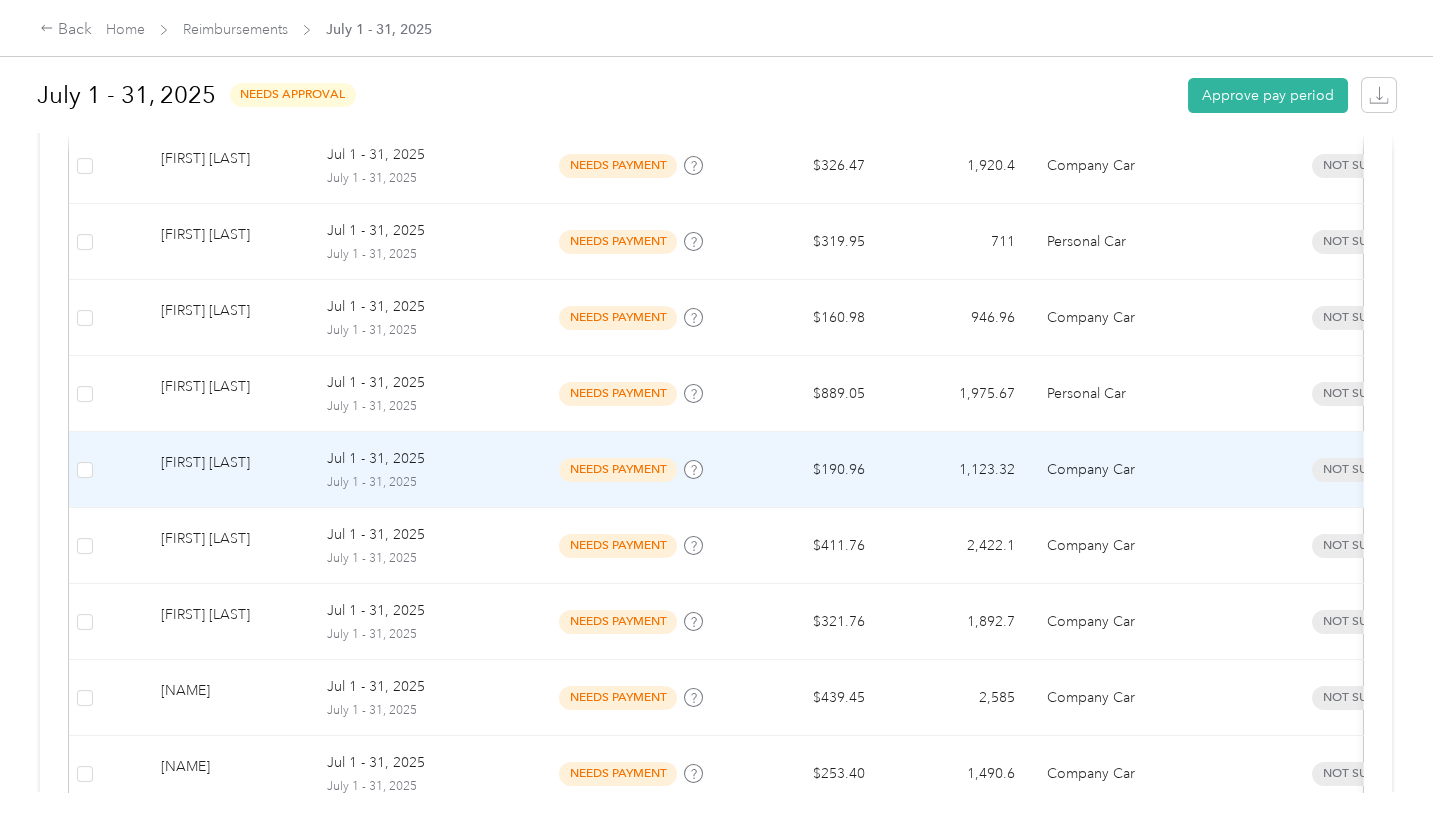 click on "Jul 1 - 31, 2025" at bounding box center [376, 459] 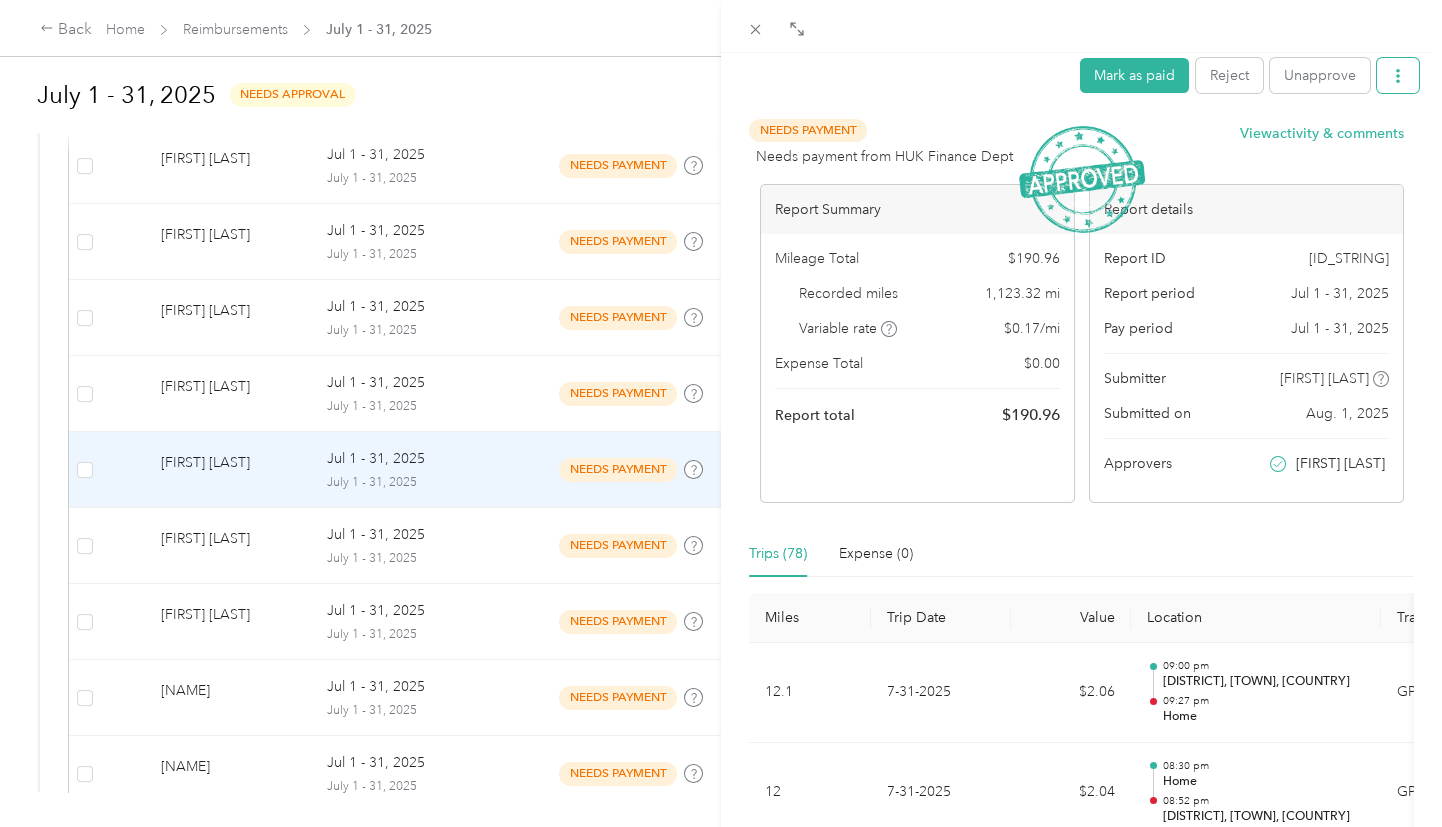 click 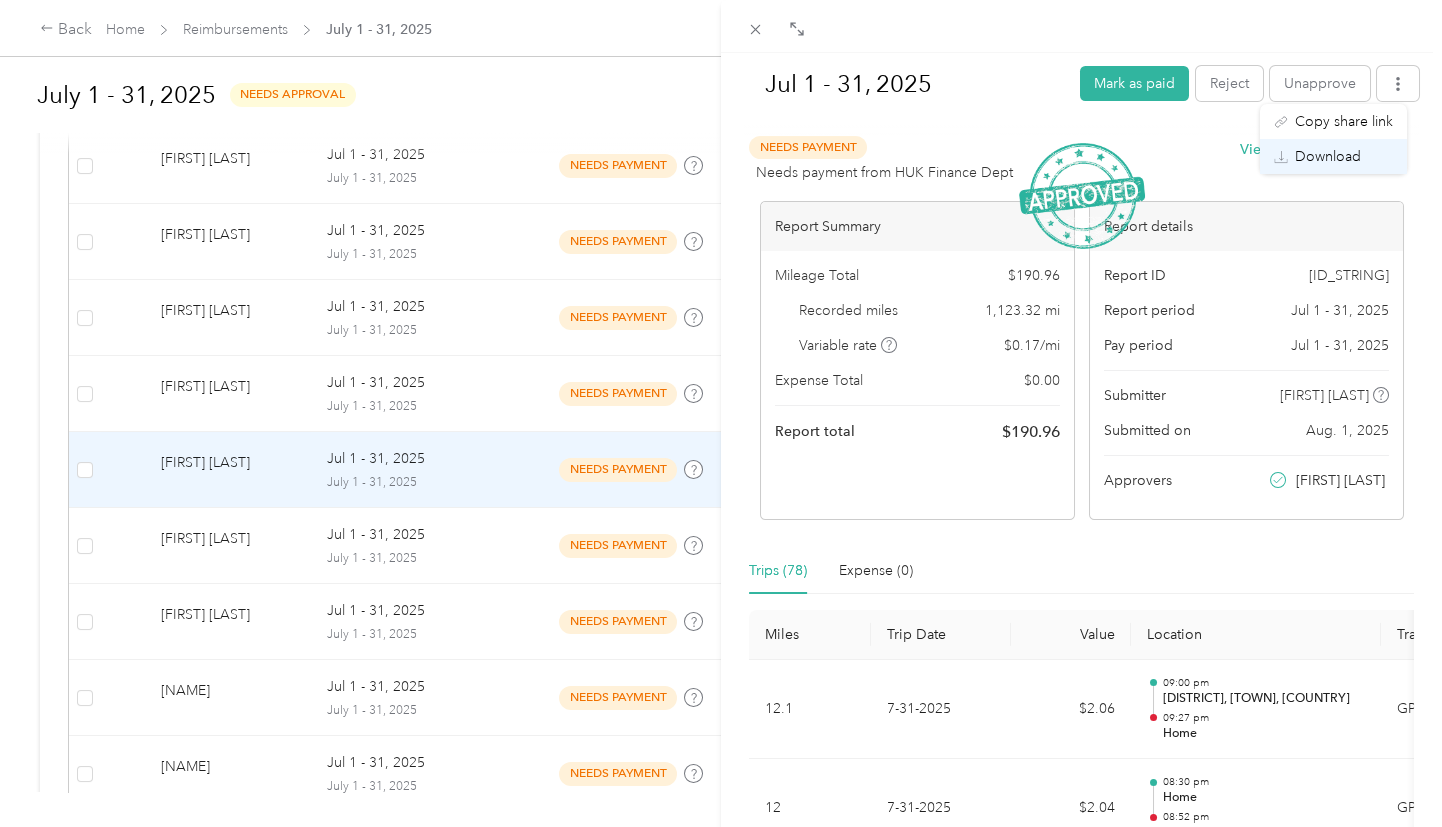 click on "Download" at bounding box center (1328, 156) 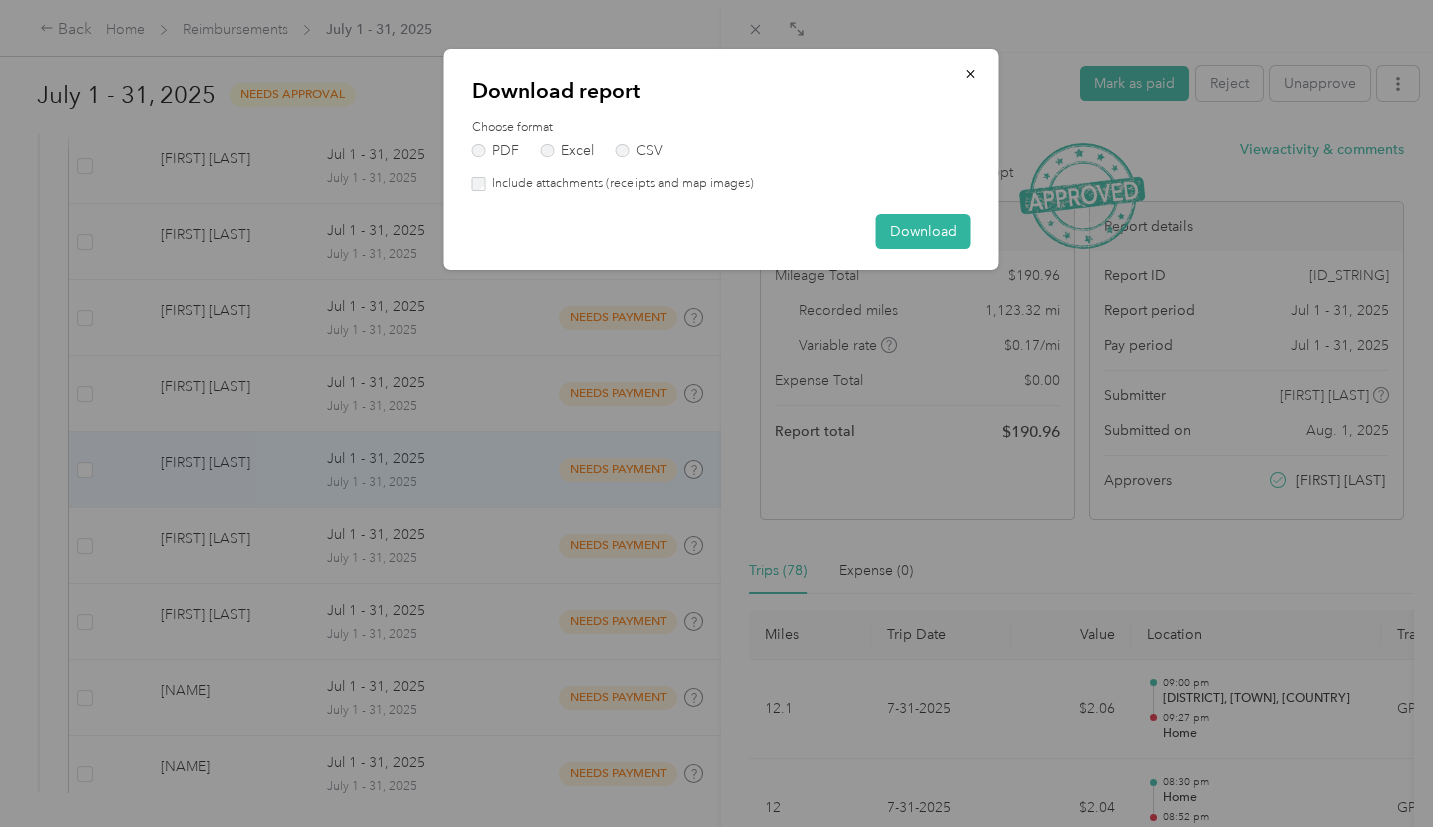 click on "Download report Choose format   PDF Excel CSV Include attachments (receipts and map images) Download" at bounding box center (721, 159) 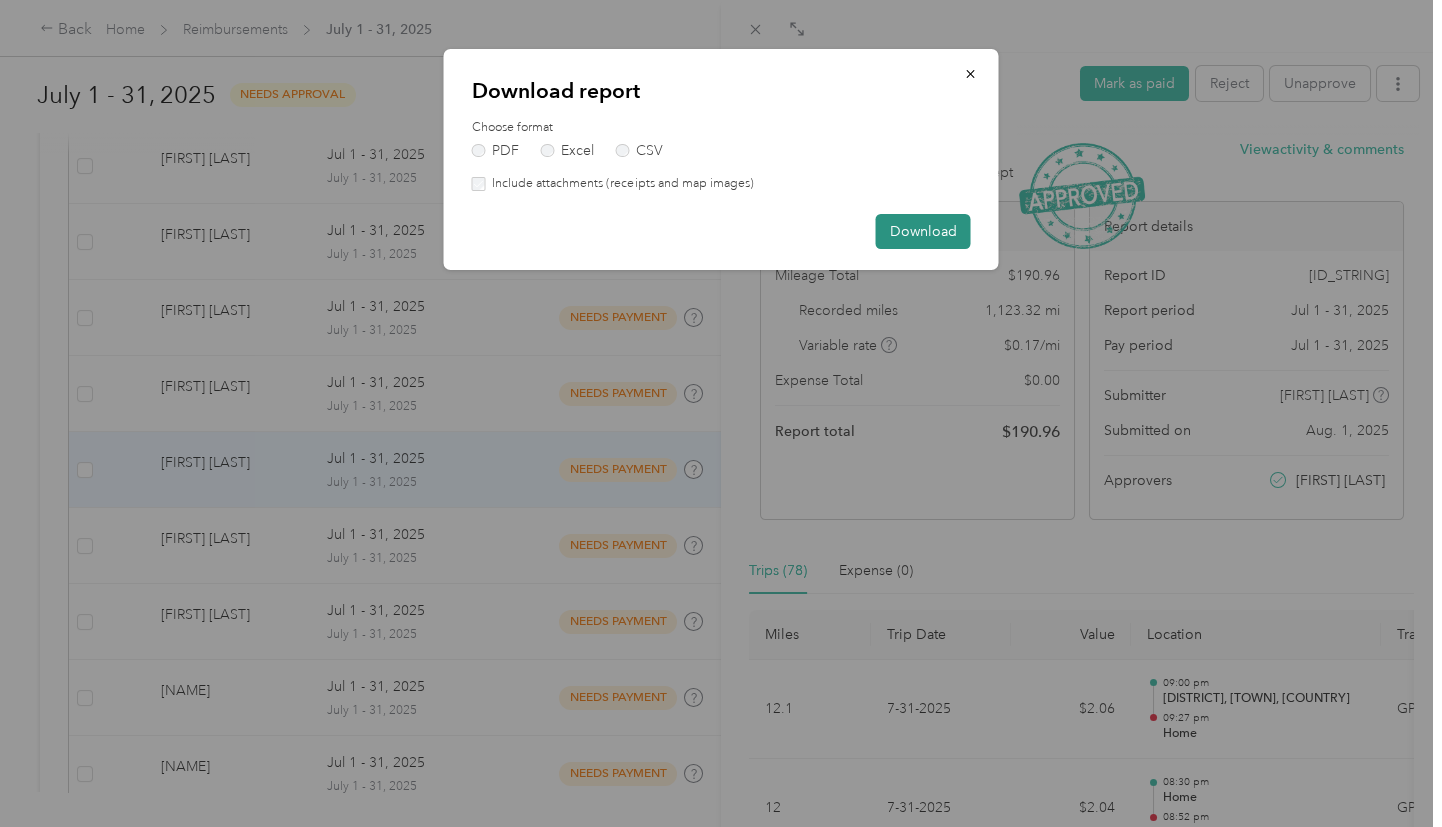 click on "Download" at bounding box center (923, 231) 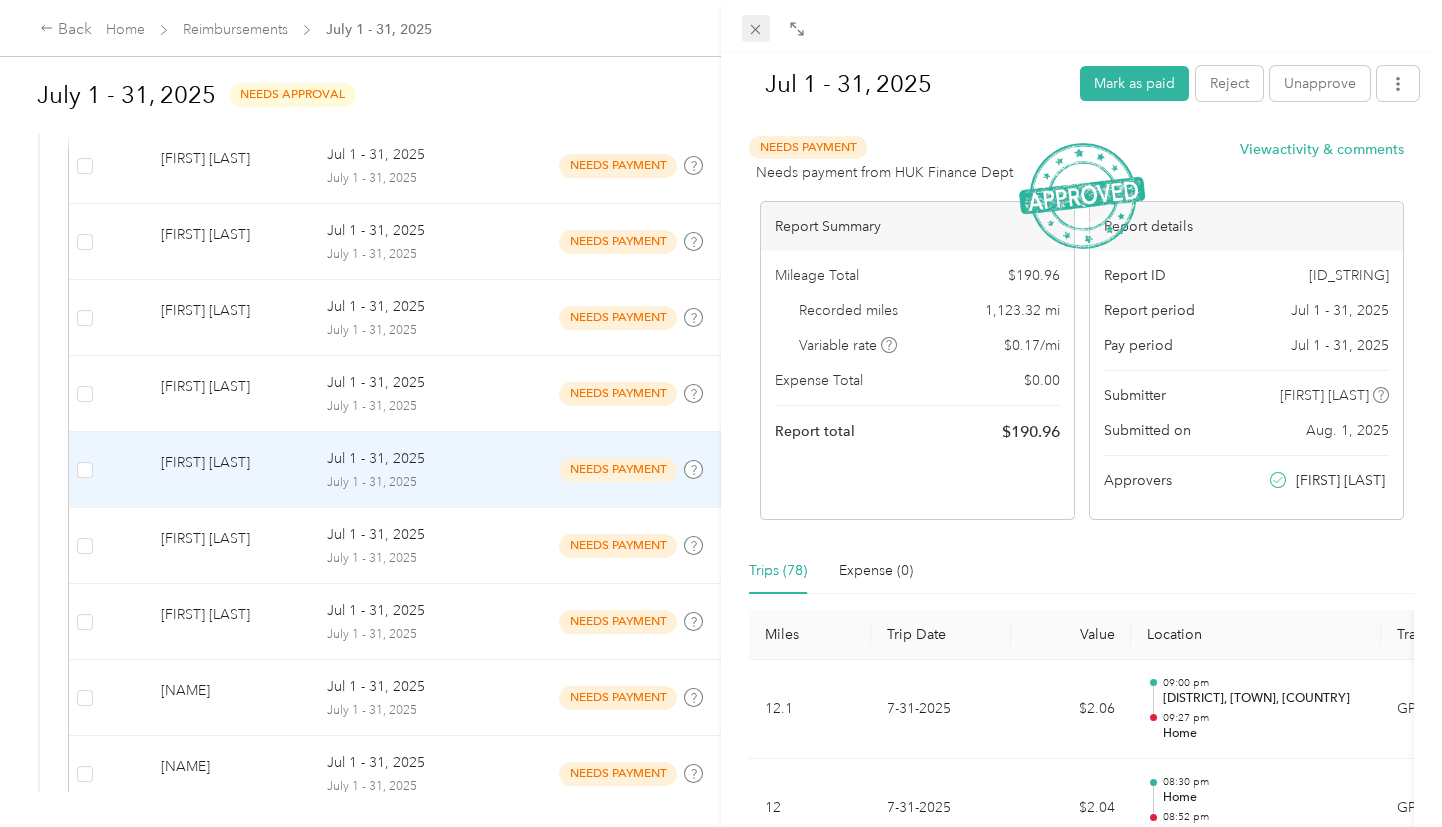 click 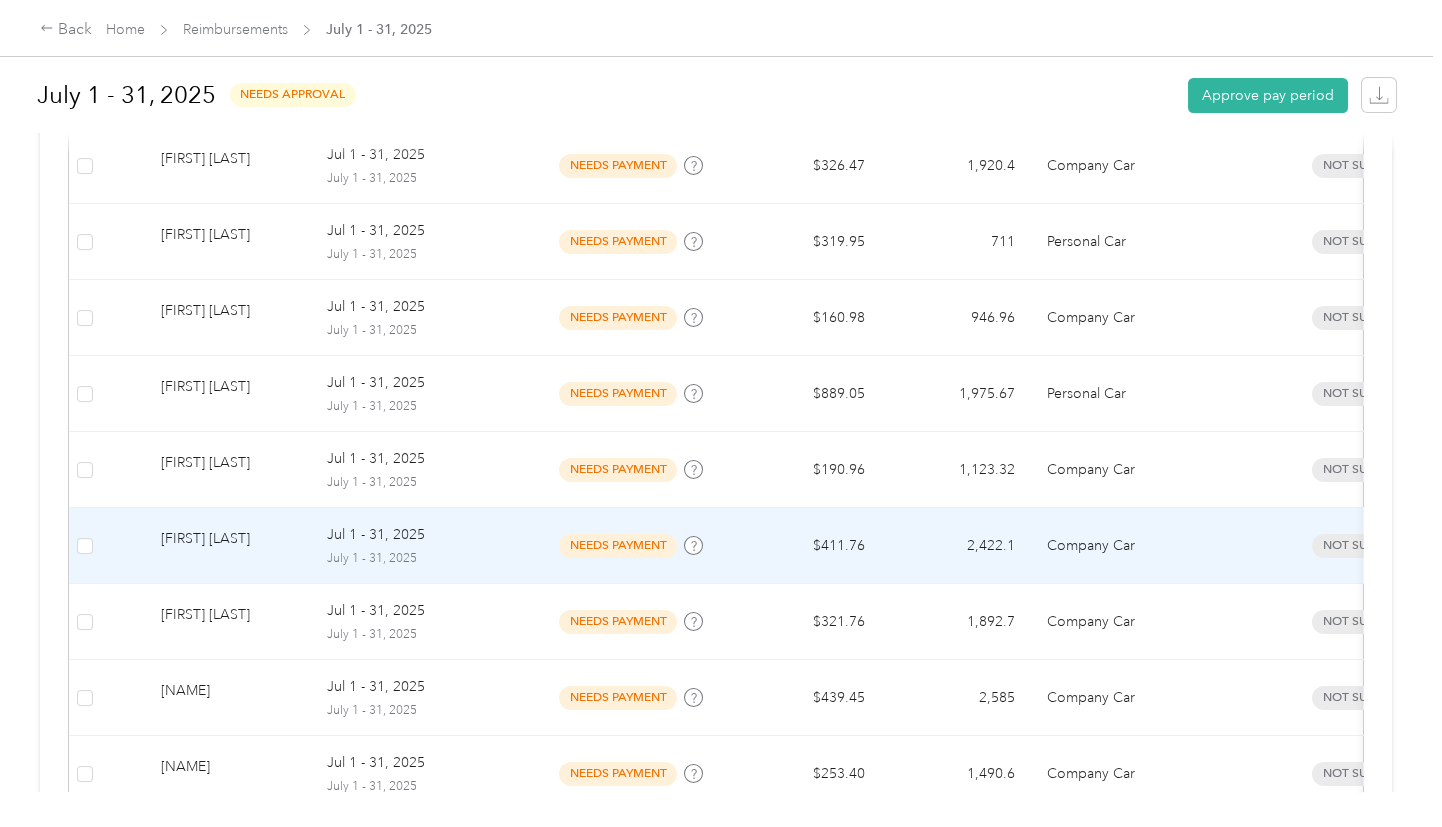 click on "needs payment" at bounding box center [618, 545] 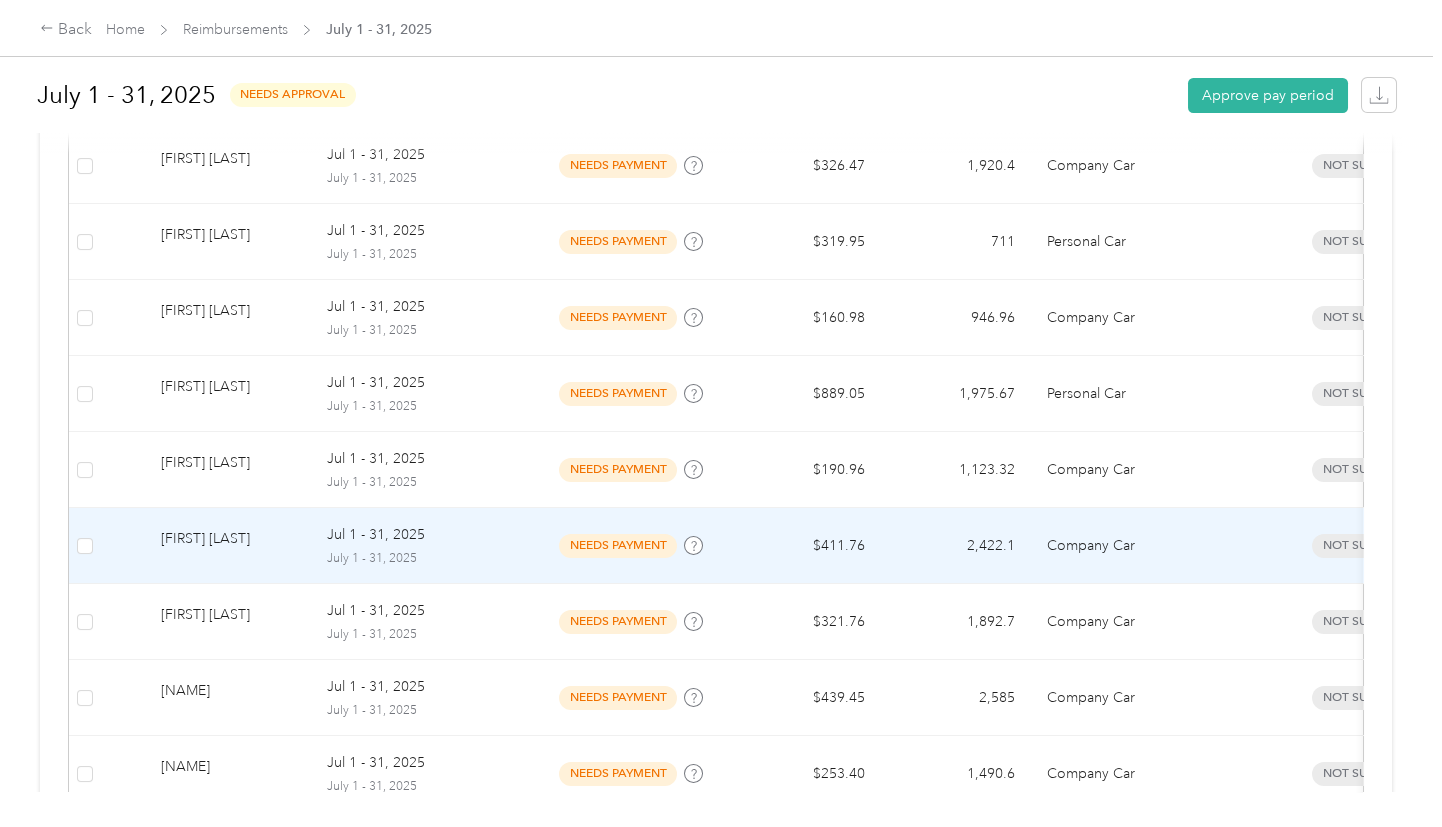 click at bounding box center [716, 827] 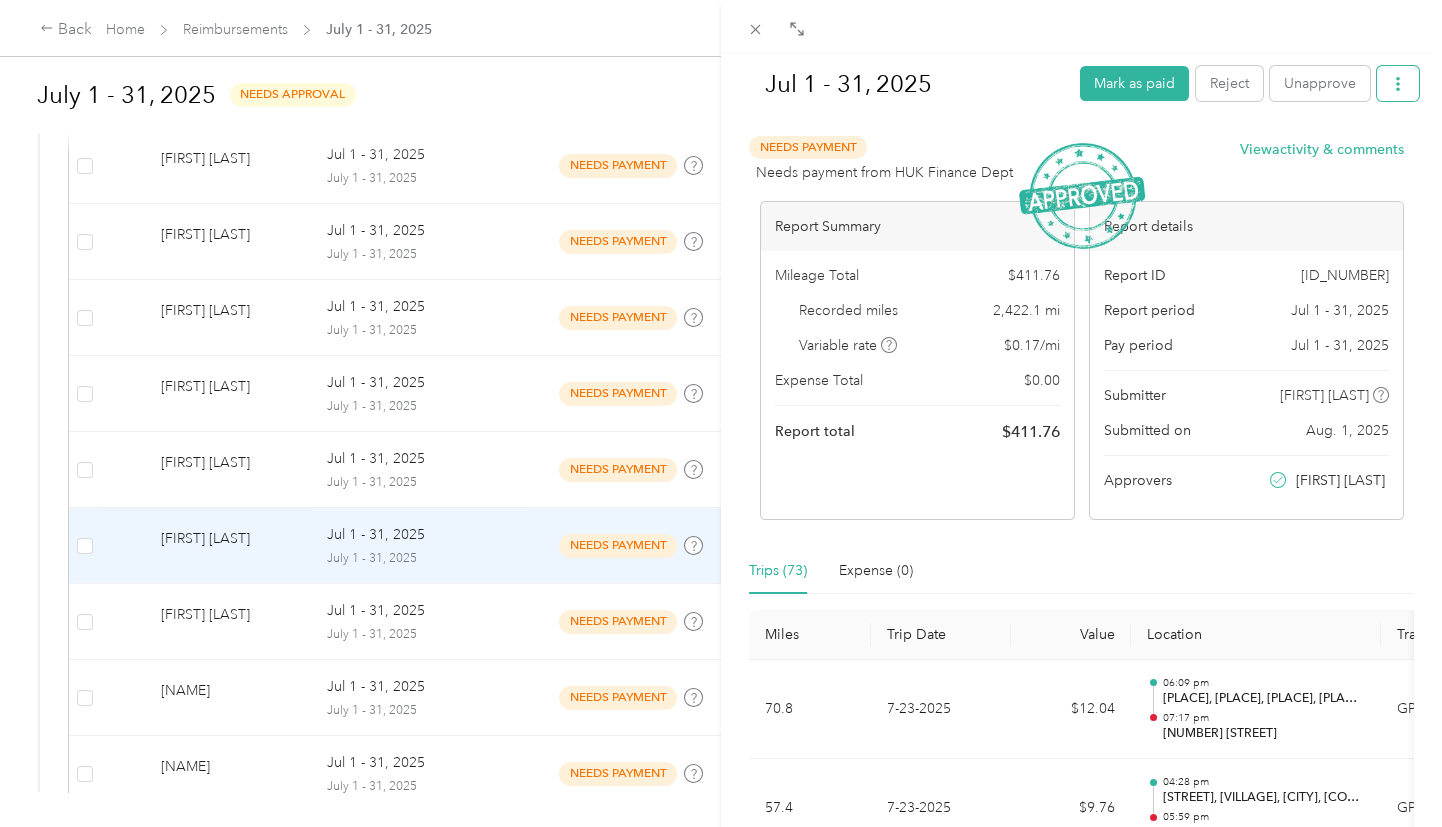 click 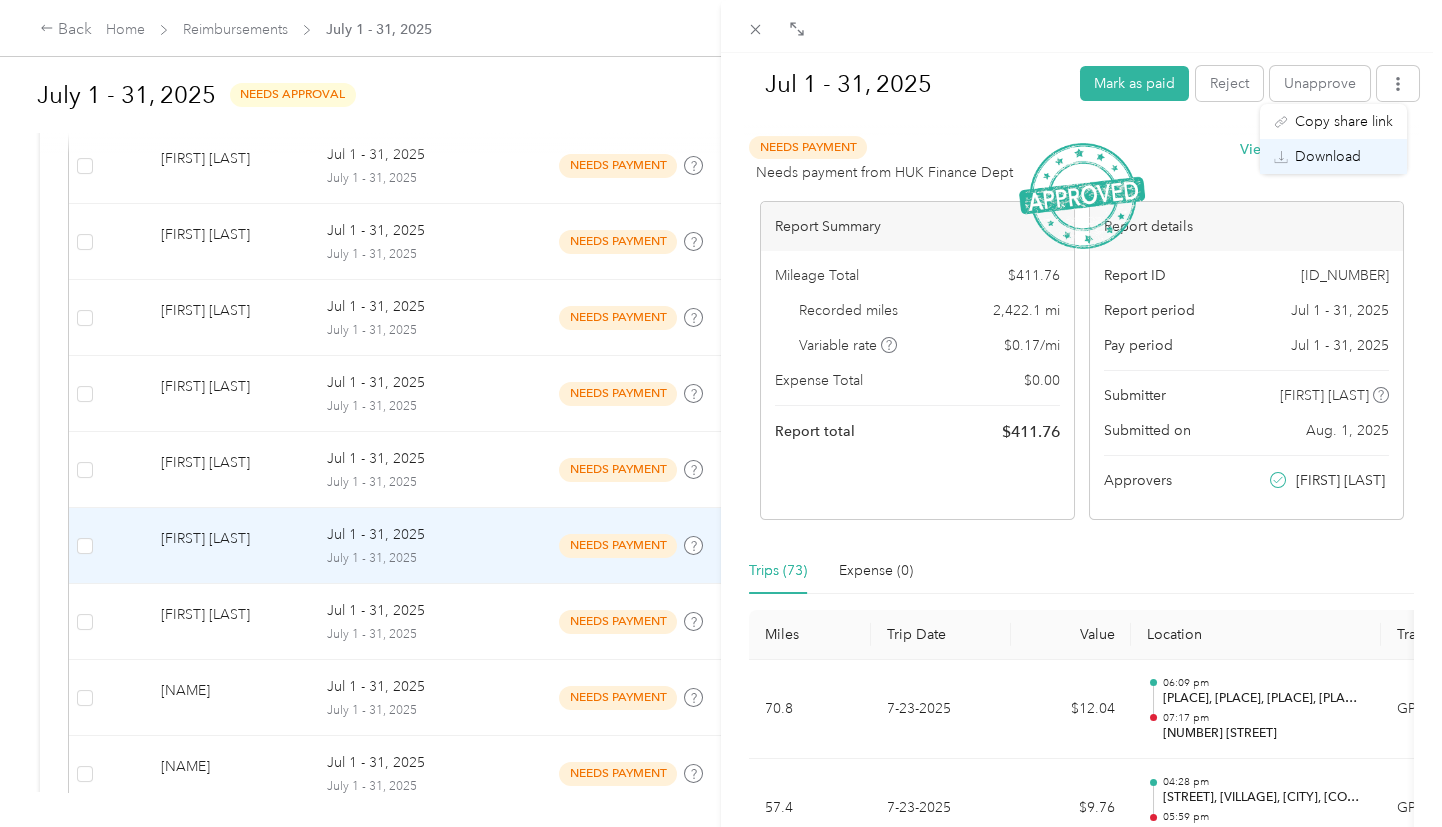 click on "Download" at bounding box center [1328, 156] 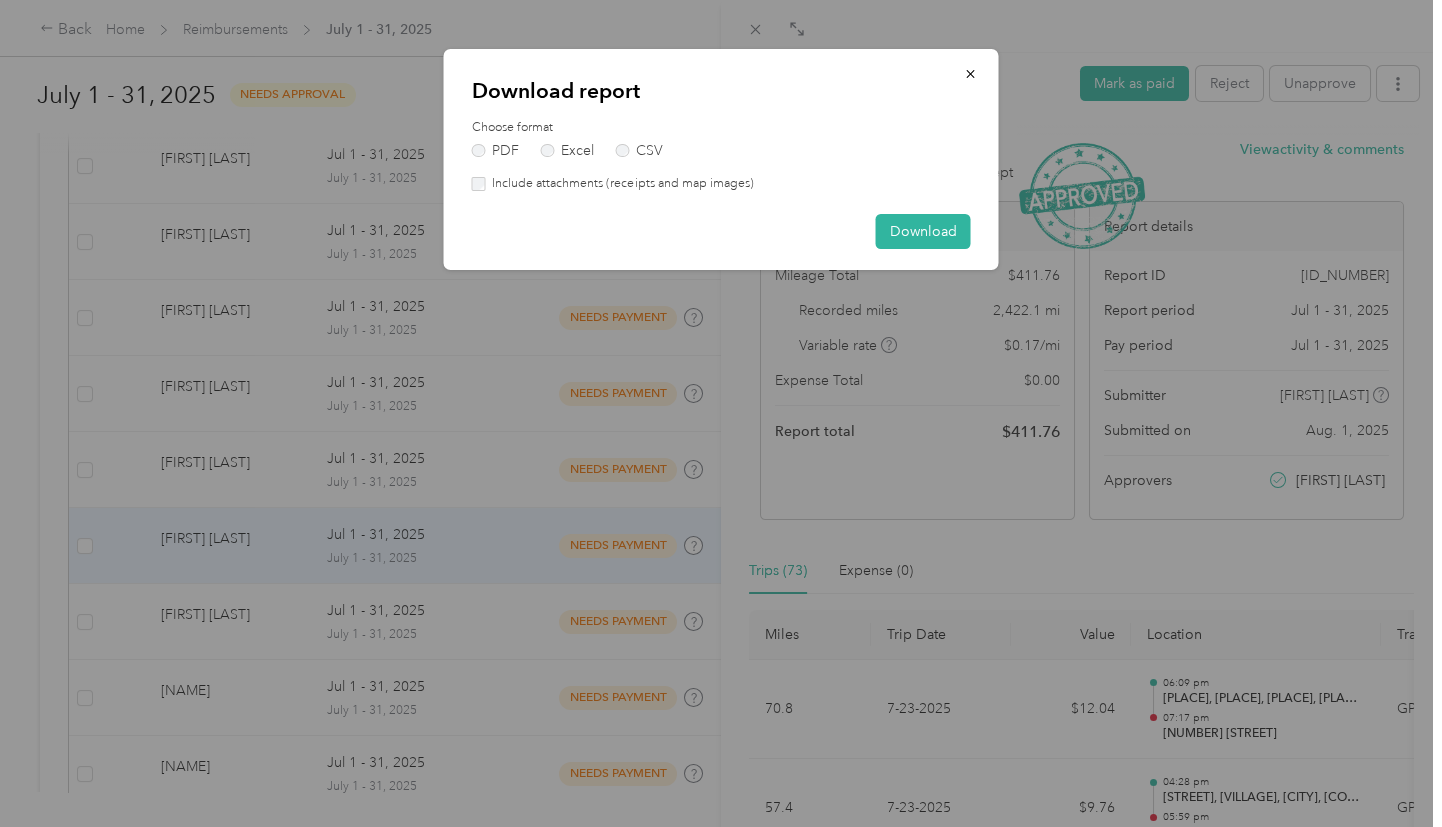 click on "Include attachments (receipts and map images)" at bounding box center [721, 184] 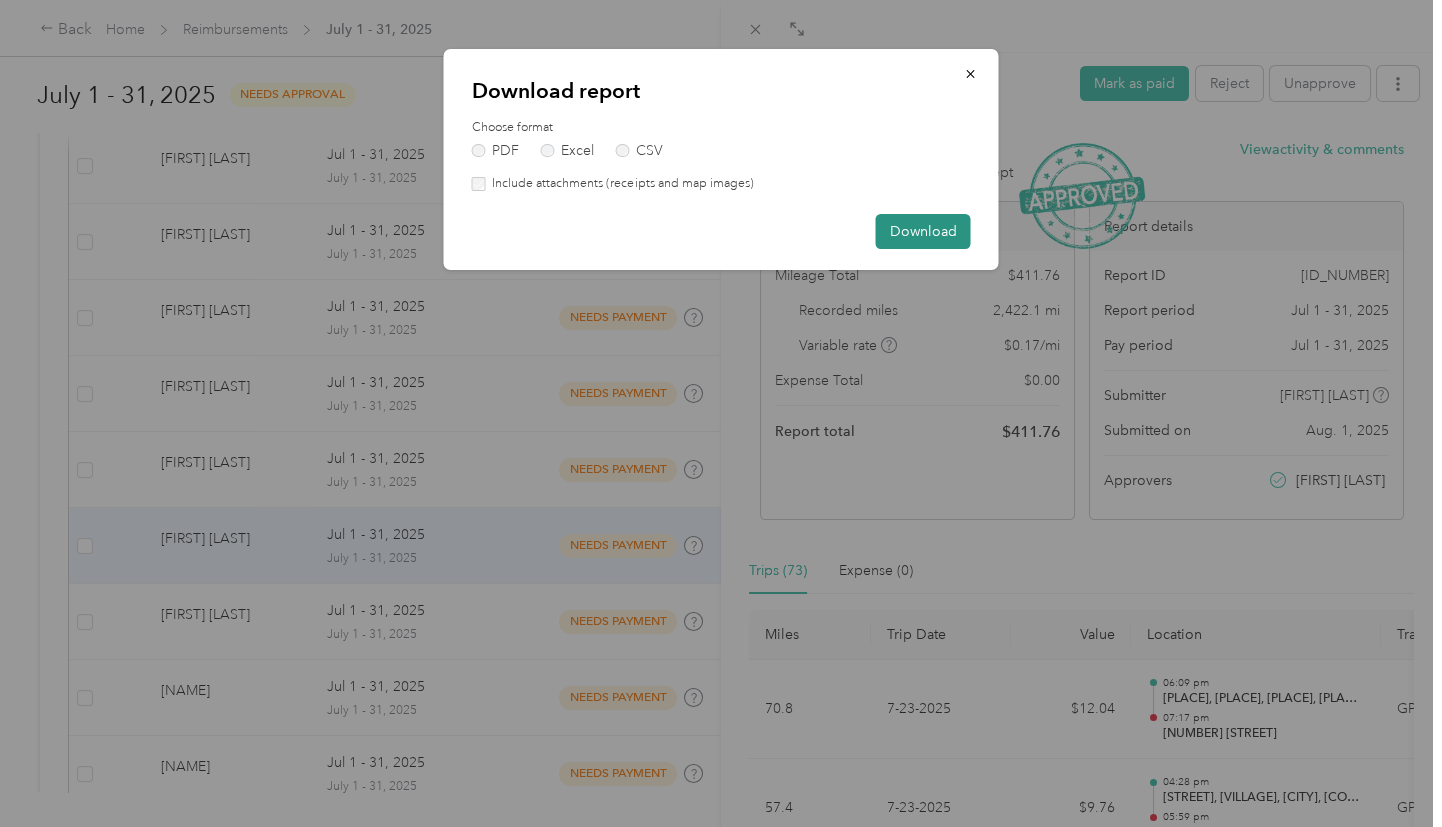 click on "Download" at bounding box center (923, 231) 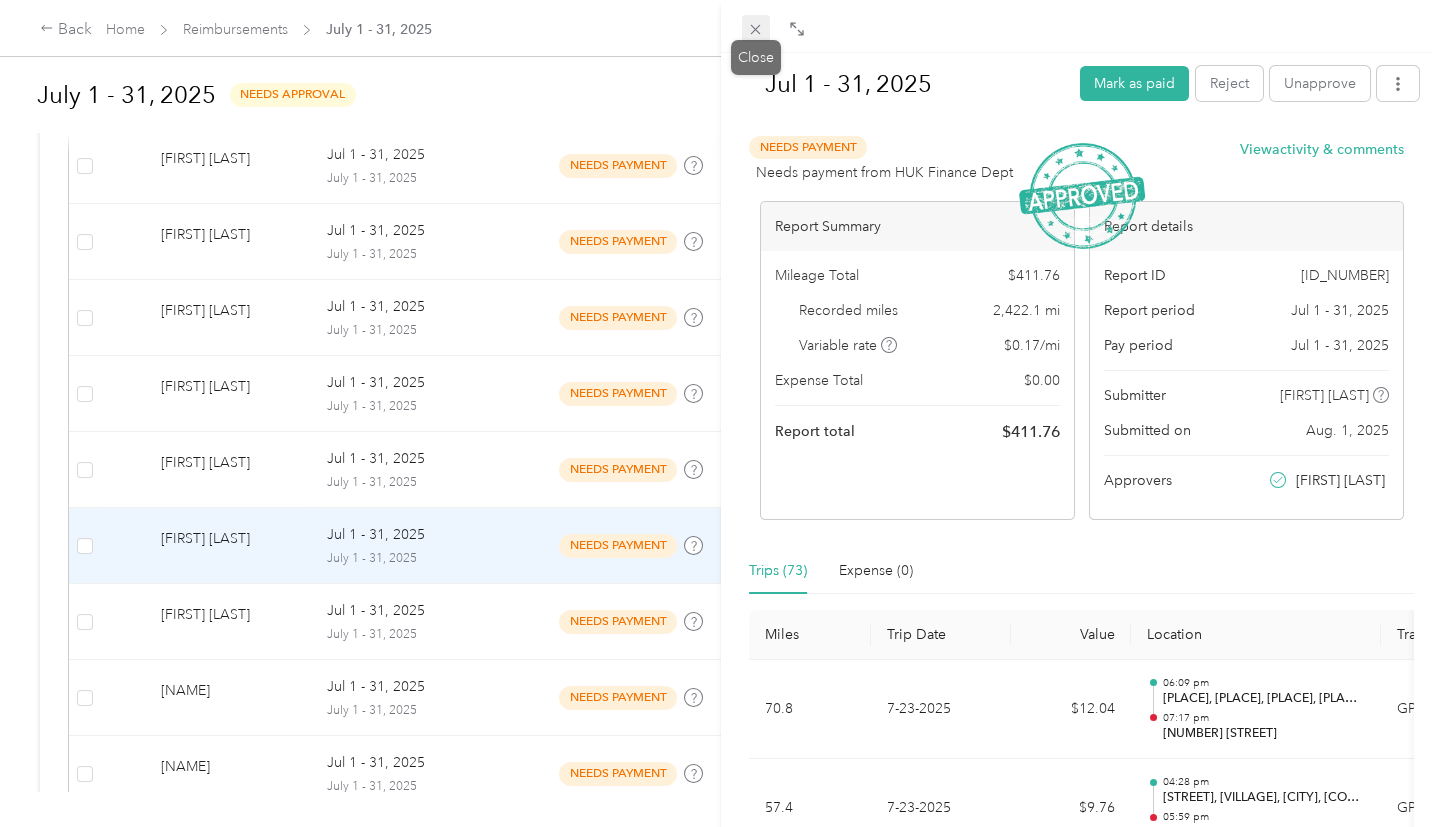 click 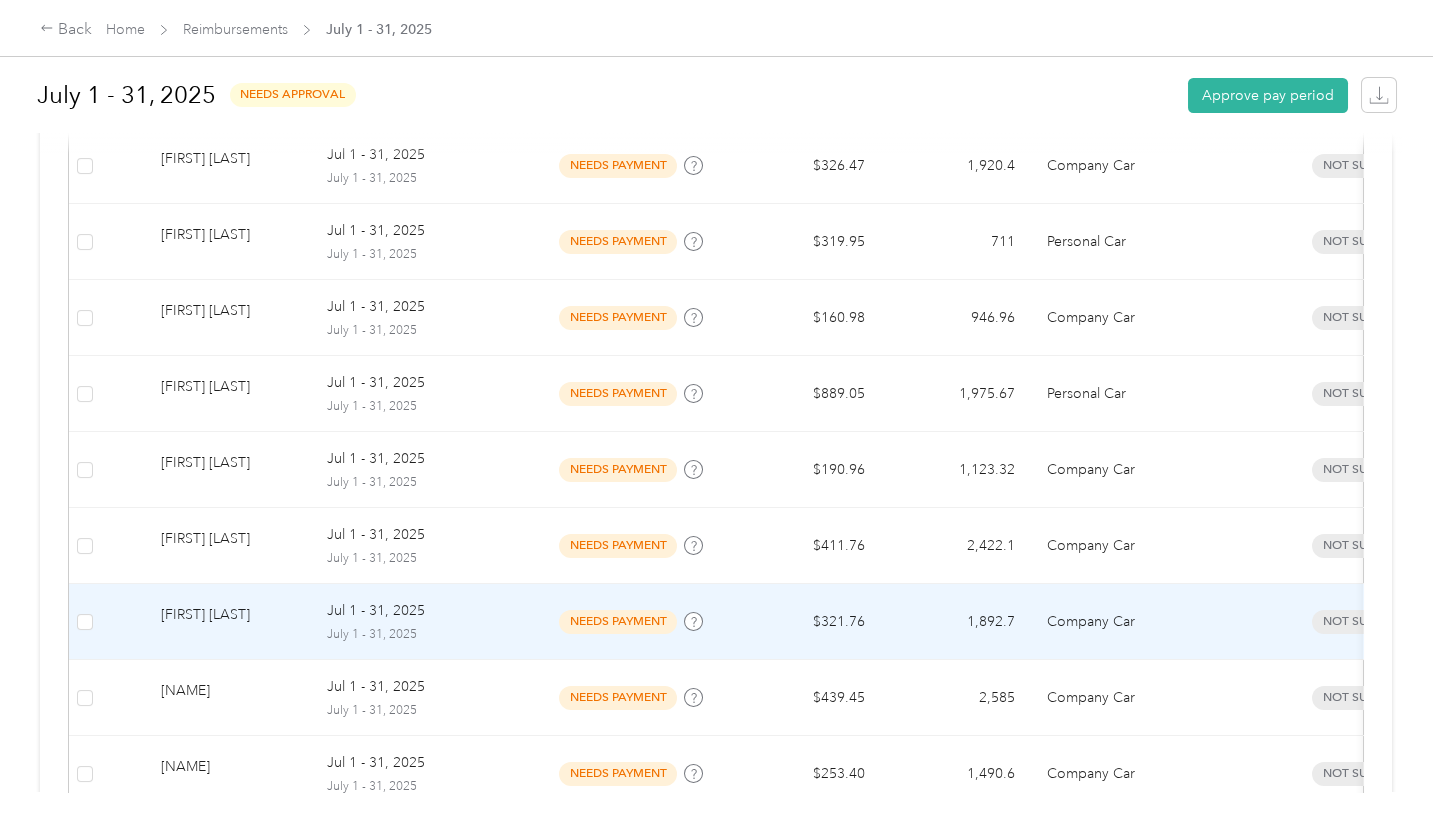 click on "July 1 - 31, 2025" at bounding box center [421, 635] 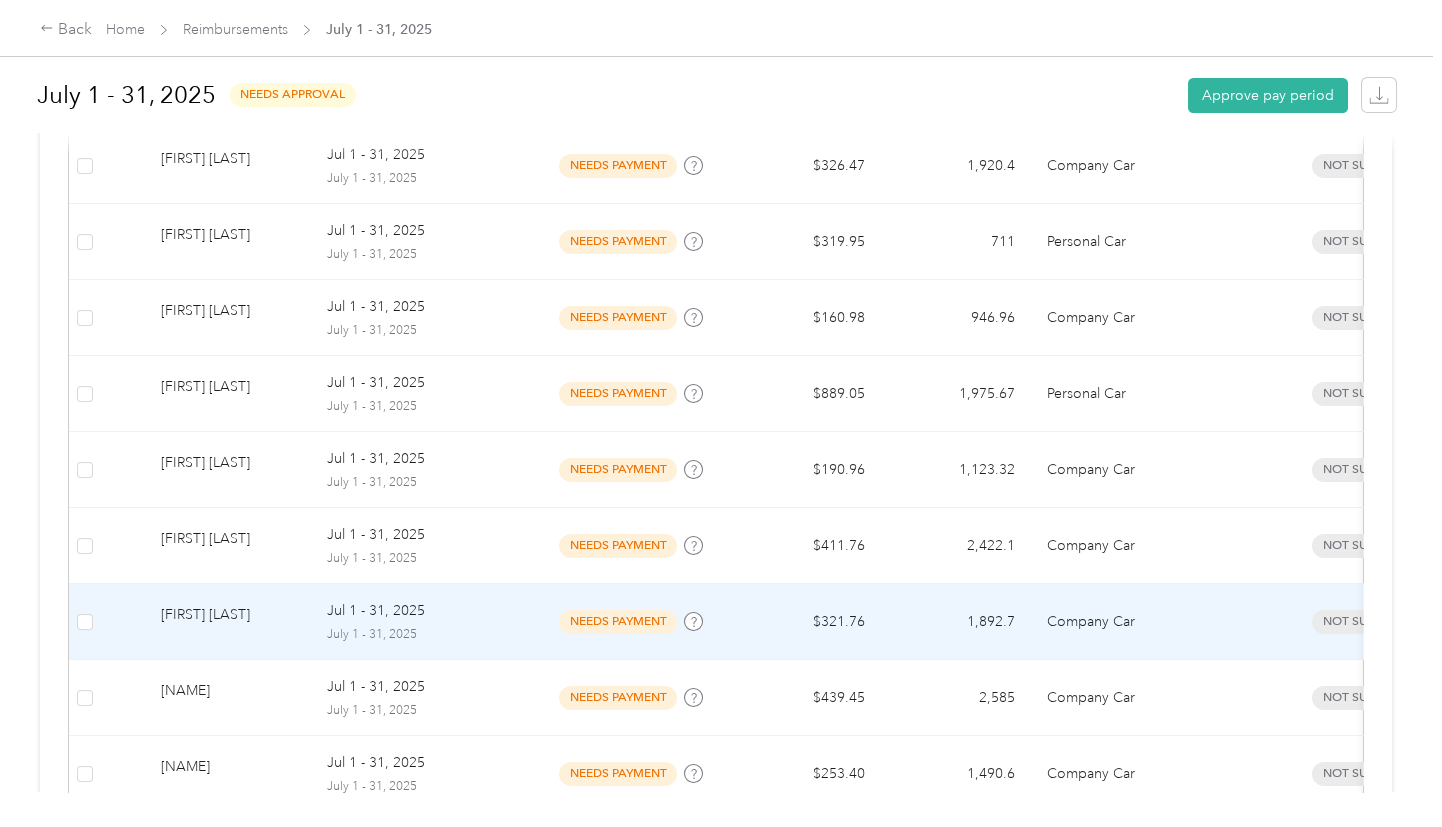 click at bounding box center [721, 413] 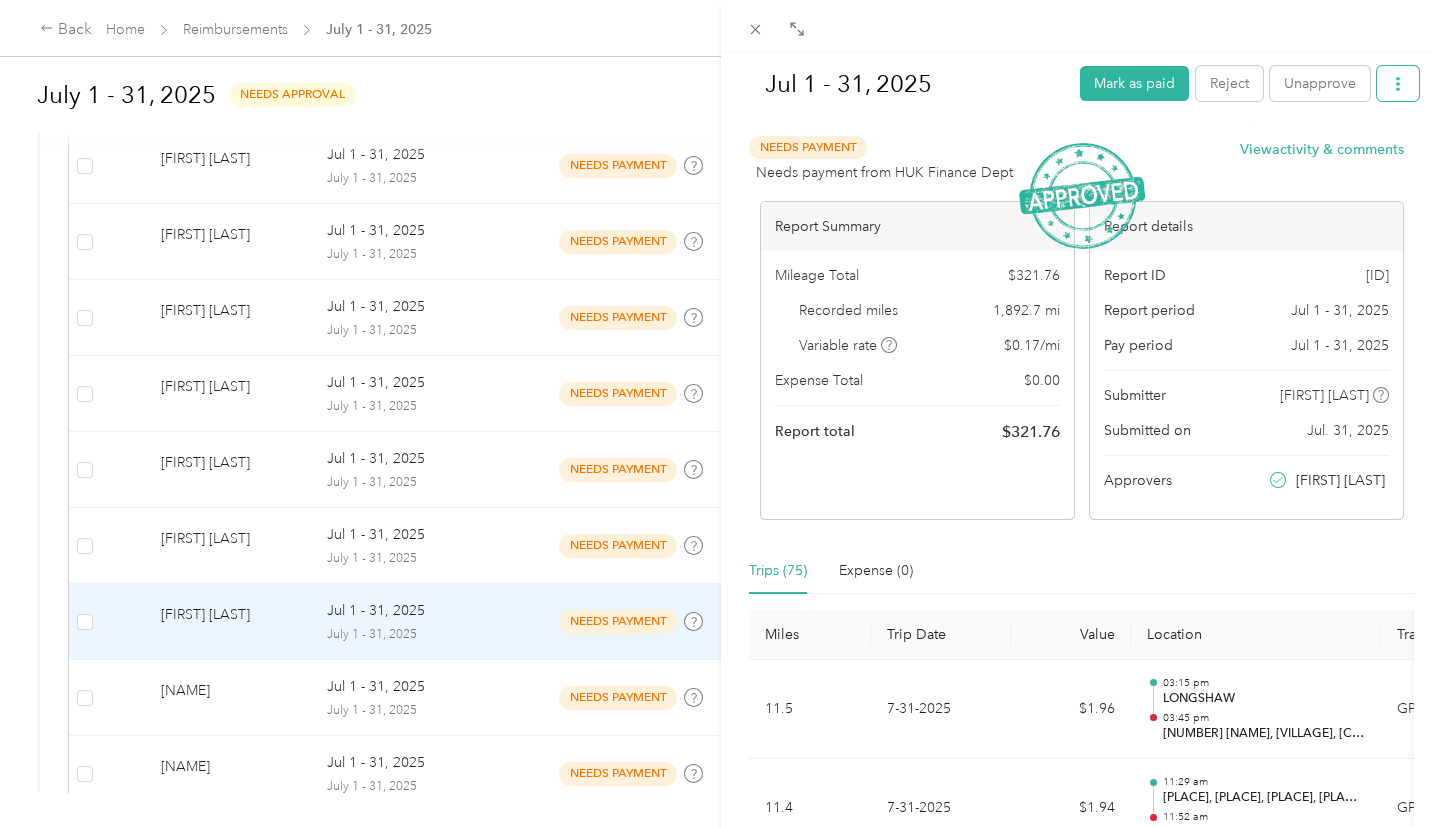 click at bounding box center [1398, 83] 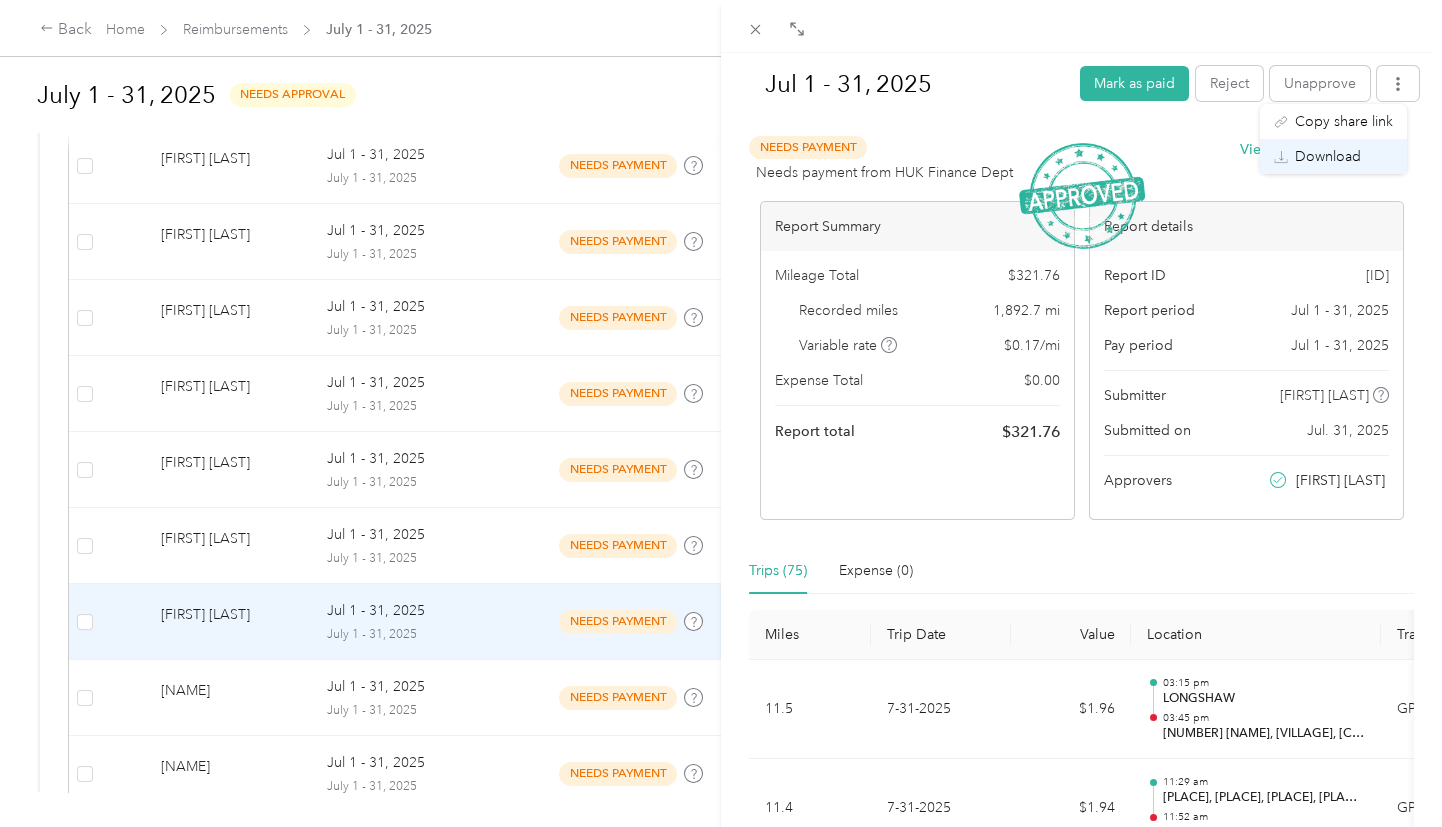 click on "Download" at bounding box center [1328, 156] 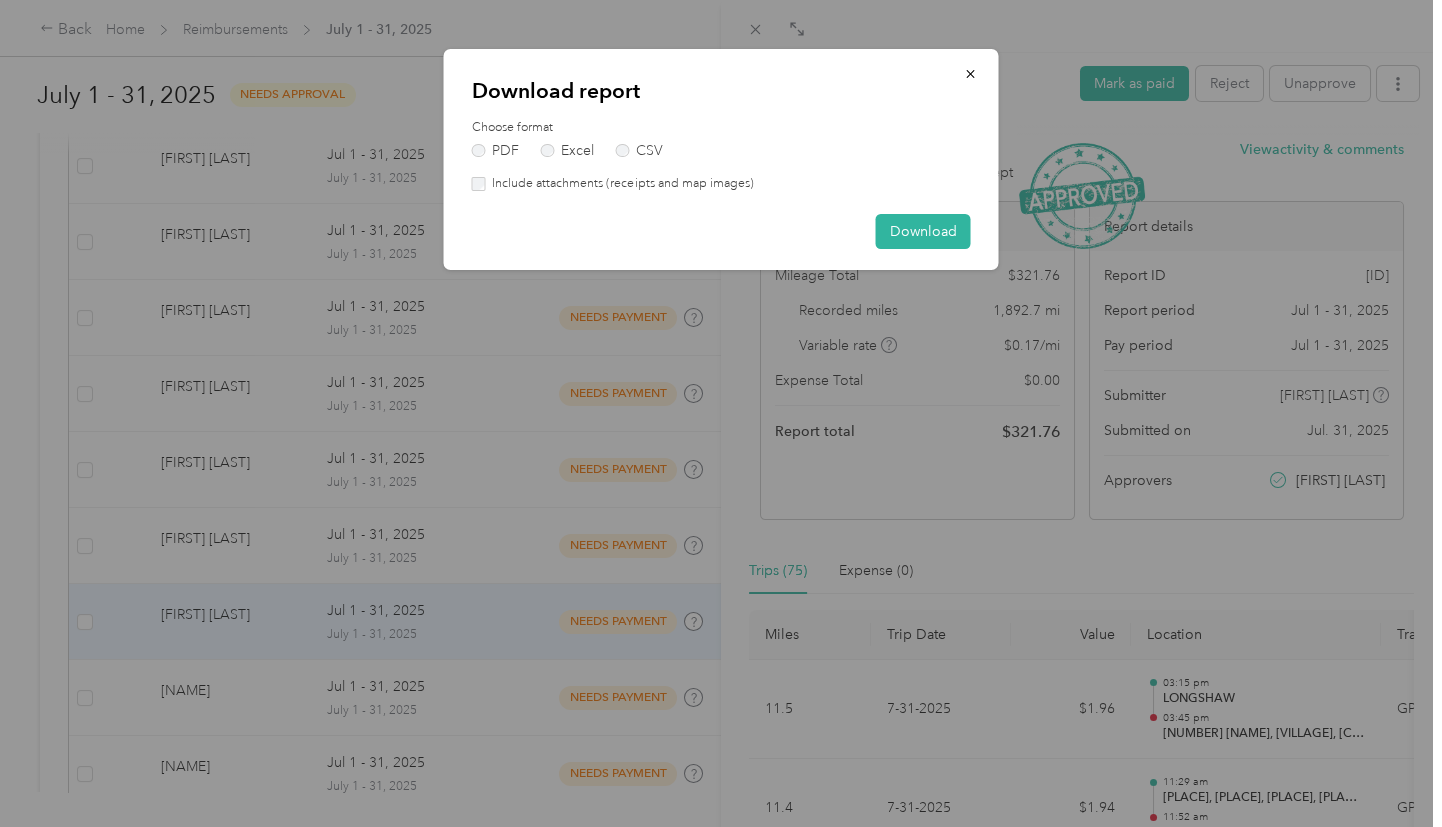 click on "Download report Choose format   PDF Excel CSV Include attachments (receipts and map images) Download" at bounding box center (721, 159) 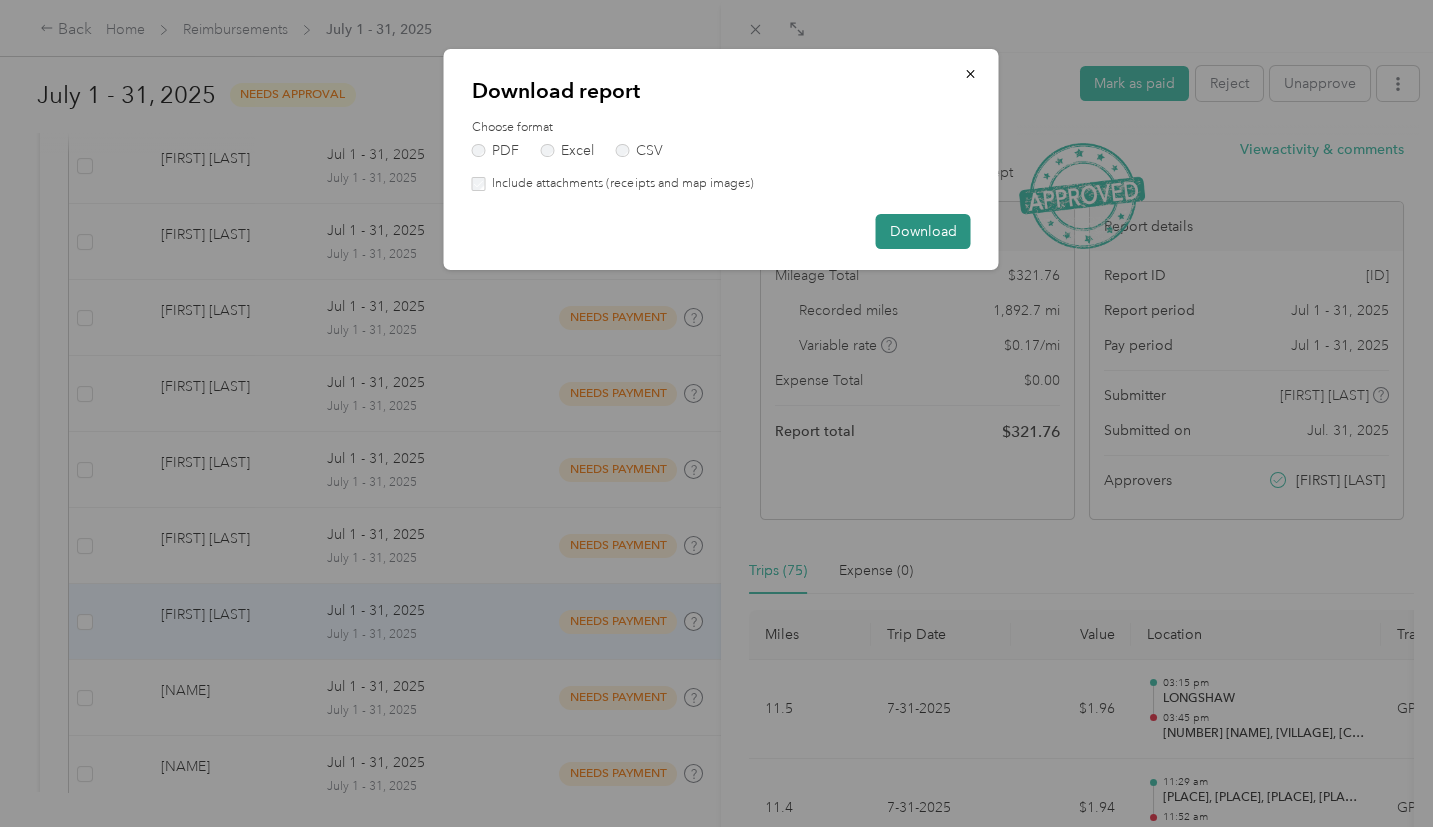 click on "Download" at bounding box center [923, 231] 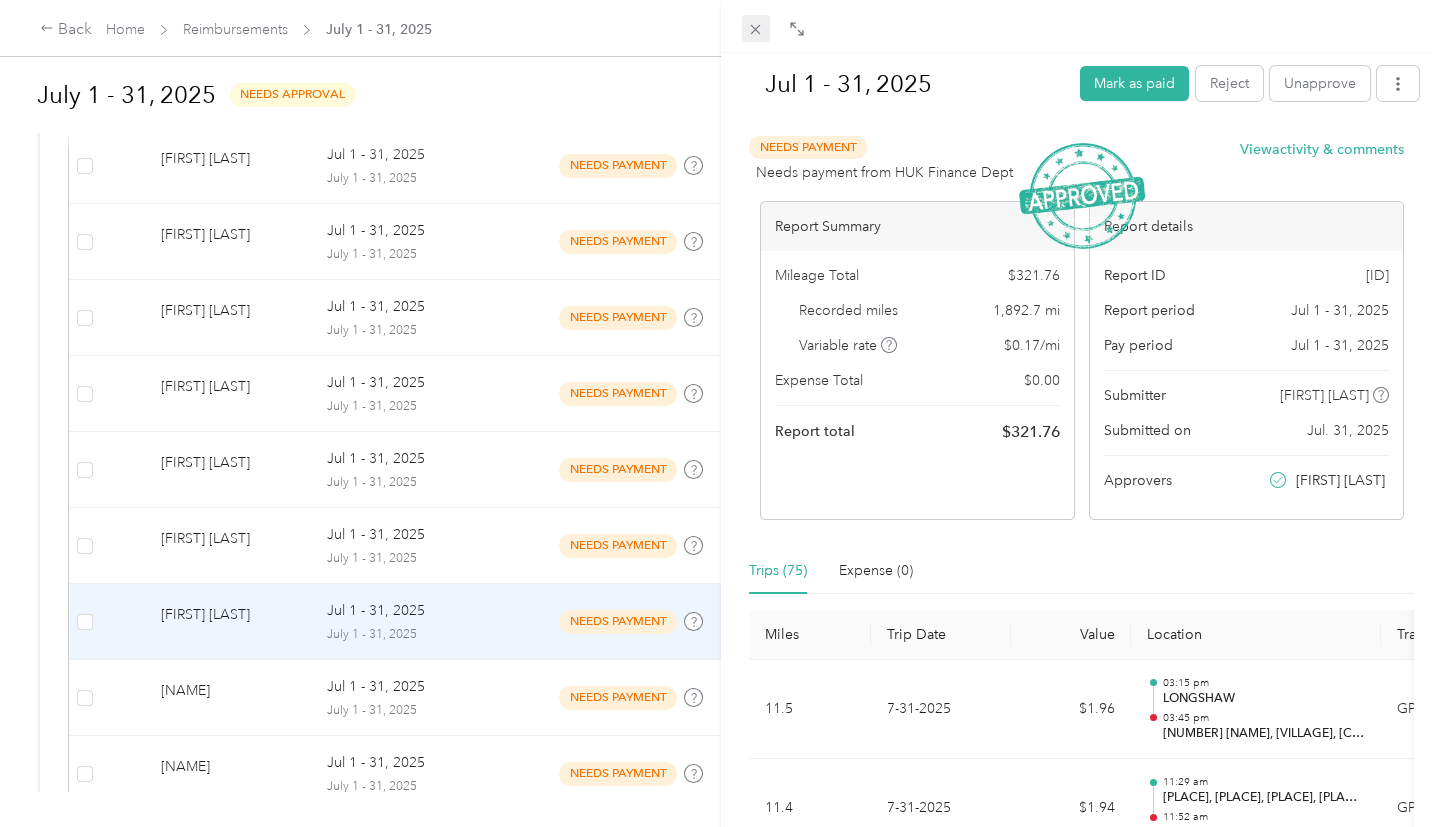 click 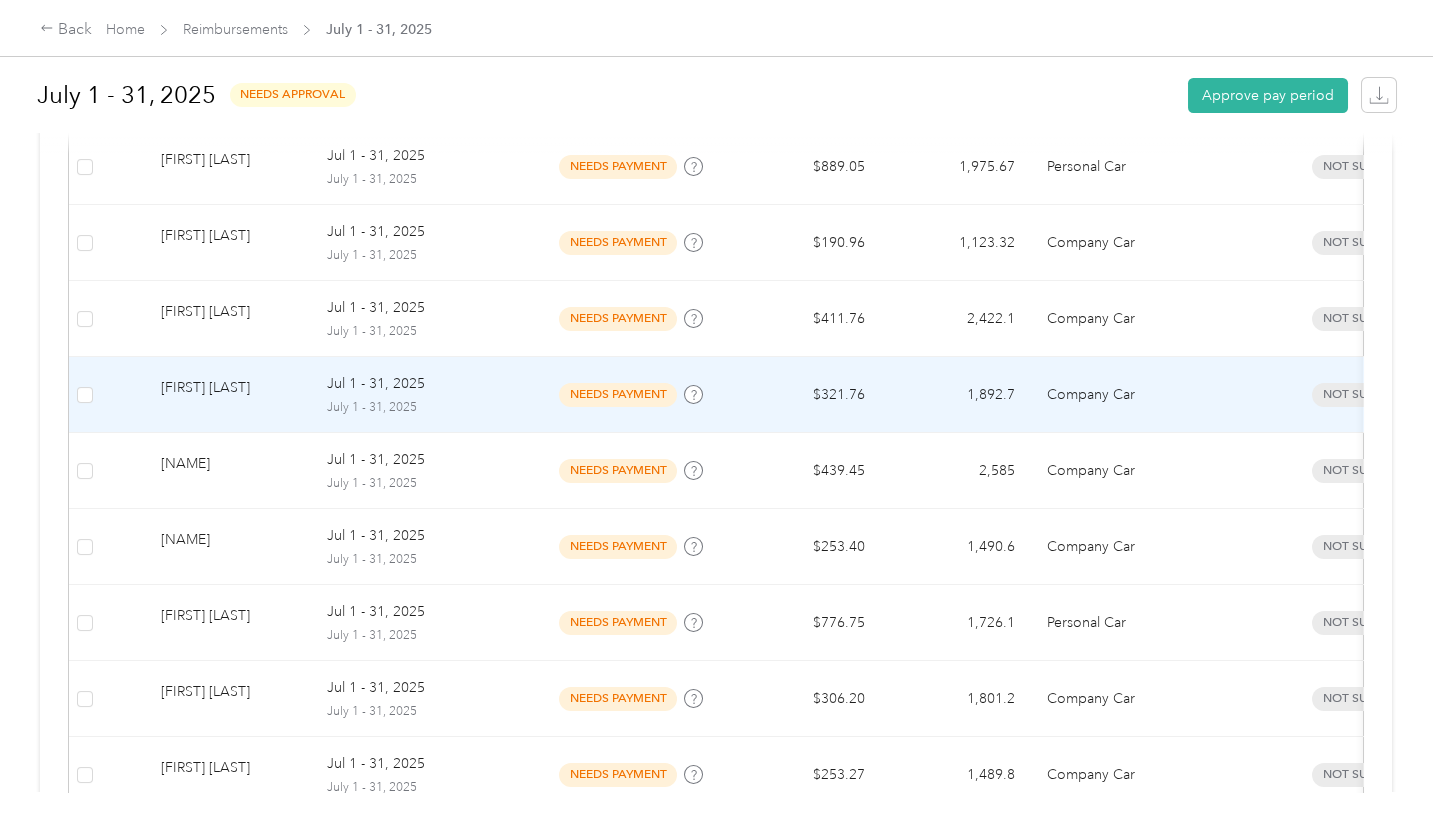 scroll, scrollTop: 1160, scrollLeft: 0, axis: vertical 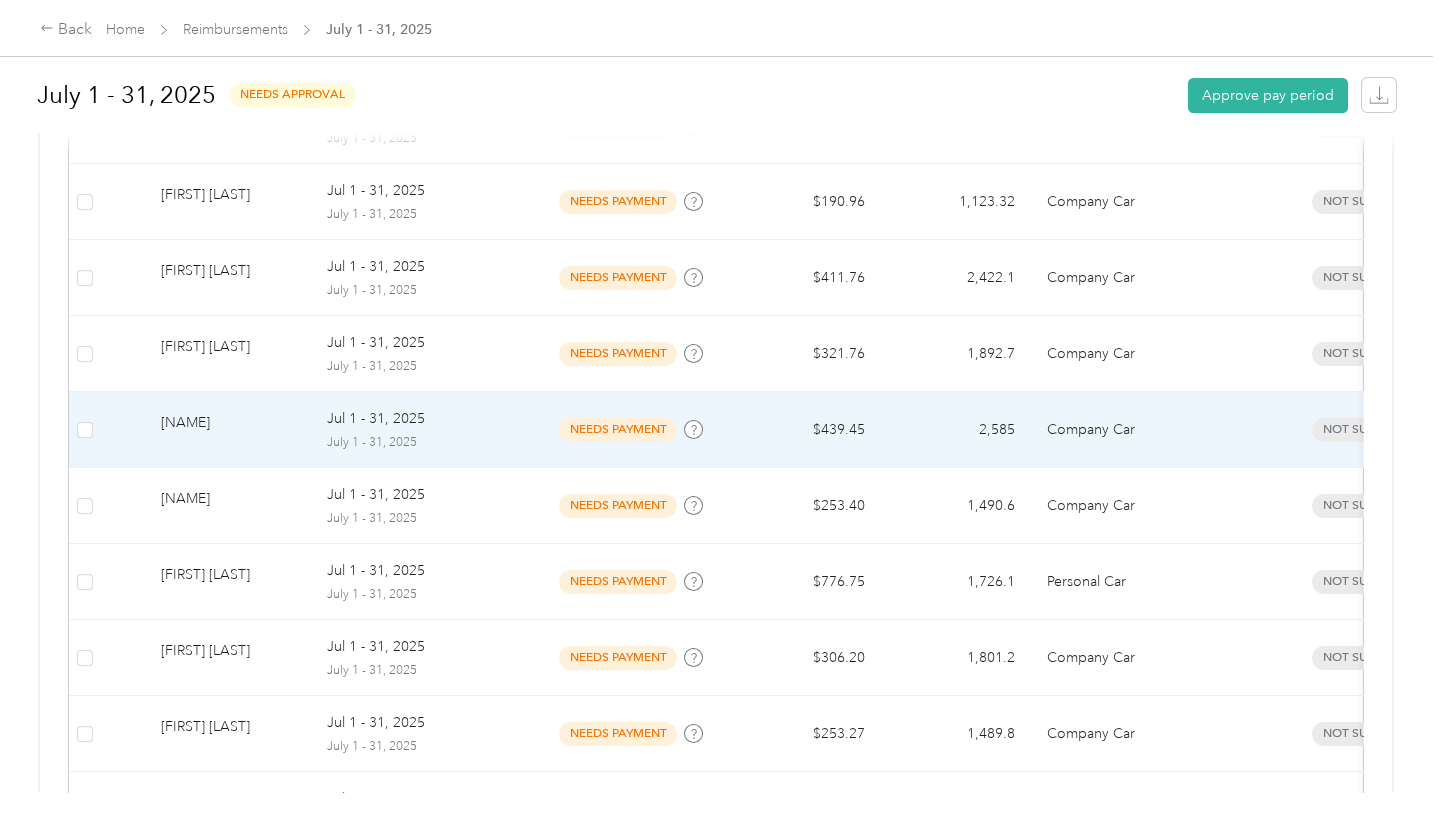 click on "needs payment" at bounding box center [618, 429] 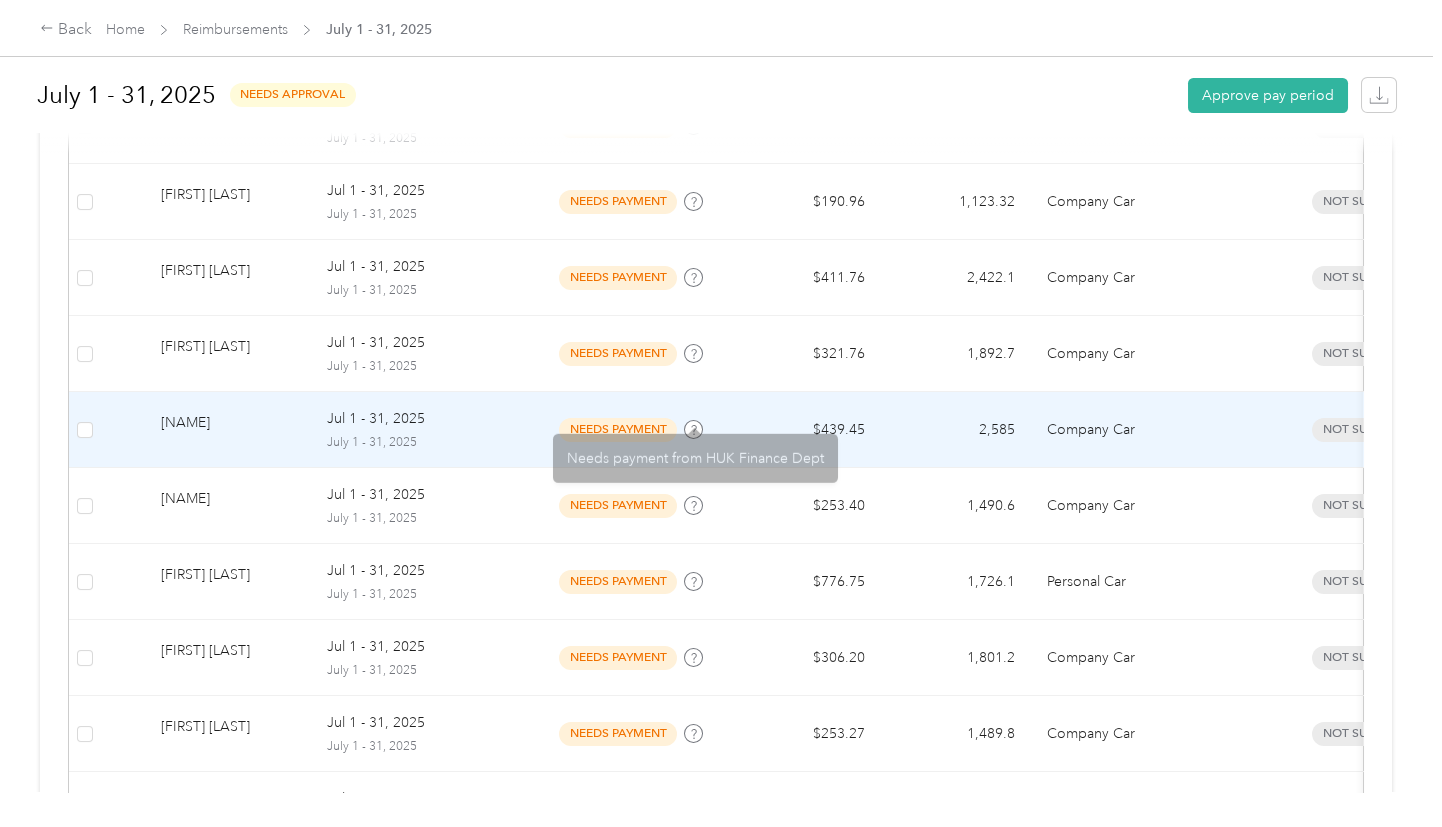 click on "Needs payment from HUK Finance Dept" at bounding box center [716, 827] 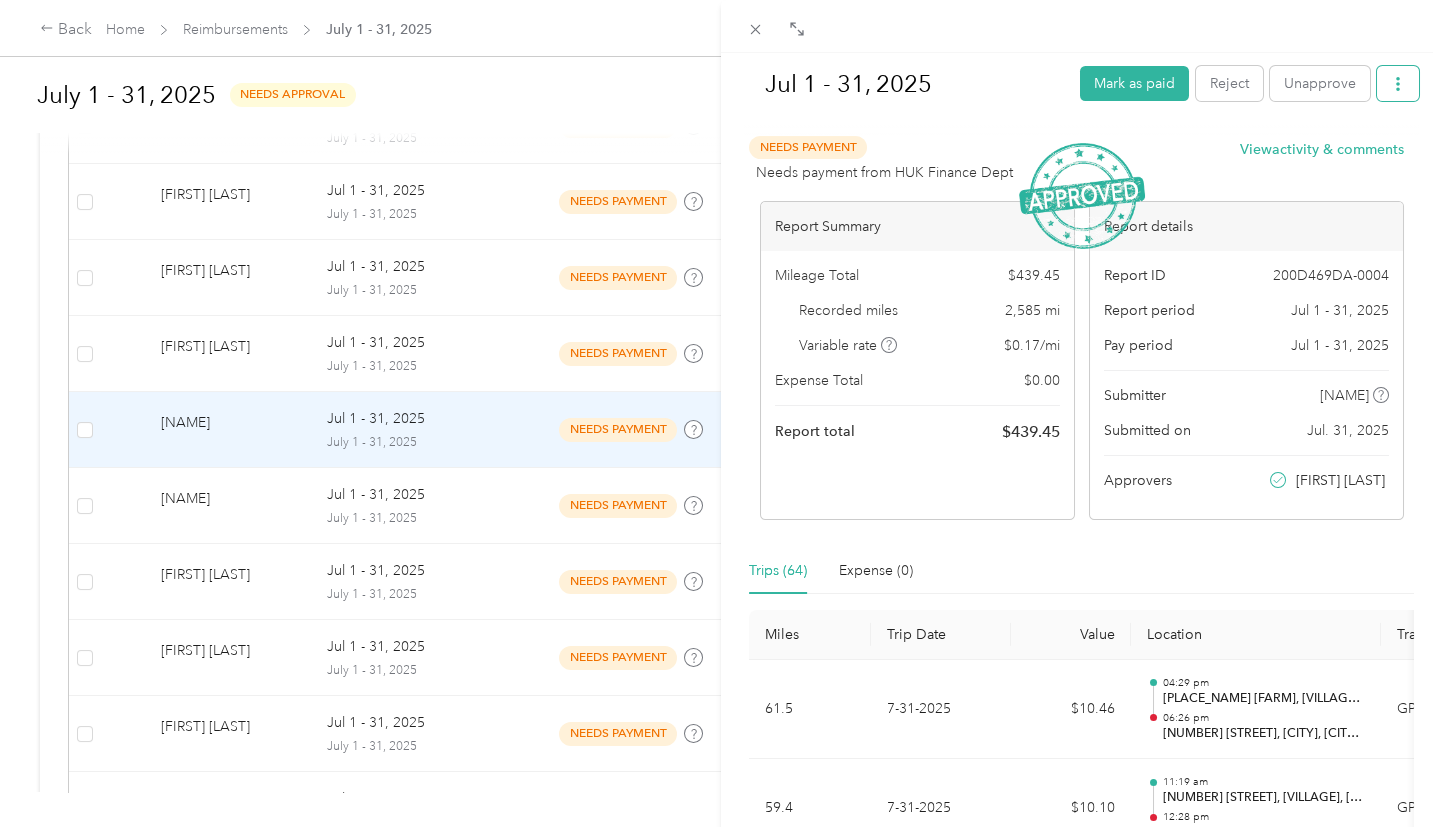 click 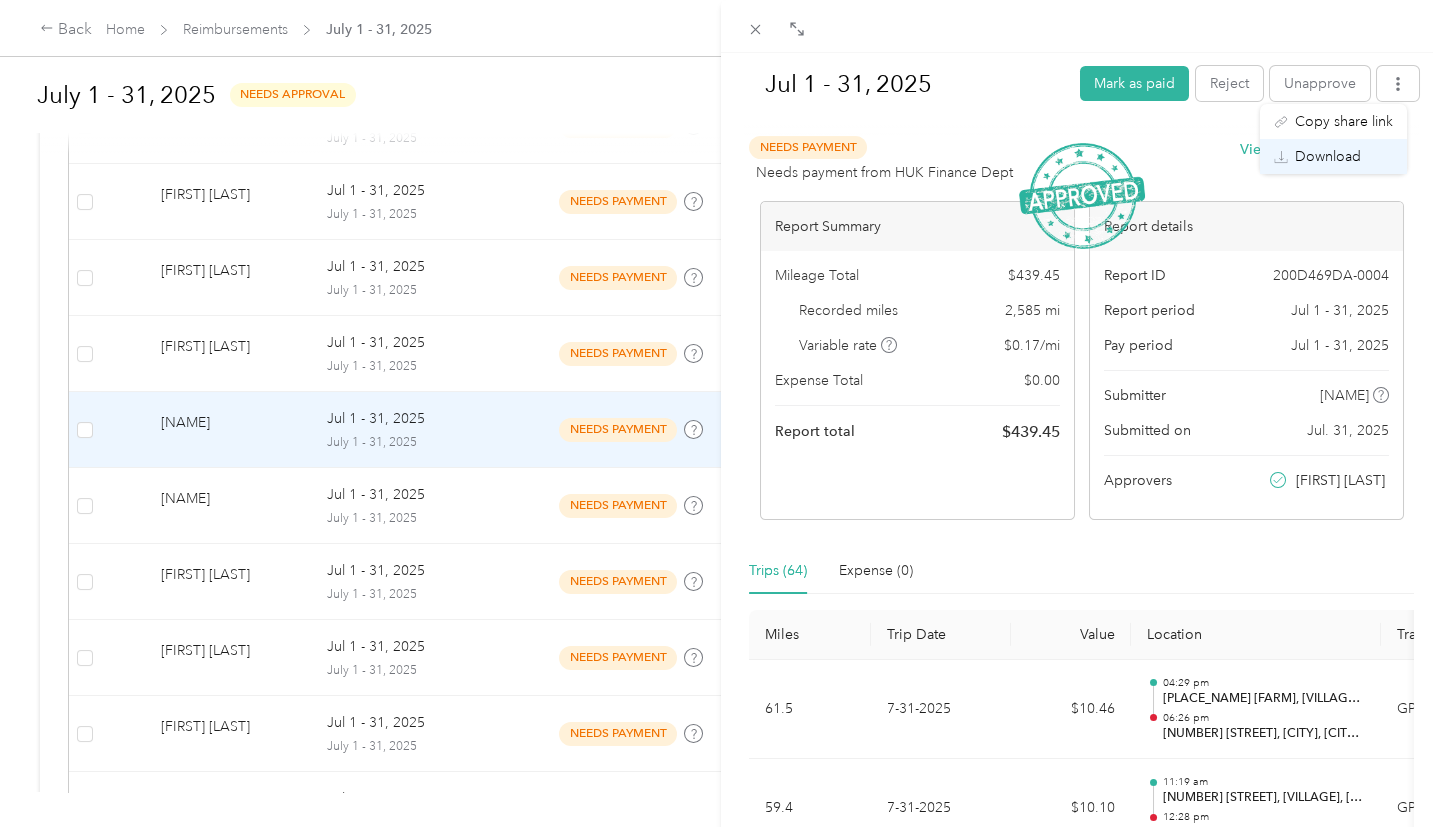 click on "Download" at bounding box center (1328, 156) 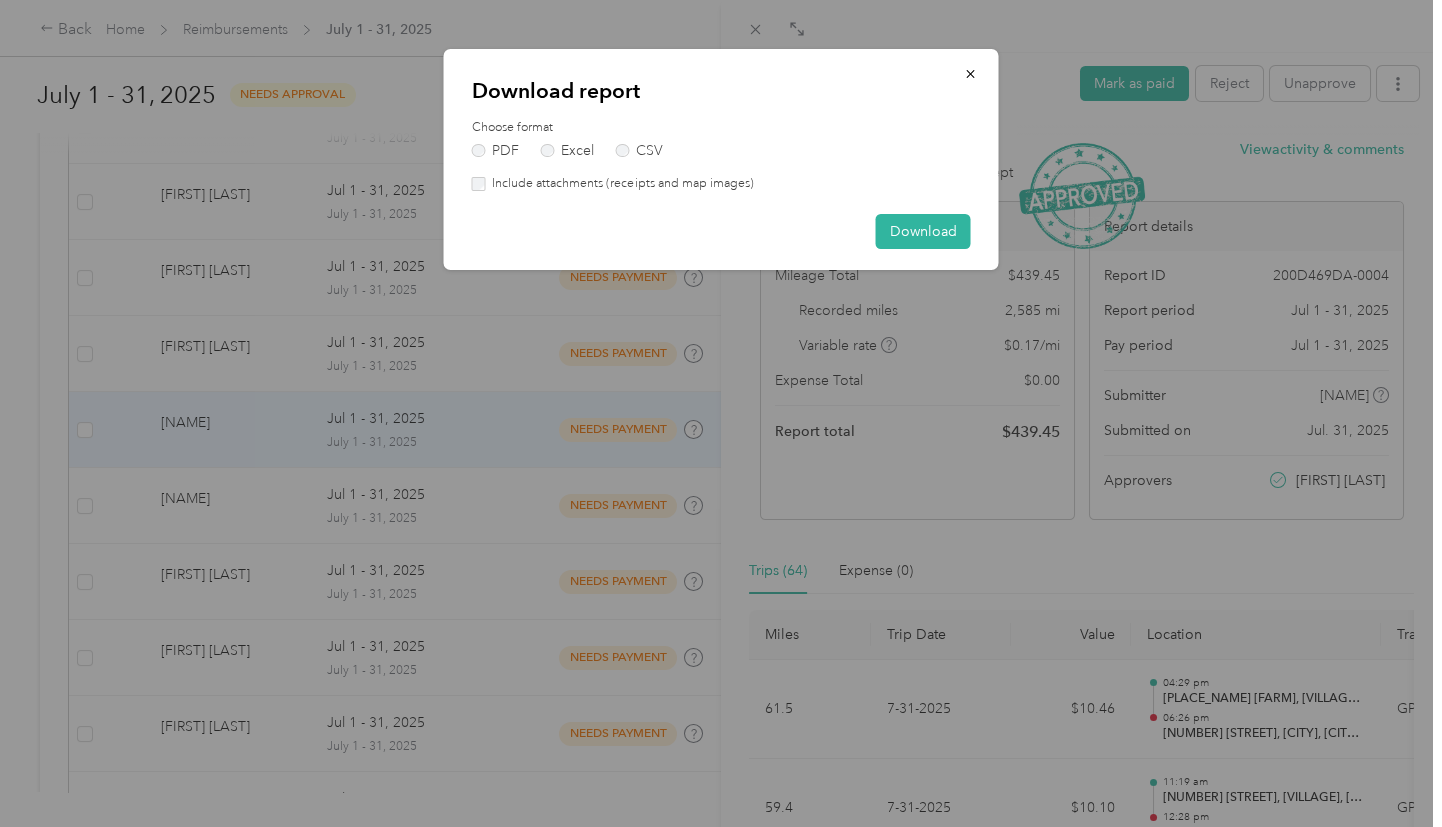 click on "Include attachments (receipts and map images)" at bounding box center (721, 184) 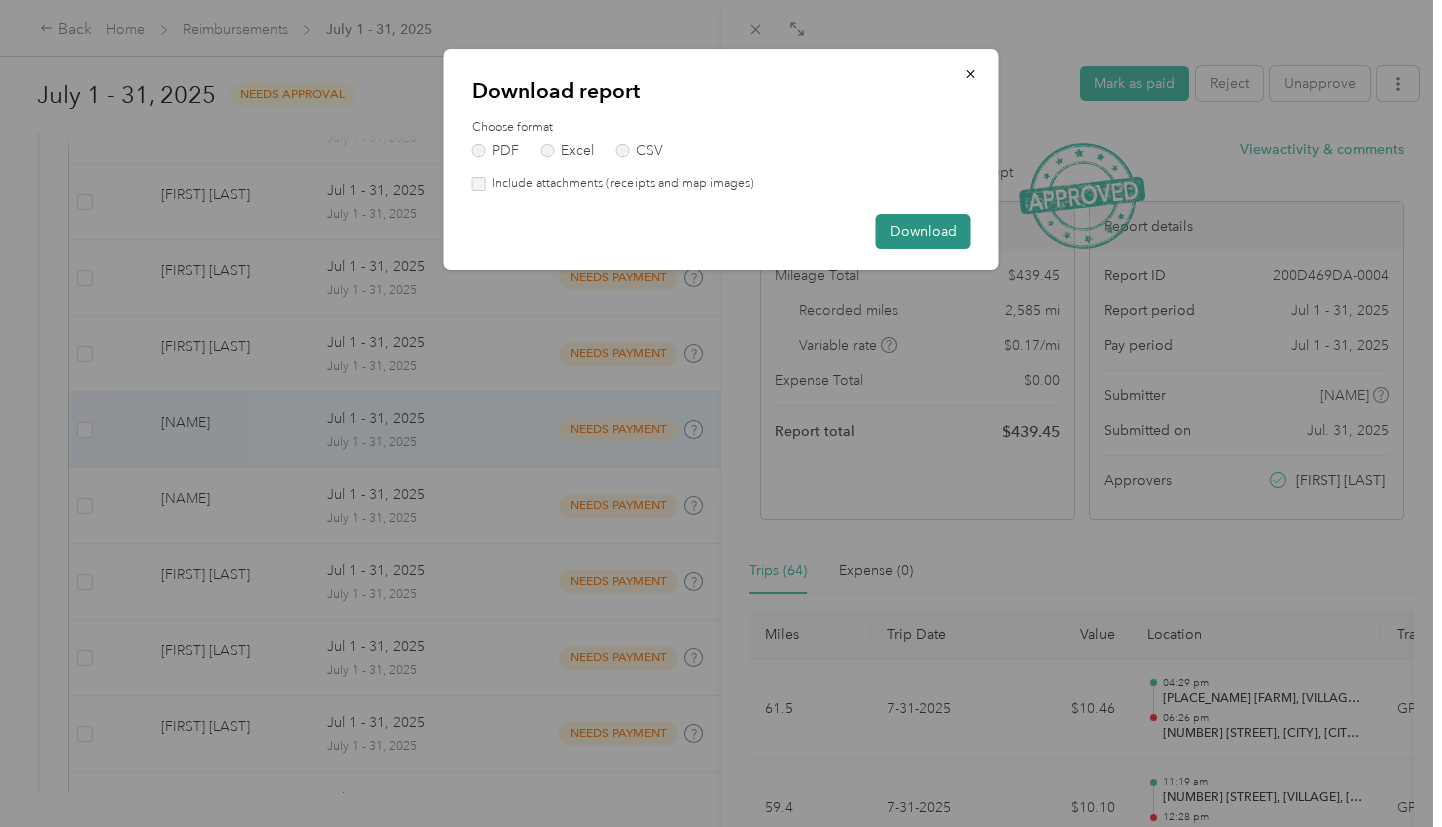 click on "Download" at bounding box center (923, 231) 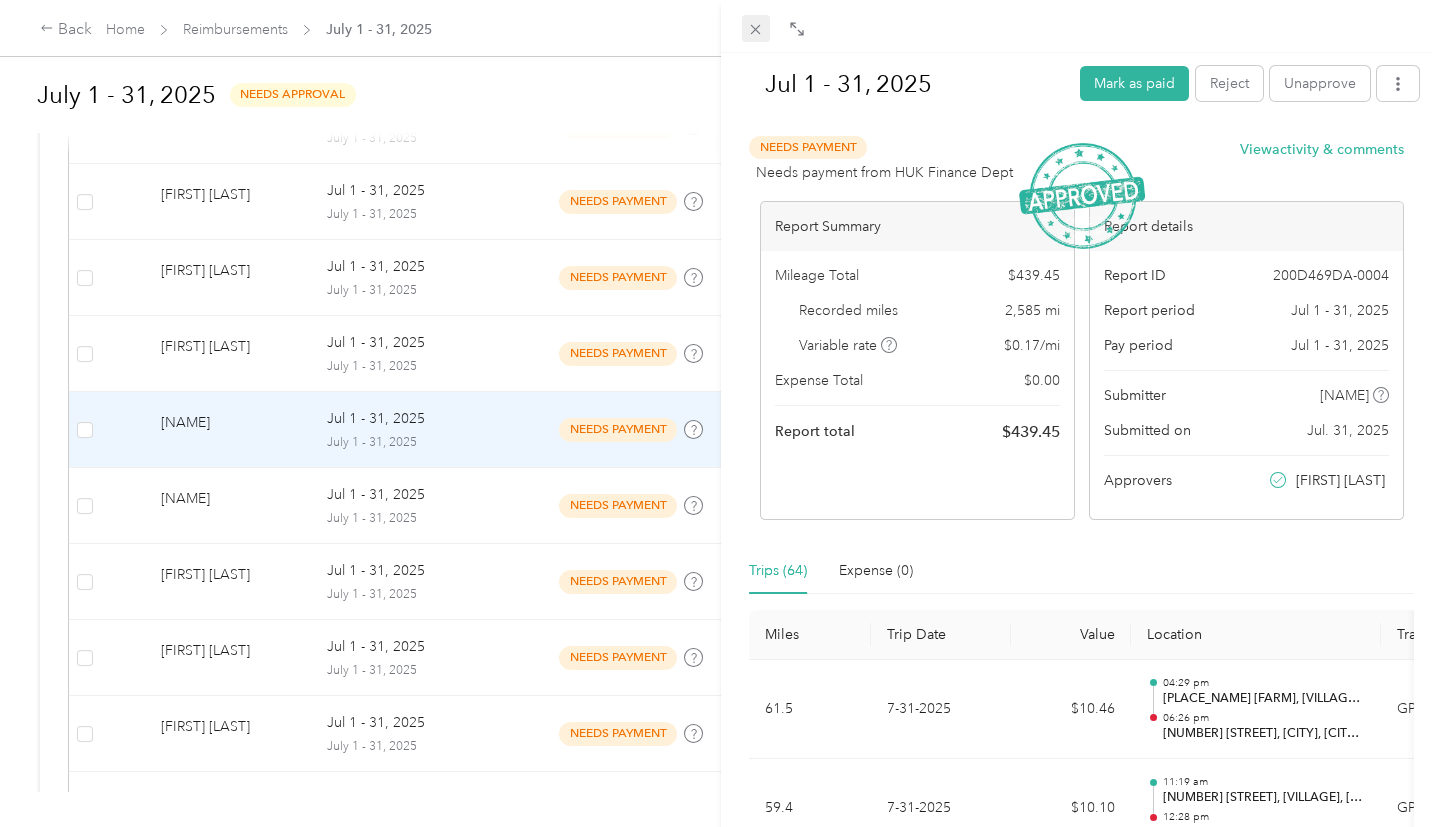 click 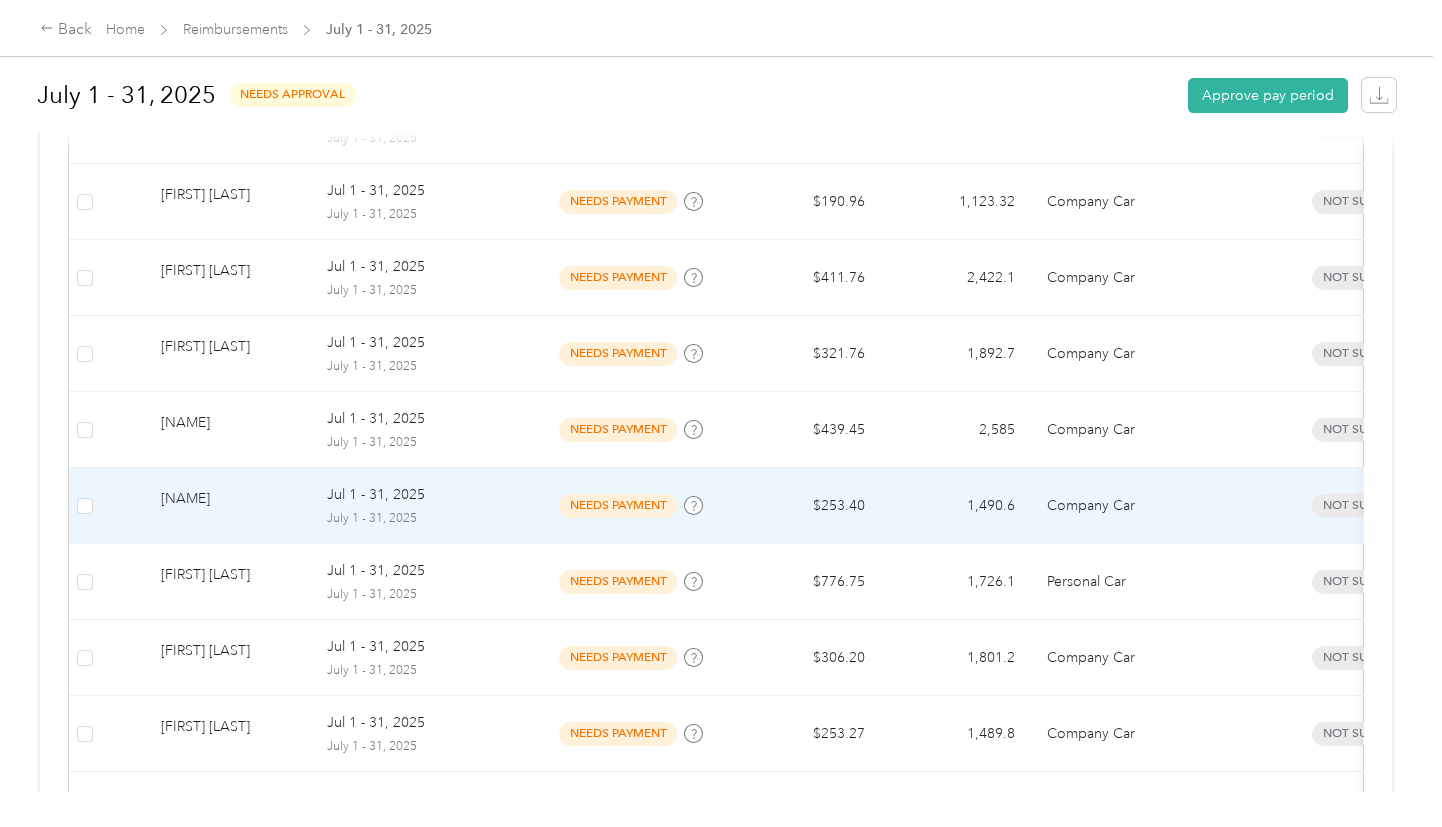 click on "needs payment" at bounding box center (618, 505) 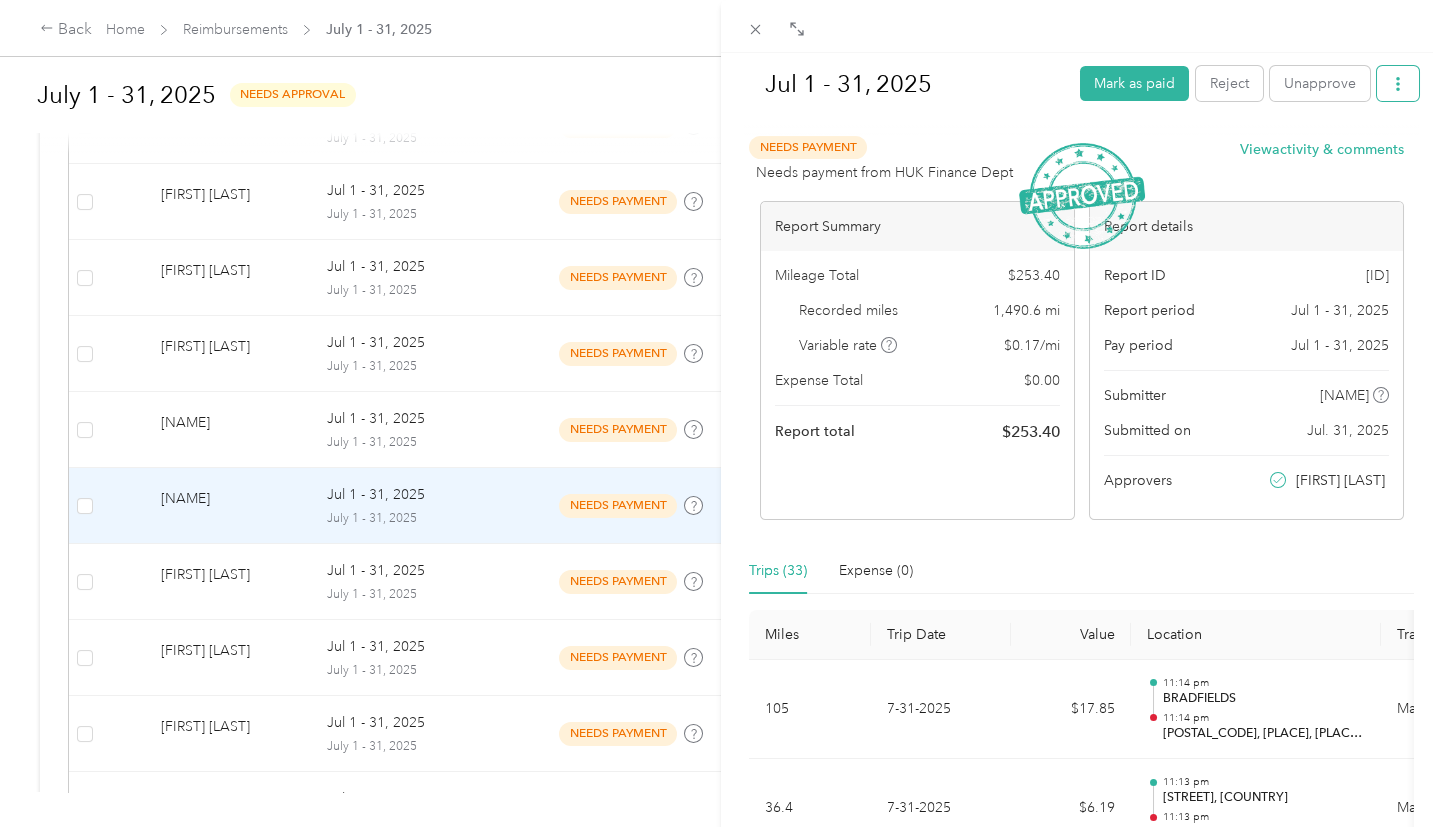 click 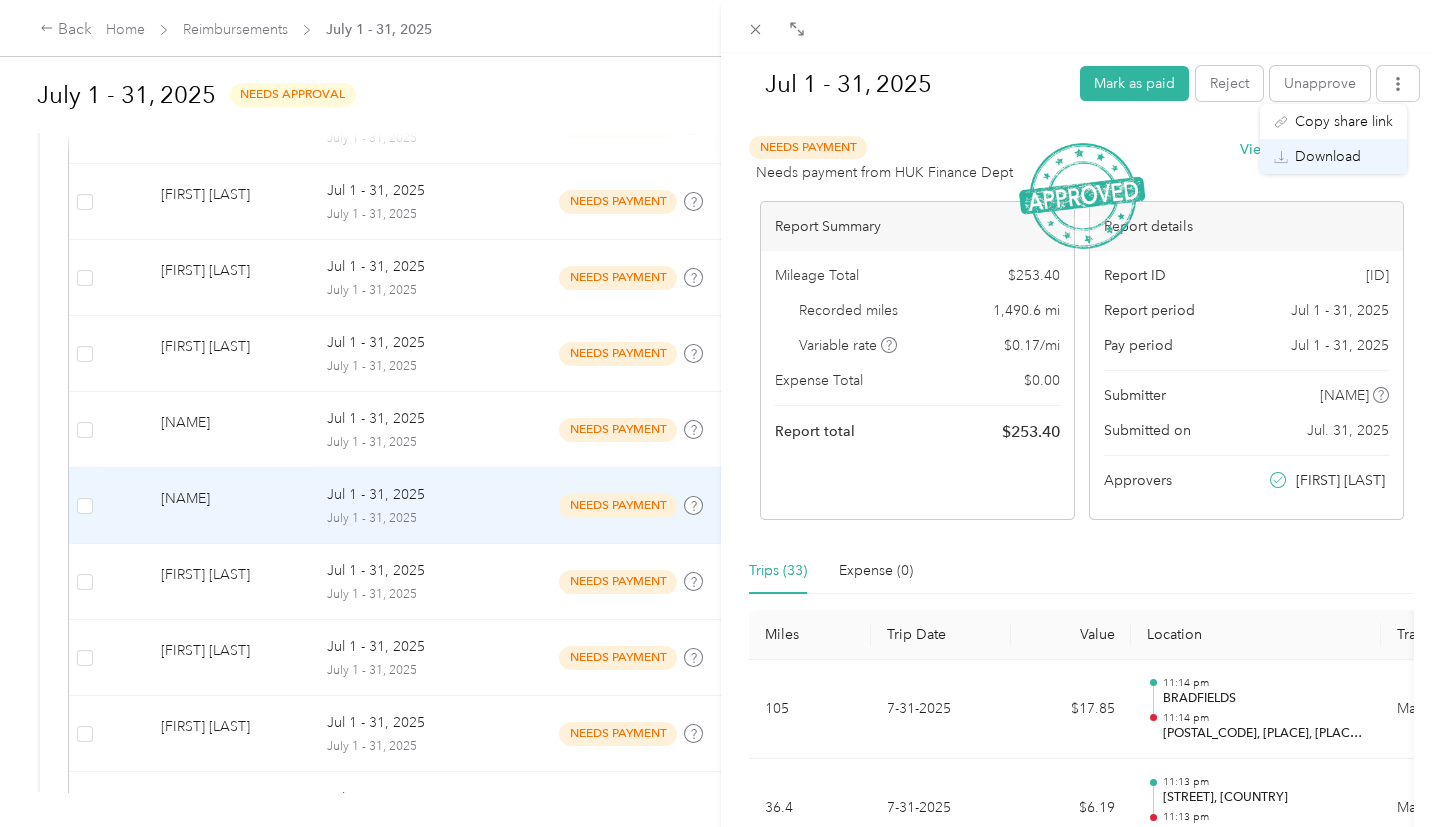 click on "Download" at bounding box center (1328, 156) 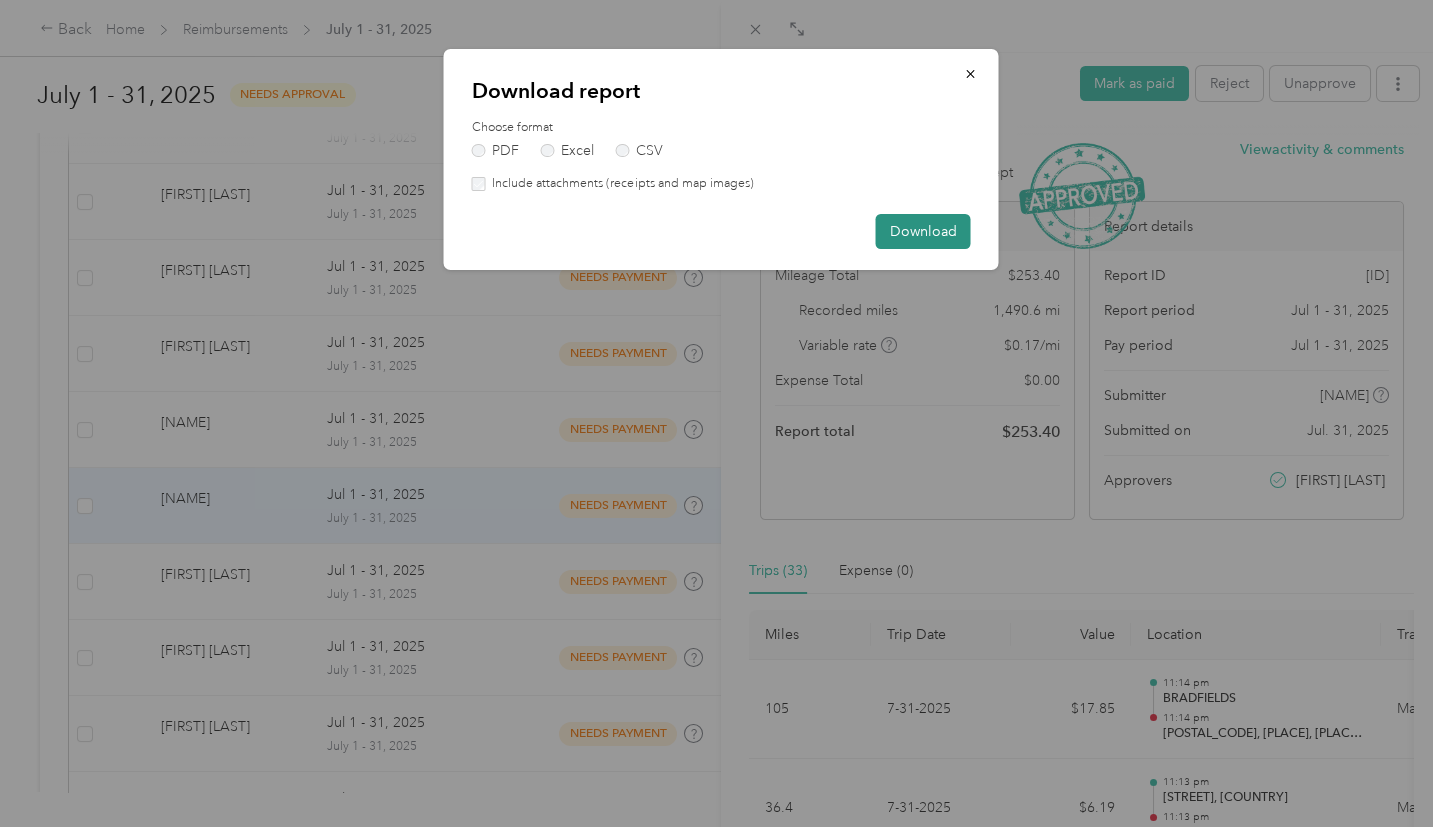 click on "Download" at bounding box center [923, 231] 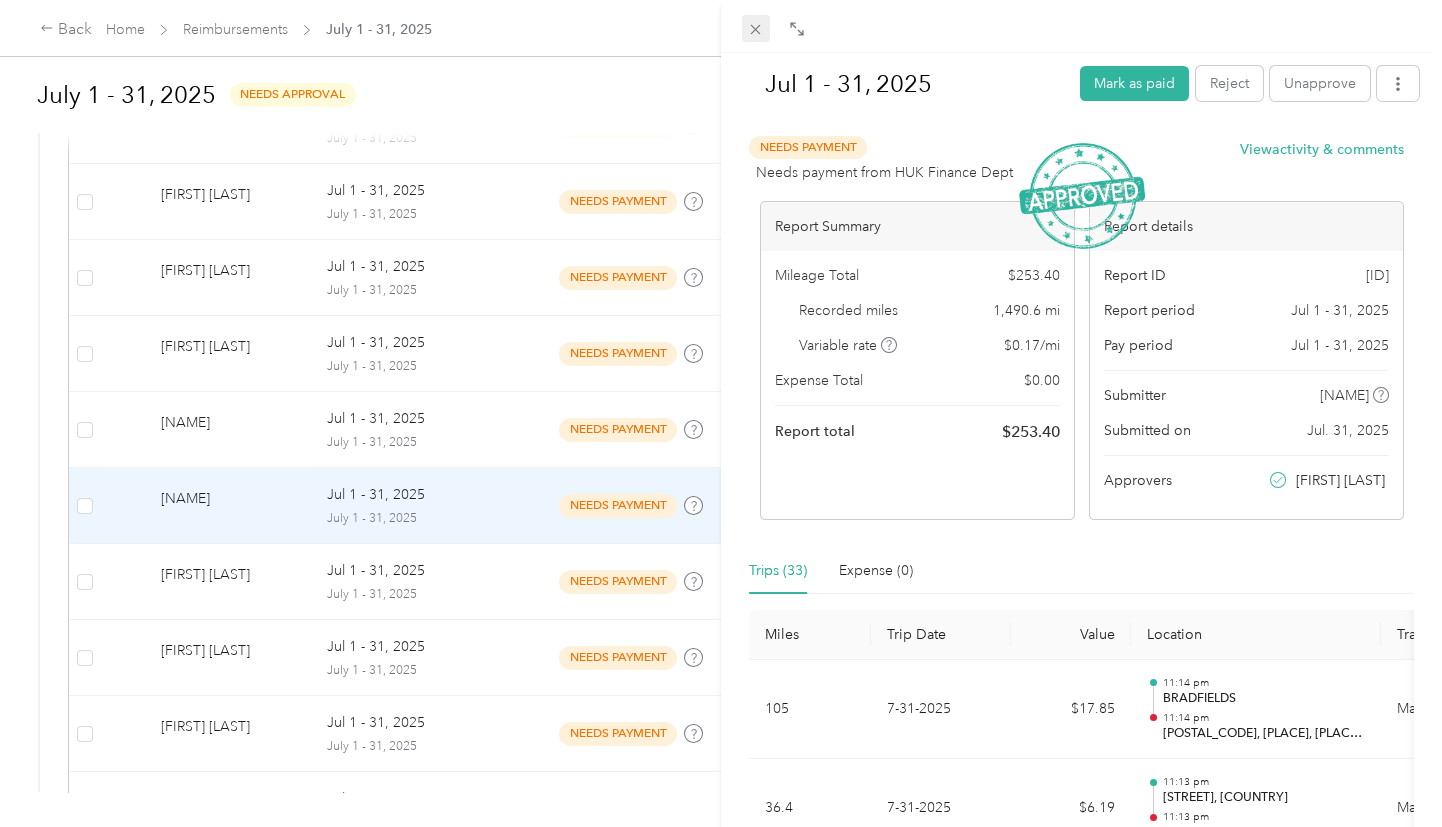 click 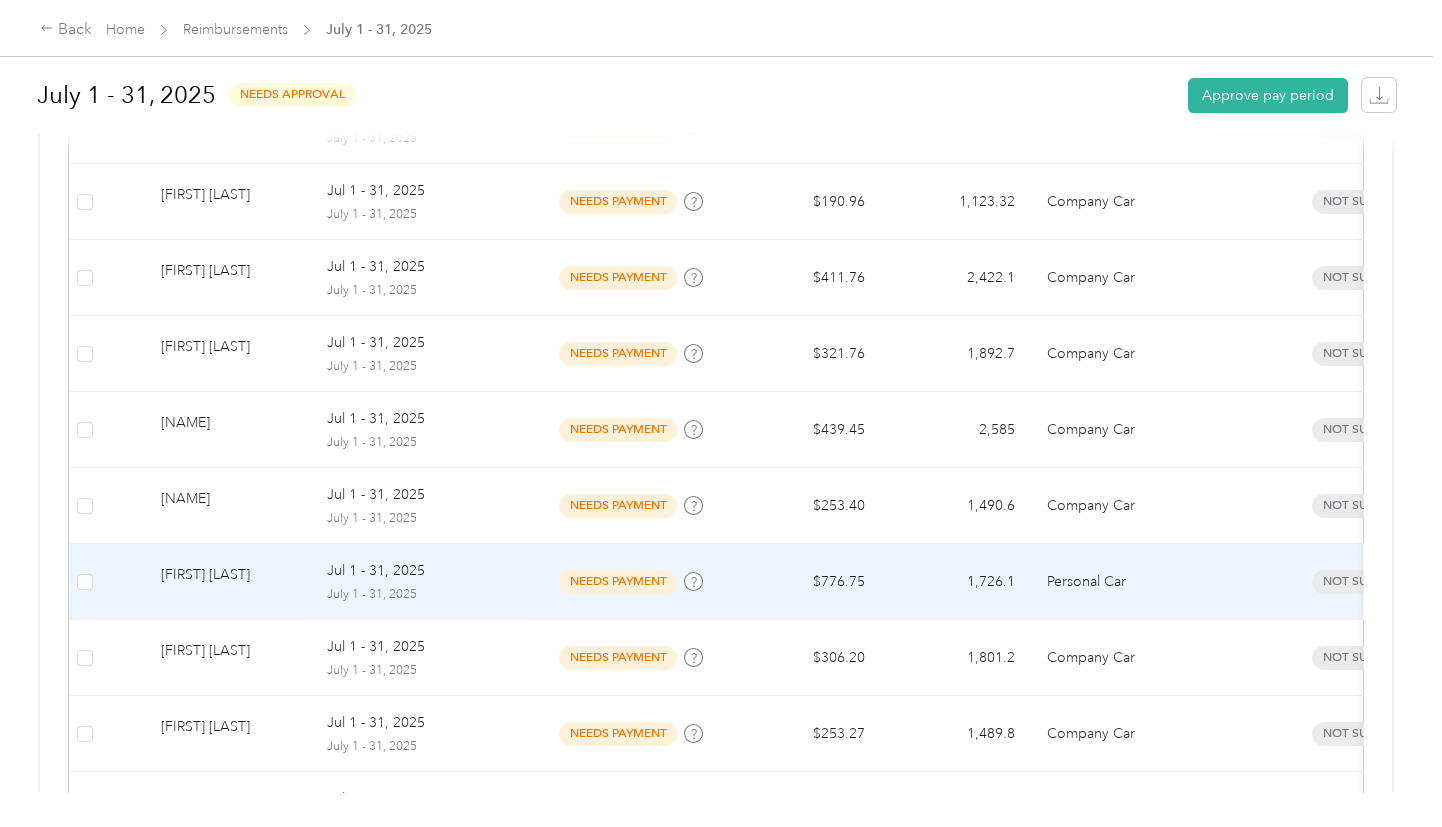 click on "needs payment" at bounding box center (618, 581) 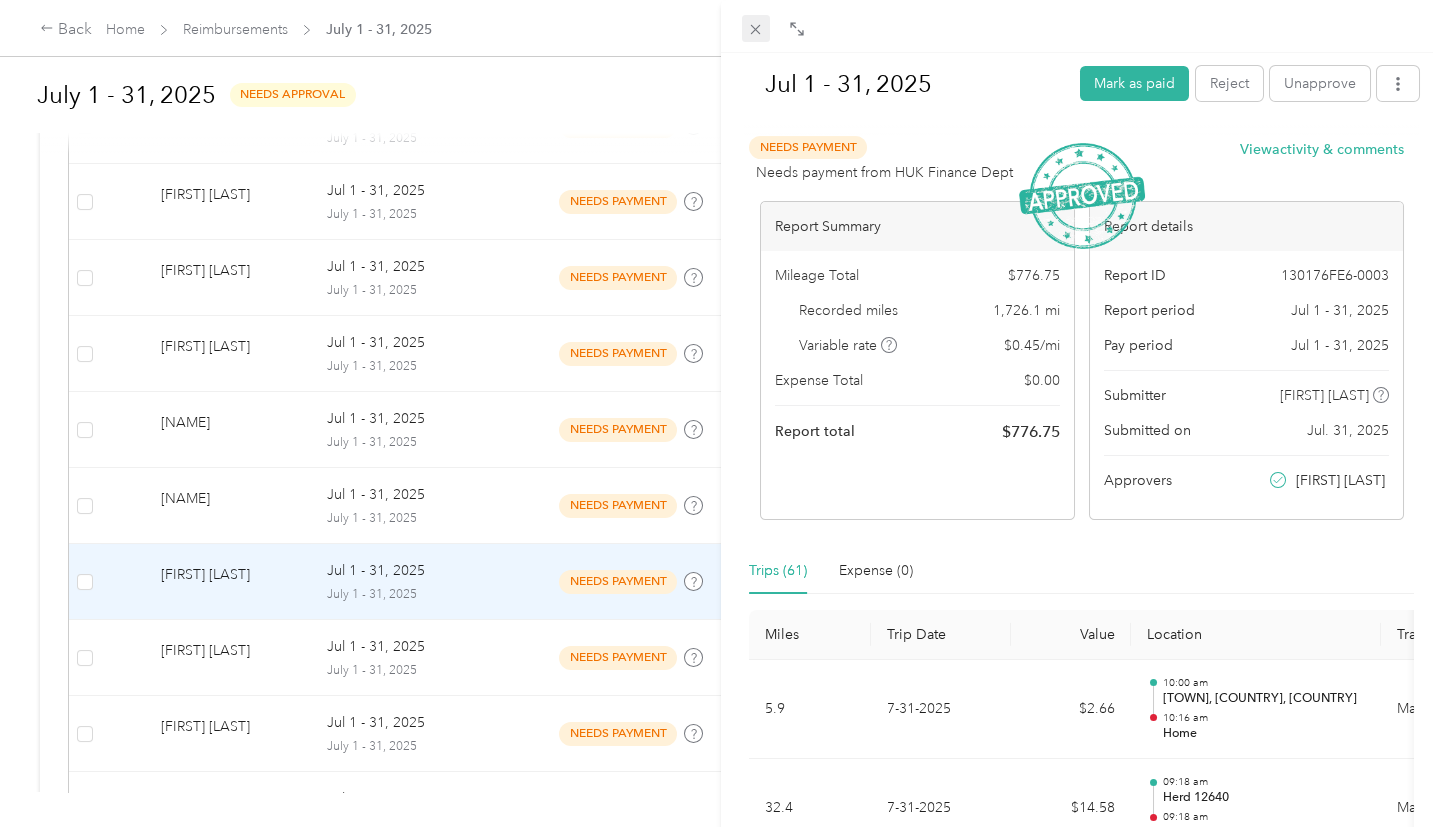 click 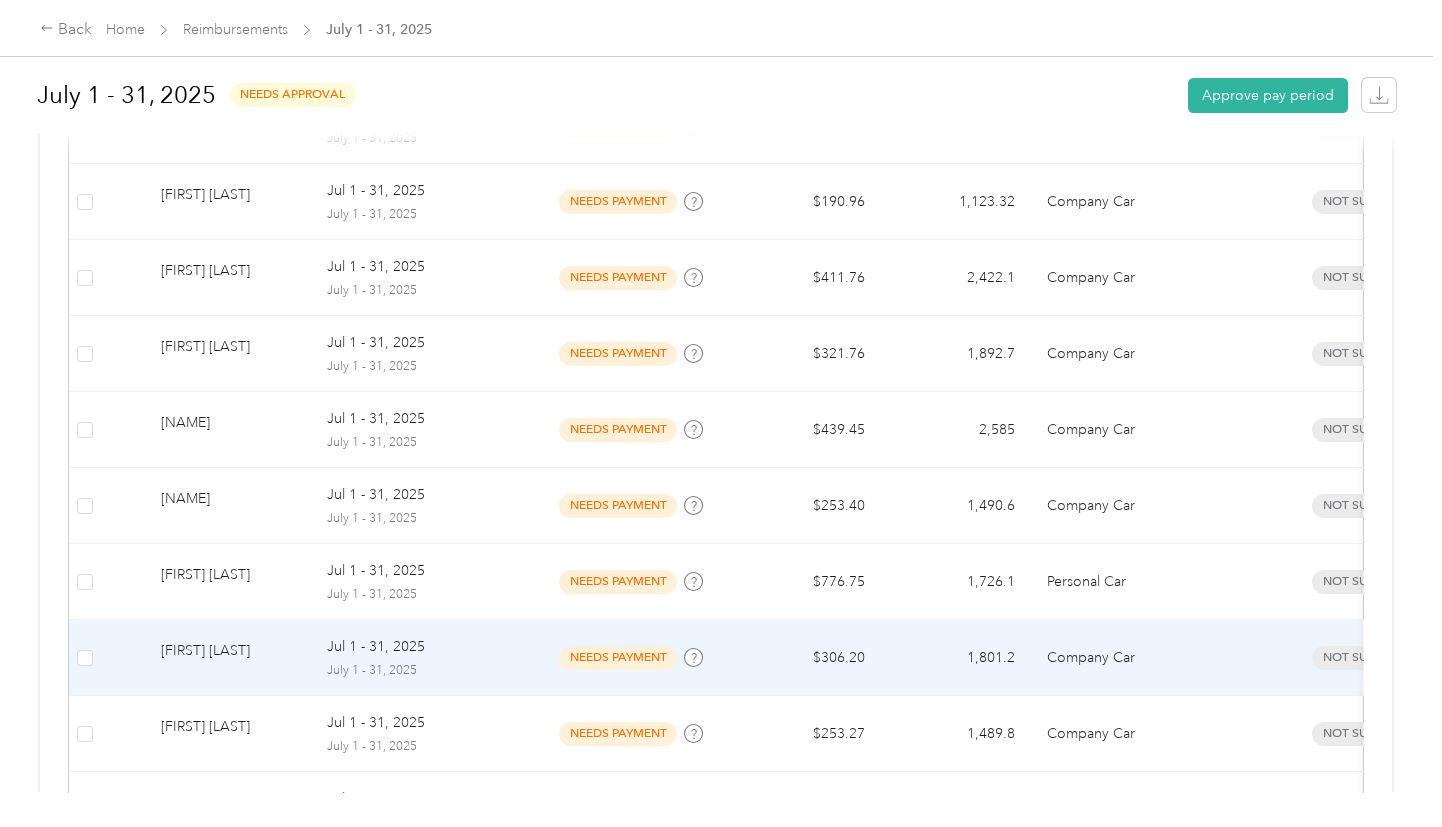 click on "[FIRST] [LAST]" at bounding box center (228, 657) 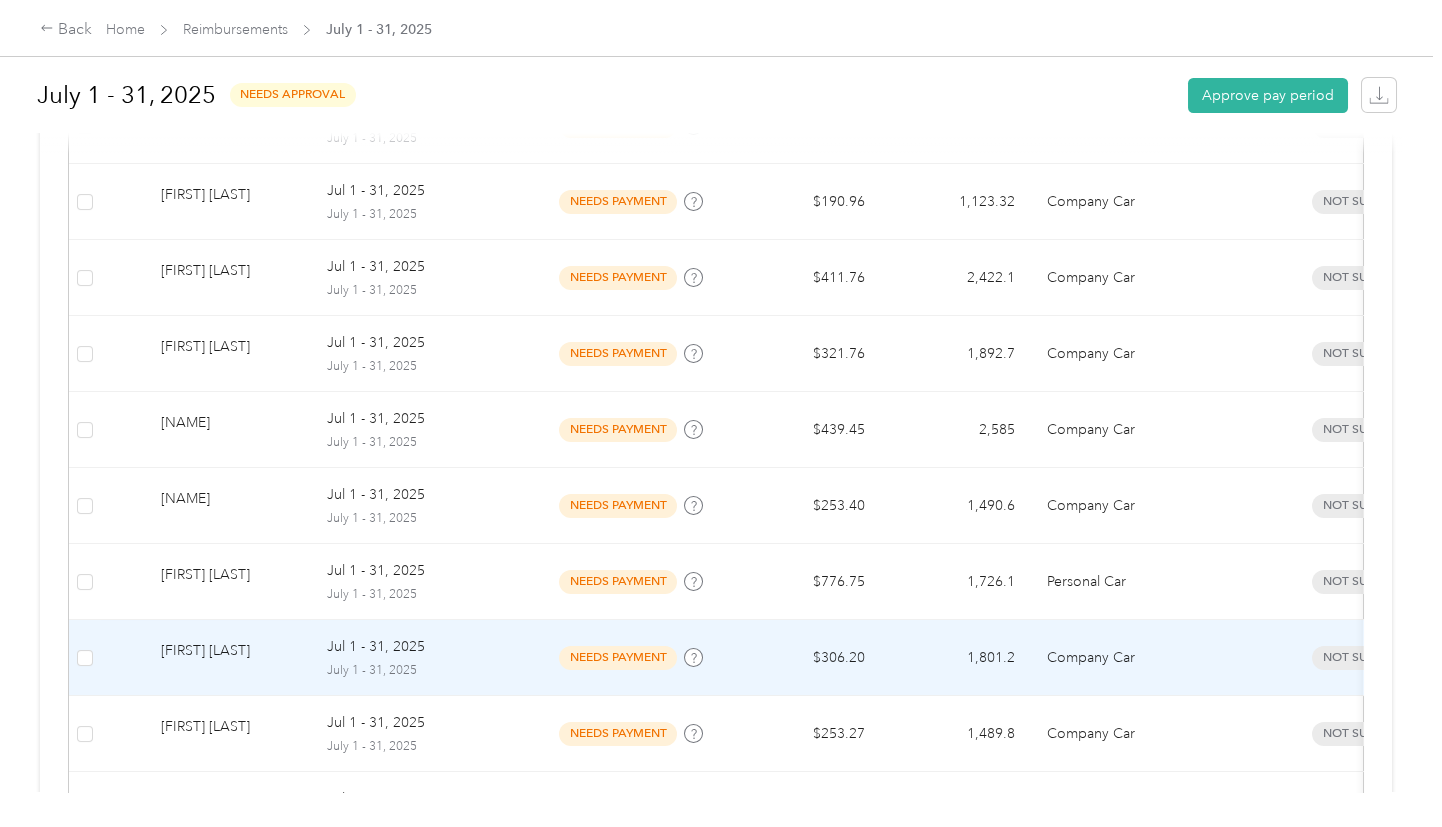 click at bounding box center [721, 413] 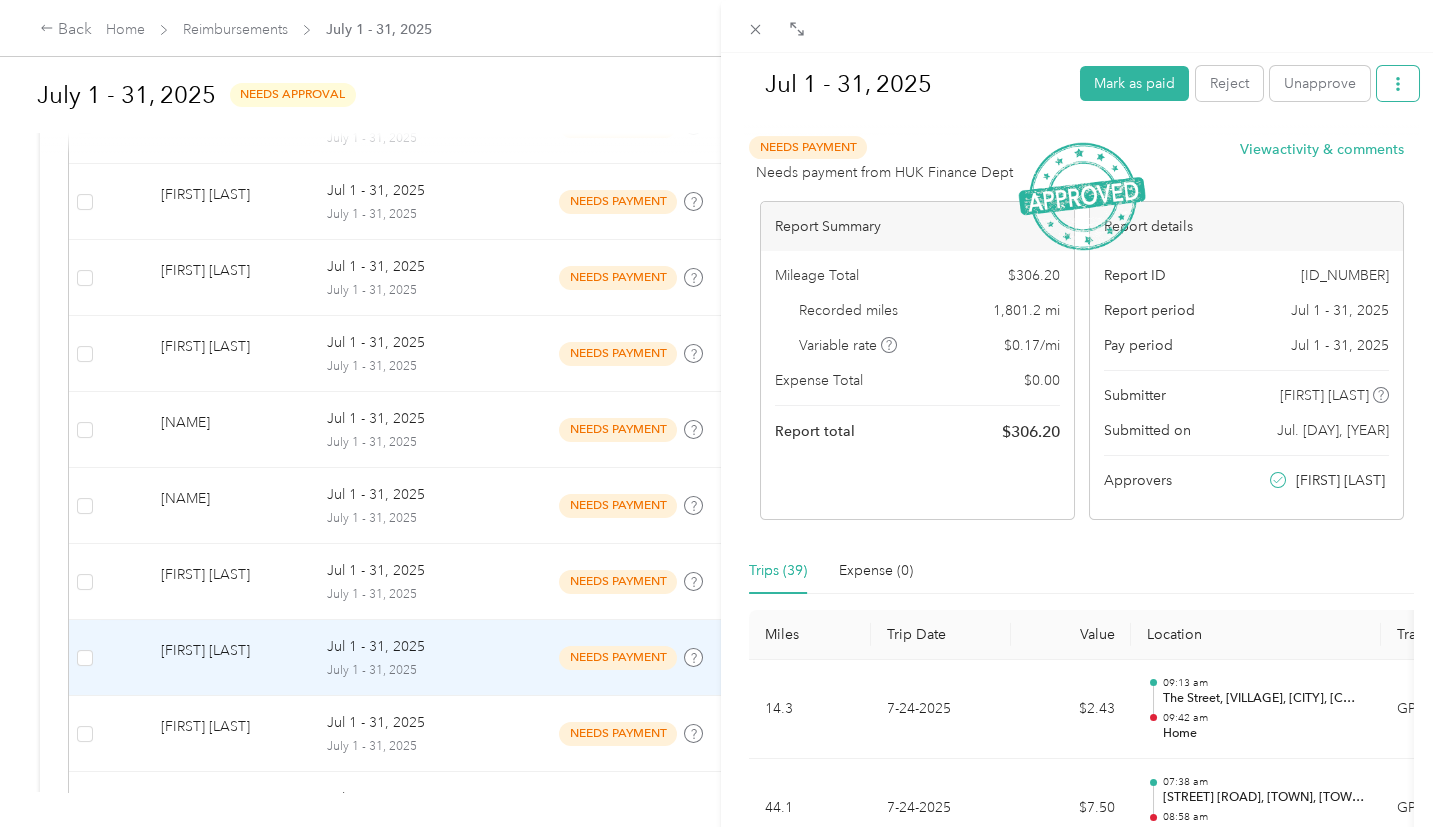 click 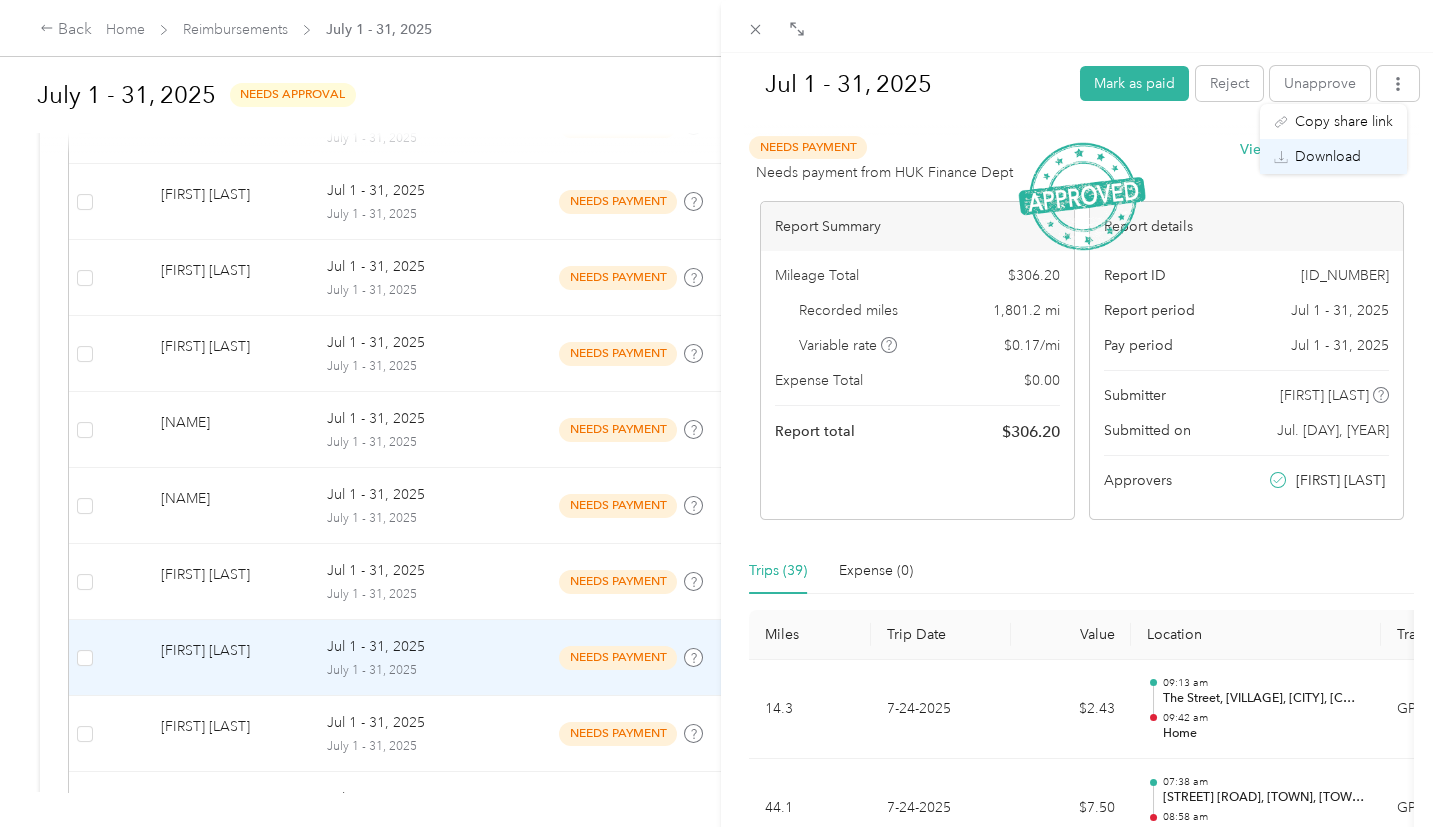 click on "Download" at bounding box center (1328, 156) 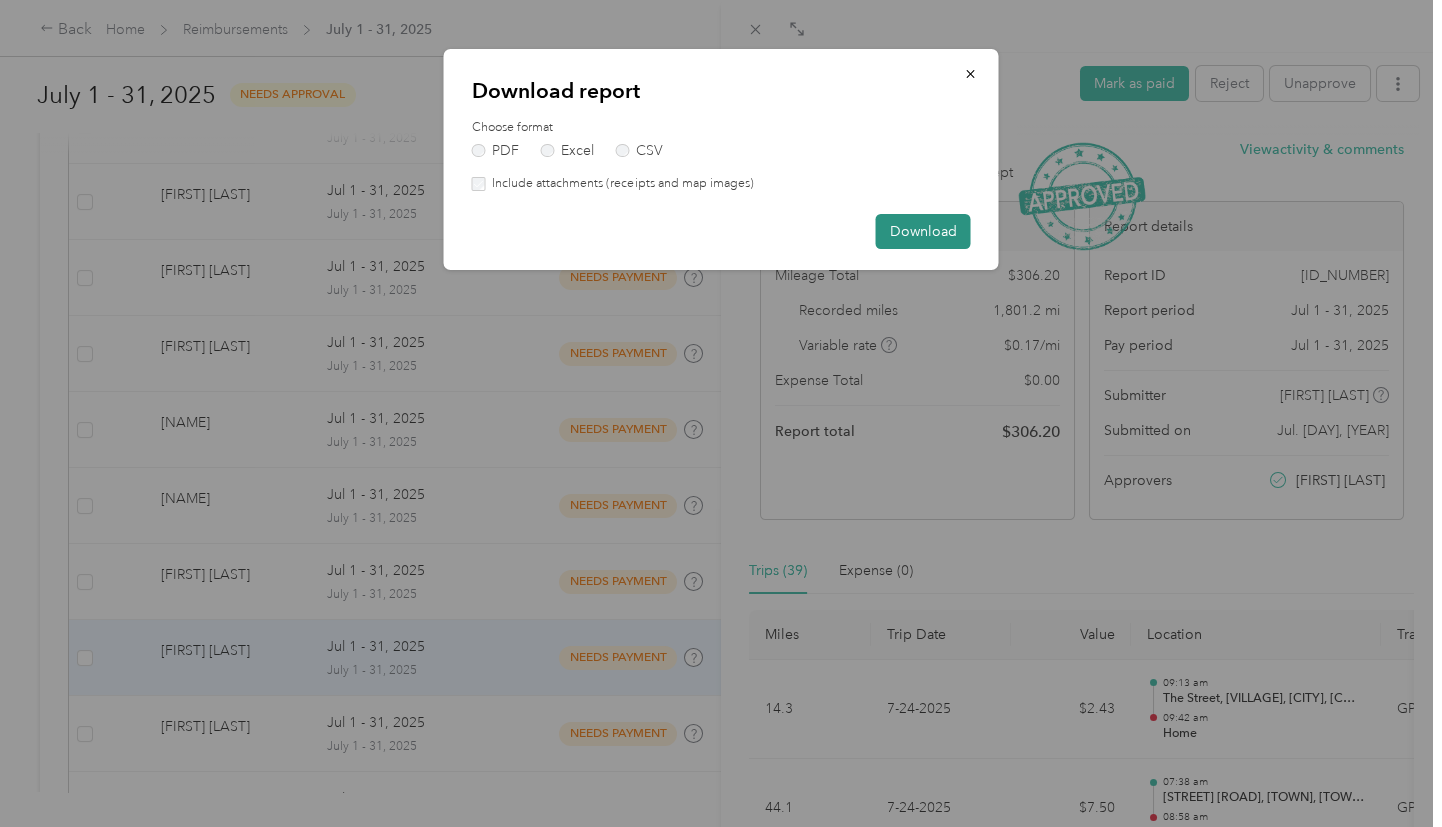 click on "Download" at bounding box center [923, 231] 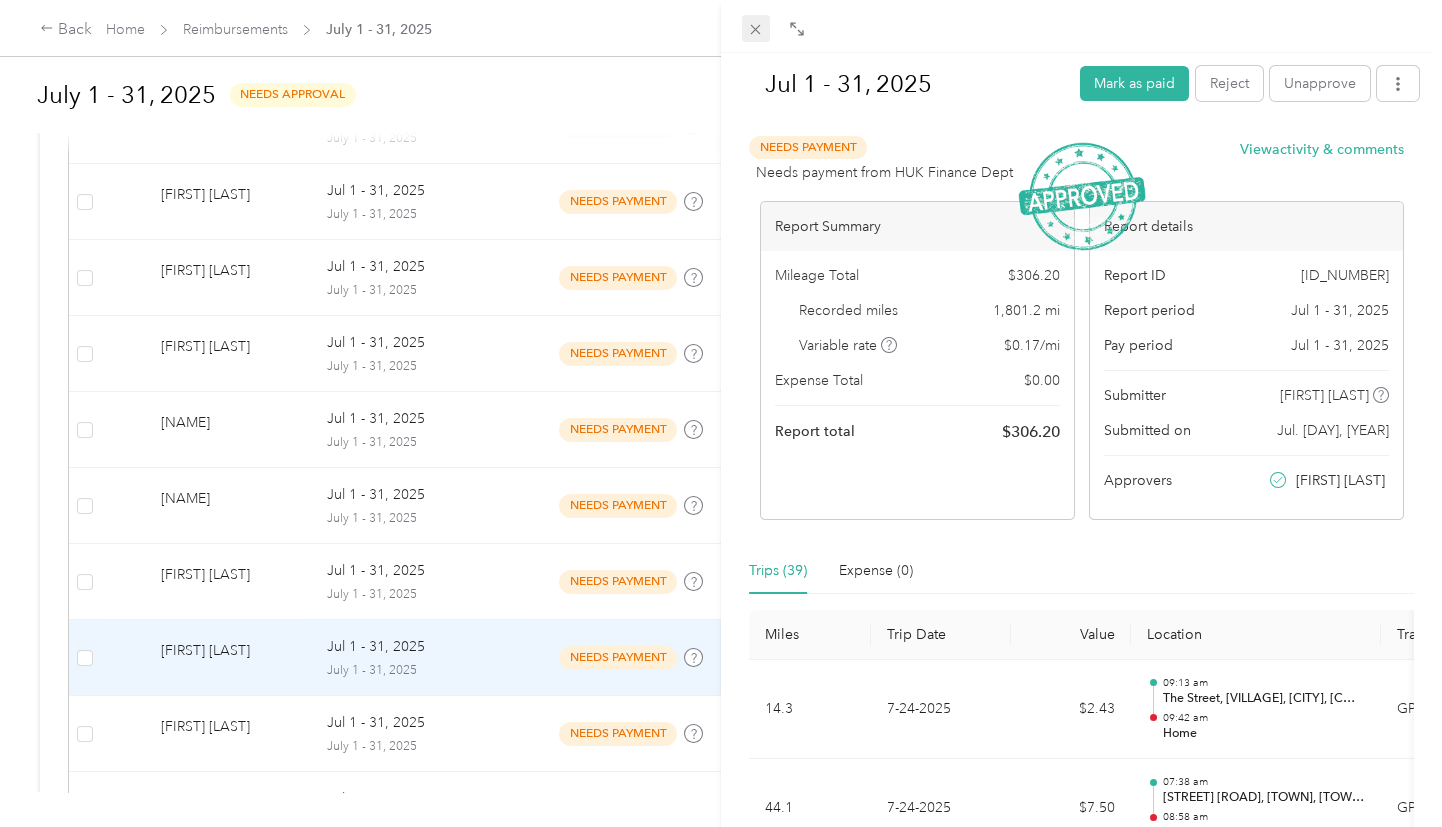 click 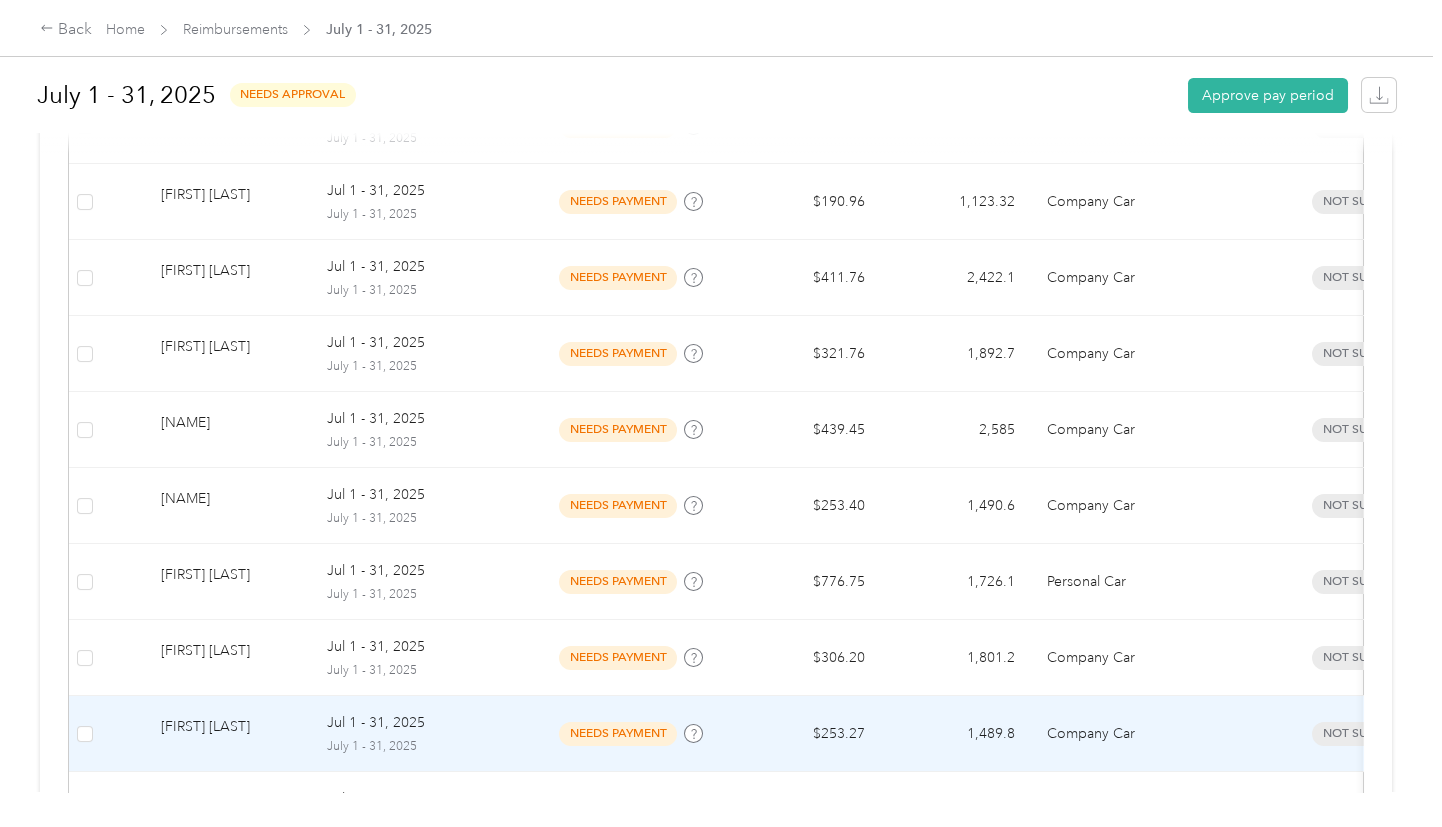 click on "Jul 1 - 31, 2025" at bounding box center [376, 723] 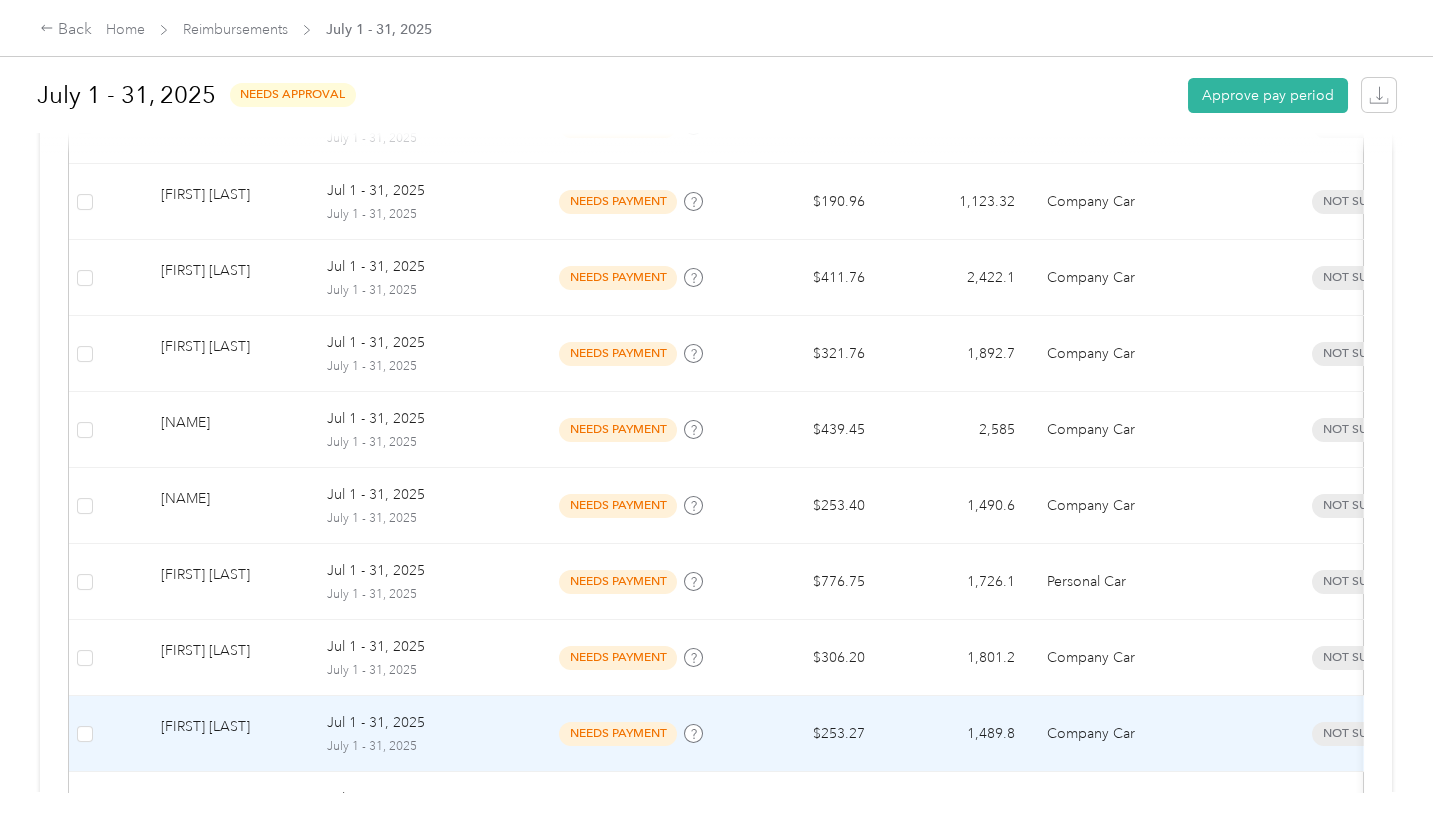 click at bounding box center (721, 413) 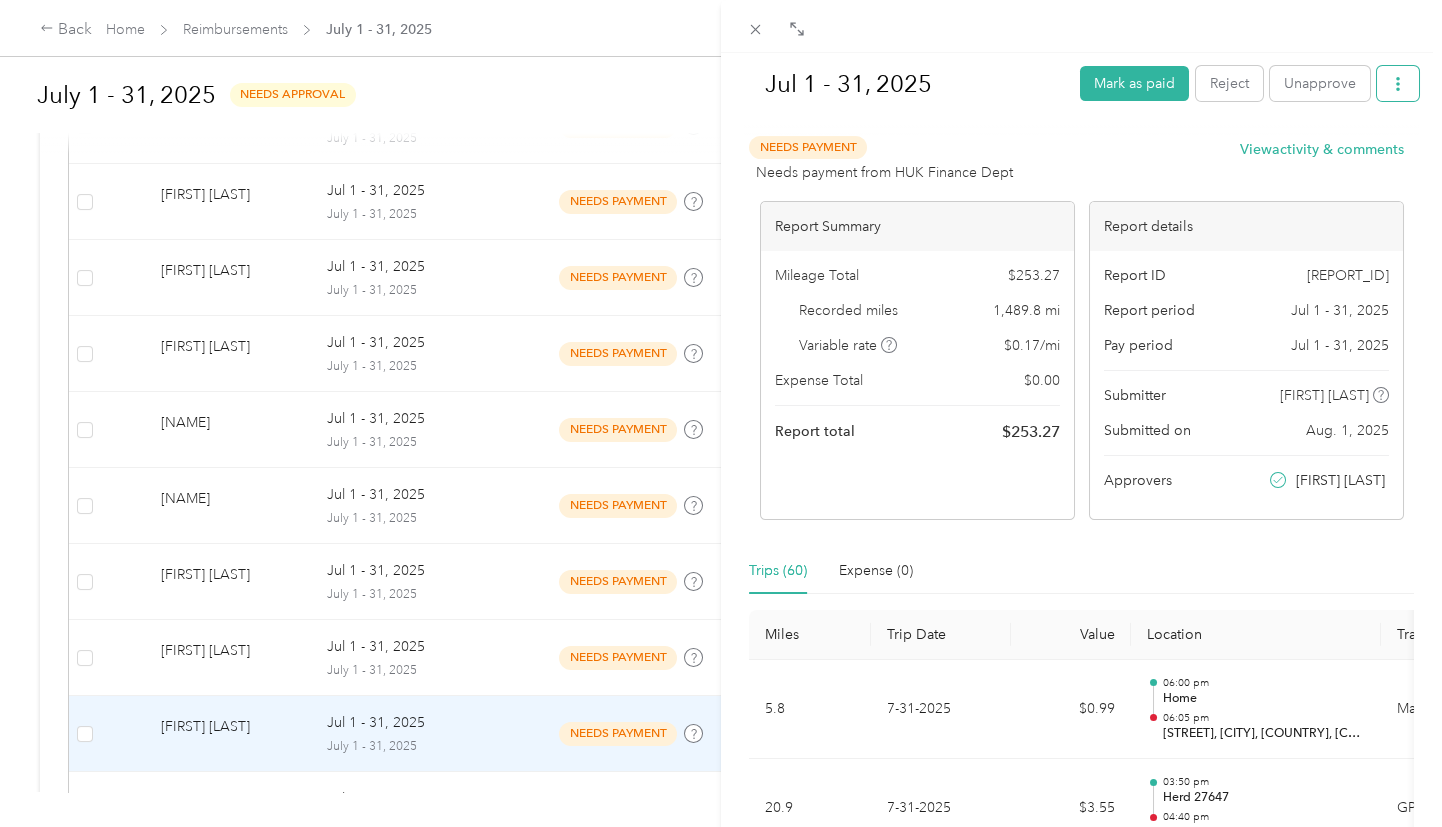click 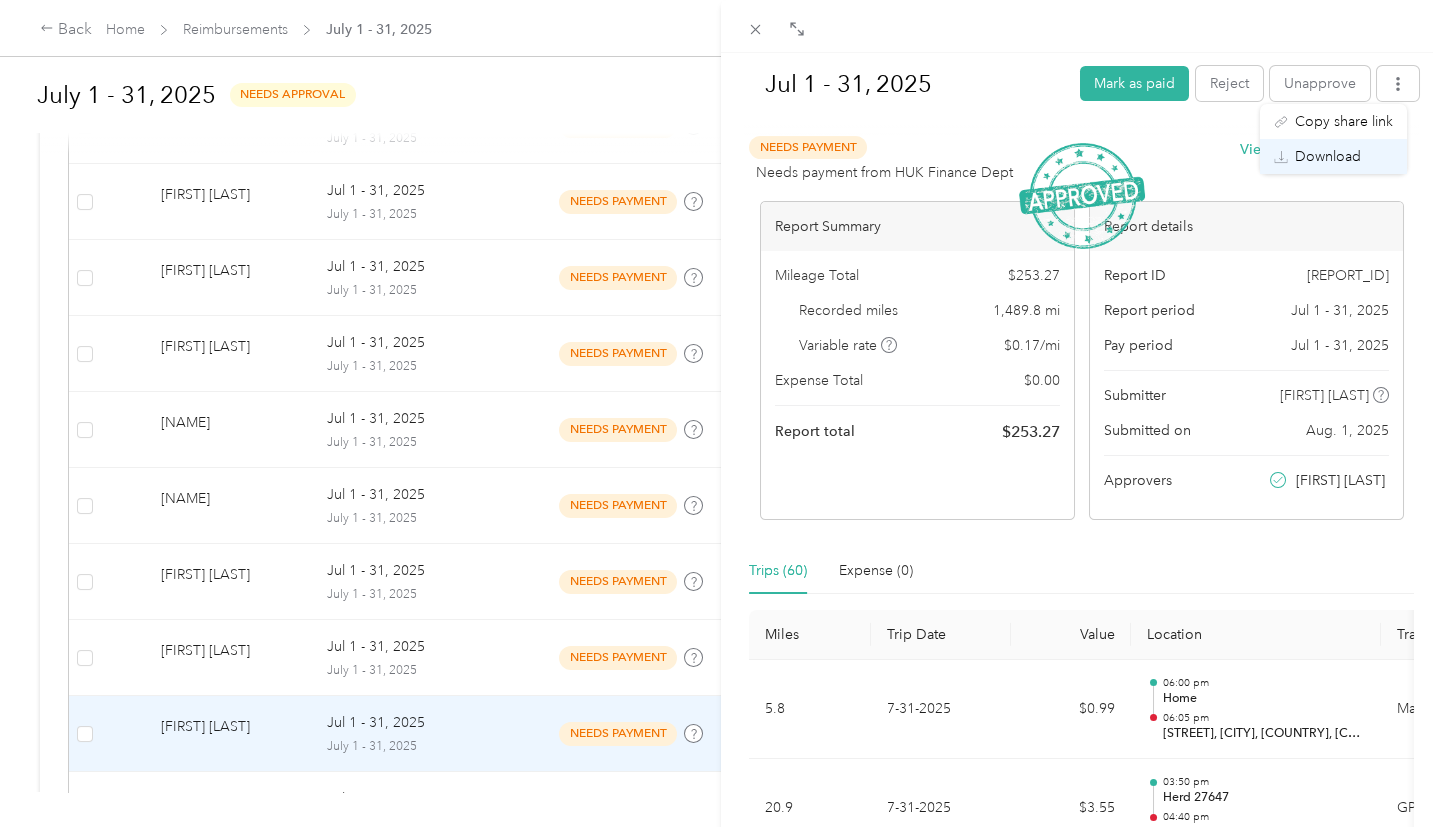 click on "Download" at bounding box center [1328, 156] 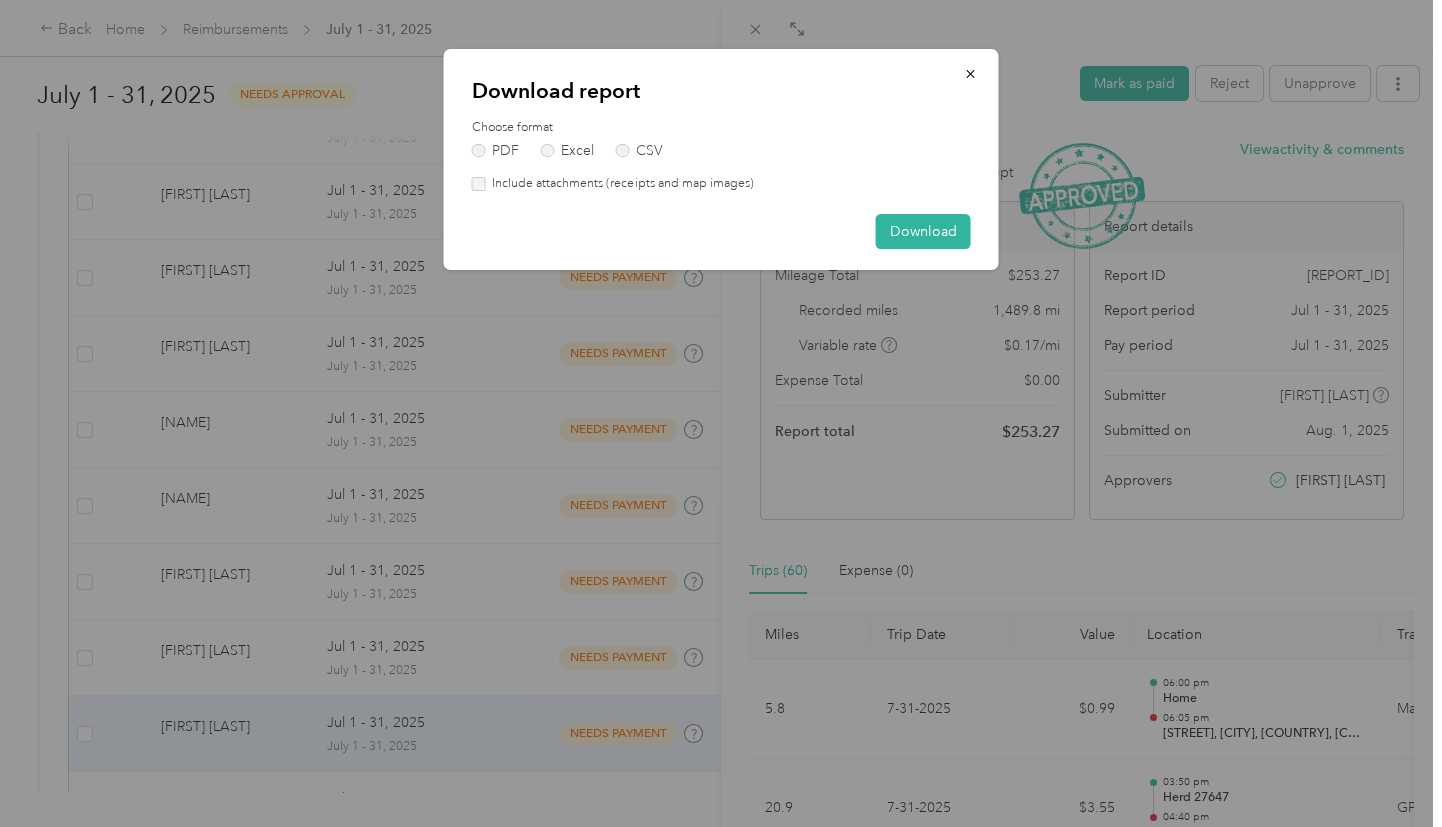 click on "Download report Choose format   PDF Excel CSV Include attachments (receipts and map images) Download" at bounding box center (721, 159) 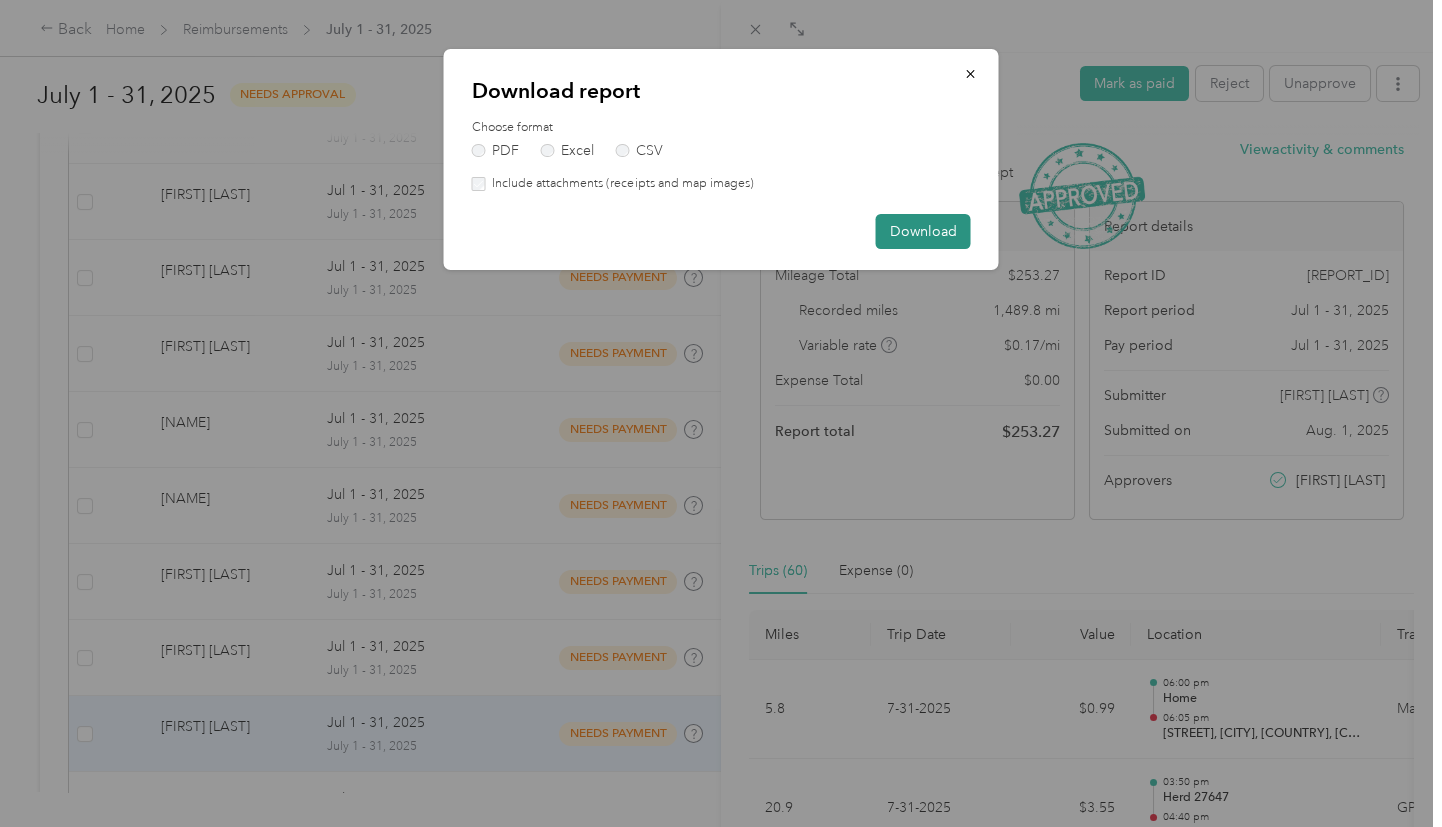 click on "Download" at bounding box center (923, 231) 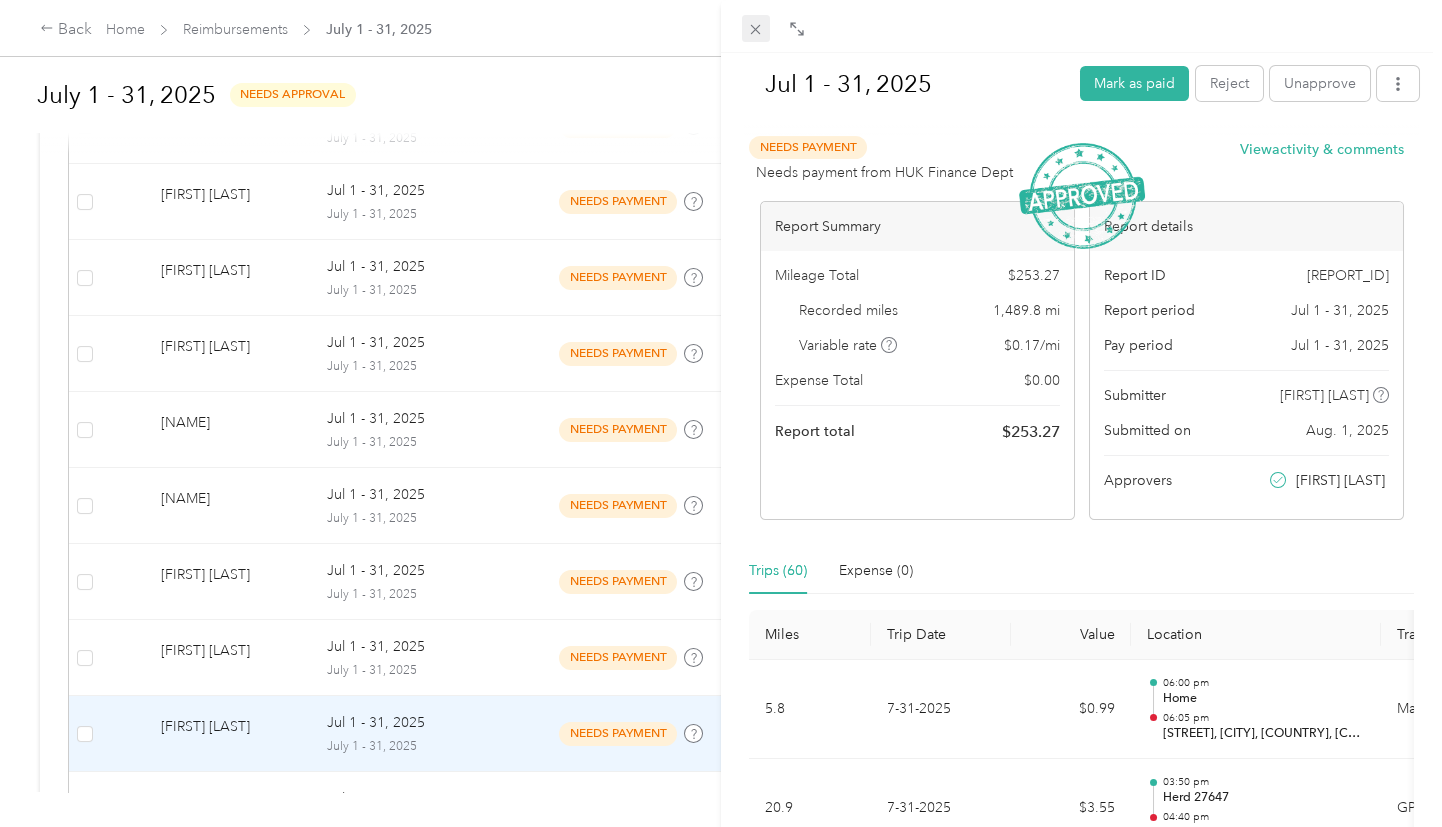 click 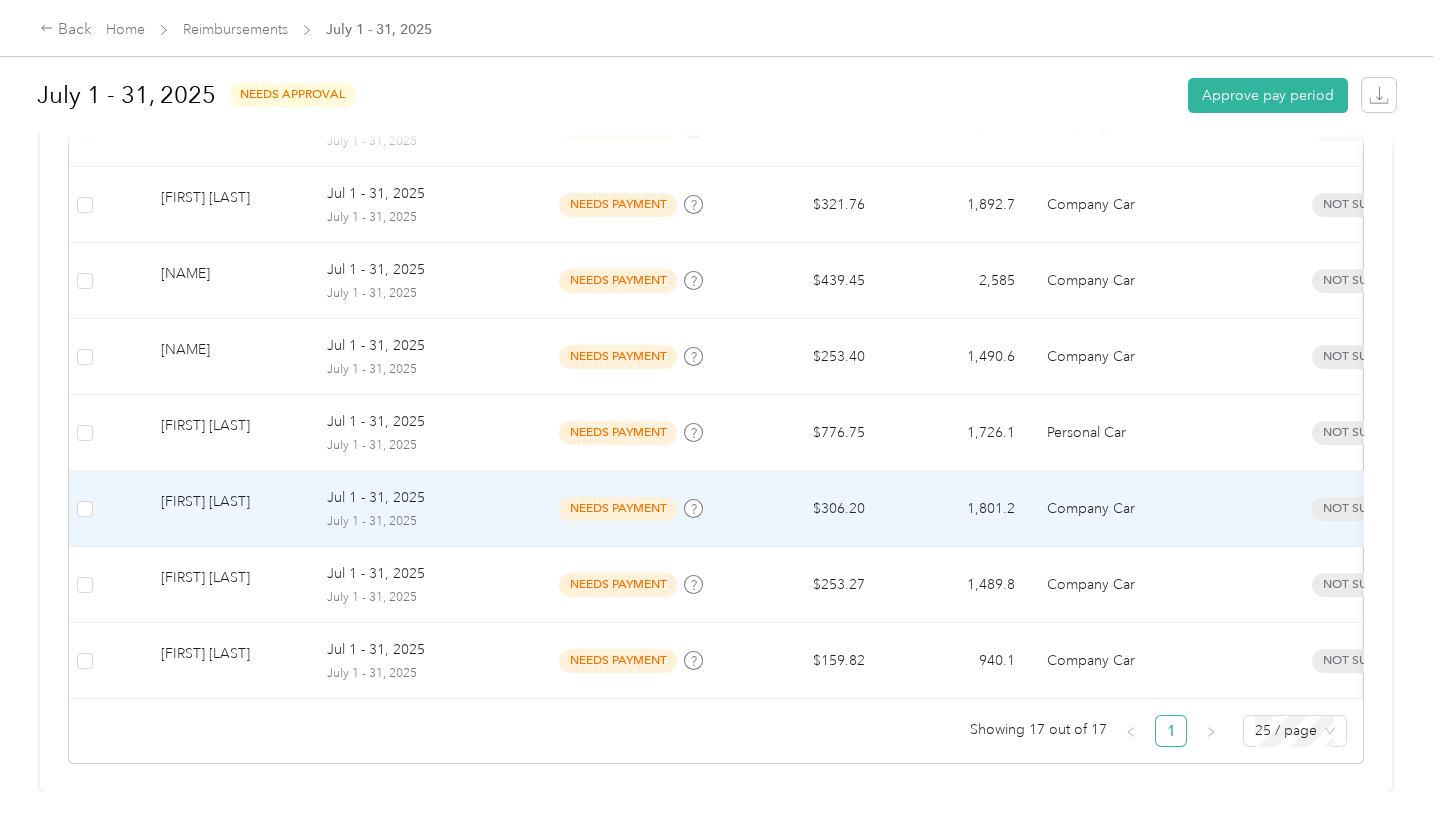 scroll, scrollTop: 1333, scrollLeft: 0, axis: vertical 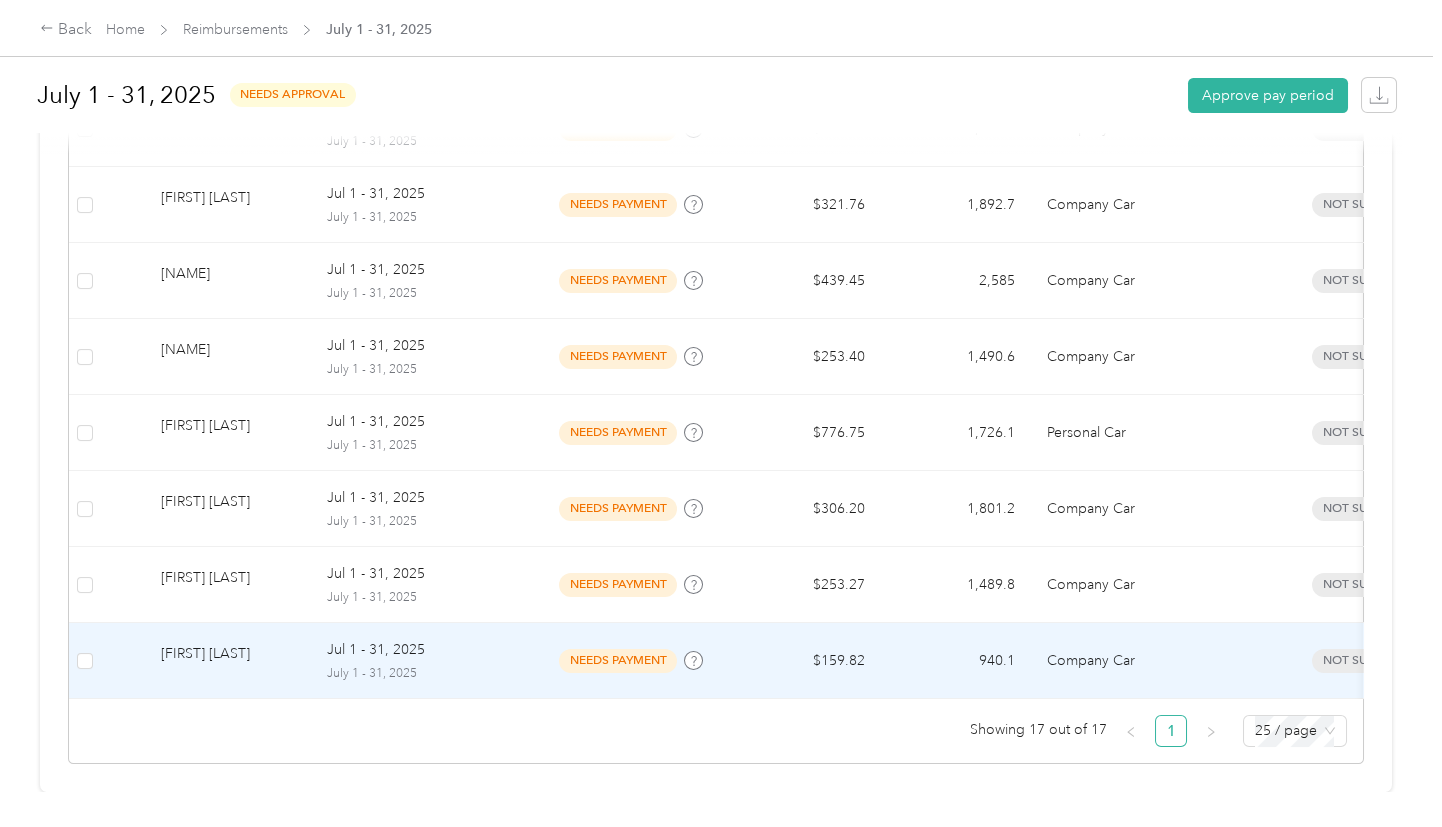 click on "[FIRST] [LAST]" at bounding box center [228, 660] 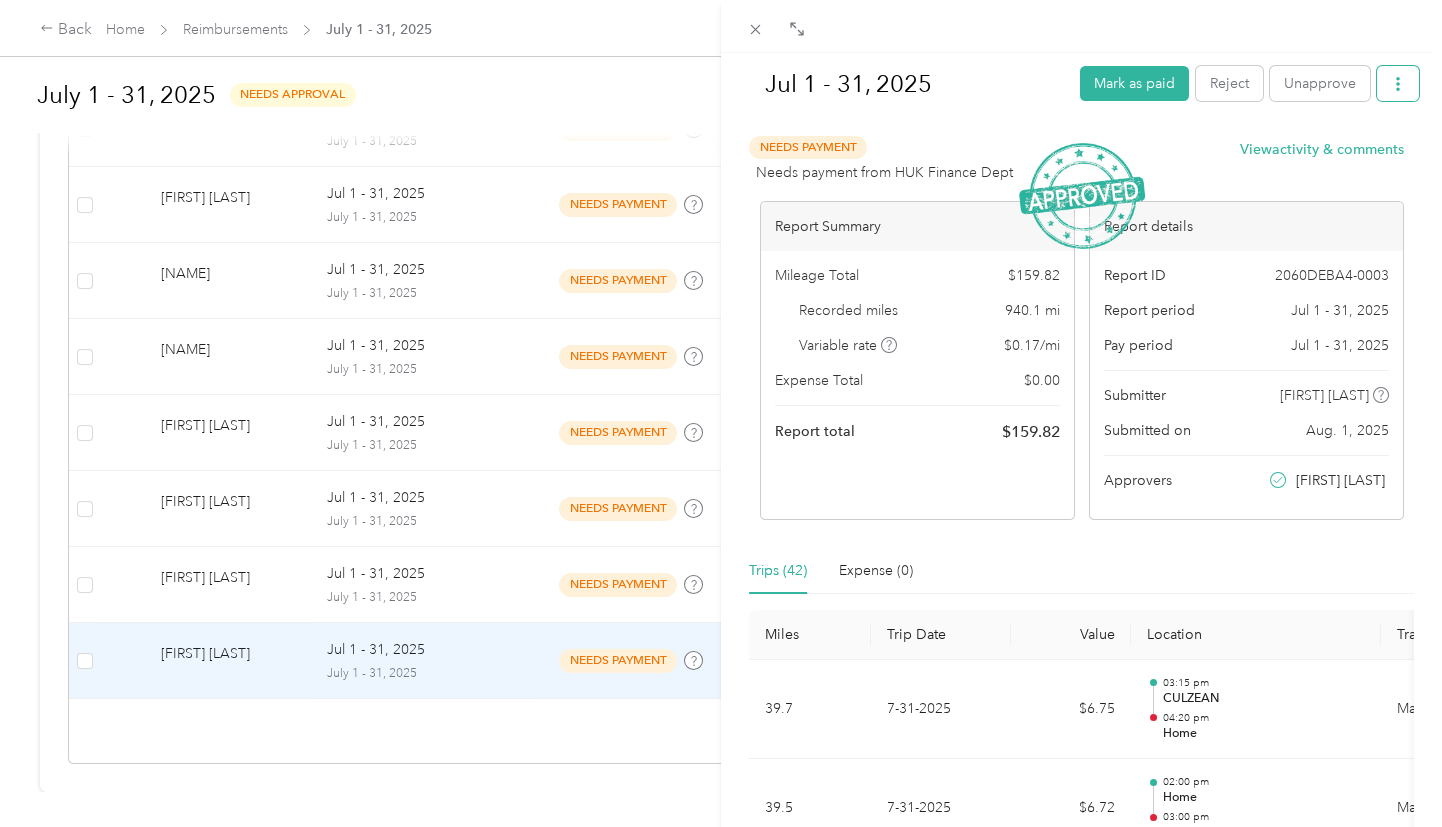 click at bounding box center [1398, 83] 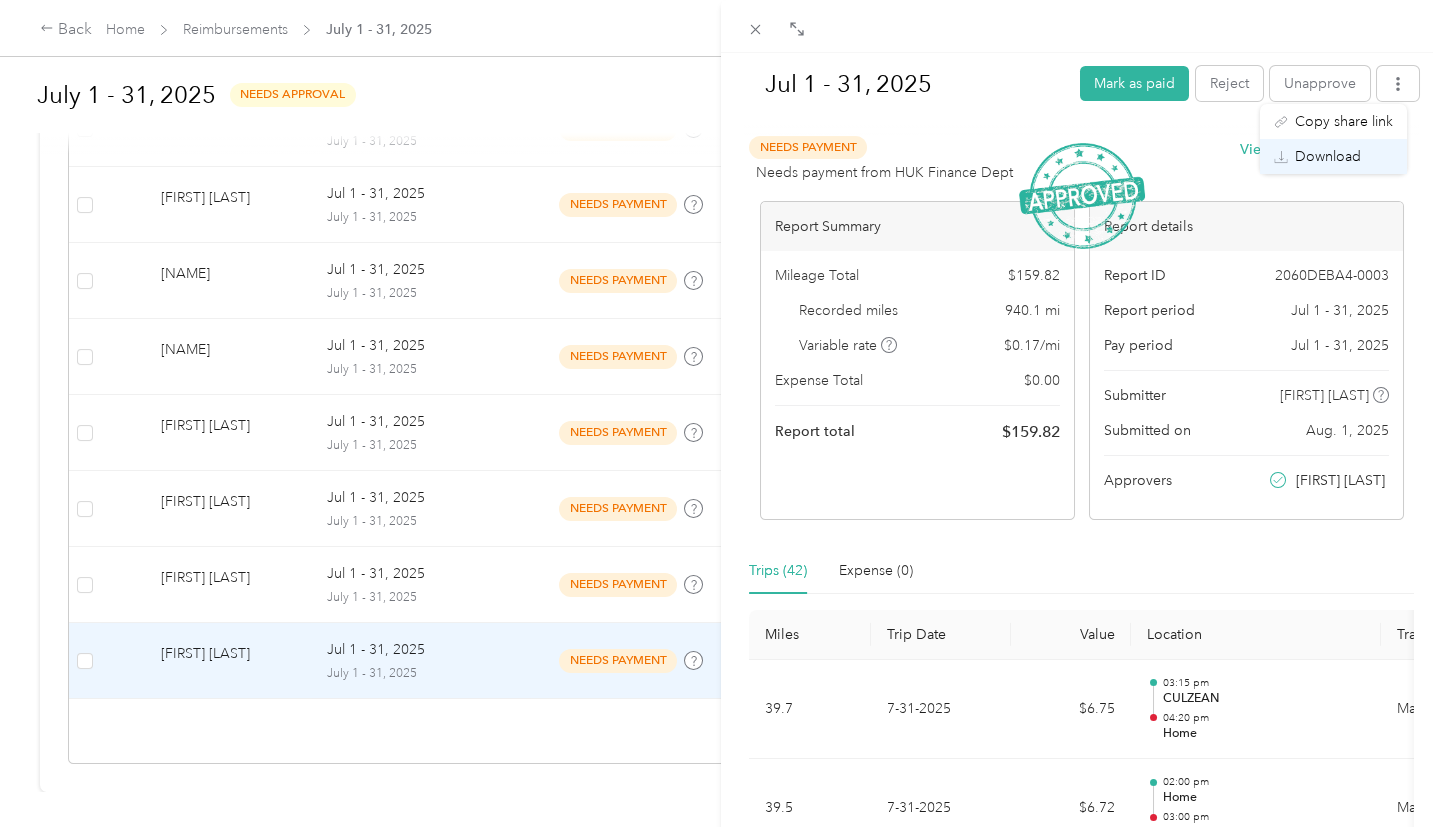 click on "Download" at bounding box center [1333, 156] 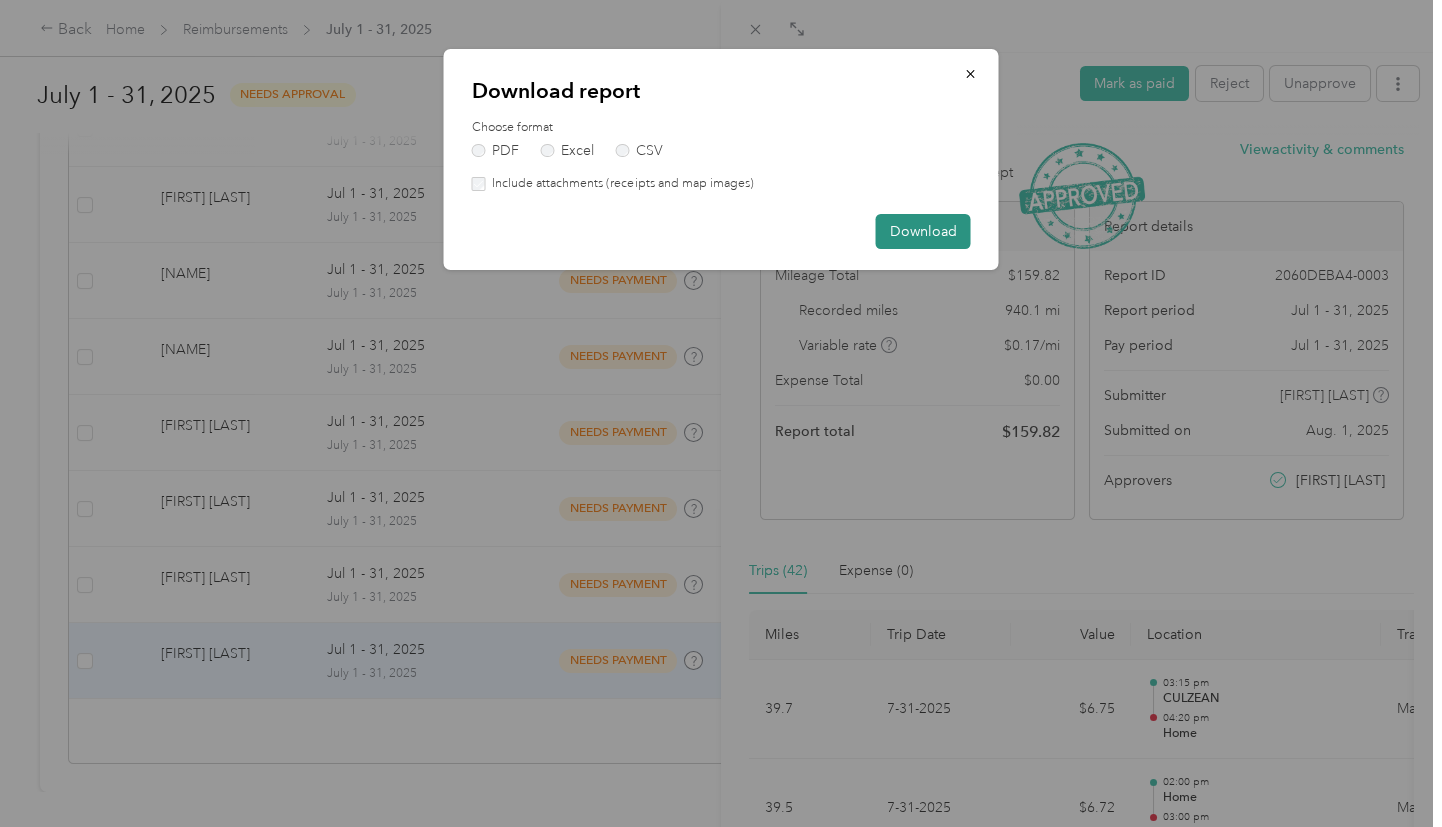click on "Download" at bounding box center [923, 231] 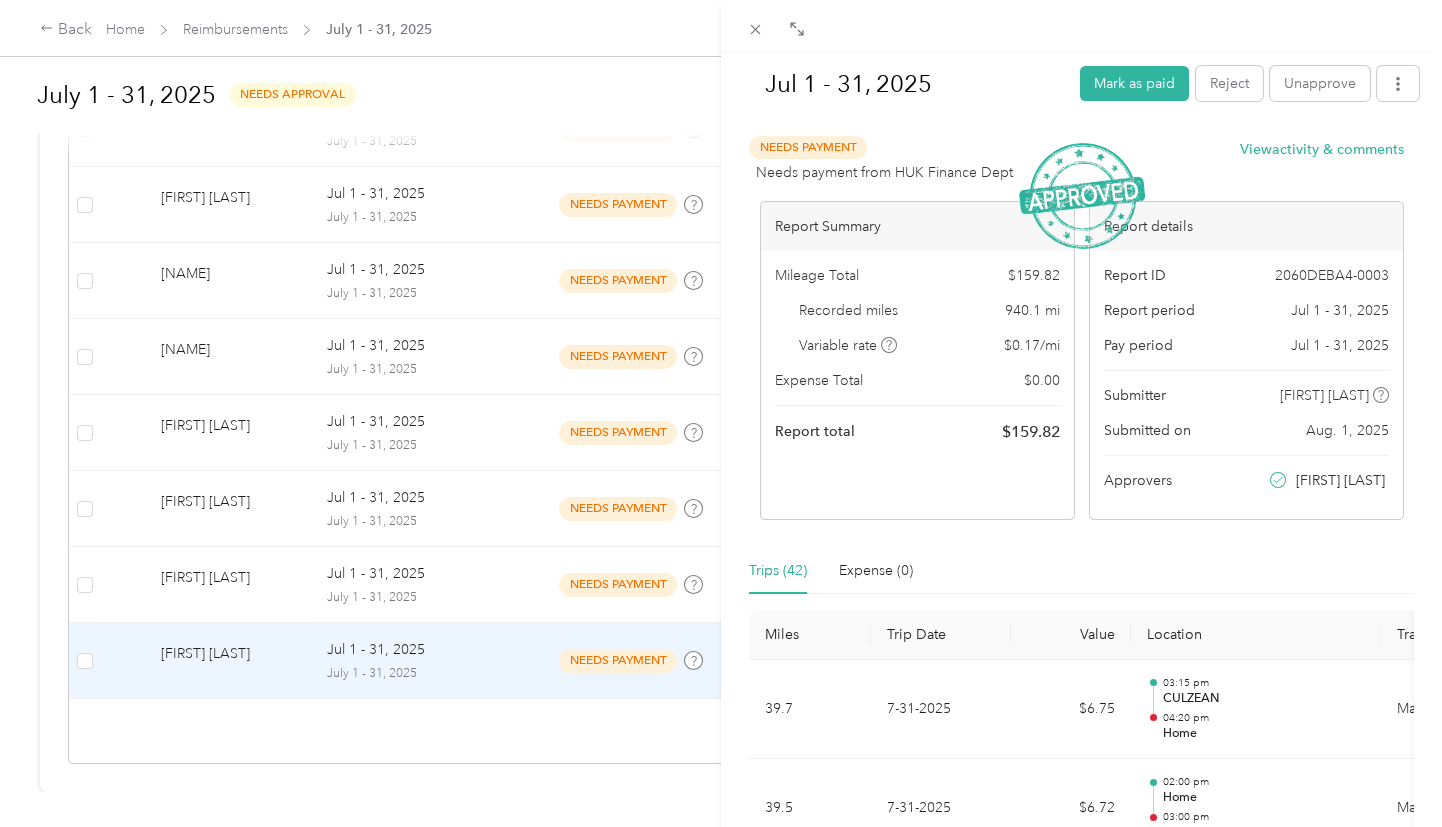 click on "Jul [DAY] - [DAY], [YEAR] Mark as paid Reject Unapprove Needs Payment Needs payment from HUK Finance Dept View  activity & comments Report Summary Mileage Total $ [AMOUNT] Recorded miles [MILES]   mi Variable rate   $ [RATE] / mi Expense Total $ [AMOUNT] Report total $ [AMOUNT] Report details Report ID [ID] Report period Jul [DAY] - [DAY], [YEAR] Pay period Jul [DAY] - [DAY], [YEAR] Submitter [NAME] Submitted on Aug. [DAY], [YEAR] Approvers [NAME] Trips ([NUMBER]) Expense ([NUMBER]) Miles Trip Date Value Location Track Method Purpose Notes Tags                   [MILES] [MONTH]-[DAY]-[YEAR] $[AMOUNT] [TIME] [TOWN] [TIME] Home  Manual Holstein Group - [MILES] [MONTH]-[DAY]-[YEAR] $[AMOUNT] [TIME] Home  [TIME] [TOWN], [VILLAGE], [TOWN], [COUNTRY] GPS Holstein Group - [MILES] [MONTH]-[DAY]-[YEAR] $[AMOUNT] [TIME] [TOWN] [TIME] [TOWN] GPS Holstein Group - [MILES] [MONTH]-[DAY]-[YEAR] $[AMOUNT] [TIME] [ROAD], [VILLAGE], [TOWN], [COUNTRY] [TIME] [TOWN] GPS Holstein Group - [MILES] [MONTH]-[DAY]-[YEAR] $[AMOUNT] [TIME] [PLACE_NAME] [NUMBER] [TIME] [TOWN] GPS Holstein Group - GPS" at bounding box center [721, 413] 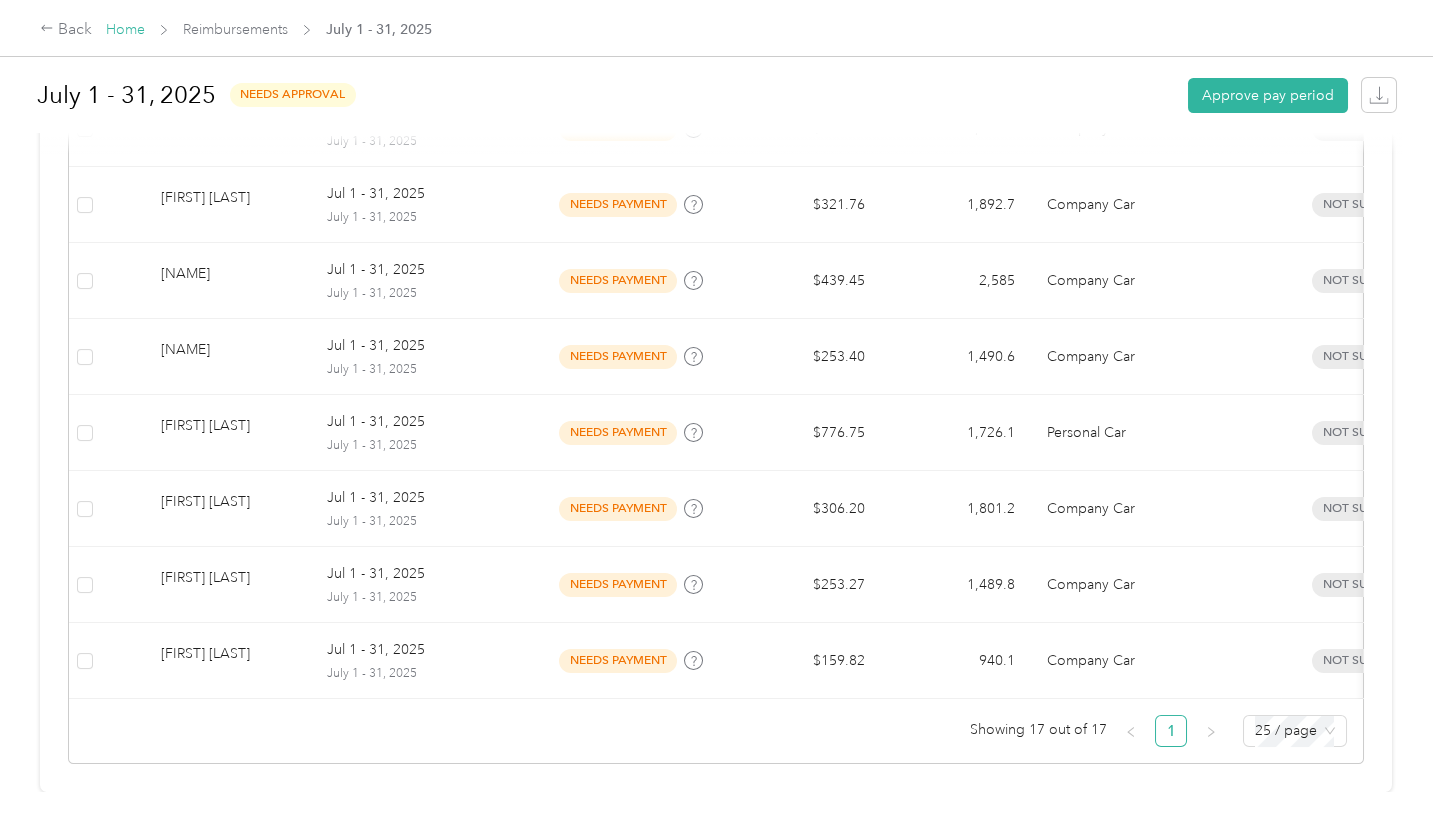 click on "Home" at bounding box center (125, 29) 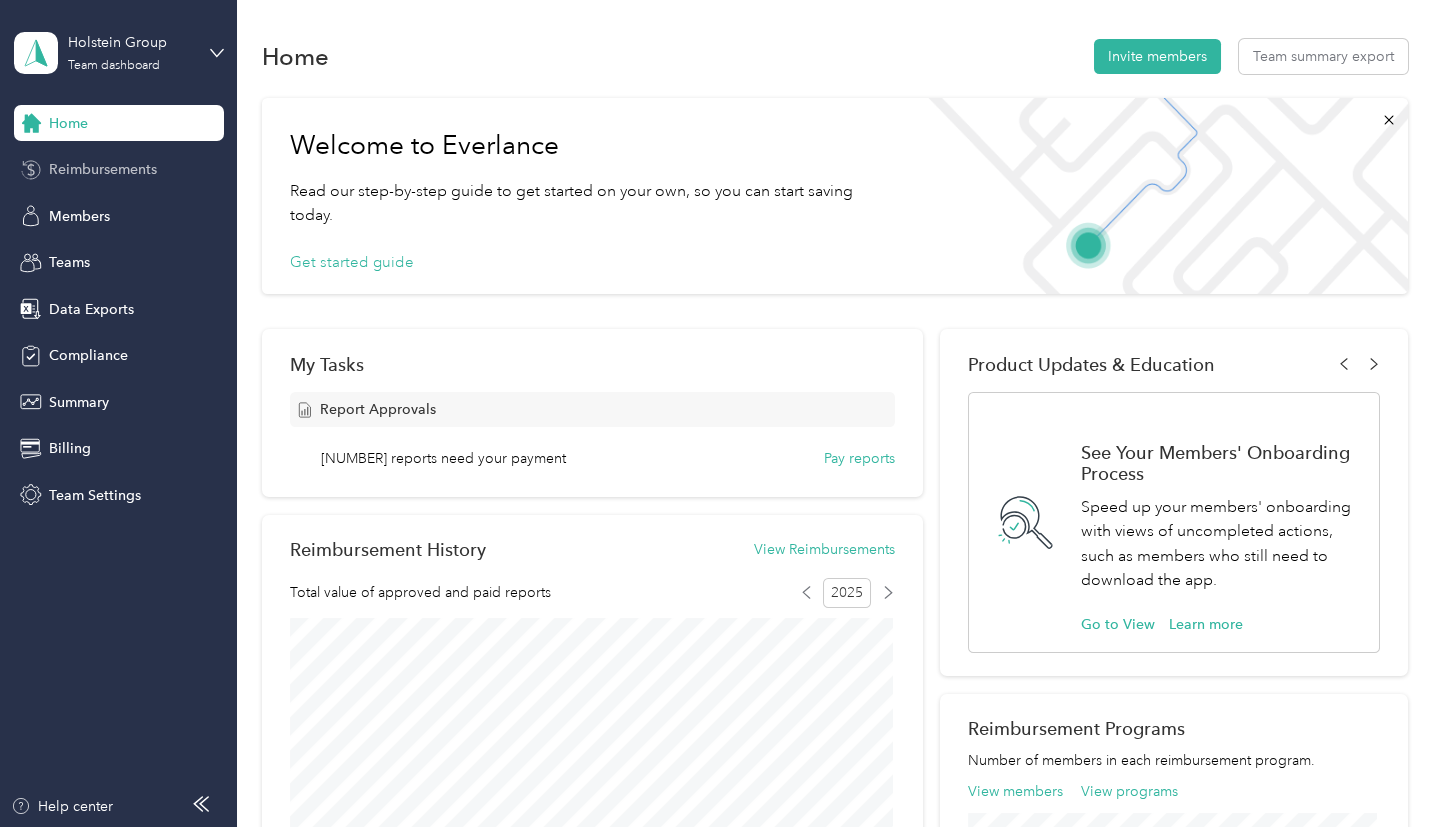 click on "Reimbursements" at bounding box center [103, 169] 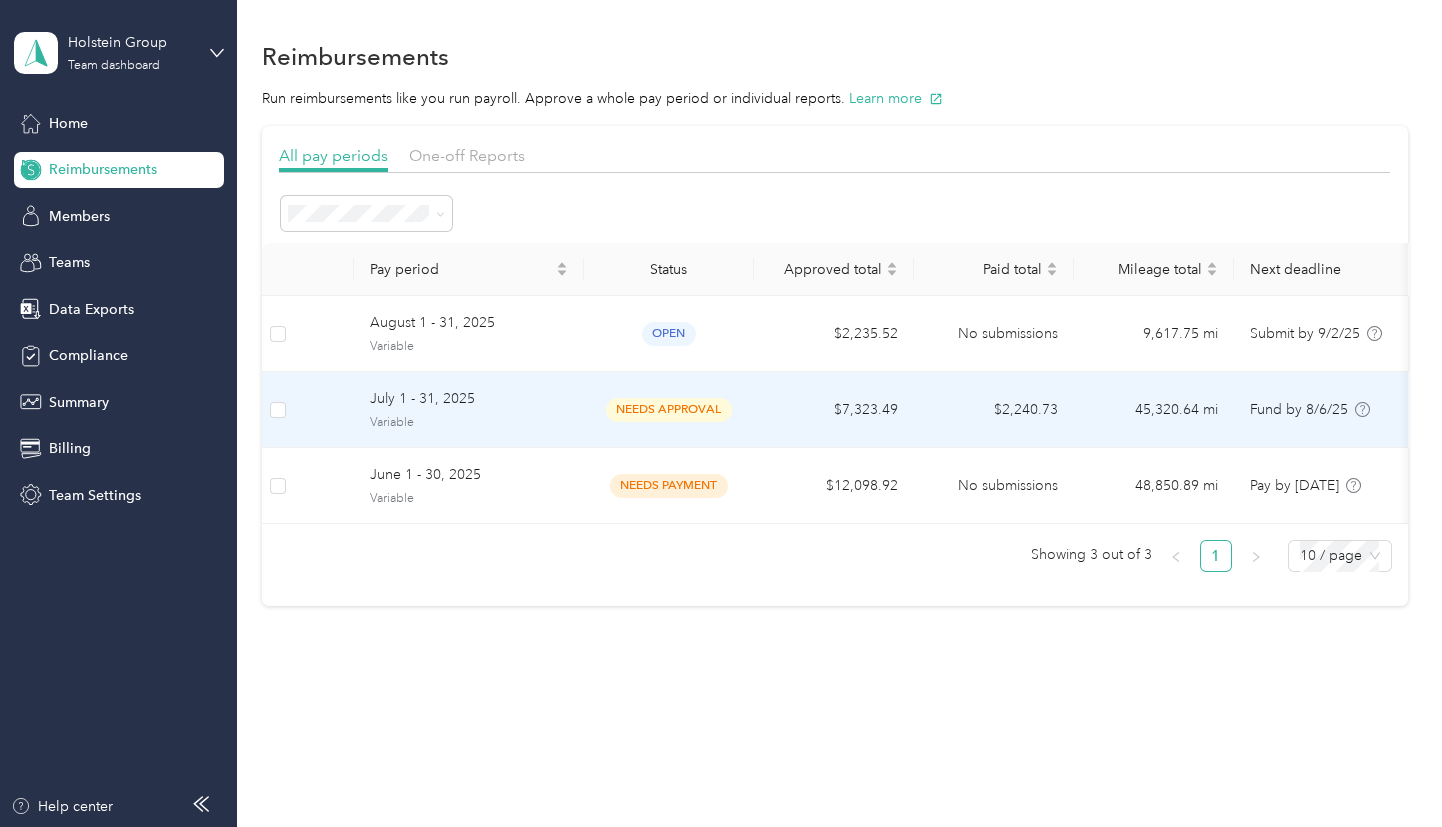 click on "needs approval" at bounding box center [669, 410] 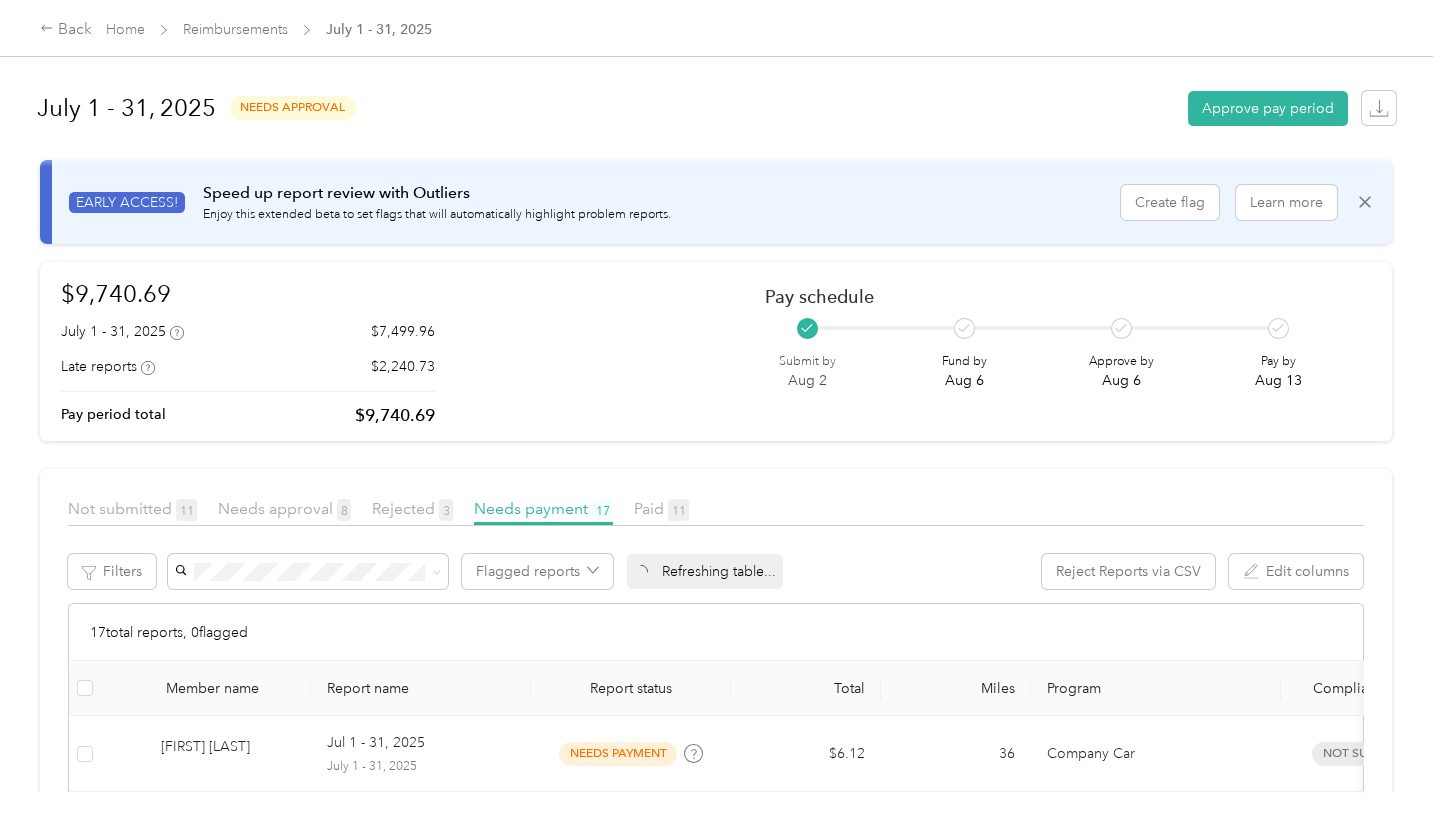 scroll, scrollTop: 267, scrollLeft: 0, axis: vertical 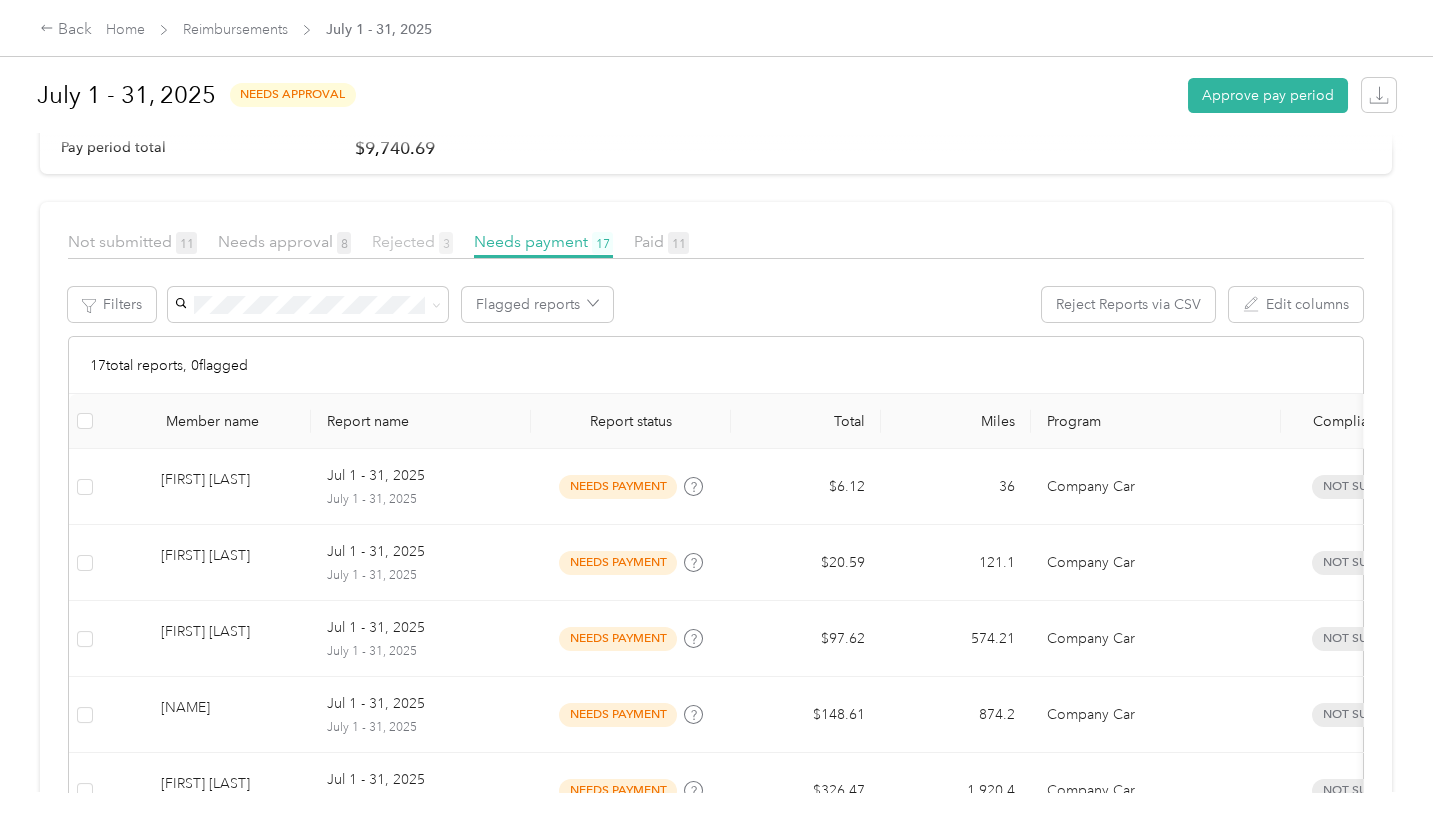 click on "Rejected   3" at bounding box center [412, 241] 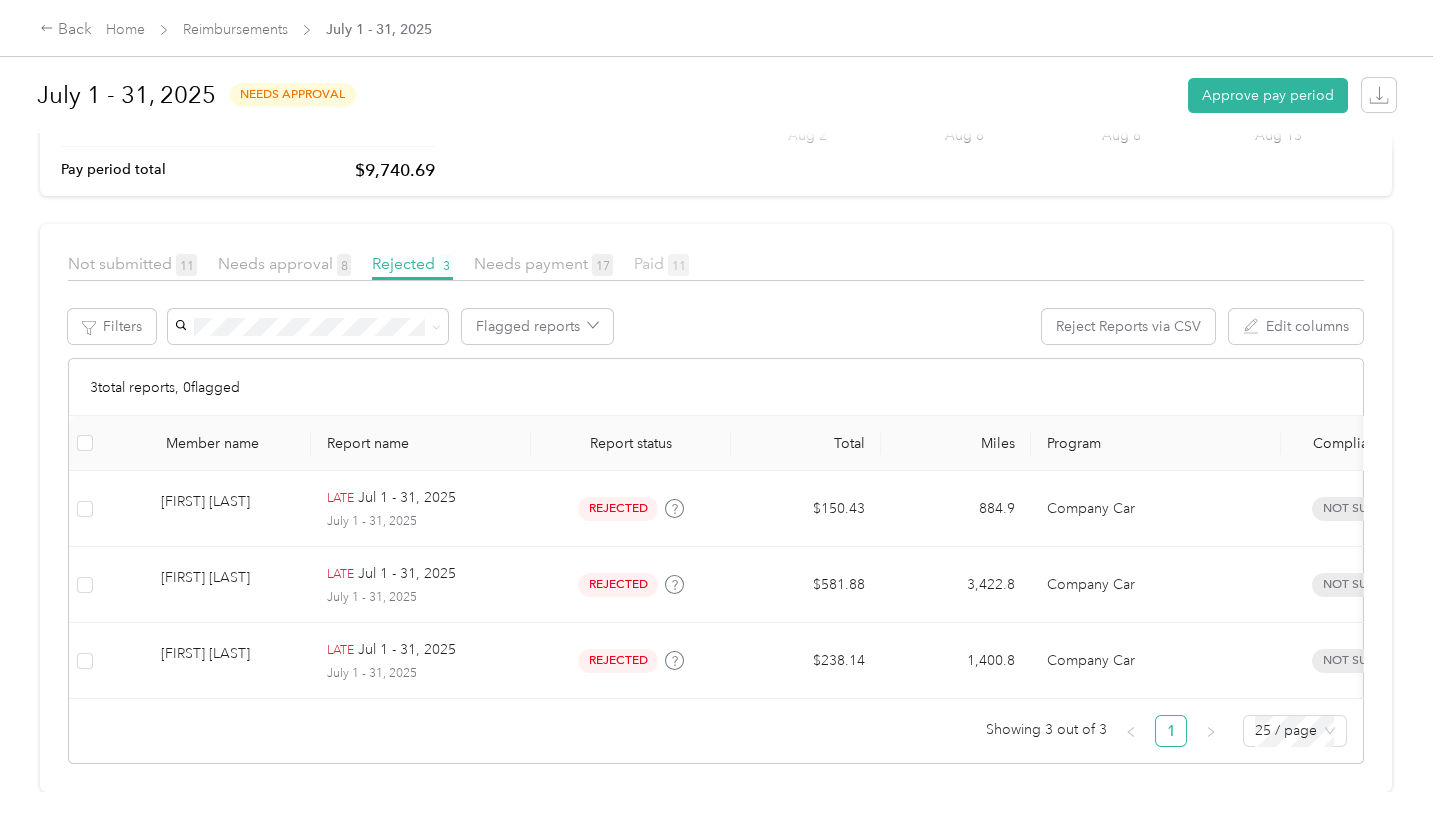 click on "Paid   11" at bounding box center [661, 263] 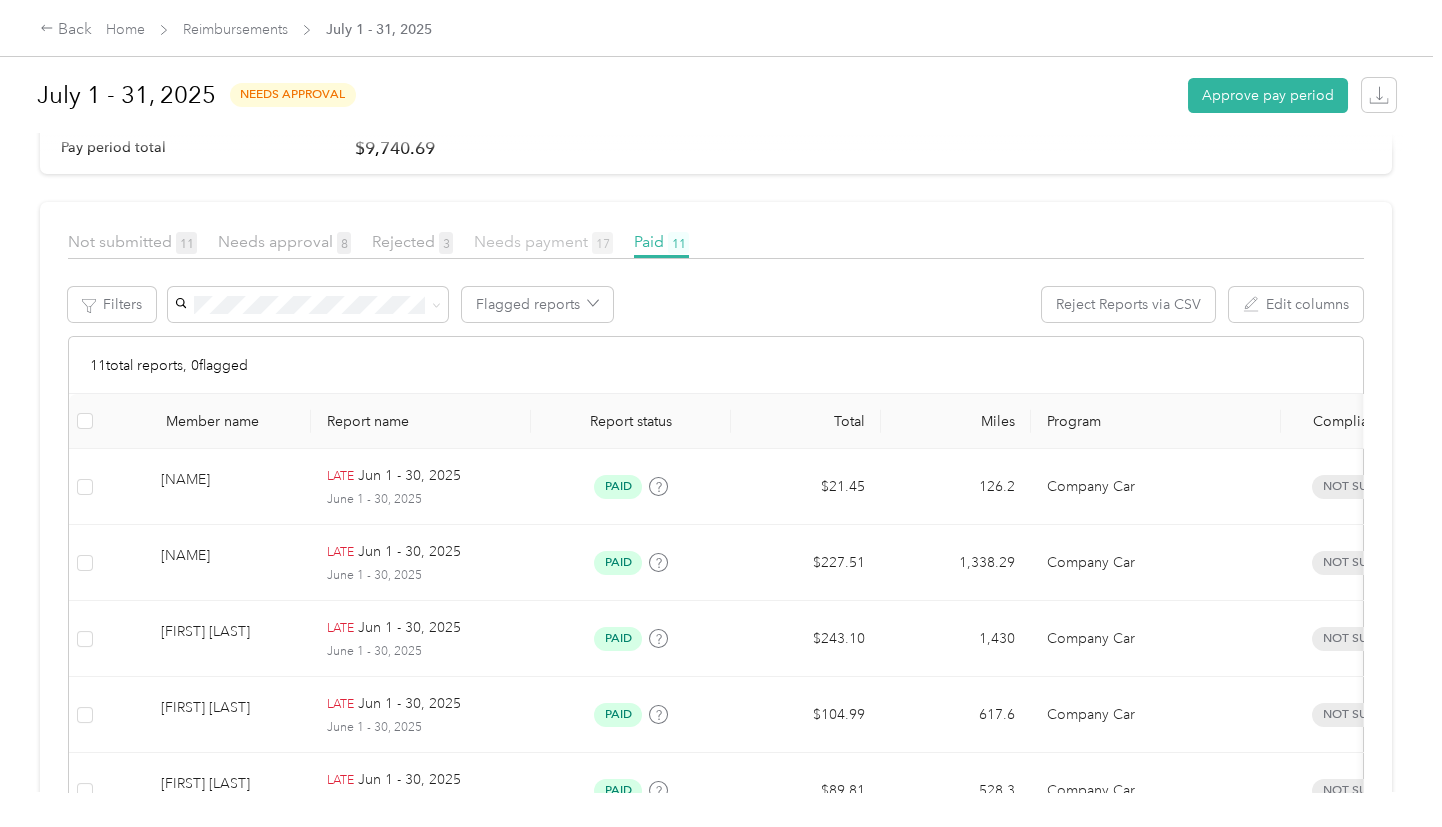 click on "Needs payment   17" at bounding box center [543, 241] 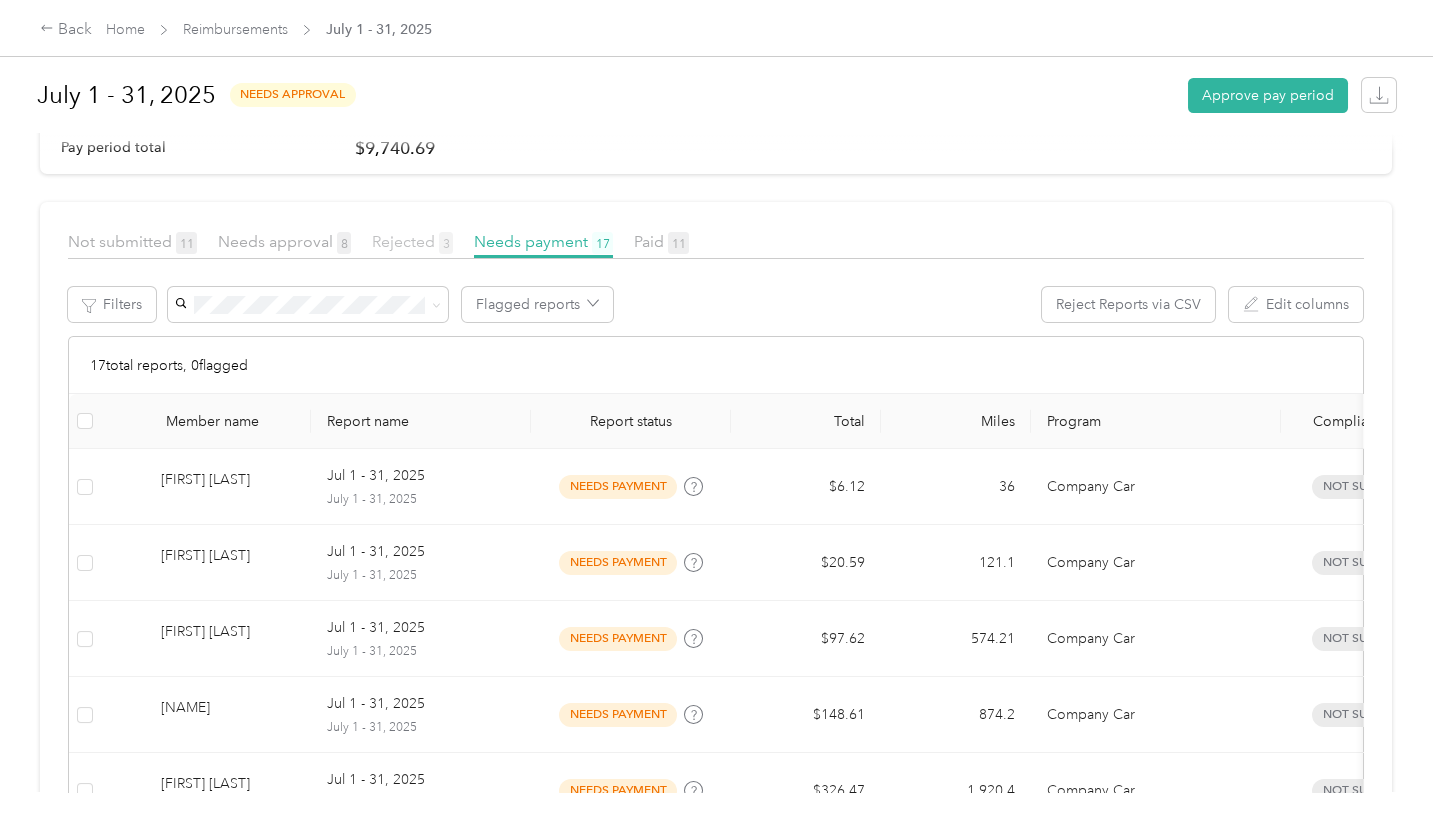 click on "Rejected   3" at bounding box center (412, 241) 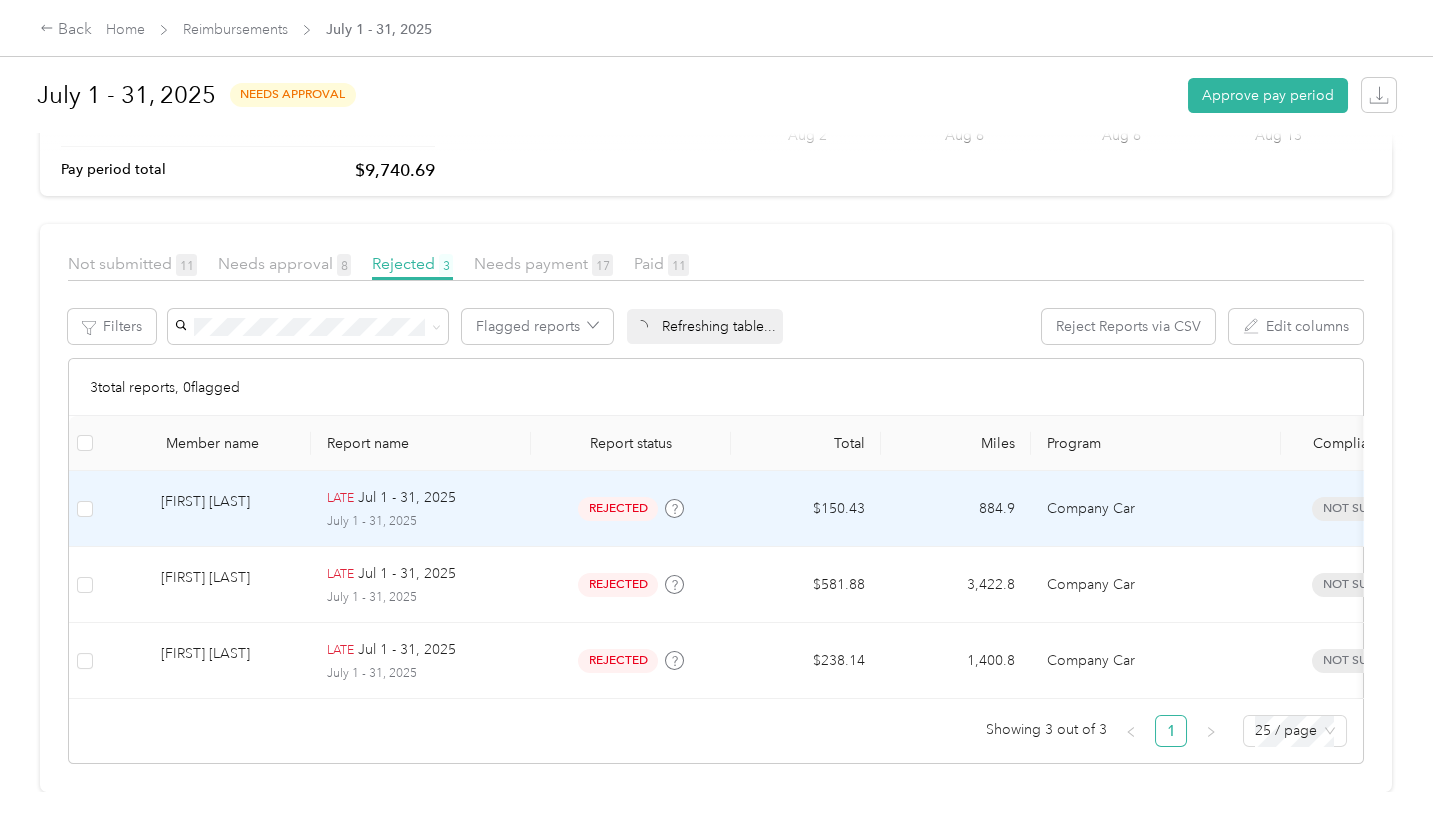 click on "rejected" at bounding box center (631, 509) 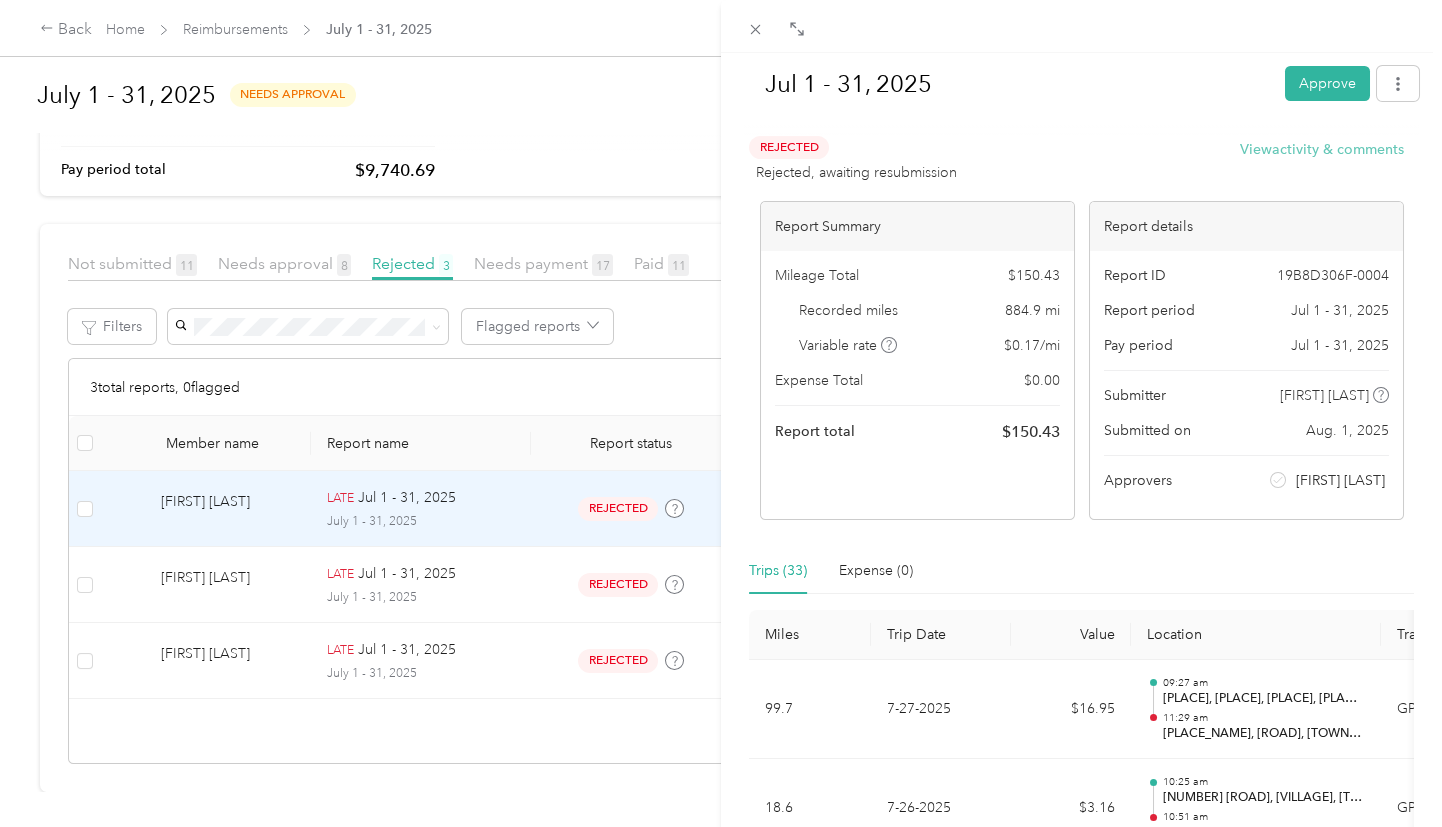click on "View  activity & comments" at bounding box center (1322, 149) 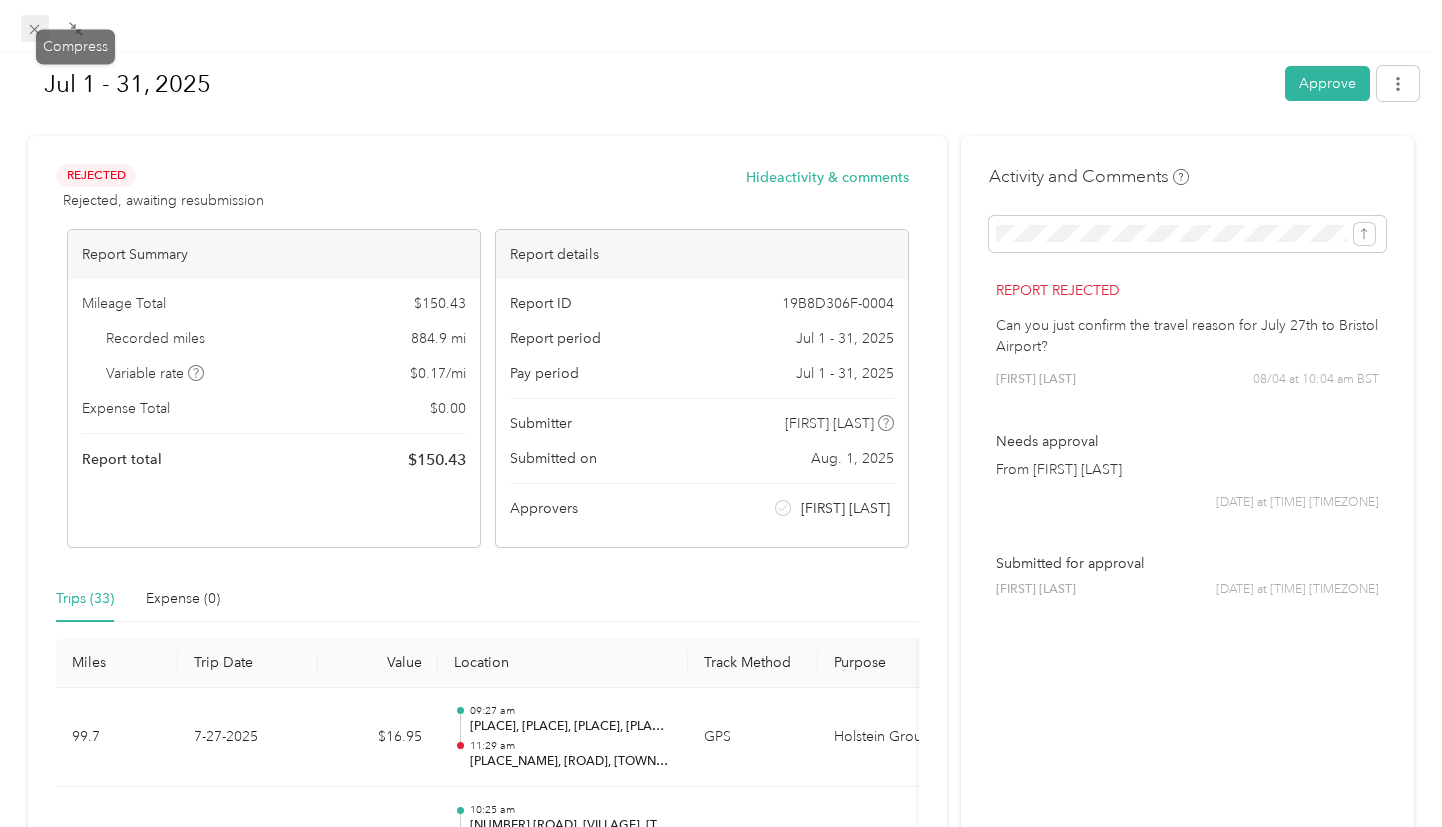 click on "[MONTH] [DAY] - [DAY], [YEAR] Approve Rejected Rejected, awaiting resubmission Hide  activity & comments Report Summary Mileage Total $[AMOUNT] [DISTANCE]   [UNIT] Variable rate   $[AMOUNT] / [UNIT] Expense Total $[AMOUNT] Report total $[AMOUNT] Report details Report ID [REPORT_ID] Report period [MONTH] [DAY] - [DAY], [YEAR] Pay period [MONTH] [DAY] - [DAY], [YEAR] Submitter [FIRST] [LAST] Submitted on [MONTH]. [DAY], [YEAR] Approvers [FIRST] [LAST] Trips ([NUMBER]) Expense ([NUMBER]) Miles Trip Date Value Location Track Method Purpose Notes Tags                   [DISTANCE] [MONTH]-[DAY]-[YEAR] $[AMOUNT] [TIME] [ROAD_NAME], [TOWN], [COUNTY], [COUNTRY], [POSTAL CODE], [COUNTRY] [TIME] [LOCATION_NAME], [STREET_NAME], [TOWN], [COUNTY], [COUNTRY] GPS [COMPANY_NAME] - [DISTANCE] [MONTH]-[DAY]-[YEAR] $[AMOUNT] [TIME] [NUMBER] [ROAD_NAME], [TOWN], [TOWN], [COUNTRY] [TIME] [ROAD_NAME], [TOWN], [TOWN], [COUNTRY] GPS [COMPANY_NAME] - [DISTANCE] [MONTH]-[DAY]-[YEAR] $[AMOUNT] [TIME] [NUMBER] [ROAD_NAME], [TOWN], [TOWN], [COUNTRY] [TIME] [ROAD_NAME], [TOWN], [TOWN], [COUNTRY] GPS" at bounding box center (716, 827) 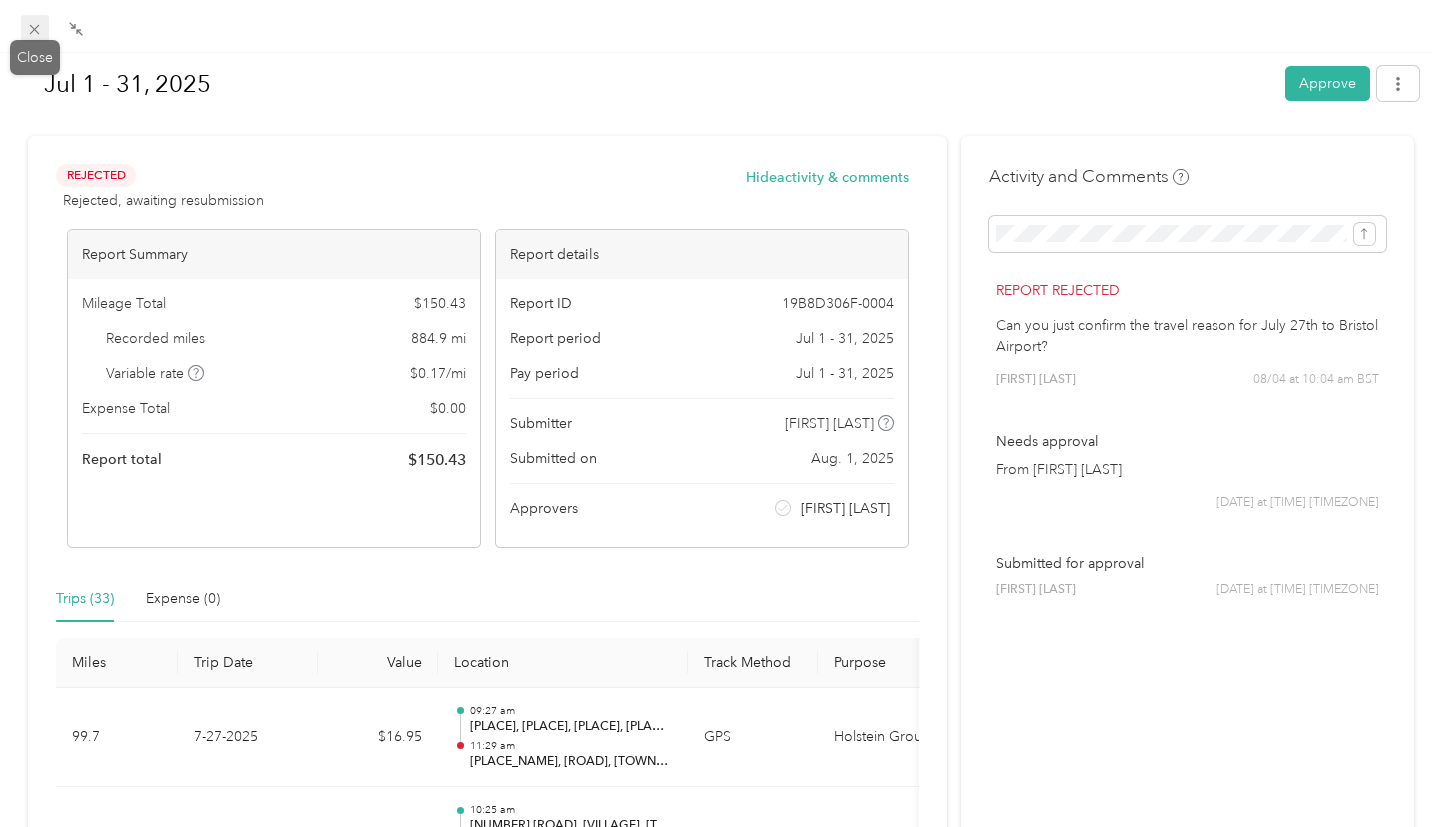 click 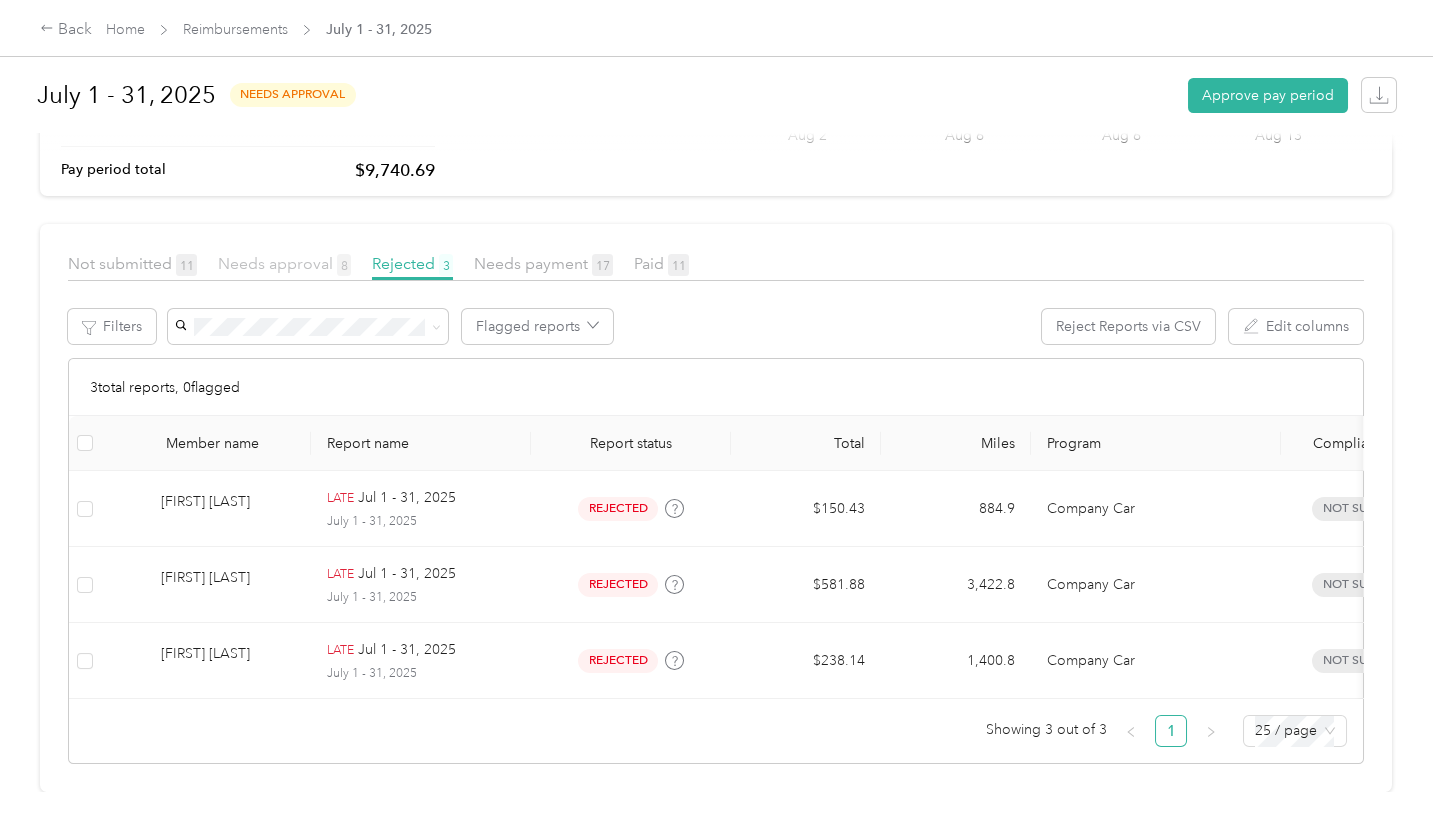 click on "Needs approval   8" at bounding box center [284, 263] 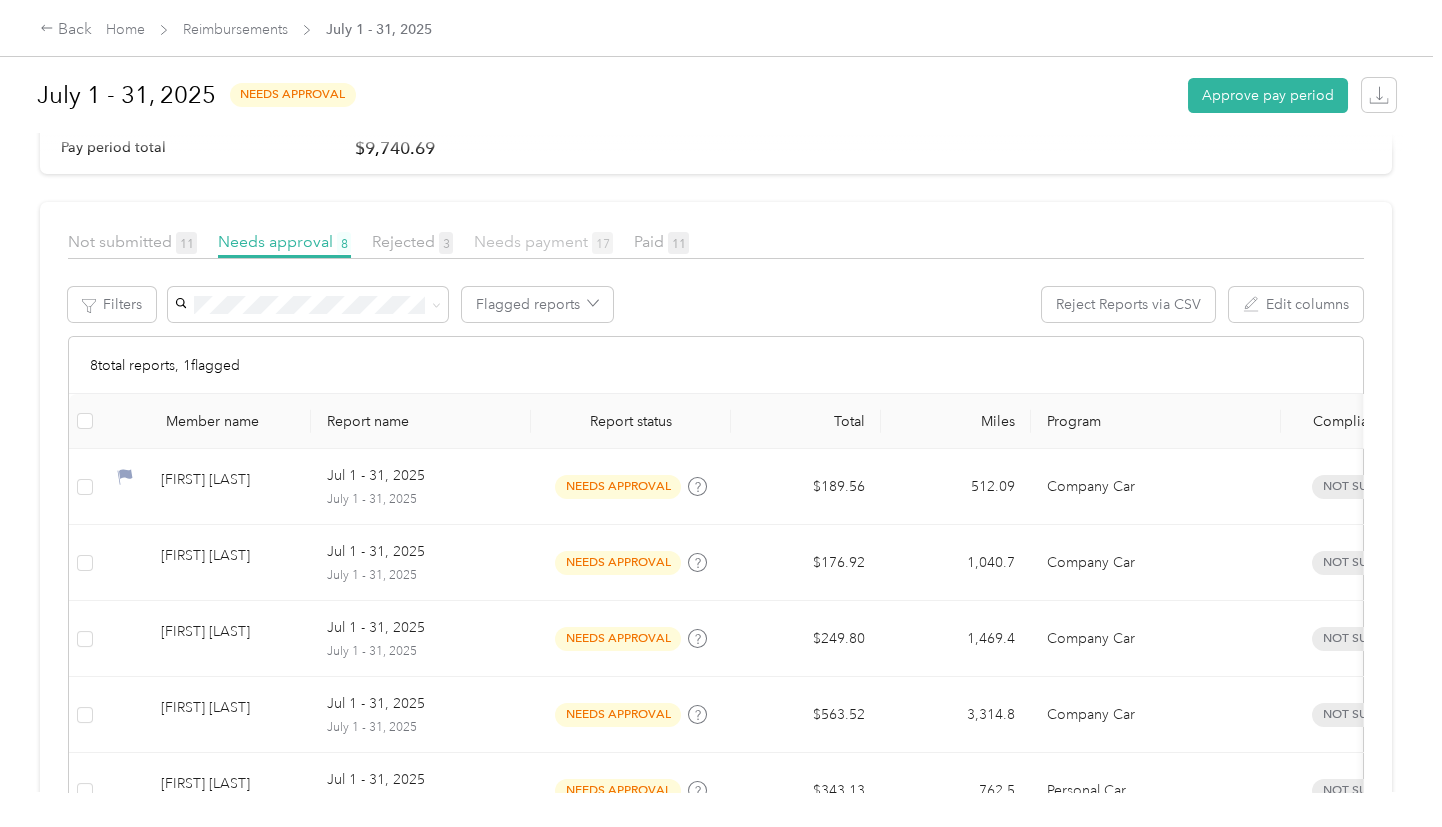click on "Needs payment   17" at bounding box center (543, 241) 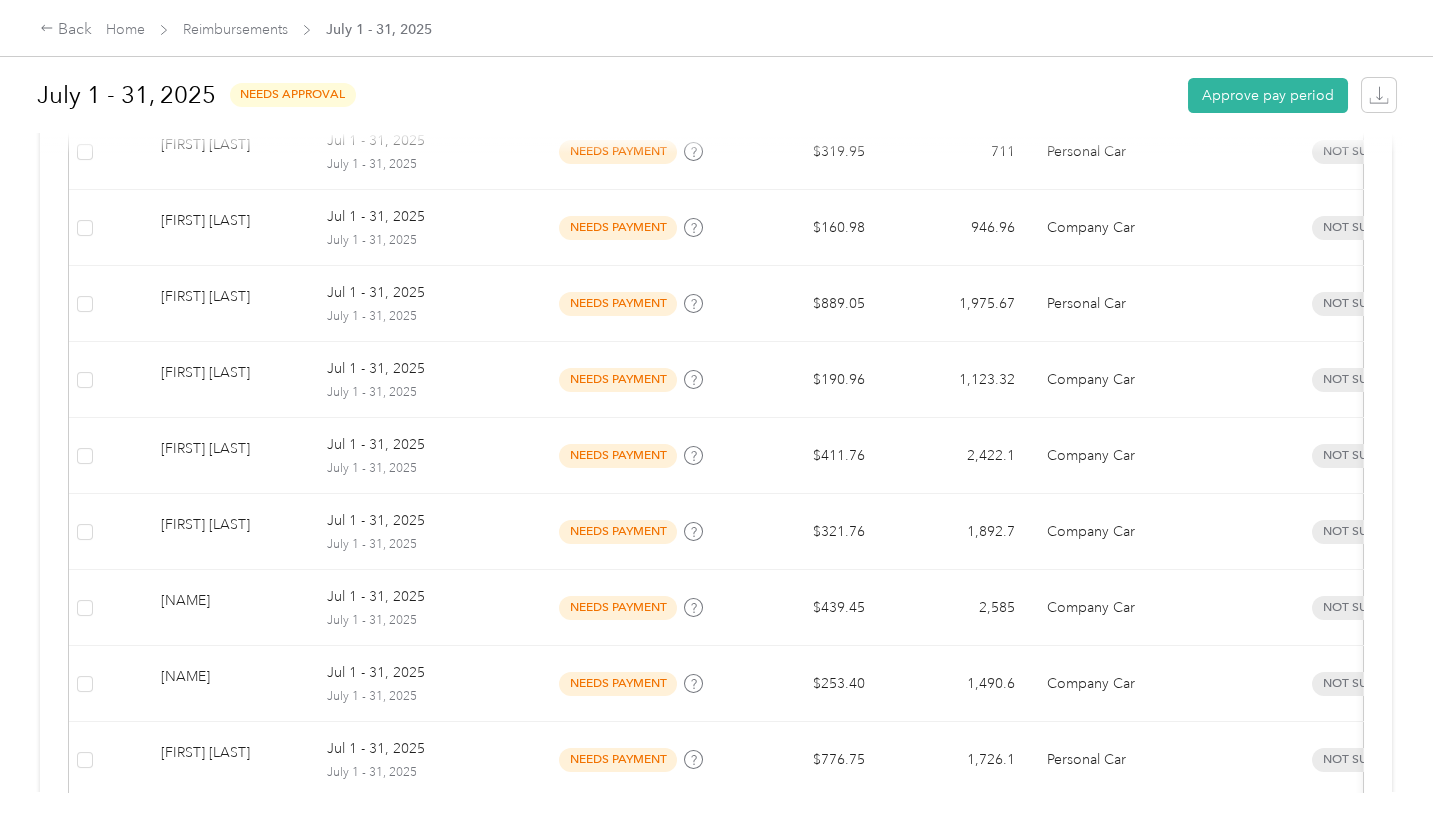 scroll, scrollTop: 1333, scrollLeft: 0, axis: vertical 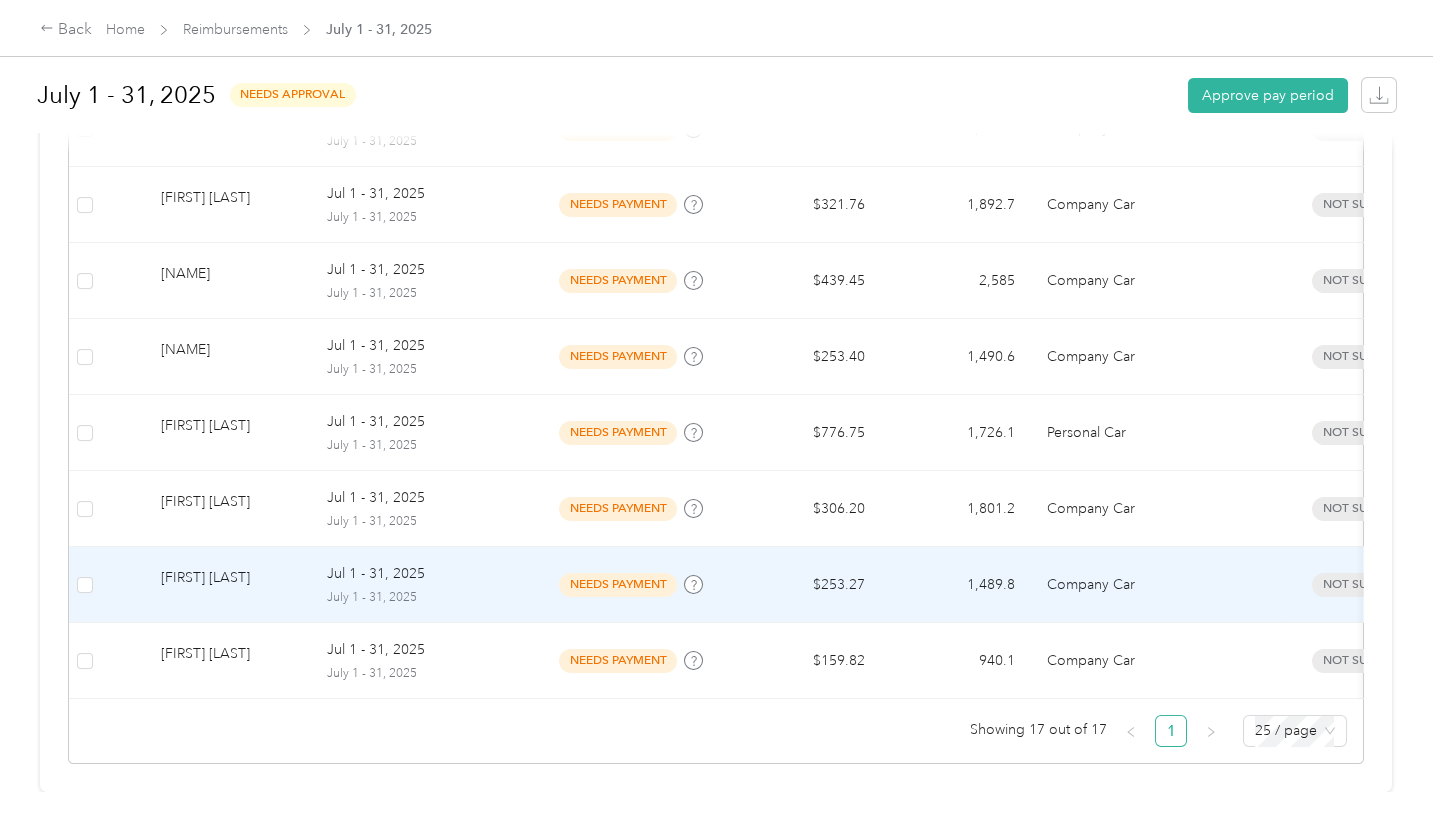 click on "needs payment" at bounding box center [618, 584] 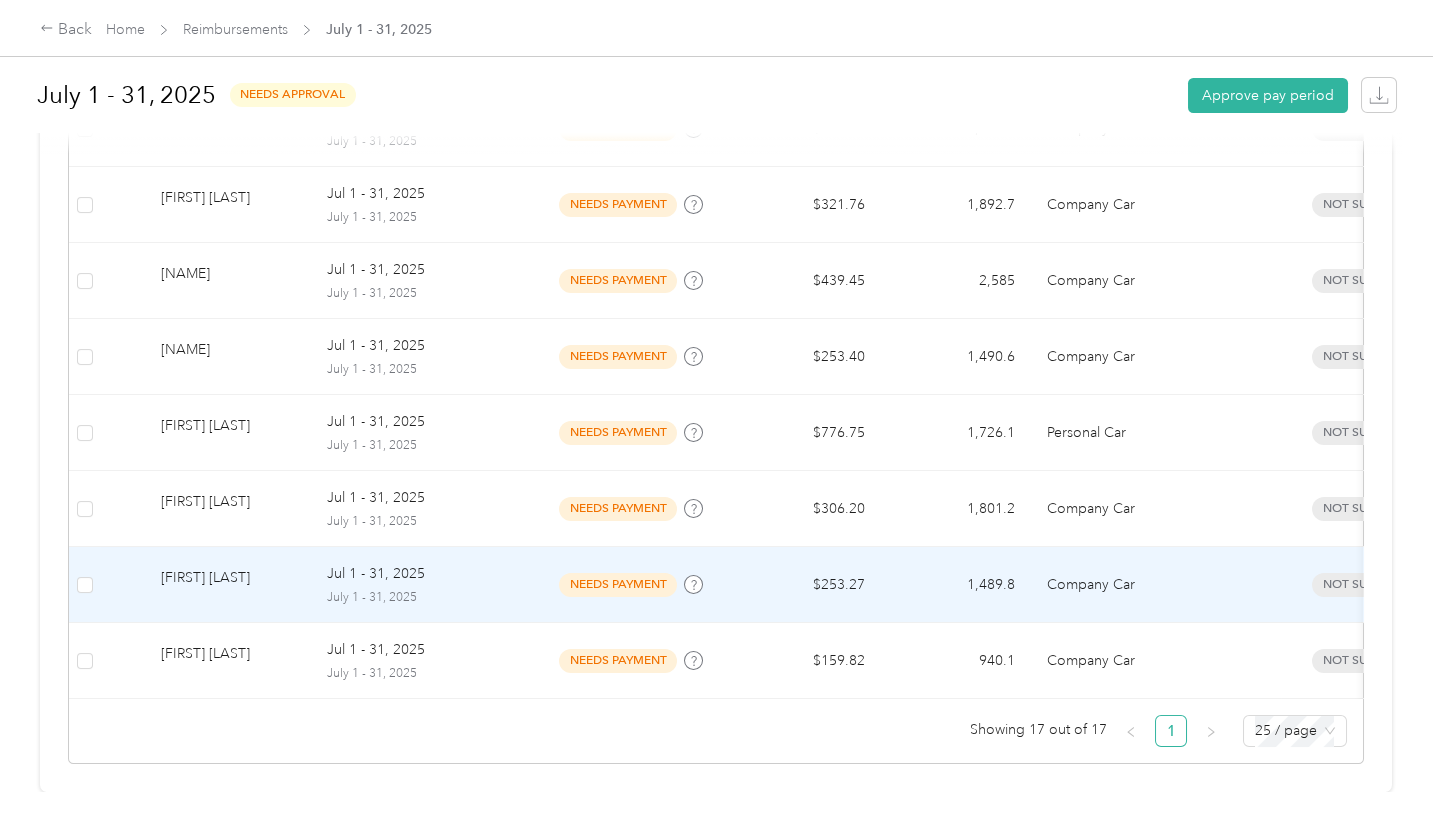 click at bounding box center [716, 827] 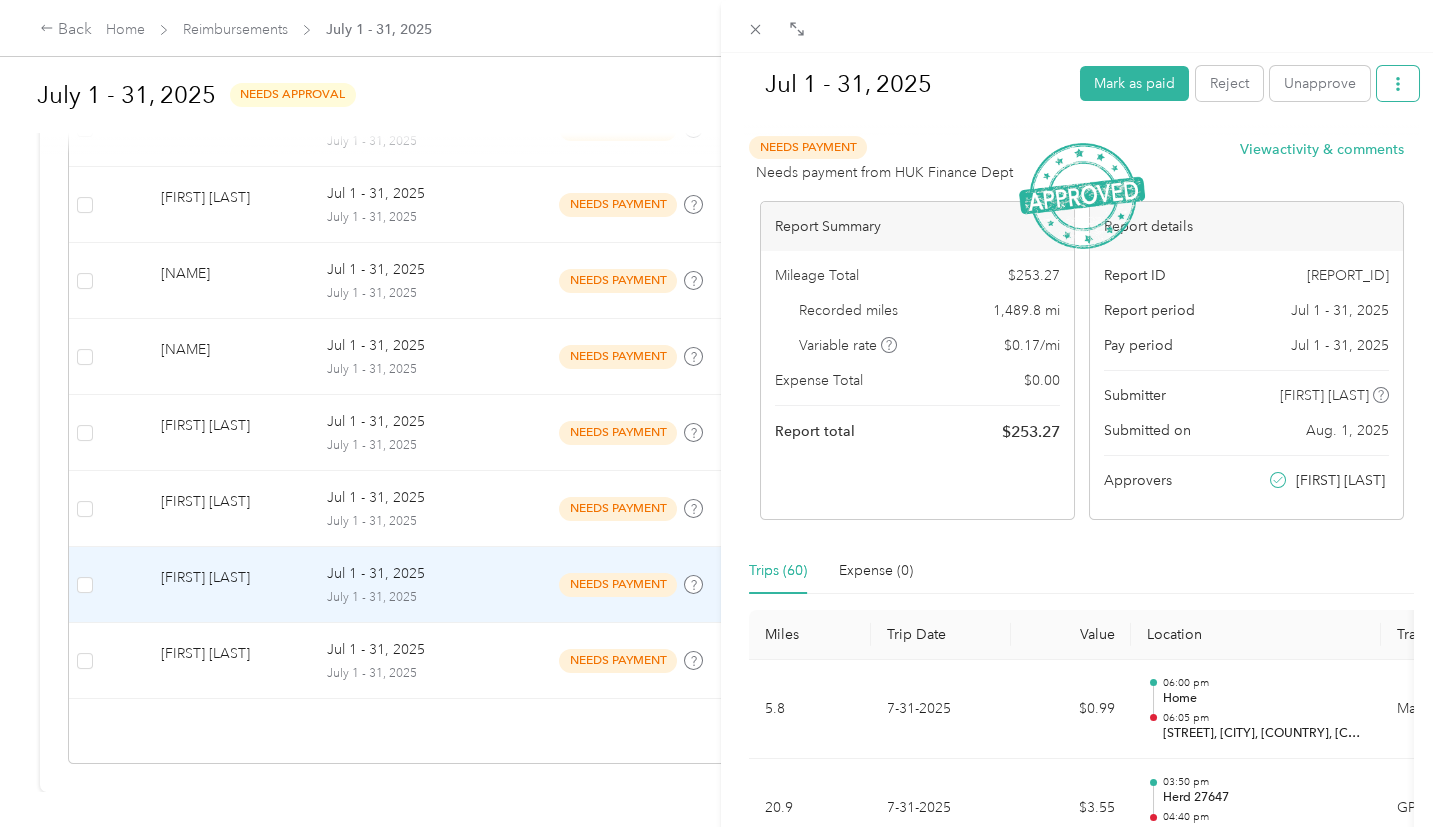 click 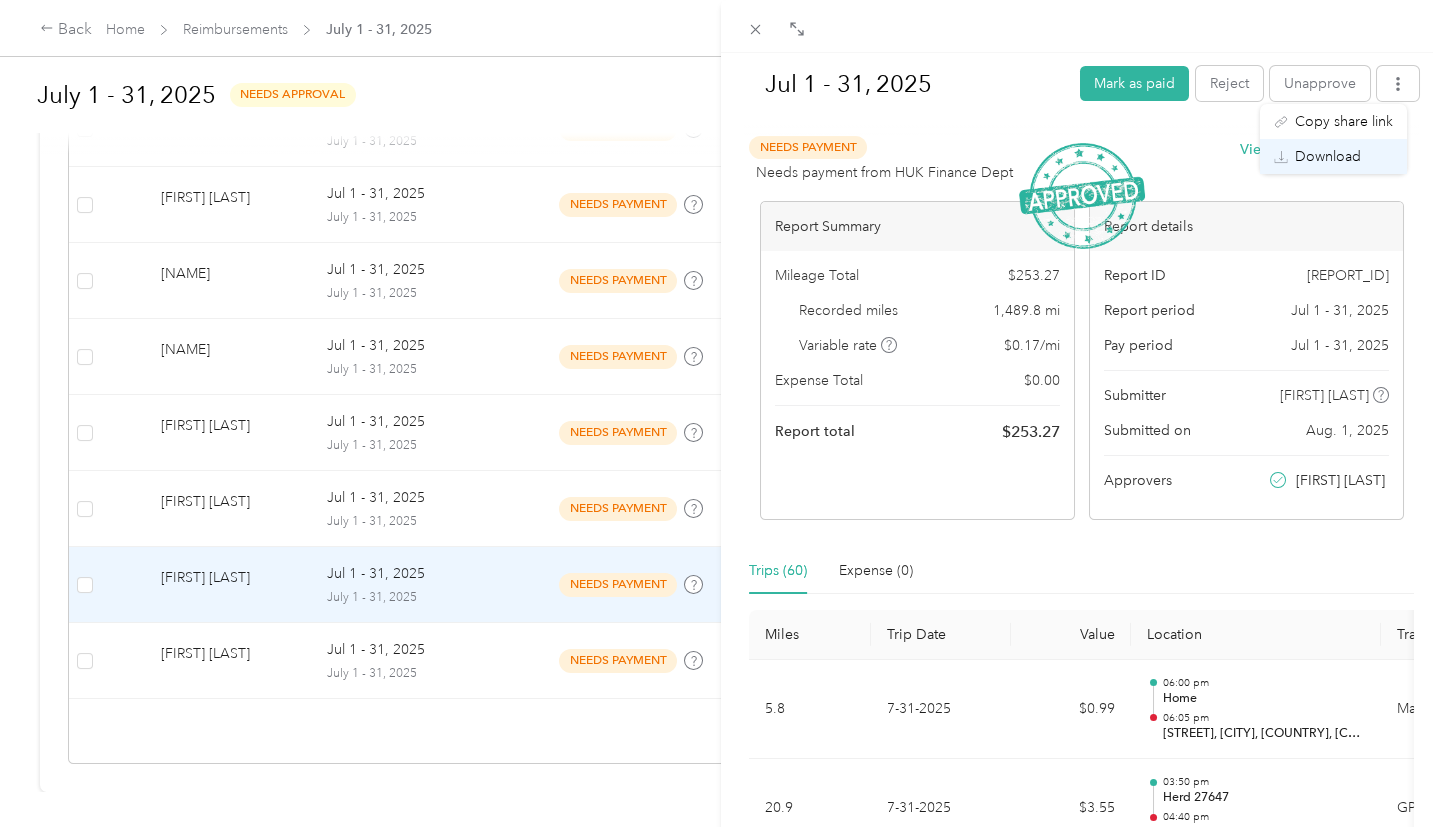 click on "Download" at bounding box center [1328, 156] 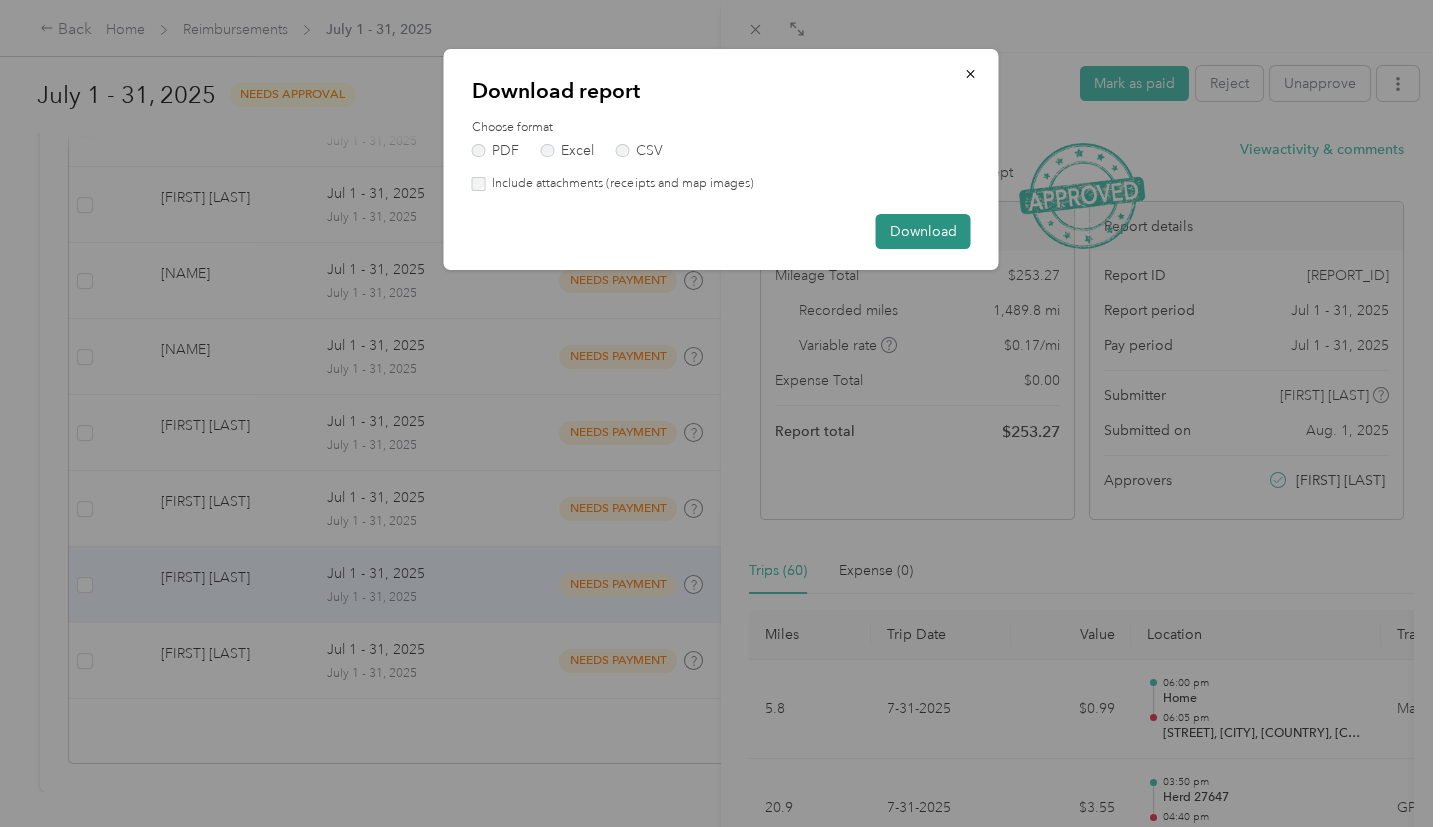 click on "Download" at bounding box center [923, 231] 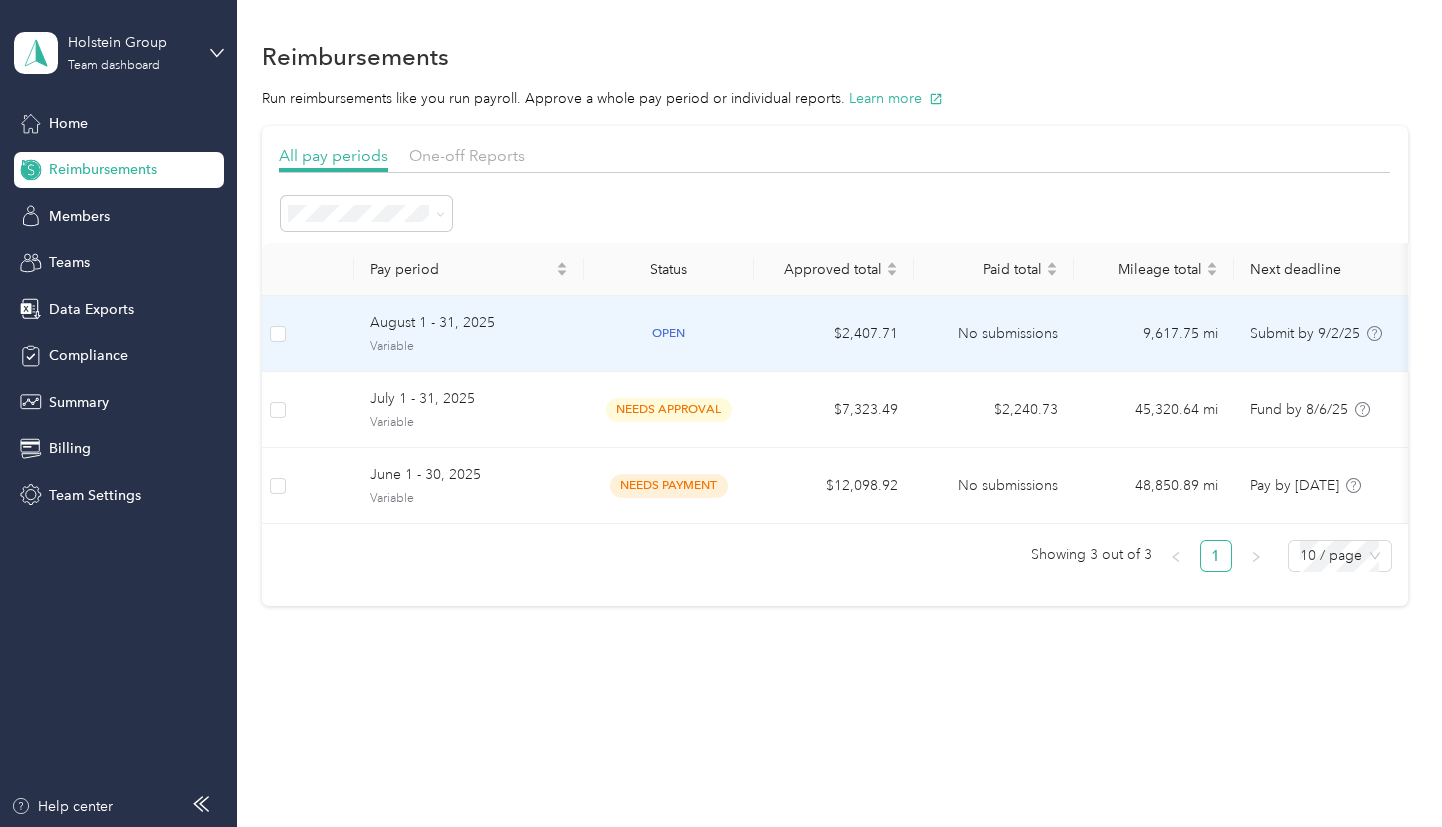 click on "open" at bounding box center (669, 334) 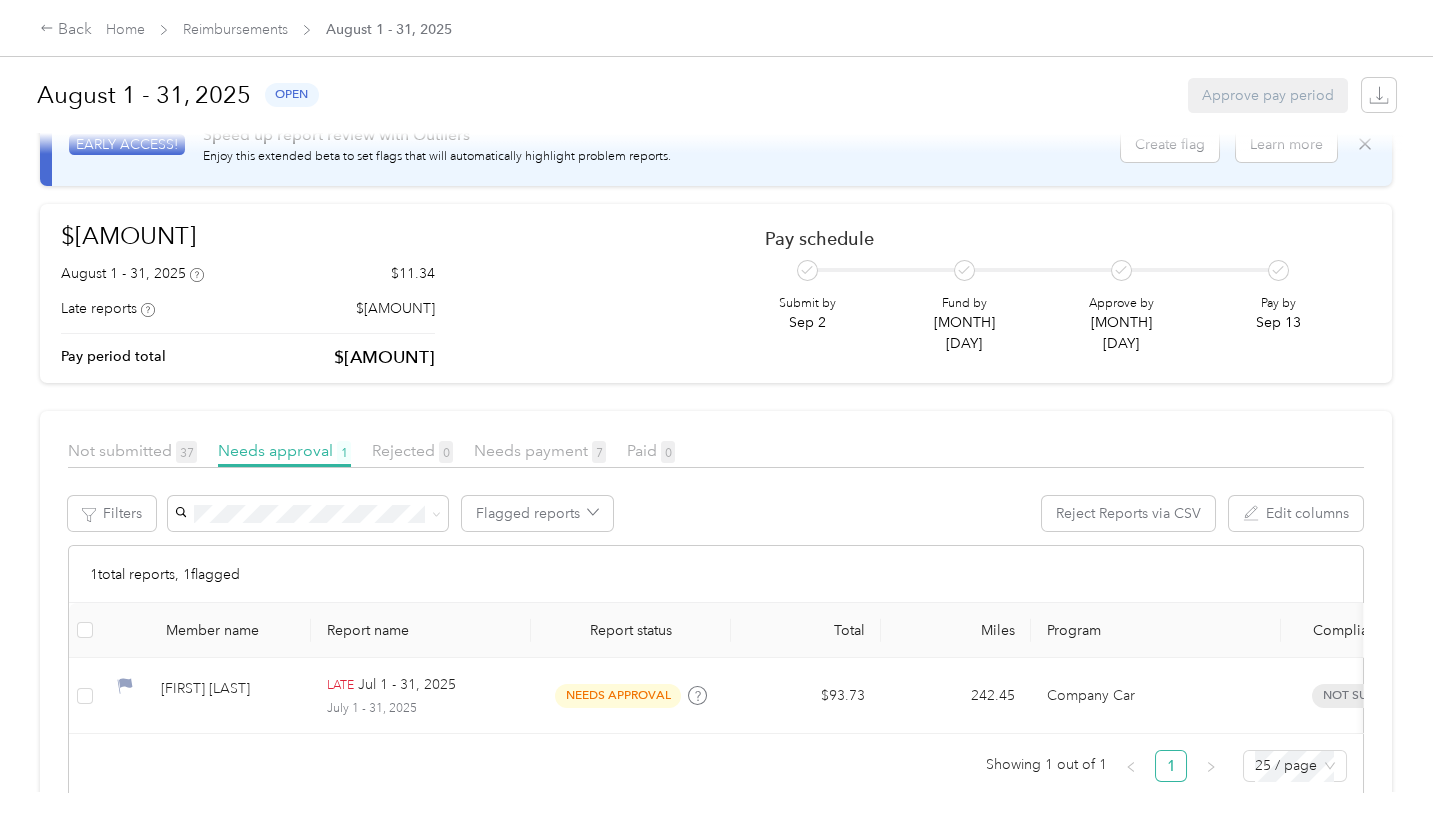scroll, scrollTop: 119, scrollLeft: 0, axis: vertical 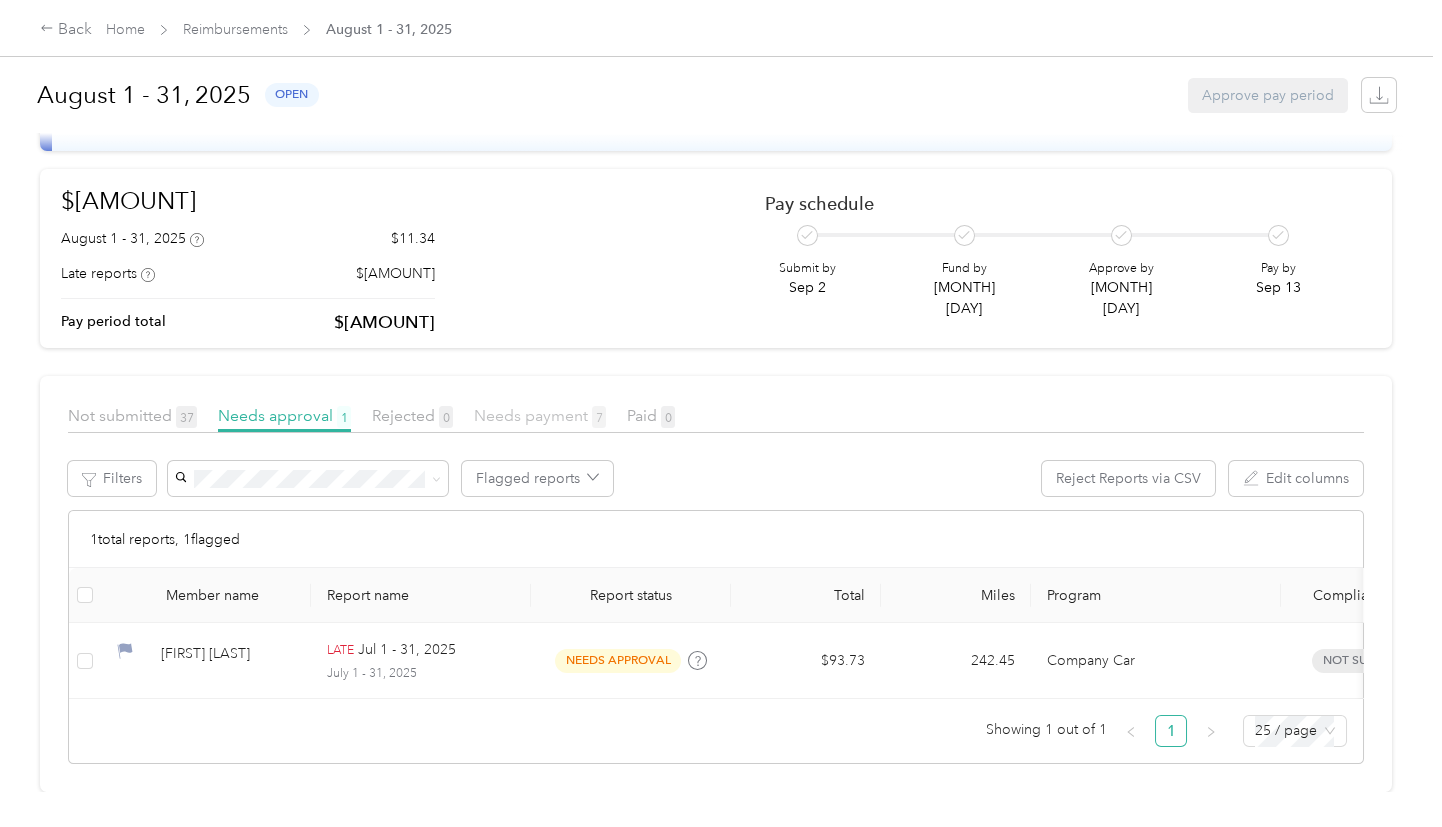 click on "Needs payment   7" at bounding box center (540, 415) 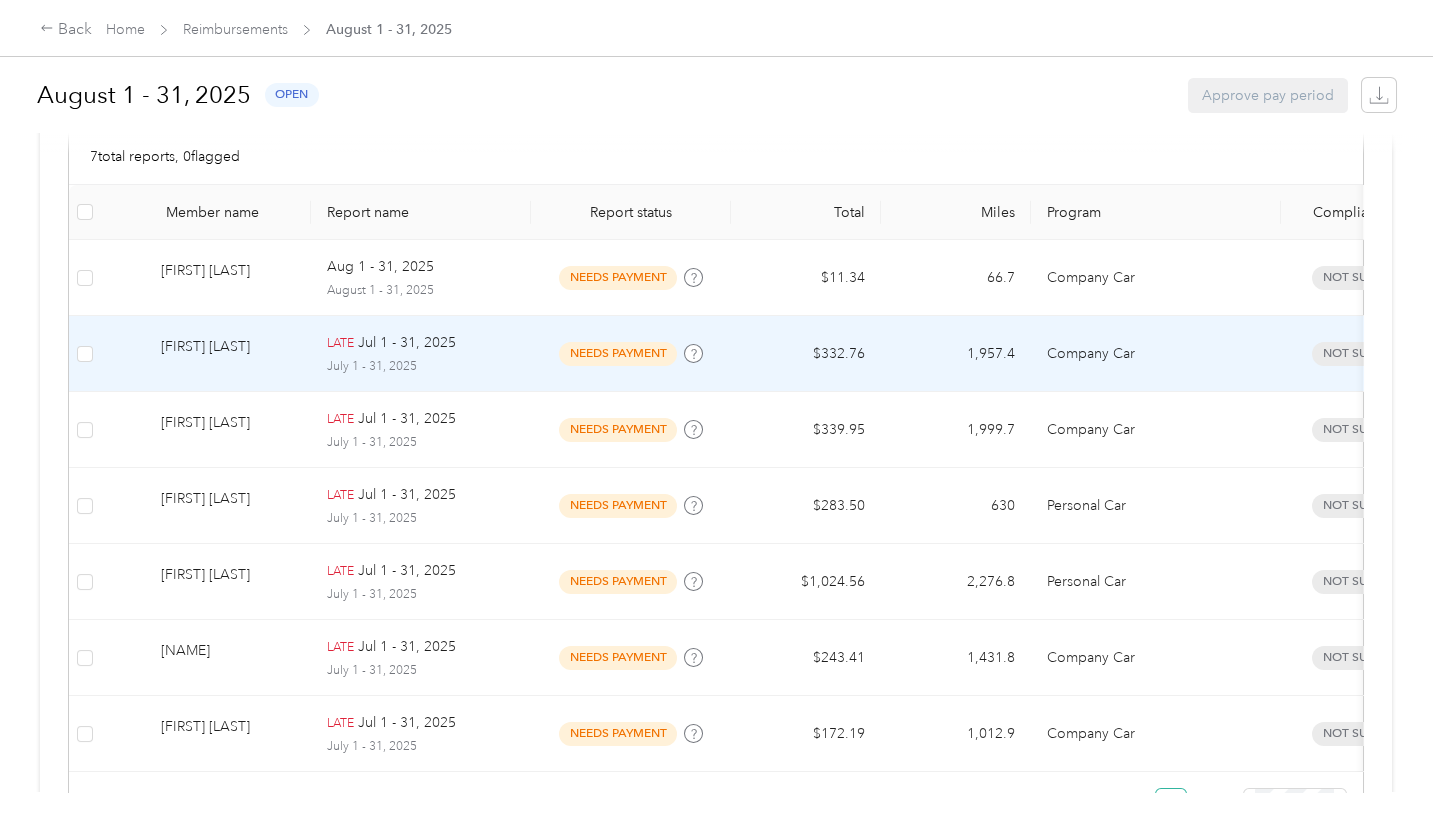 scroll, scrollTop: 298, scrollLeft: 0, axis: vertical 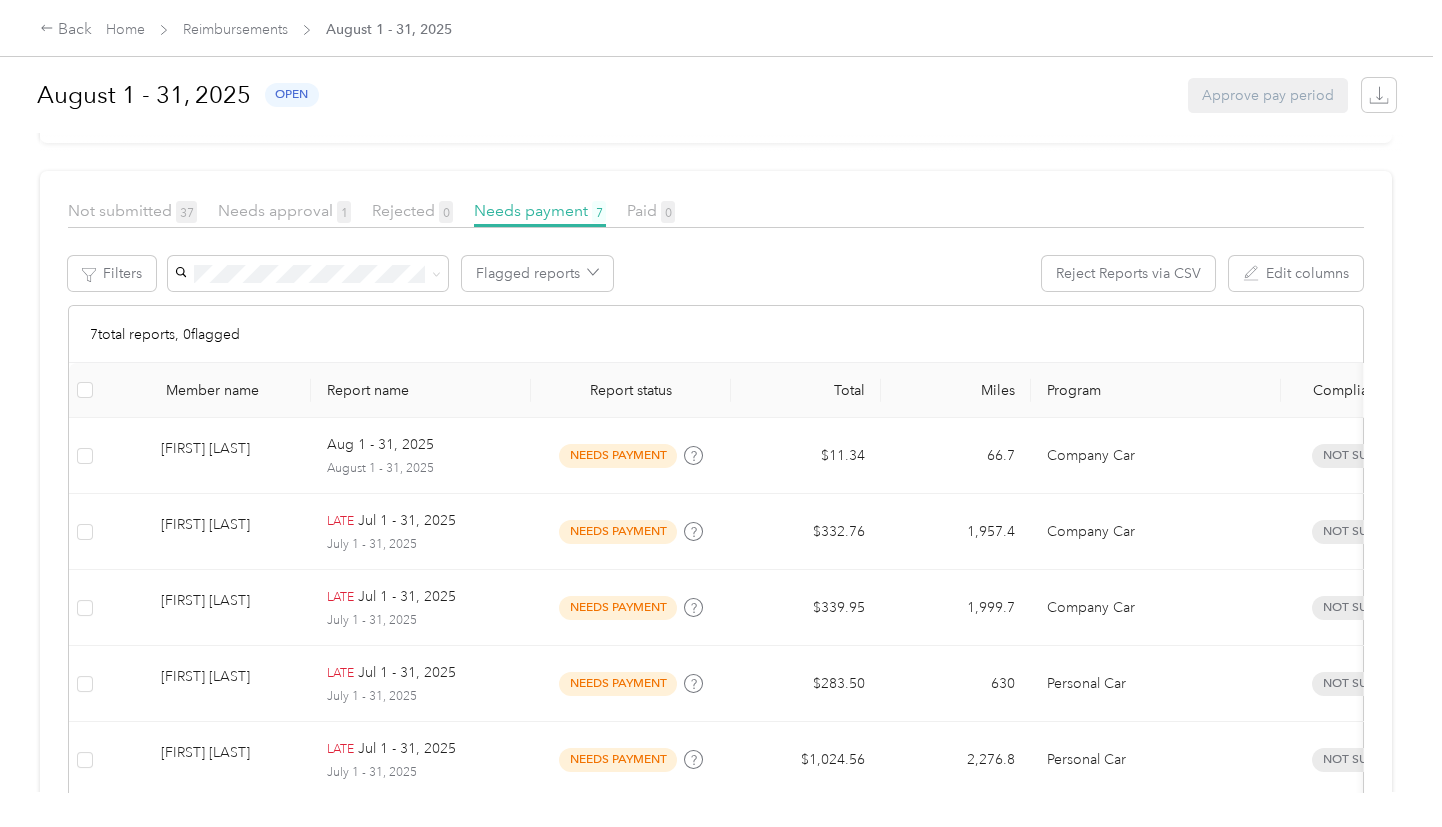 click on "Back Home Reimbursements [MONTH] [DAY] - [DAY], [YEAR]" at bounding box center (721, 28) 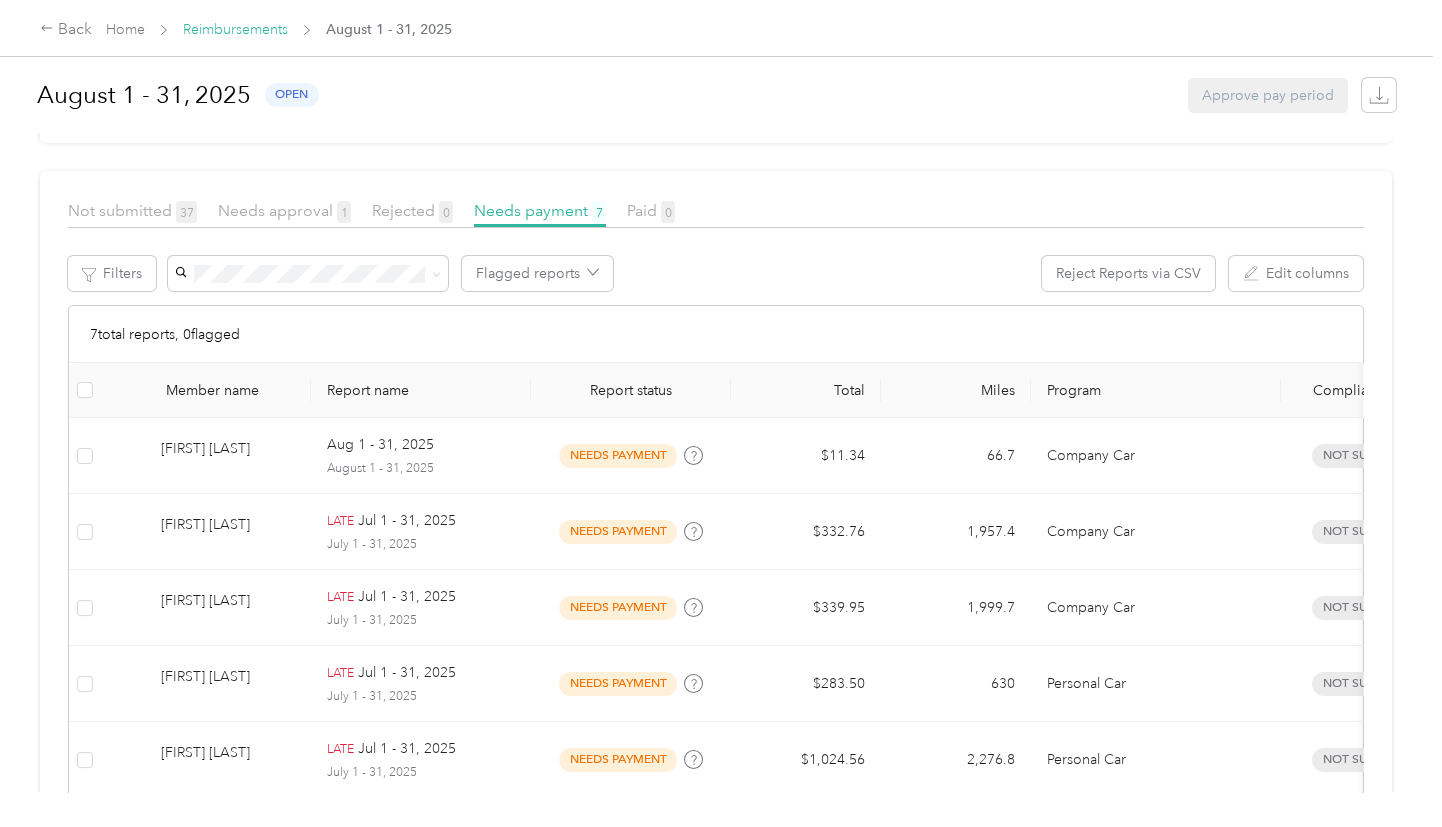 click on "Reimbursements" at bounding box center (235, 29) 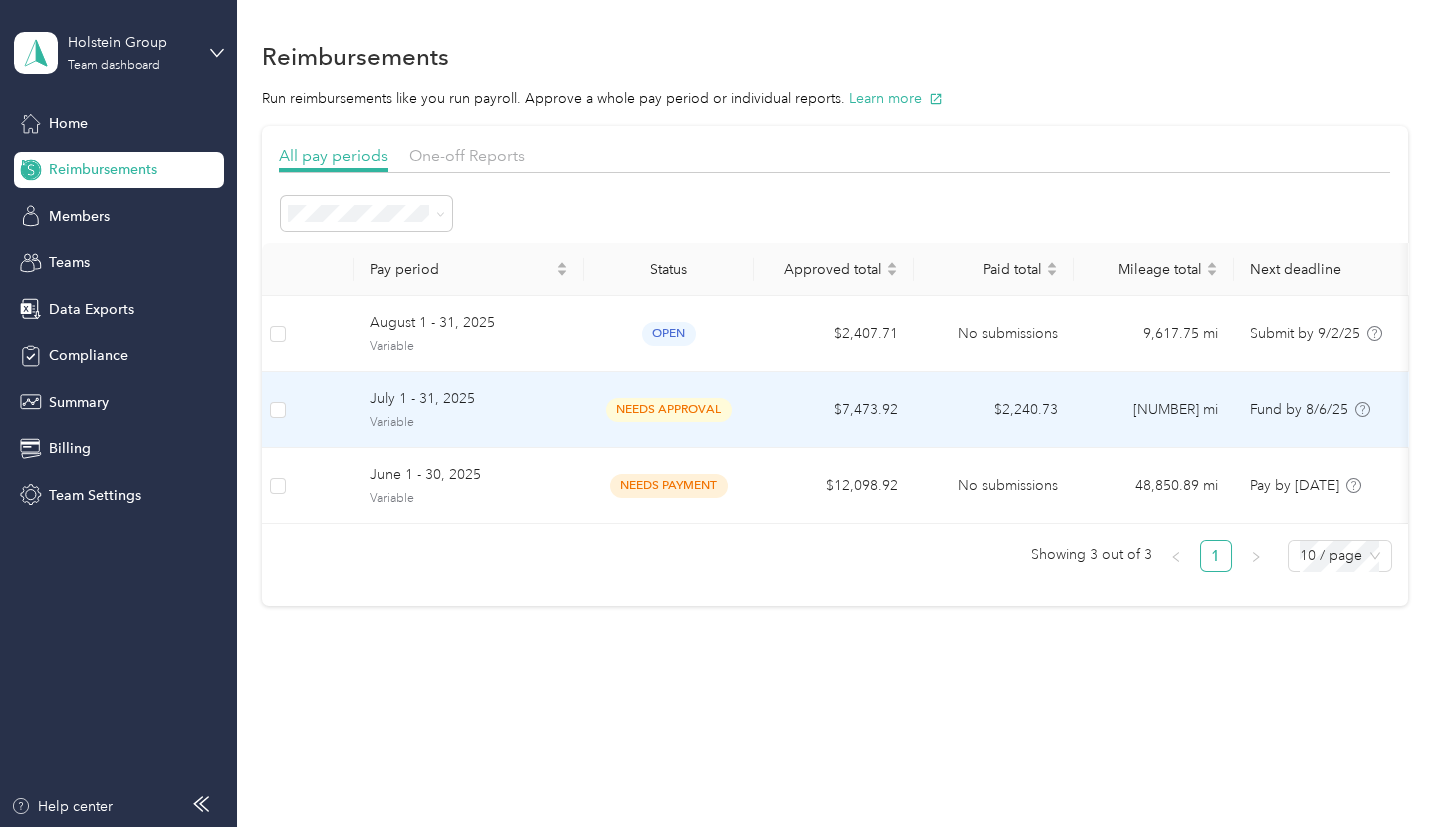 click on "needs approval" at bounding box center (669, 410) 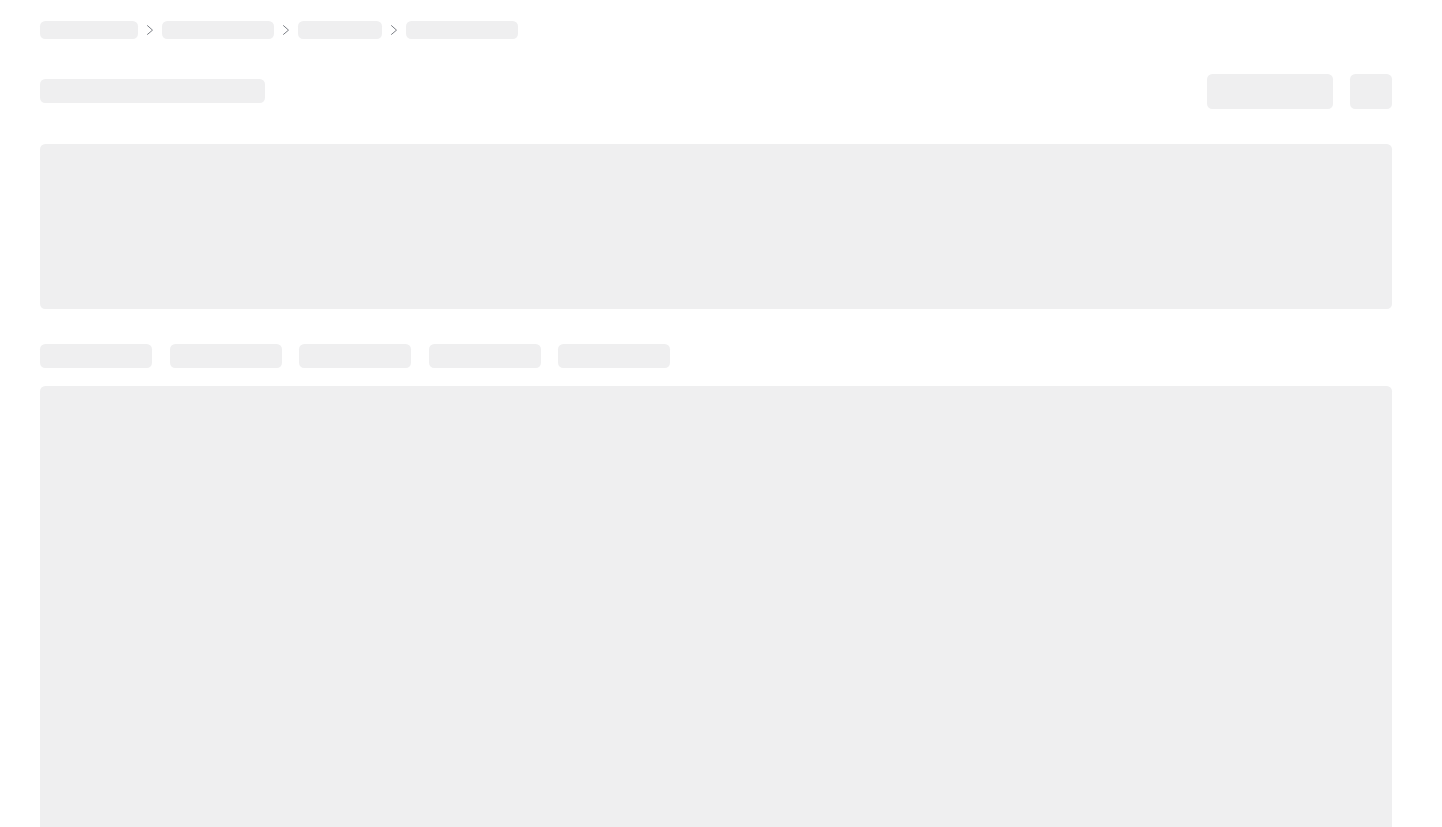 click at bounding box center [716, 634] 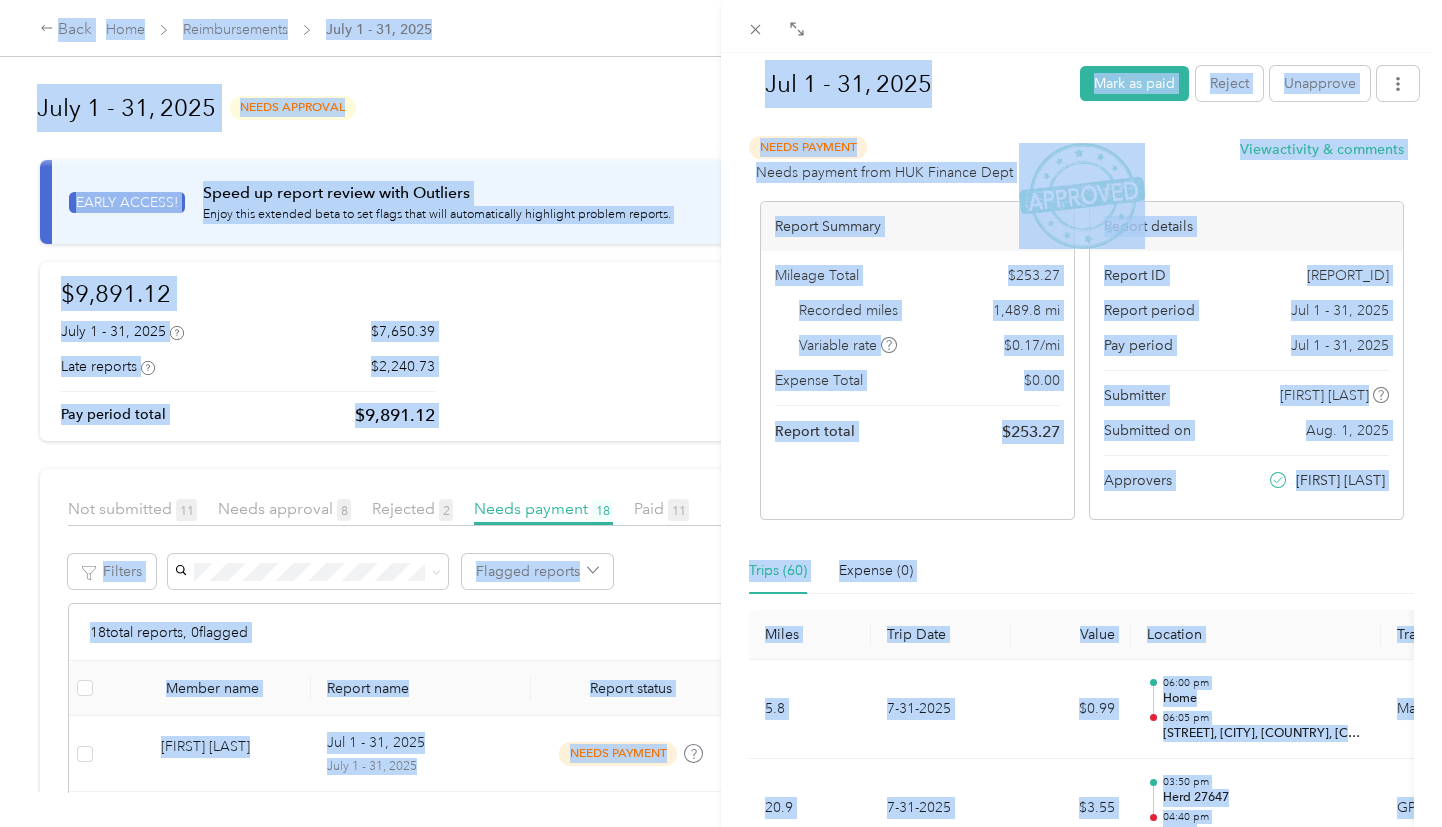 click on "[DATE] - [DATE] Mark as paid Reject Unapprove Needs Payment Needs payment from HUK Finance Dept View  activity & comments Report Summary Mileage Total $ 253.27 Recorded miles 1,489.8   mi Variable rate   $ 0.17 / mi Expense Total $ 0.00 Report total $ 253.27 Report details Report ID [REPORT_ID] Report period [DATE] - [DATE] Pay period [DATE] - [DATE] Submitter [FIRST] [LAST] Submitted on [DATE] Approvers [FIRST] [LAST] Trips (60) Expense (0) Miles Trip Date Value Location Track Method Purpose Notes Tags                   5.8 [DATE] $[PRICE] [TIME] [PLACE], [PLACE], [COUNTRY] Manual Holstein Group - 20.9 [DATE] $[PRICE] [TIME] [PLACE] [TIME] [PLACE] GPS Holstein Group - 56.3 [DATE] $[PRICE] [TIME] [PLACE] [POSTAL_CODE], [COUNTRY]  [TIME] [PLACE] GPS Holstein Group - 23.2 [DATE] $[PRICE] [TIME] [PLACE], [PLACE], [PLACE], [POSTAL_CODE], [COUNTRY] 11:06 am GPS Holstein Group - 56.4 [DATE] $[PRICE] [TIME]" at bounding box center (721, 413) 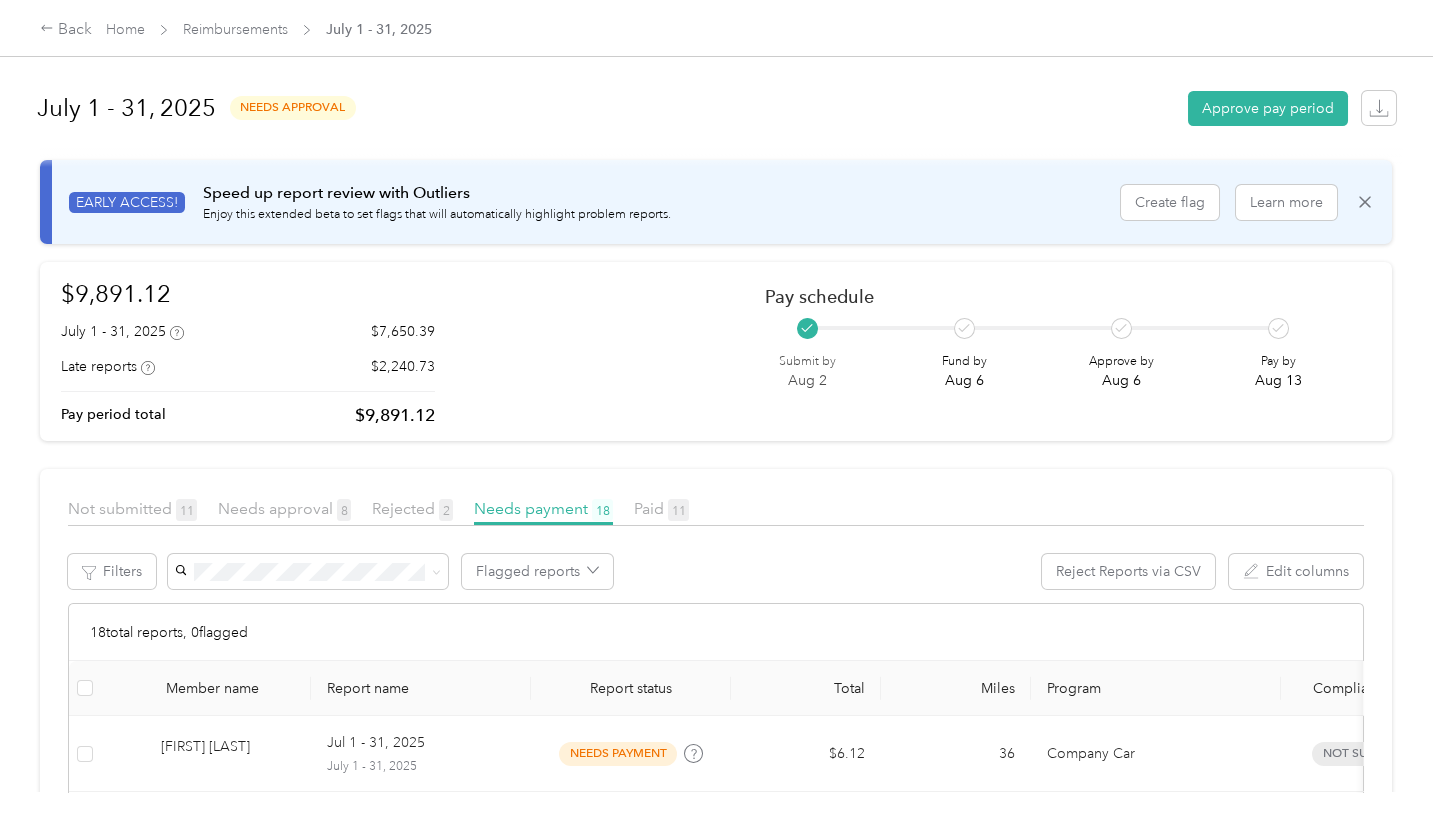 click at bounding box center (721, 413) 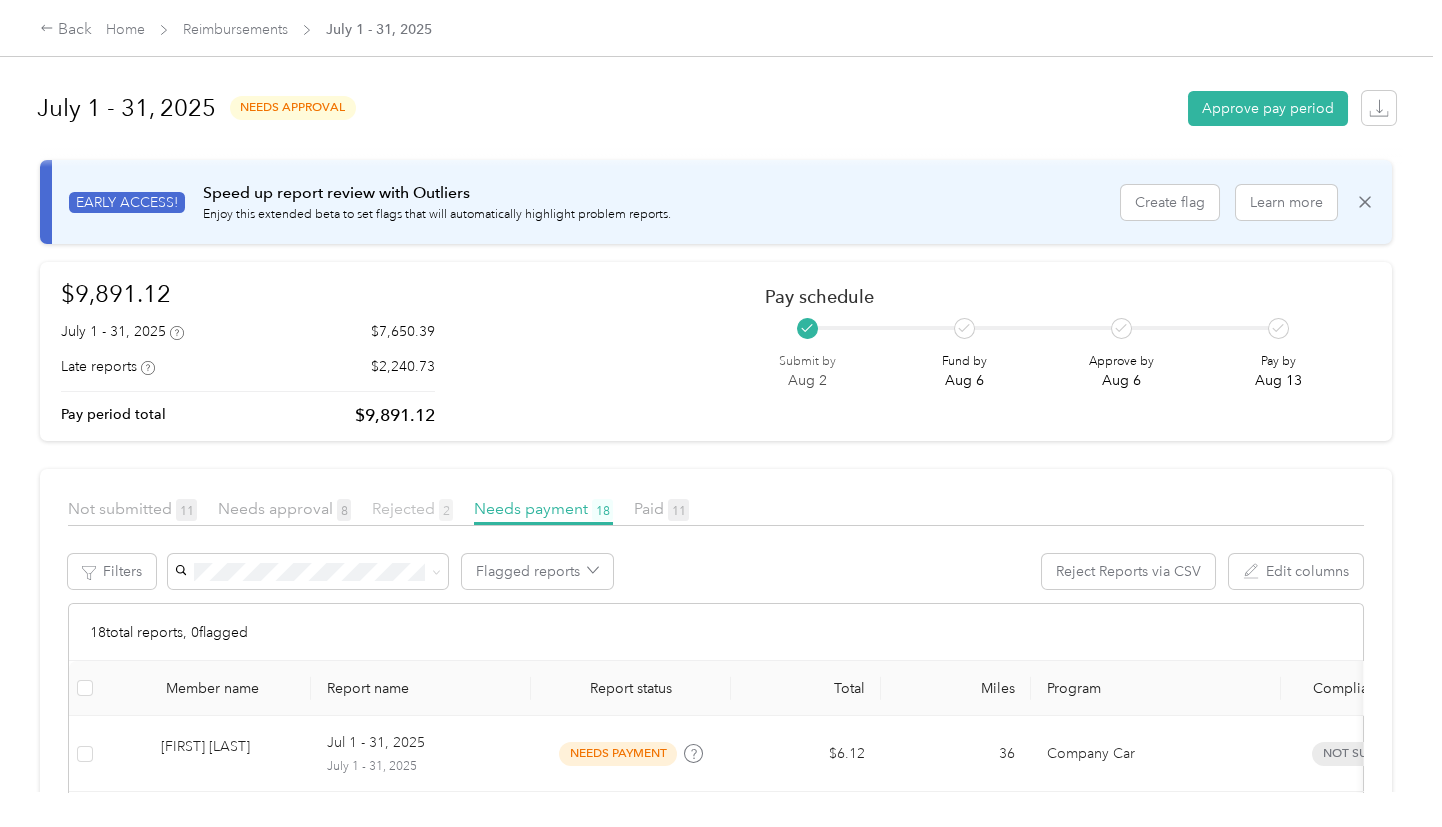 click on "Rejected   2" at bounding box center [412, 508] 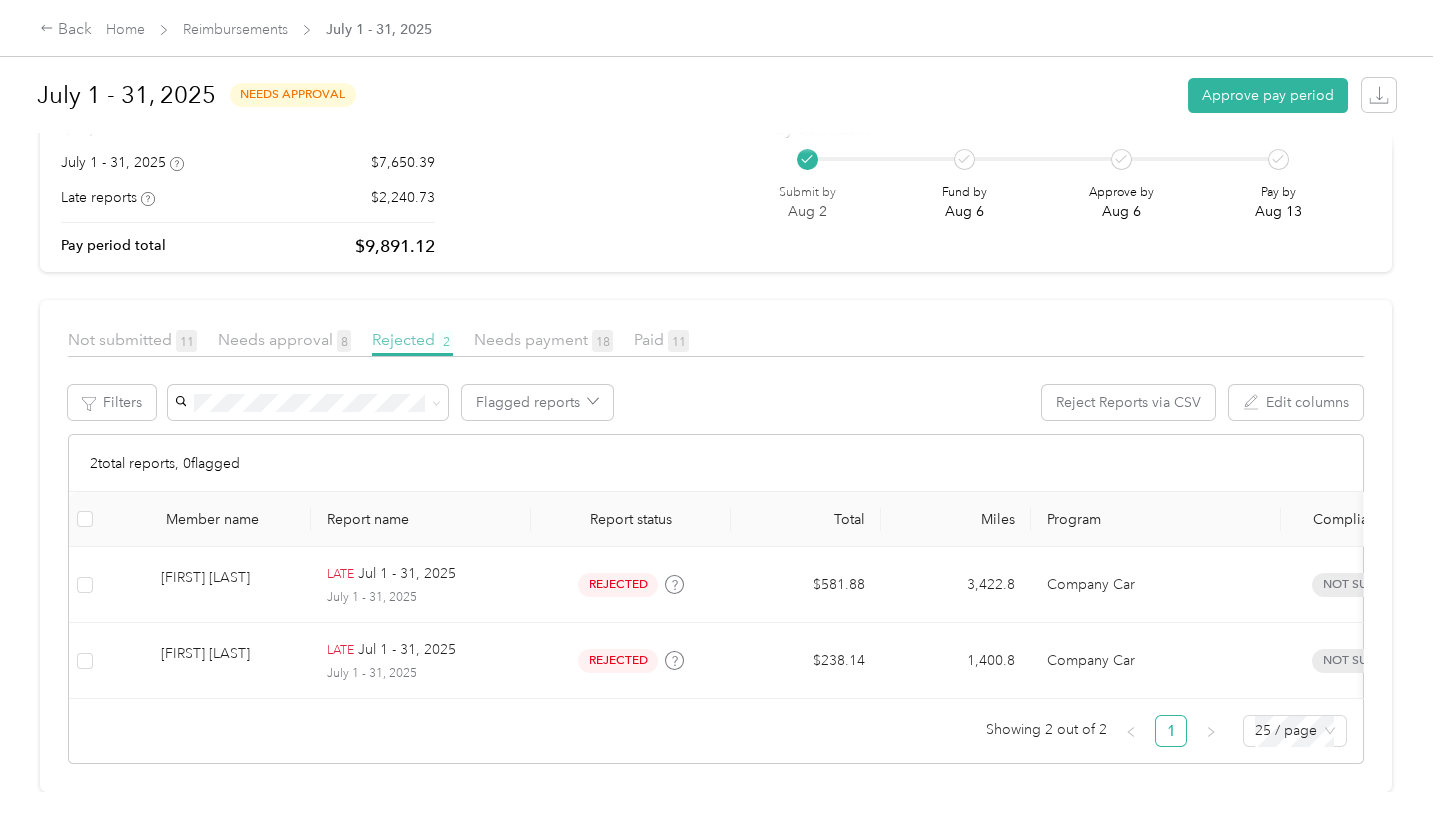 scroll, scrollTop: 178, scrollLeft: 0, axis: vertical 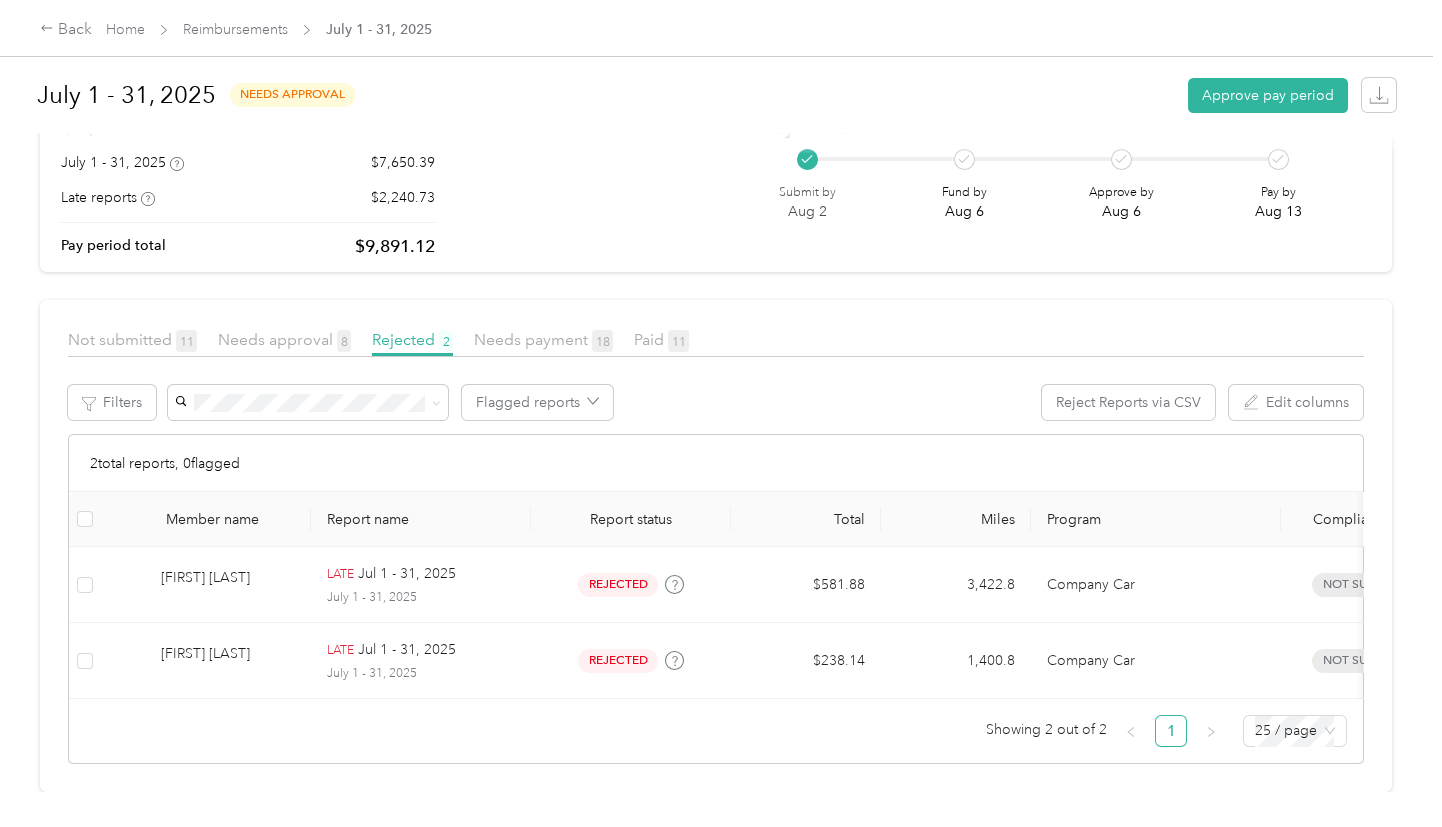 click on "Not submitted   [NUMBER] Needs approval   [NUMBER] Rejected   [NUMBER] Needs payment   [NUMBER] Paid   [NUMBER] Filters Flagged reports Reject Reports via CSV Edit columns [NUMBER]  total reports,   [NUMBER]  flagged Member name Report name Report status Total Miles Program Compliance status Manual Trips Submitted Flag Expenses                   [FIRST] [LAST] LATE [MONTH] [DAY] - [DAY], [YEAR] [MONTH] [DAY] - [DAY], [YEAR] rejected $[AMOUNT] [DISTANCE] Company Car Not submitted [FIRST] [LAST] LATE [MONTH] [DAY] - [DAY], [YEAR] [MONTH] [DAY] - [DAY], [YEAR] rejected $[AMOUNT] [DISTANCE] Company Car Not submitted Showing [NUMBER] out of [NUMBER] [NUMBER] [NUMBER] / page" at bounding box center [716, 546] 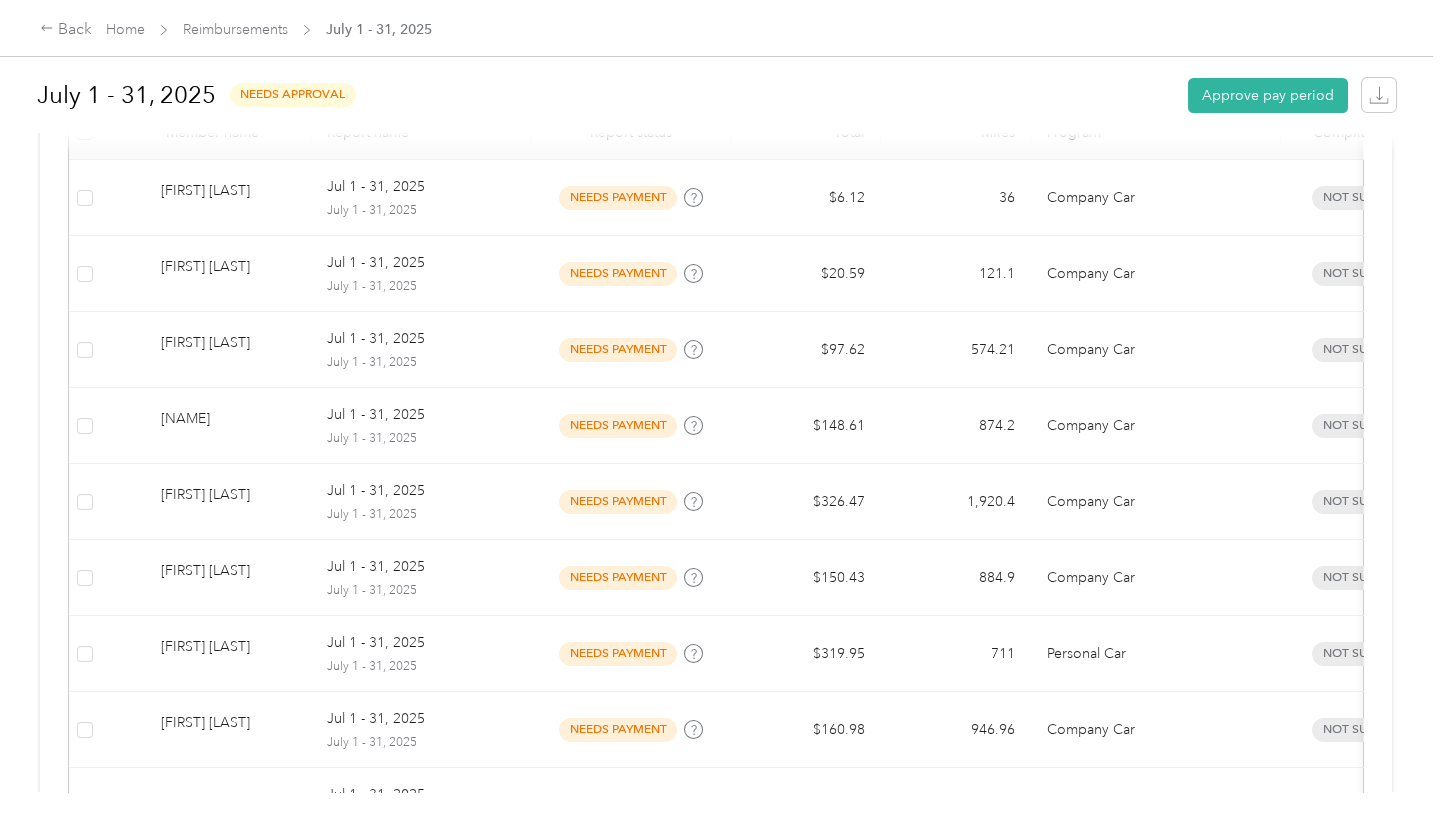 scroll, scrollTop: 714, scrollLeft: 0, axis: vertical 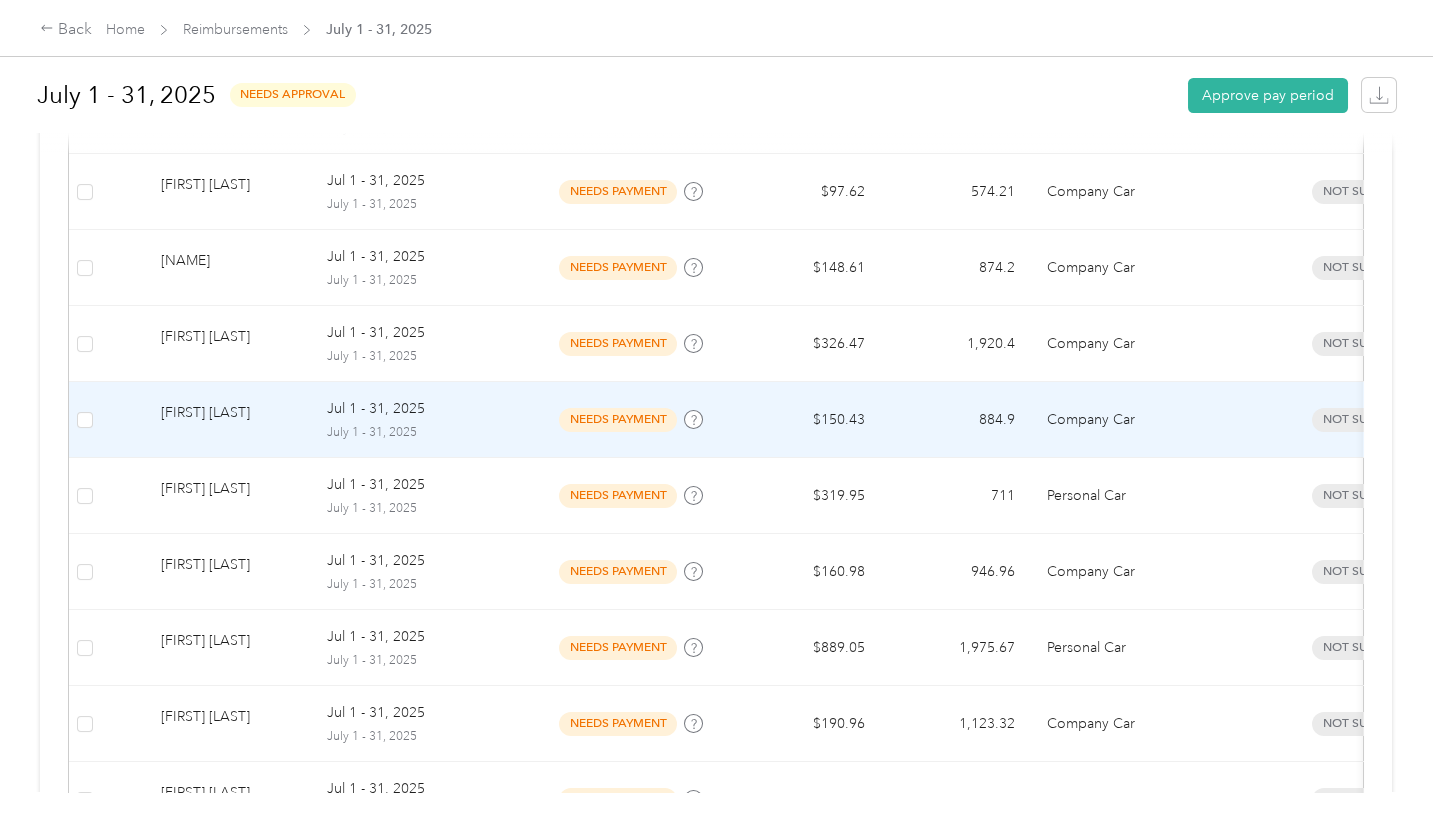 click on "Jul 1 - 31, 2025 July 1 - 31, 2025" at bounding box center [421, 420] 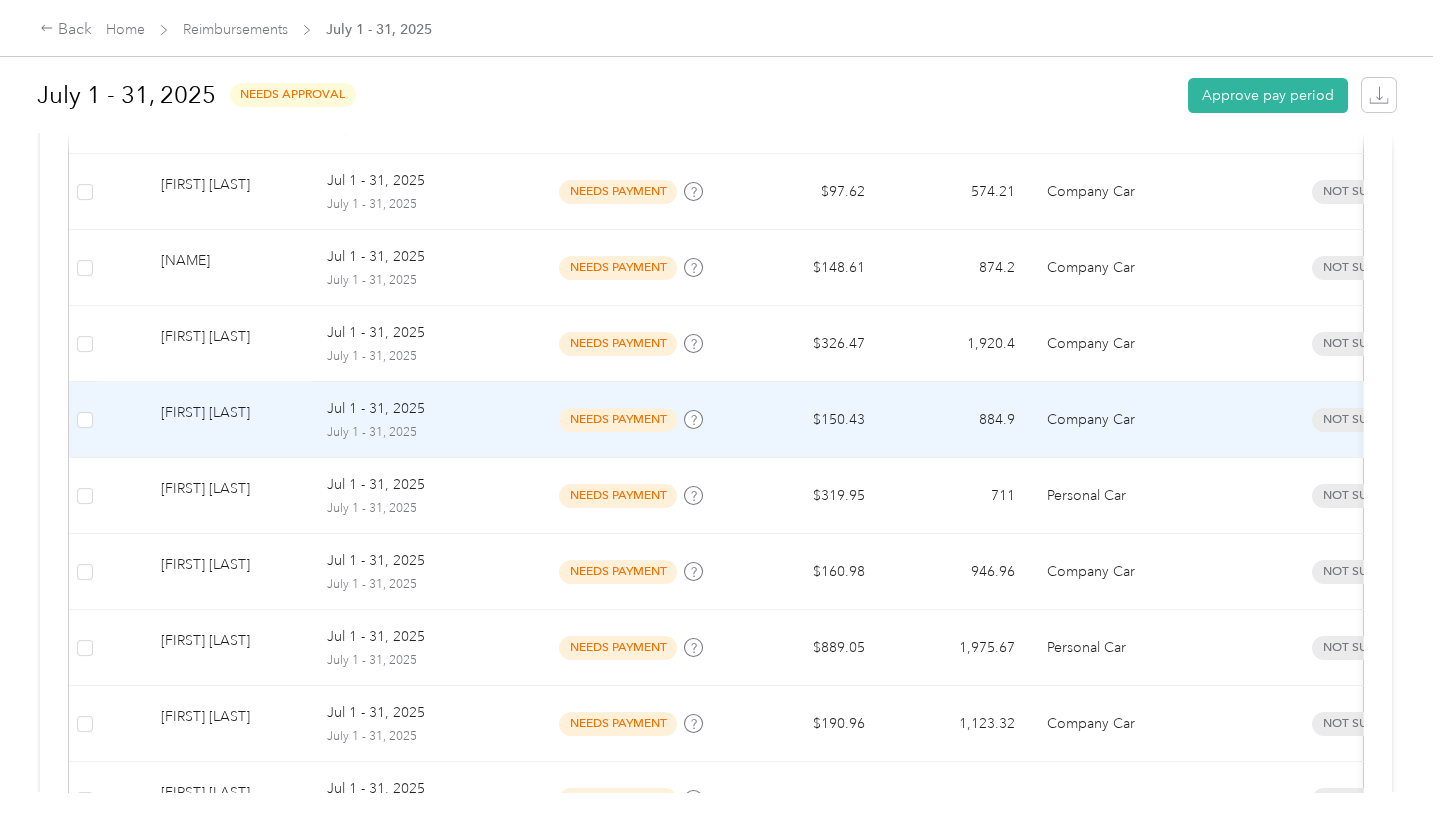click at bounding box center [716, 827] 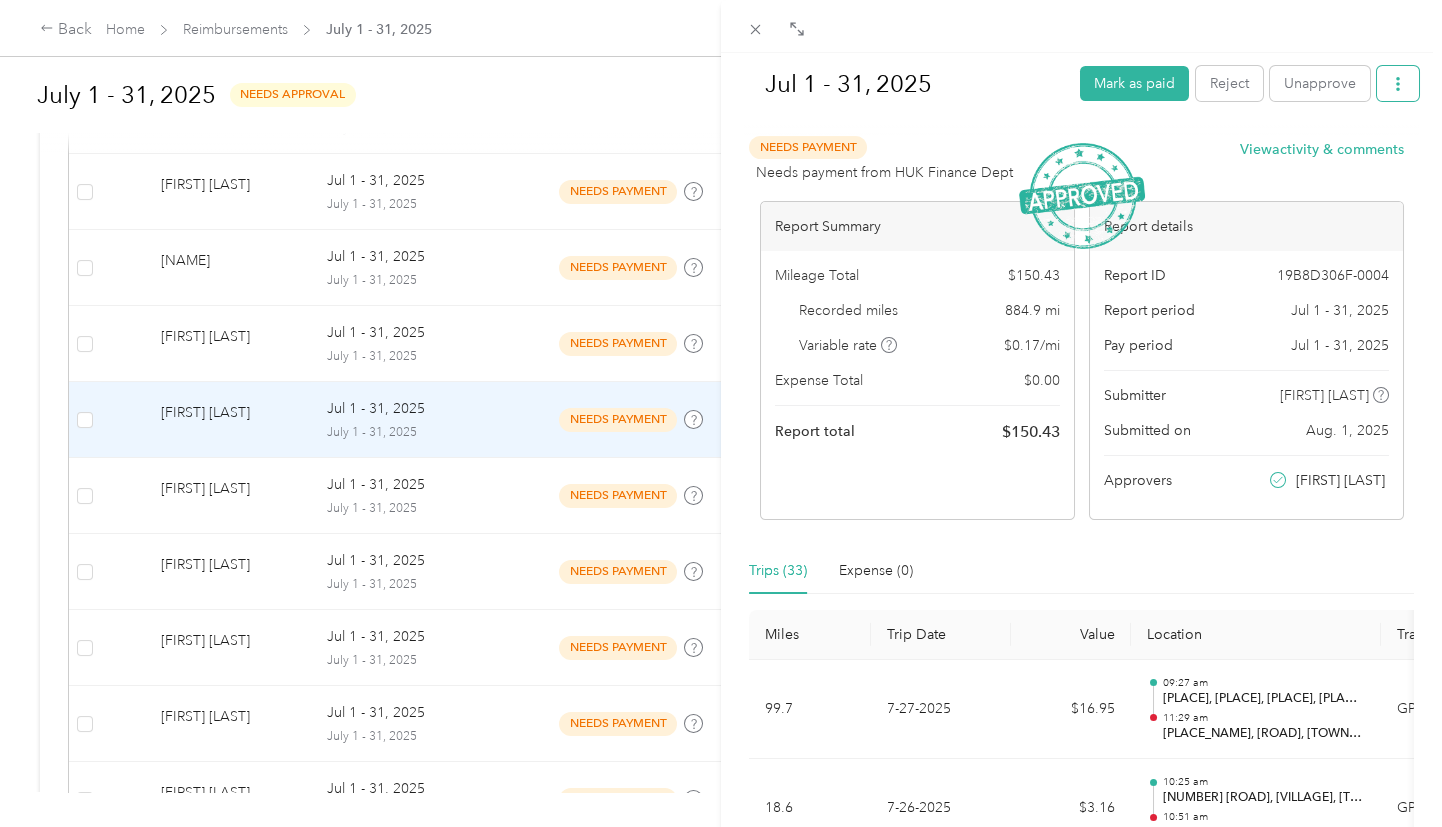 click 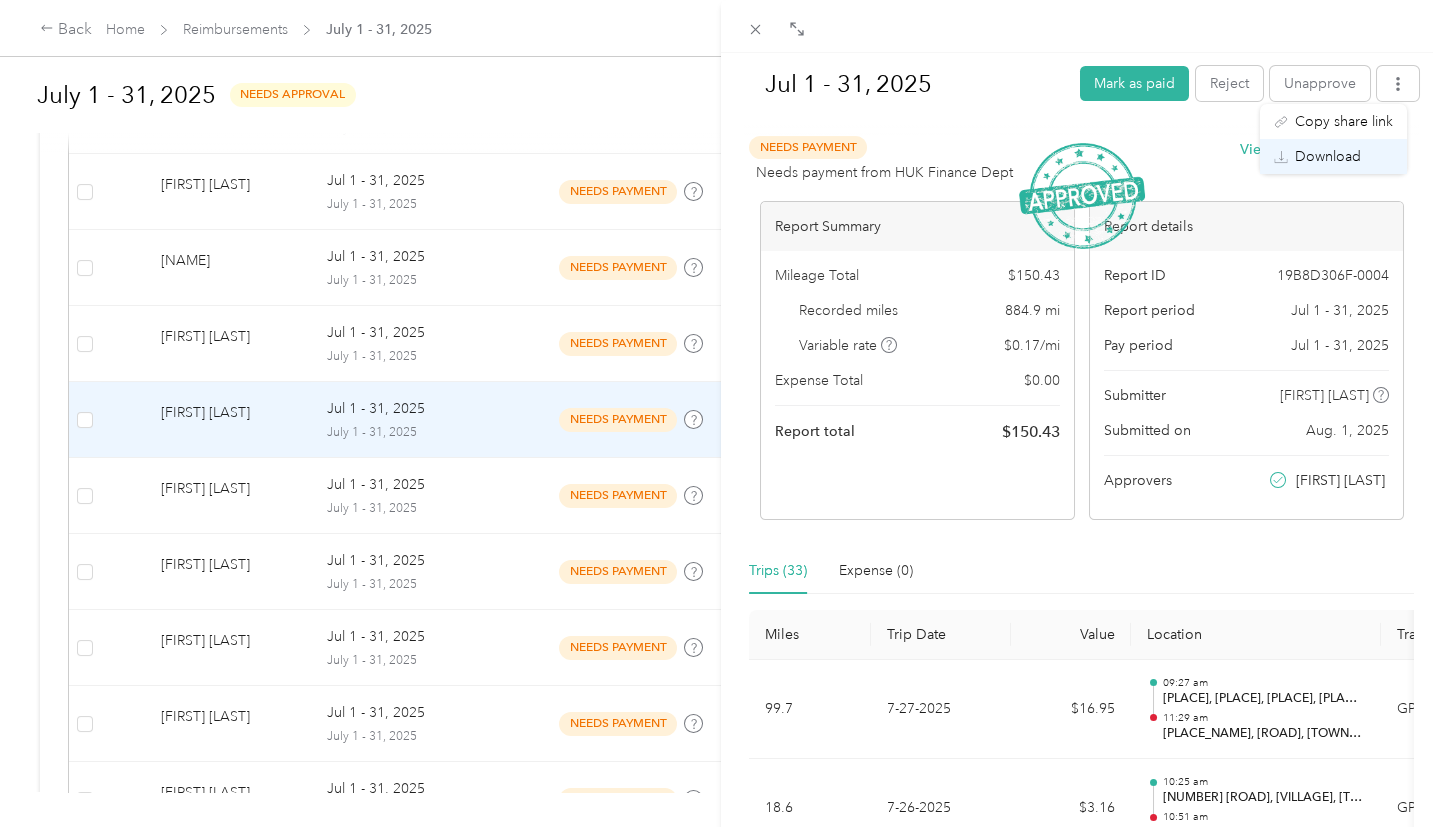 click on "Download" at bounding box center [1333, 156] 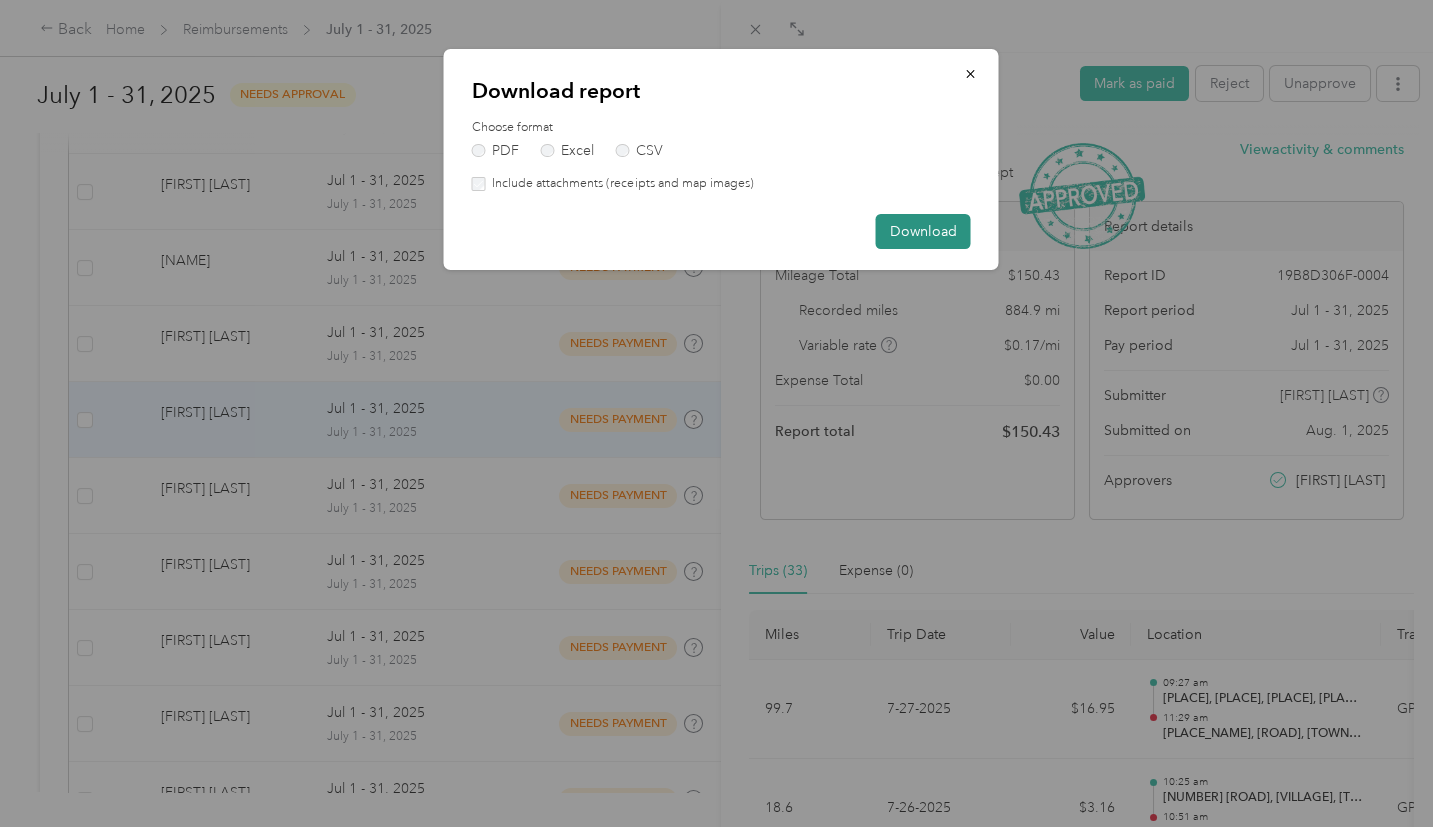 click on "Download" at bounding box center [923, 231] 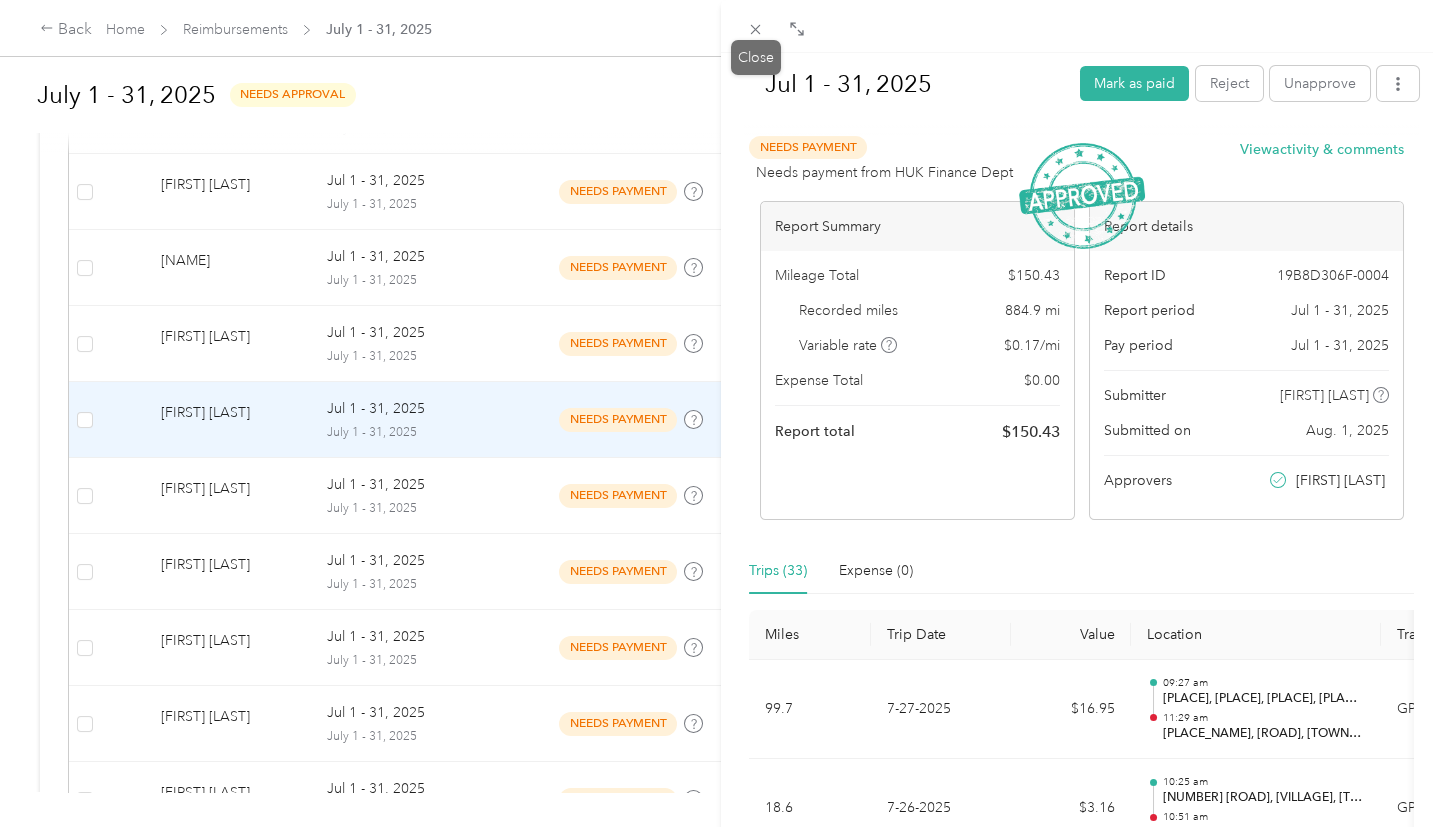 drag, startPoint x: 753, startPoint y: 30, endPoint x: 705, endPoint y: 91, distance: 77.62087 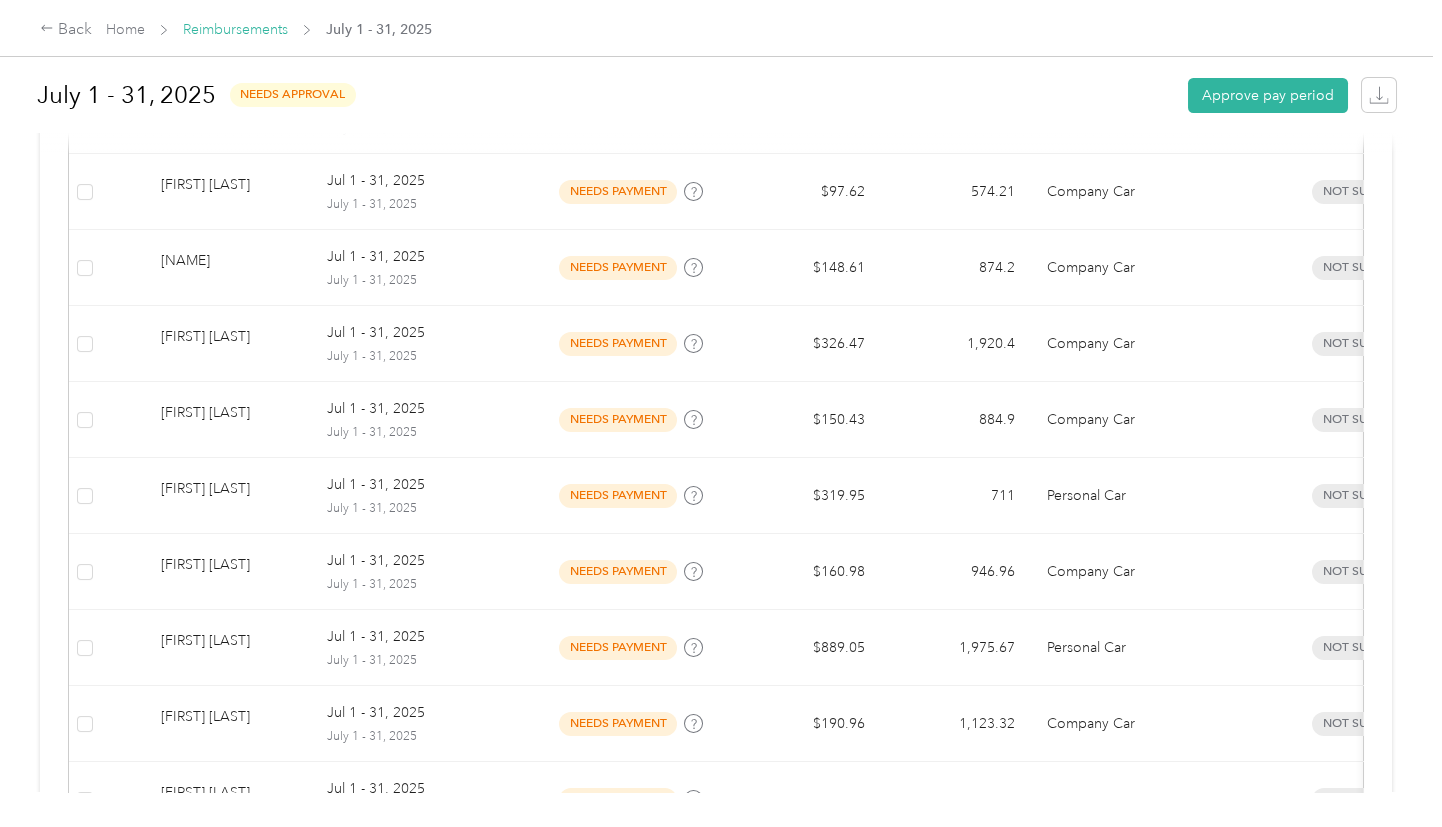 click on "Reimbursements" at bounding box center [235, 29] 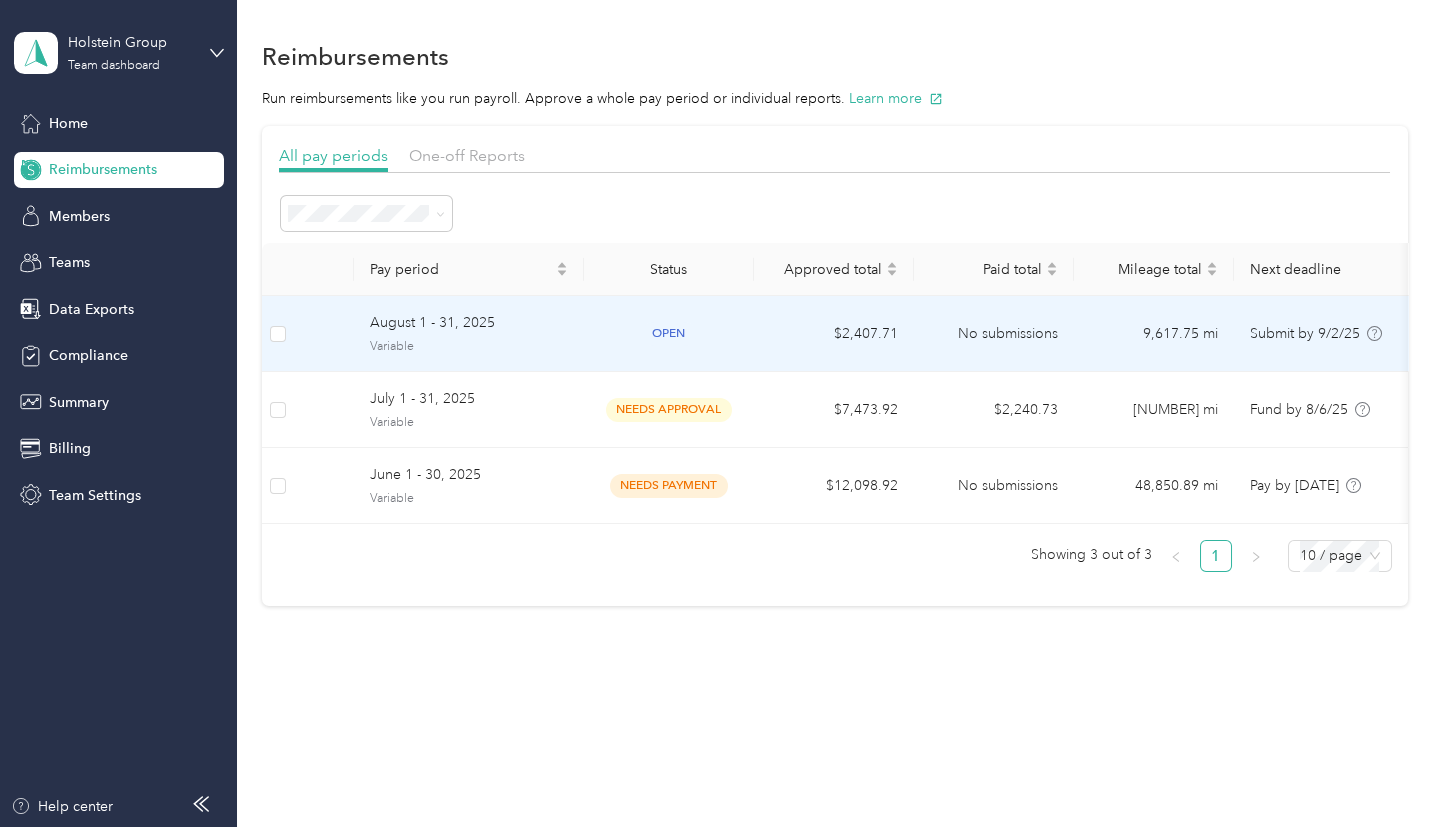 click on "$2,407.71" at bounding box center [834, 334] 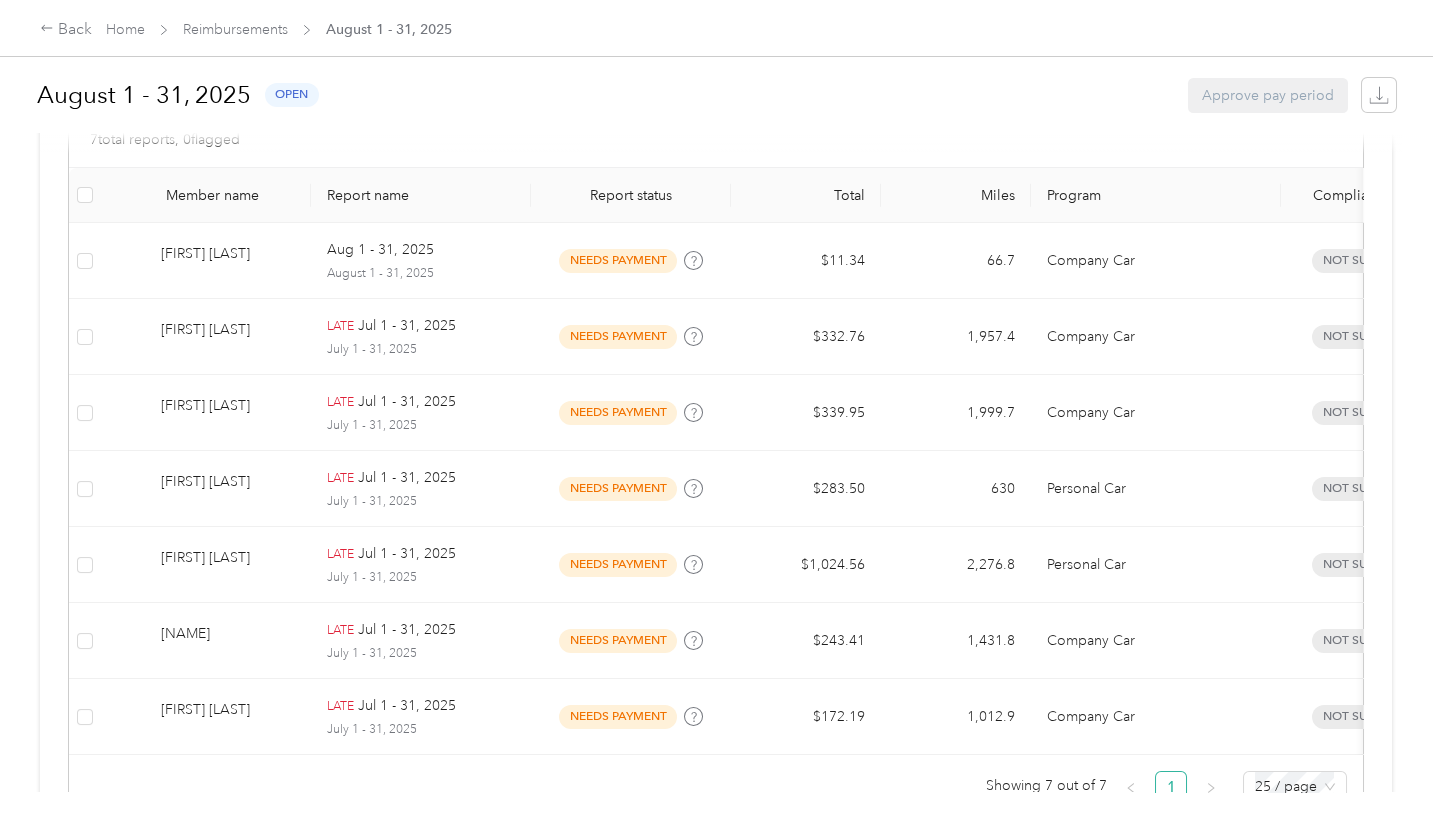 scroll, scrollTop: 575, scrollLeft: 0, axis: vertical 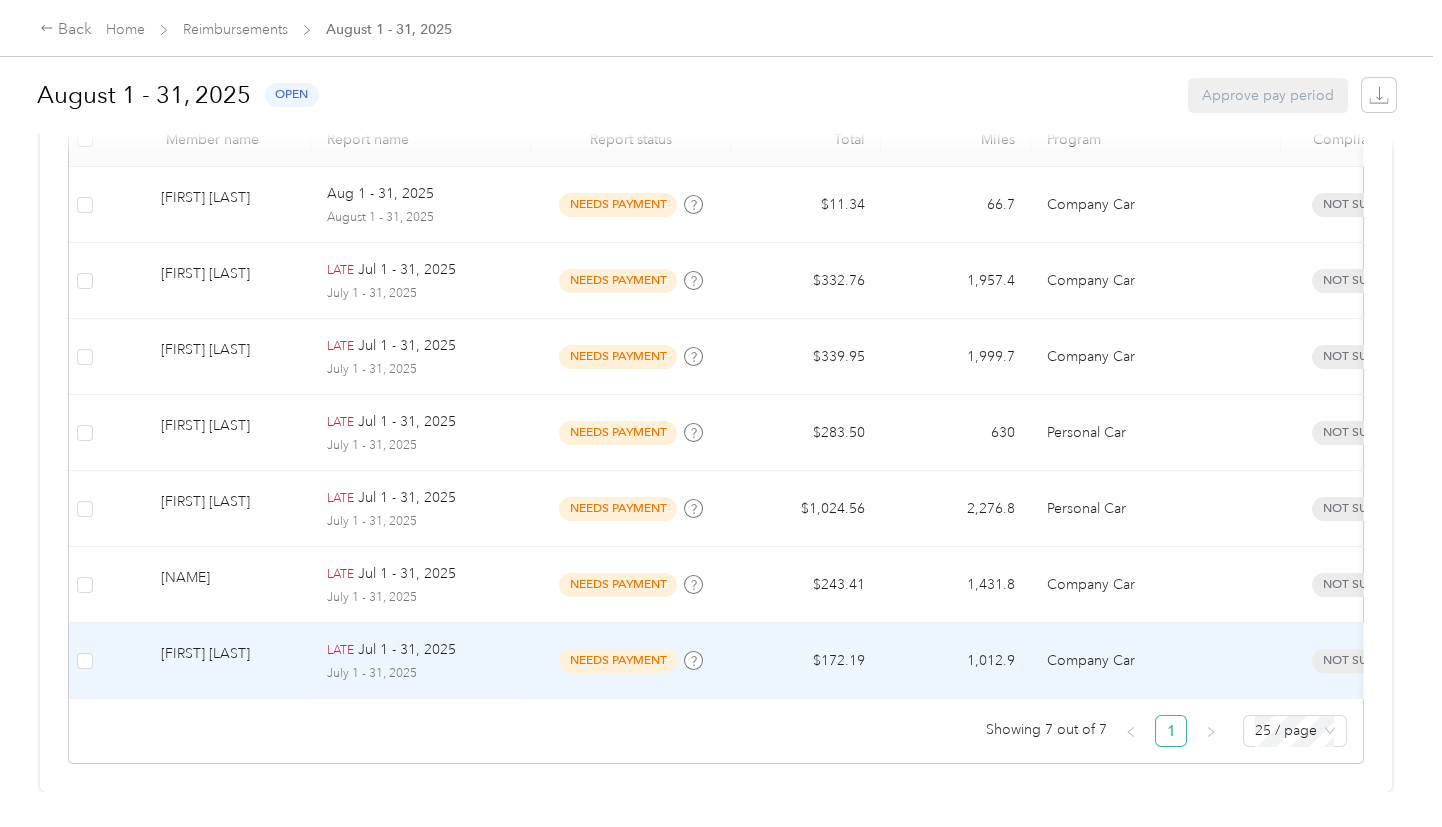 click on "Jul 1 - 31, 2025" at bounding box center (407, 650) 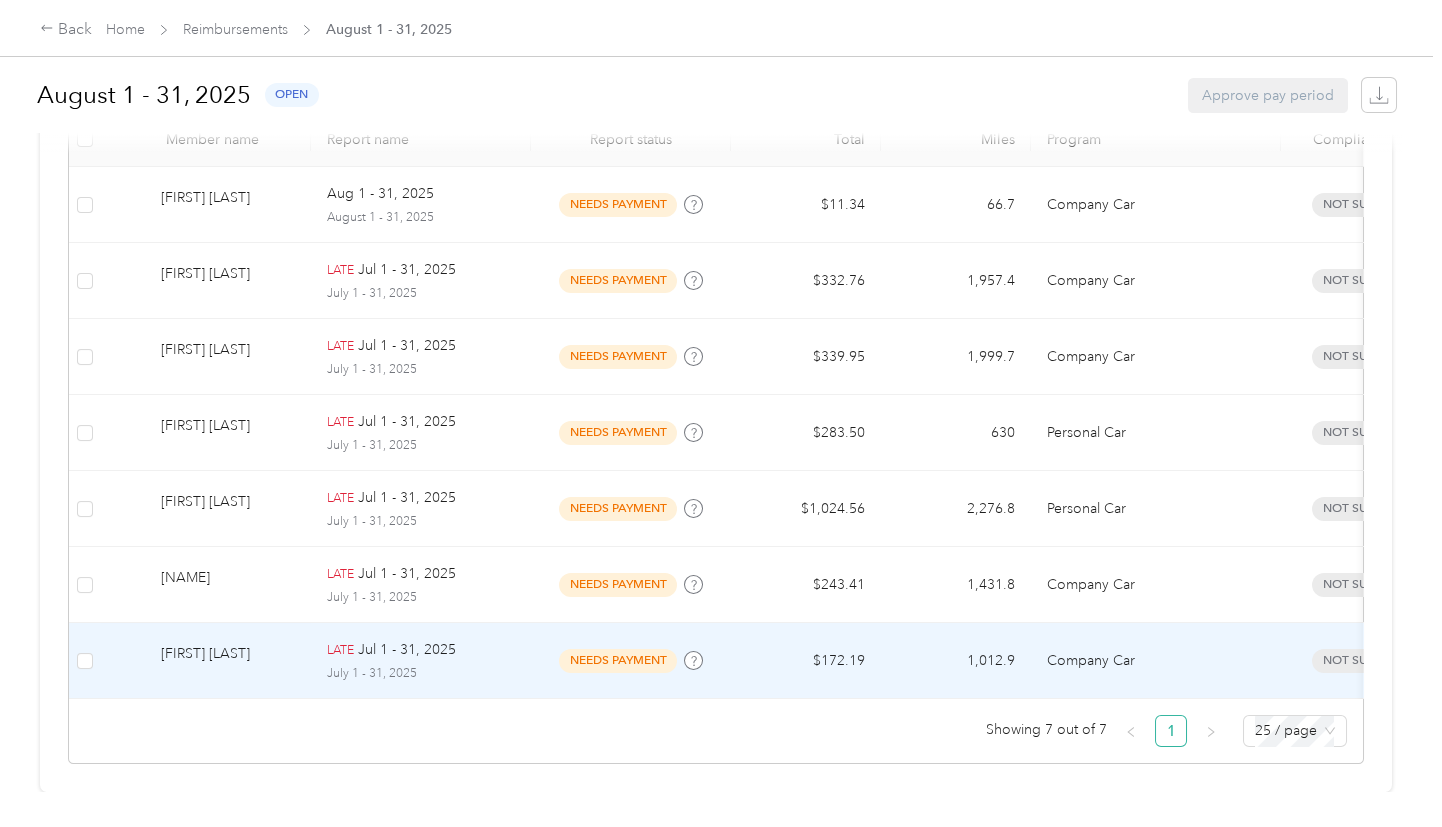 click at bounding box center [716, 827] 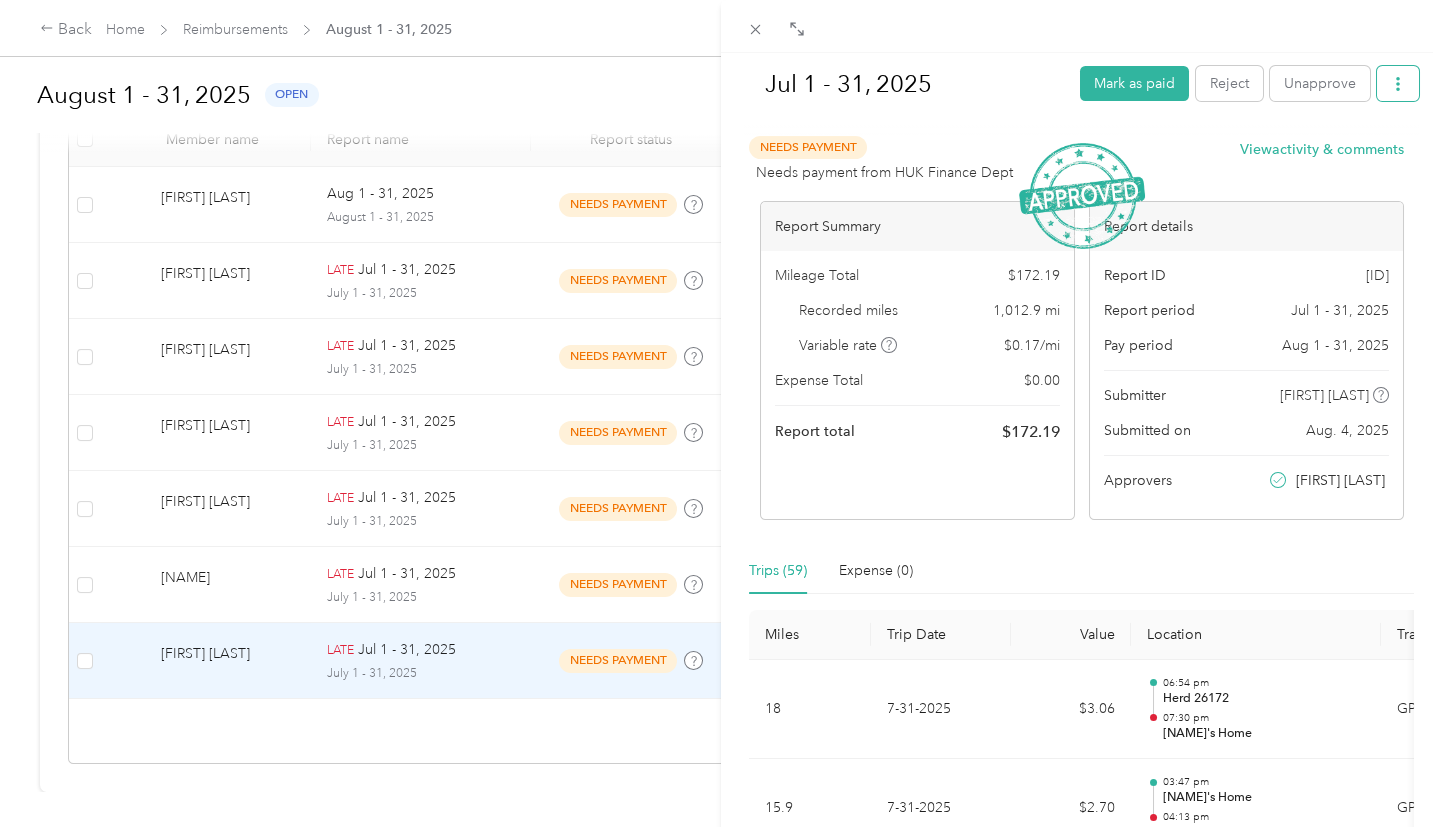 click 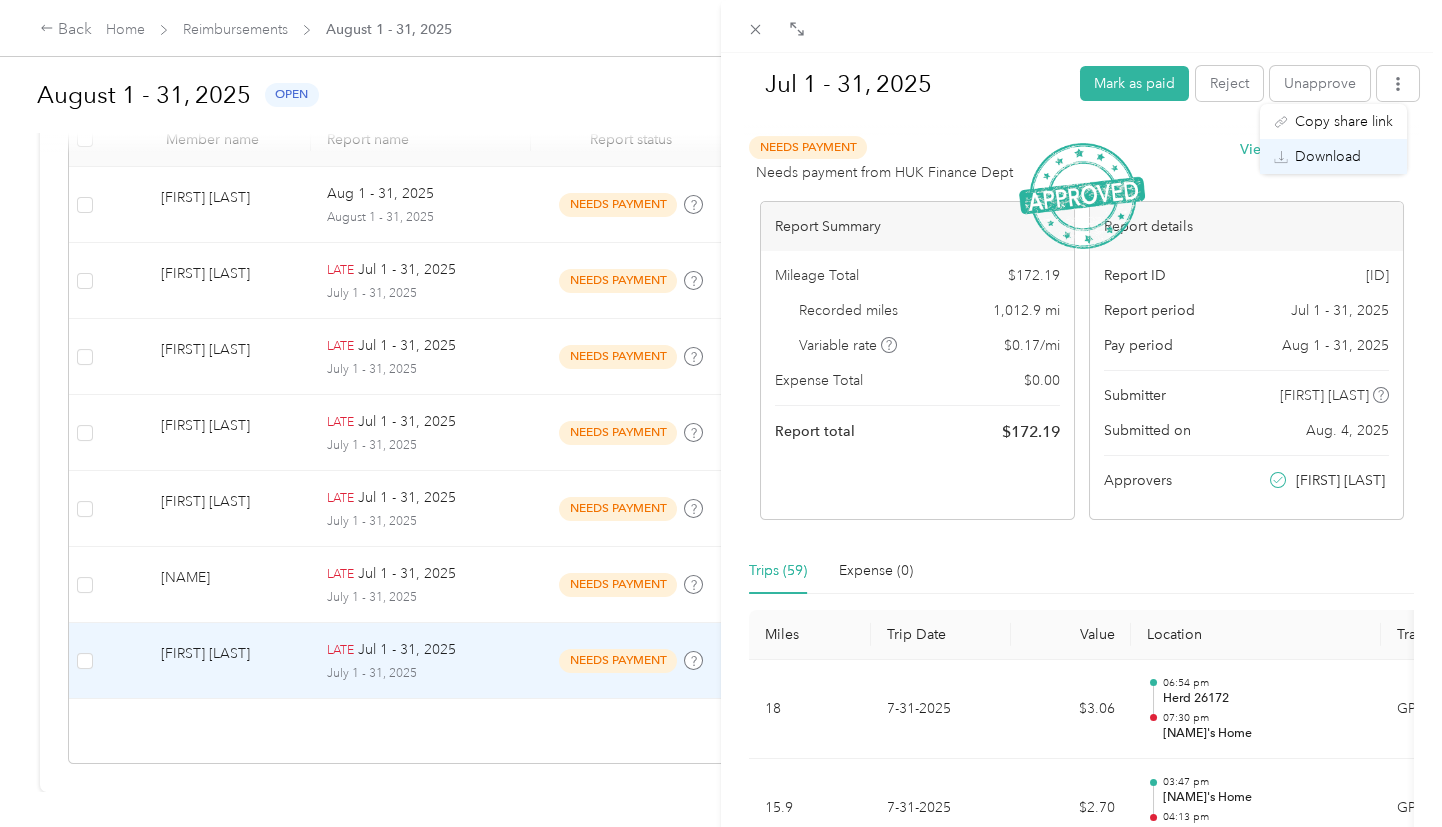click on "Download" at bounding box center [1328, 156] 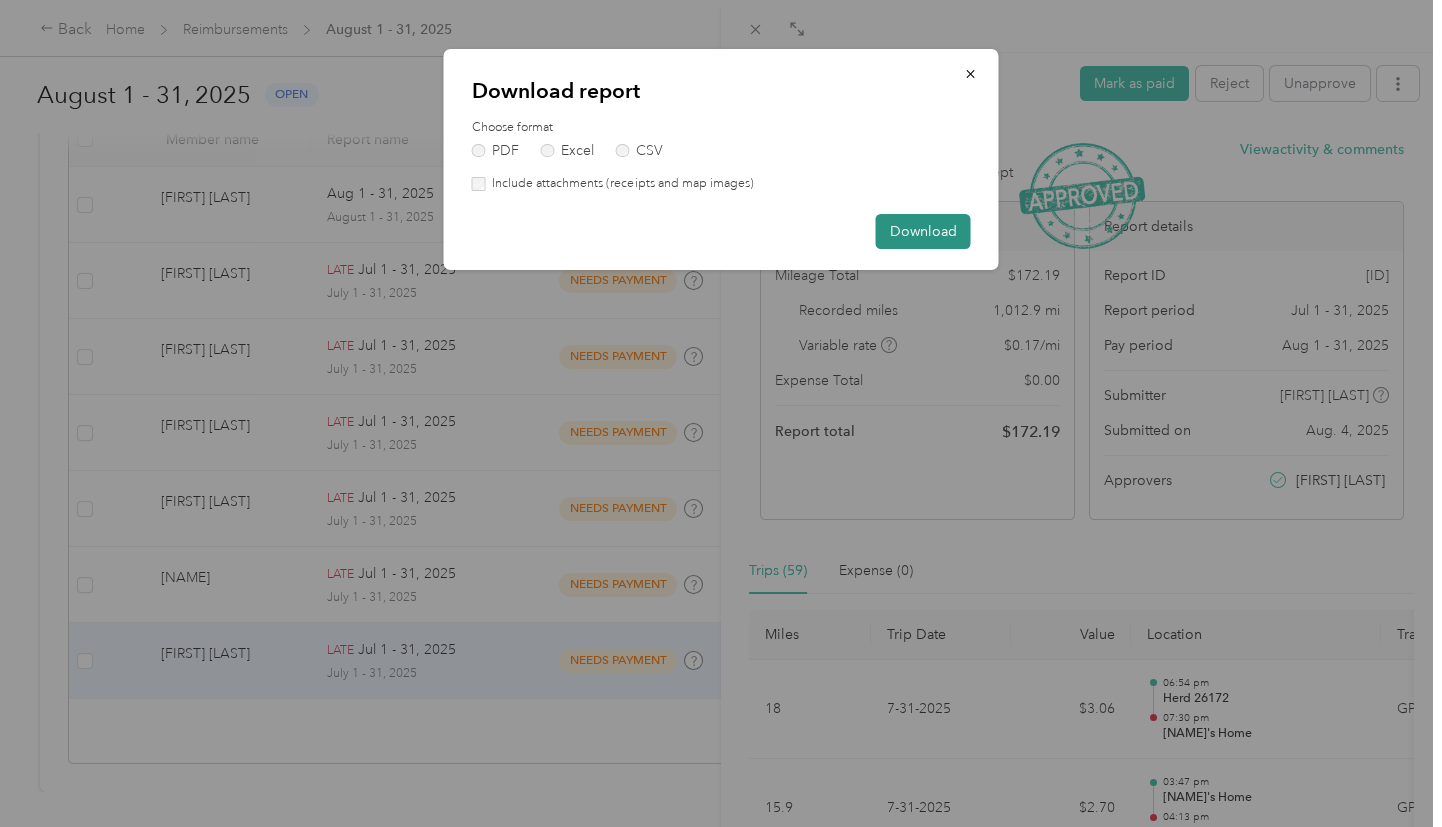 click on "Download" at bounding box center [923, 231] 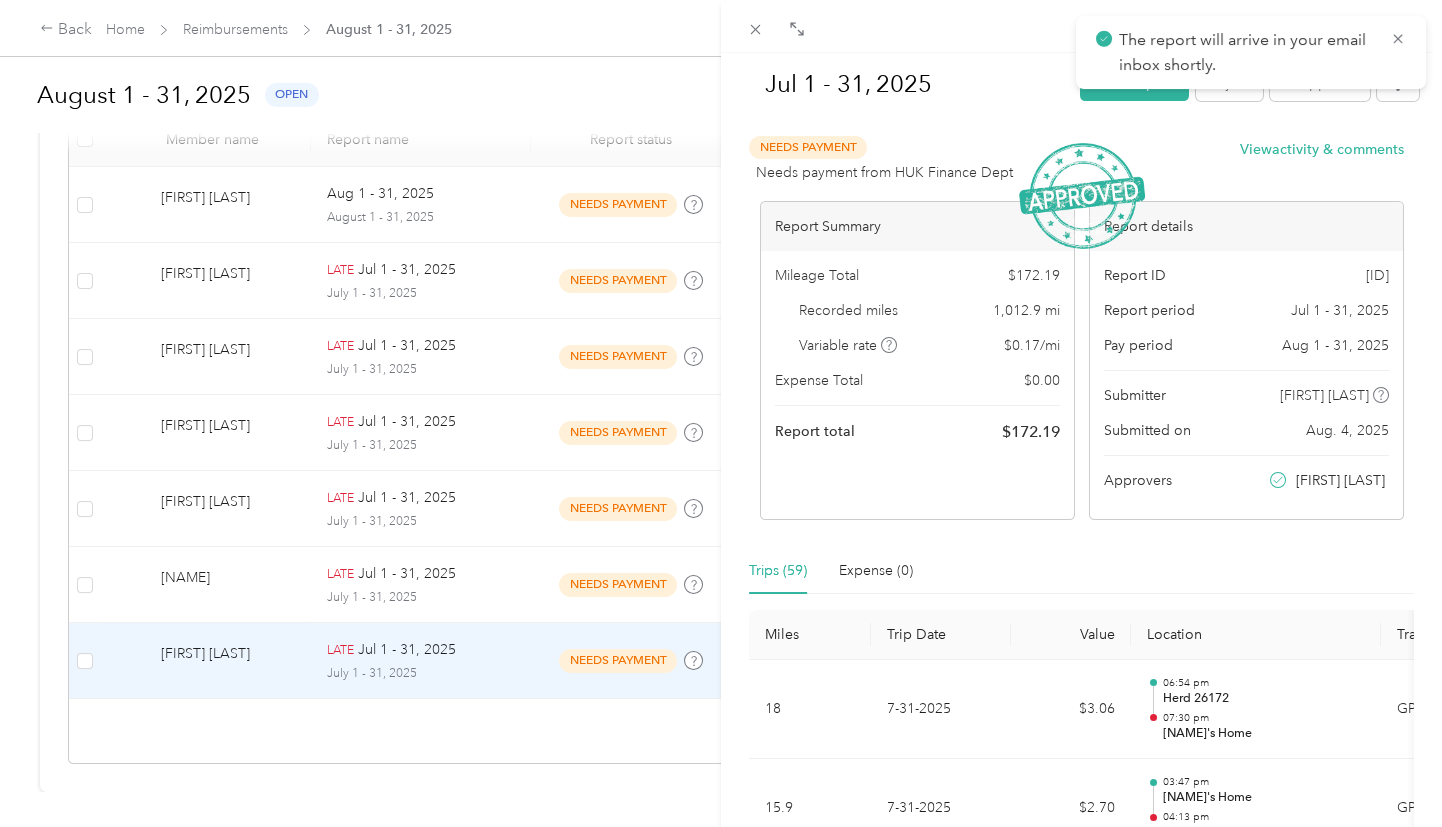 drag, startPoint x: 575, startPoint y: 695, endPoint x: 638, endPoint y: 724, distance: 69.354164 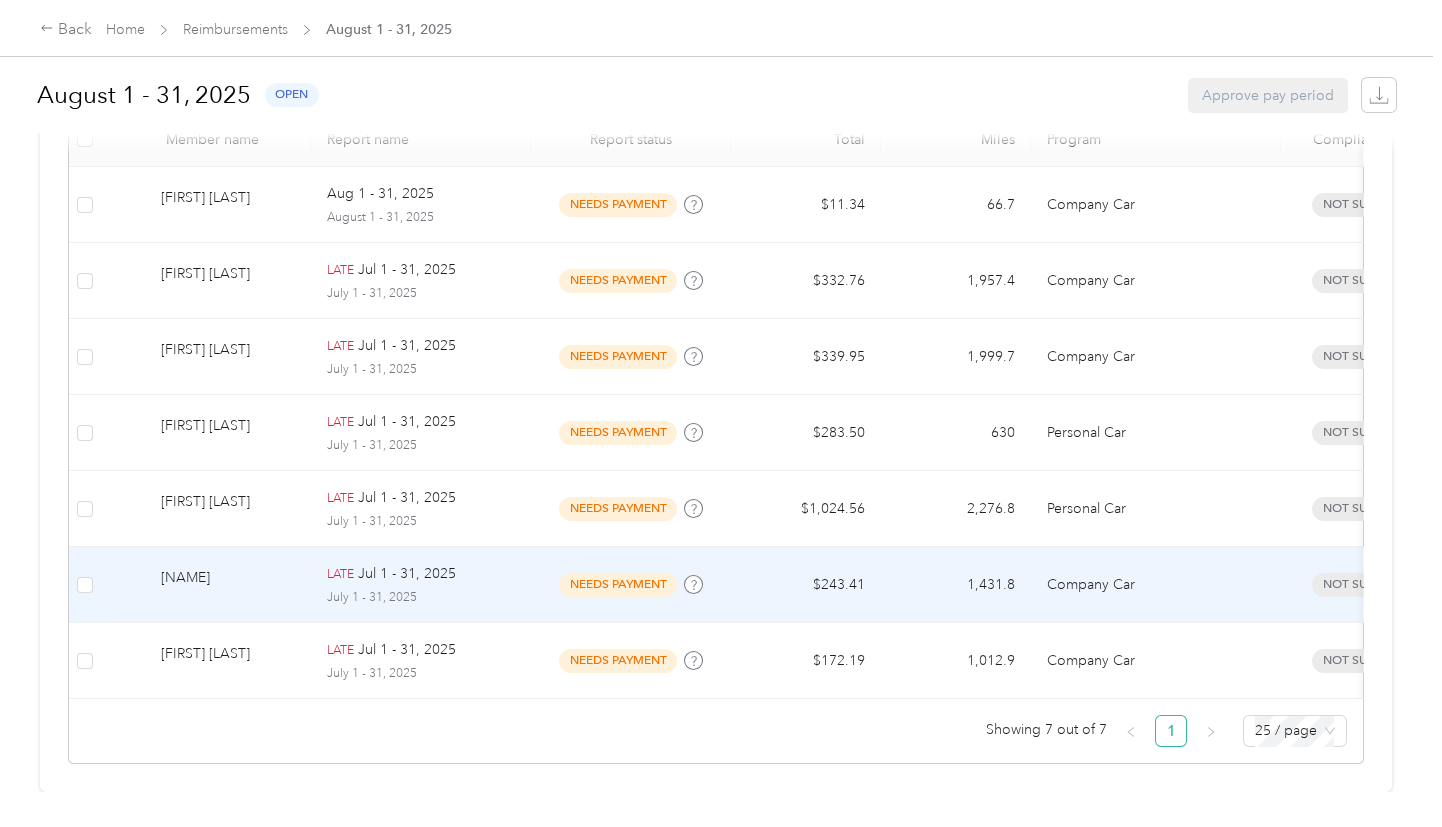 click on "Jul 1 - 31, 2025" at bounding box center (407, 574) 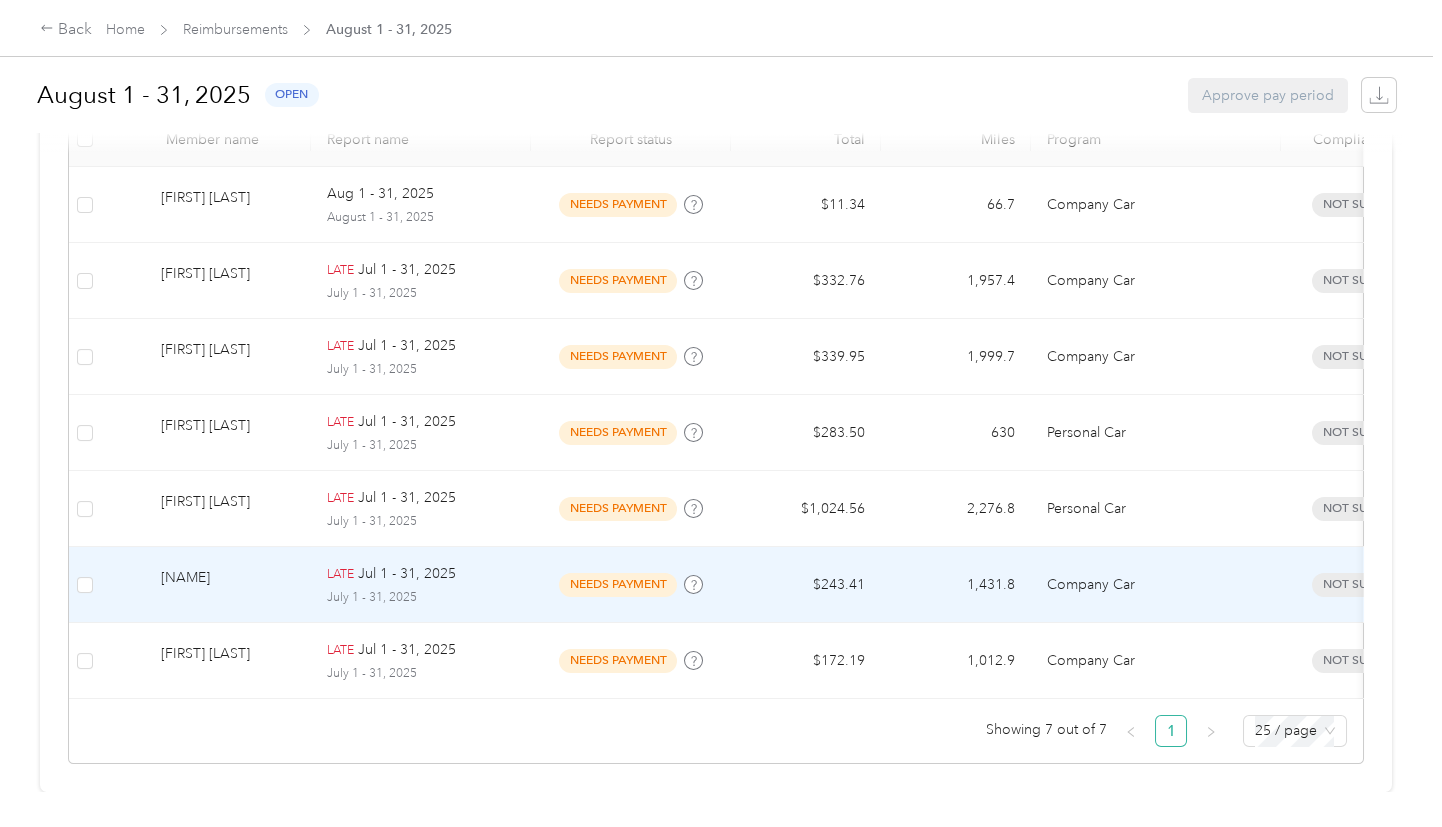 click at bounding box center (716, 827) 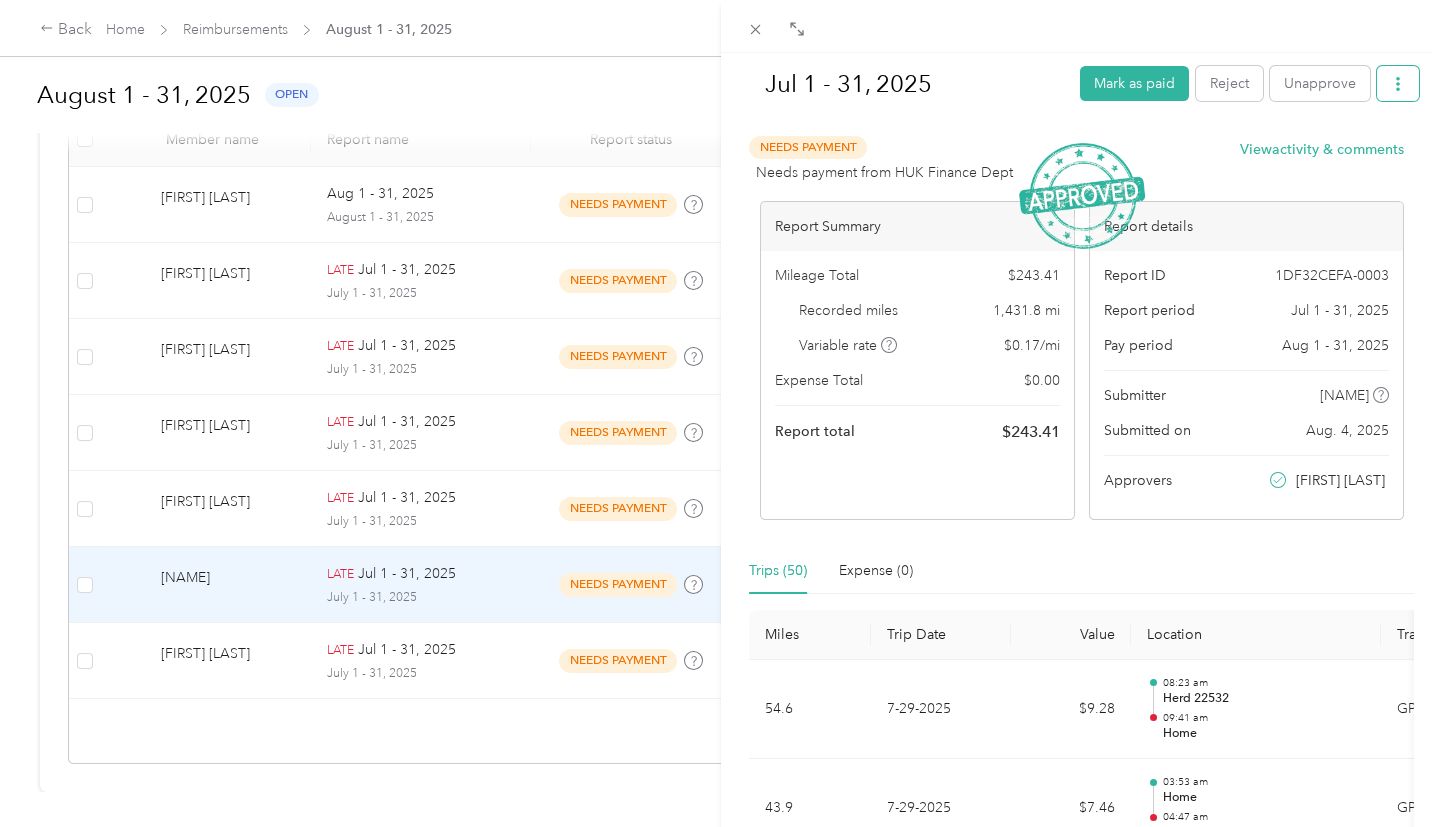 click at bounding box center [1398, 83] 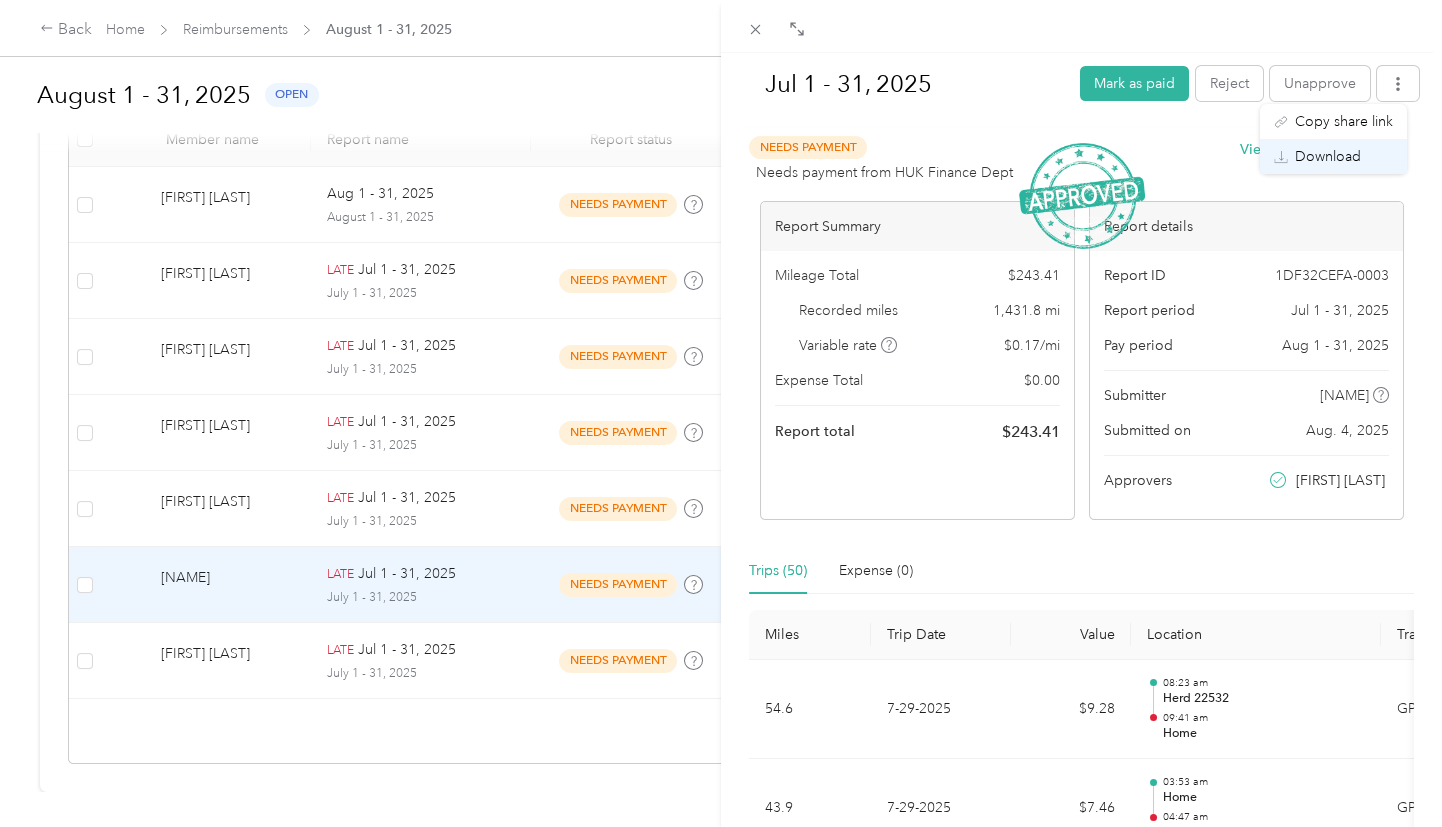 click on "Download" at bounding box center [1328, 156] 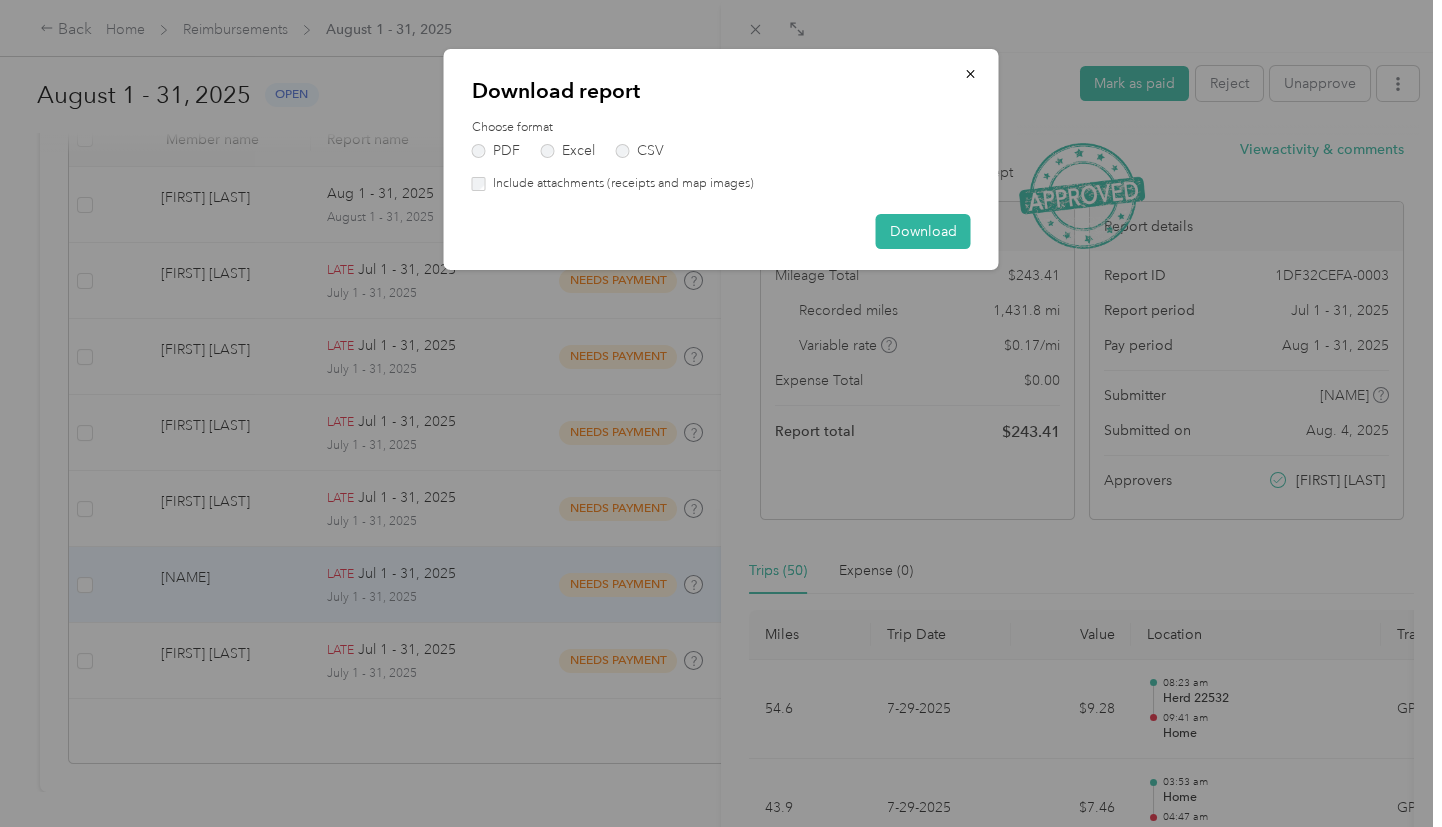 click on "Include attachments (receipts and map images)" at bounding box center (620, 184) 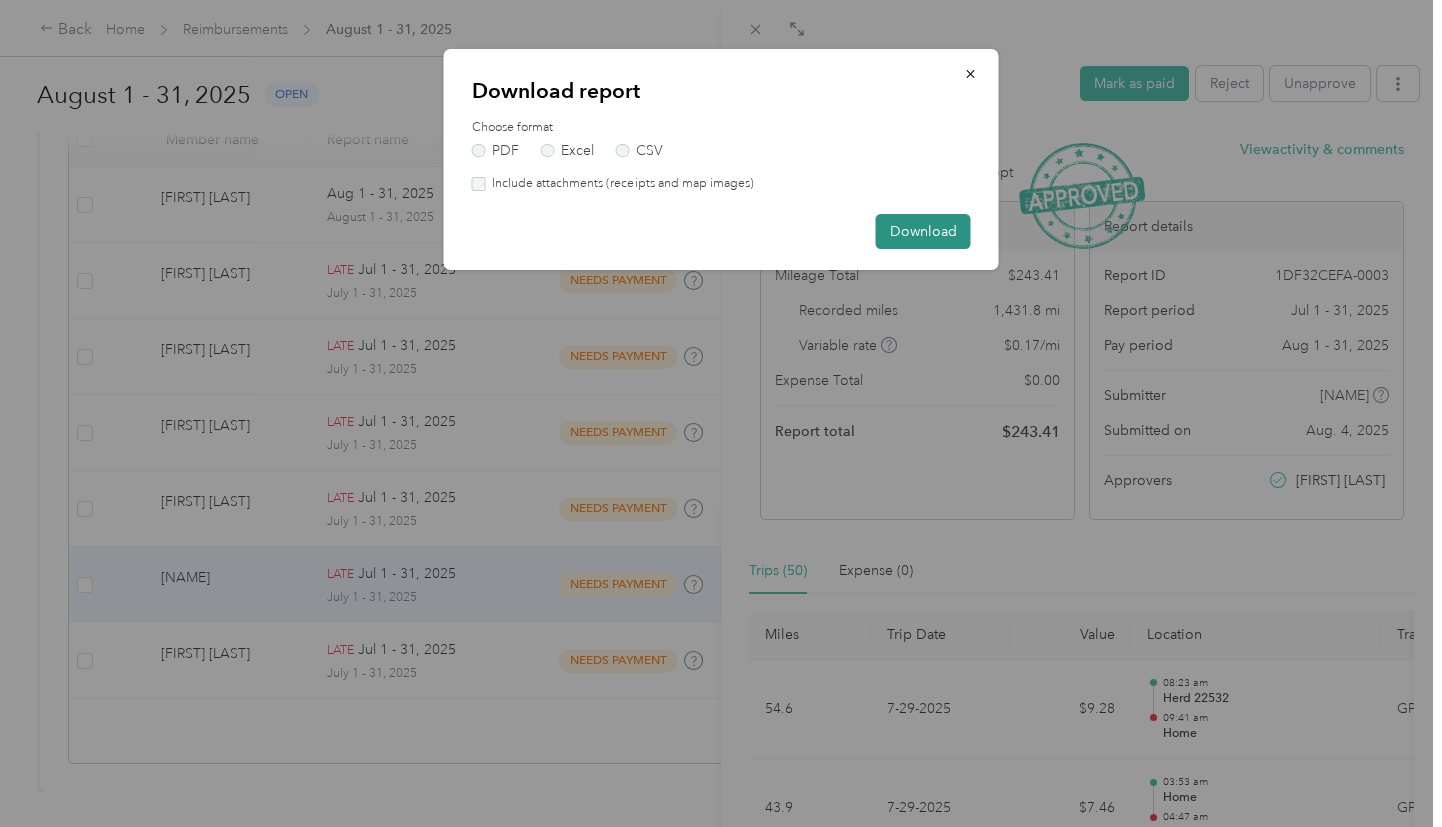click on "Download" at bounding box center (923, 231) 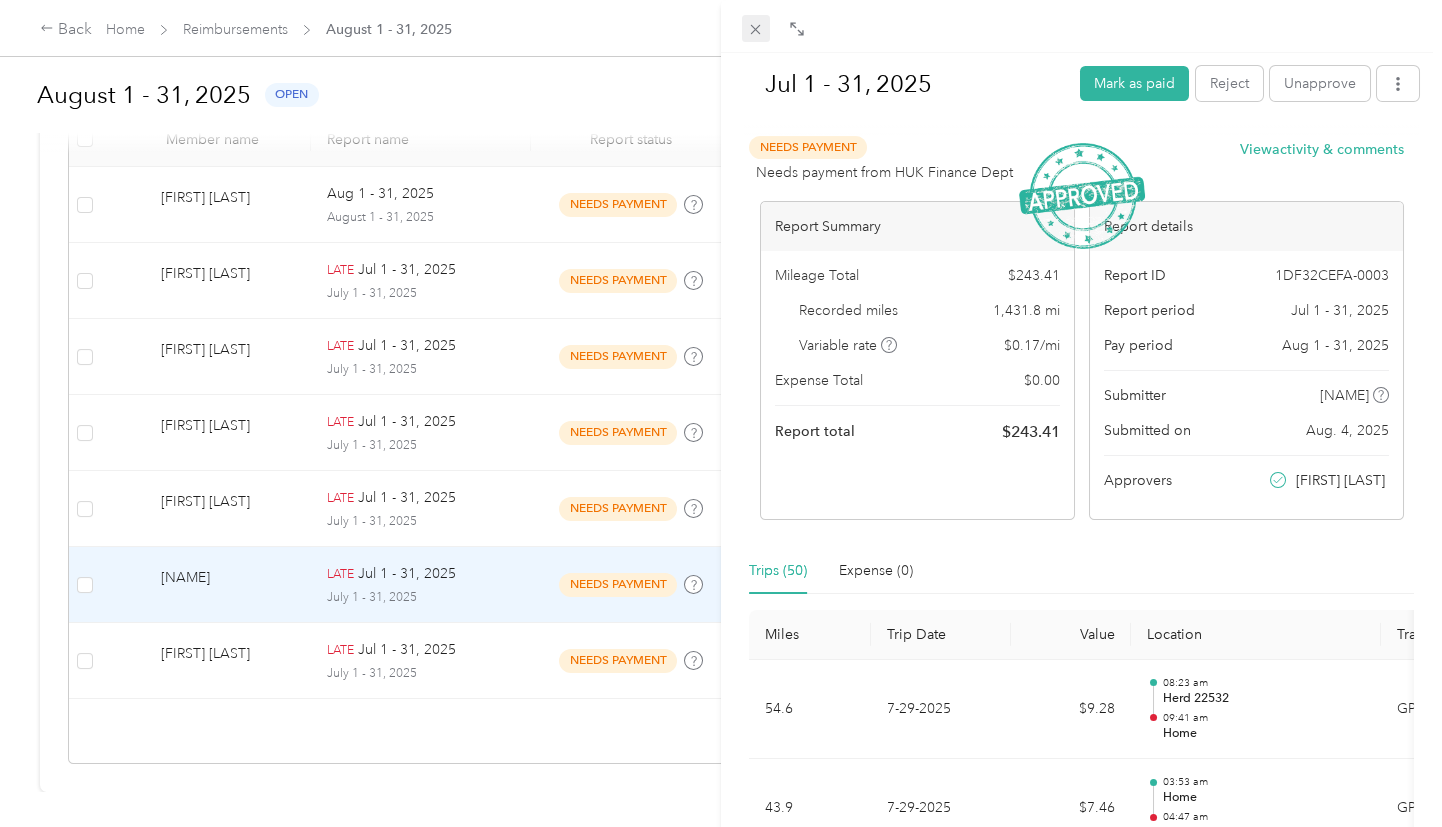 click 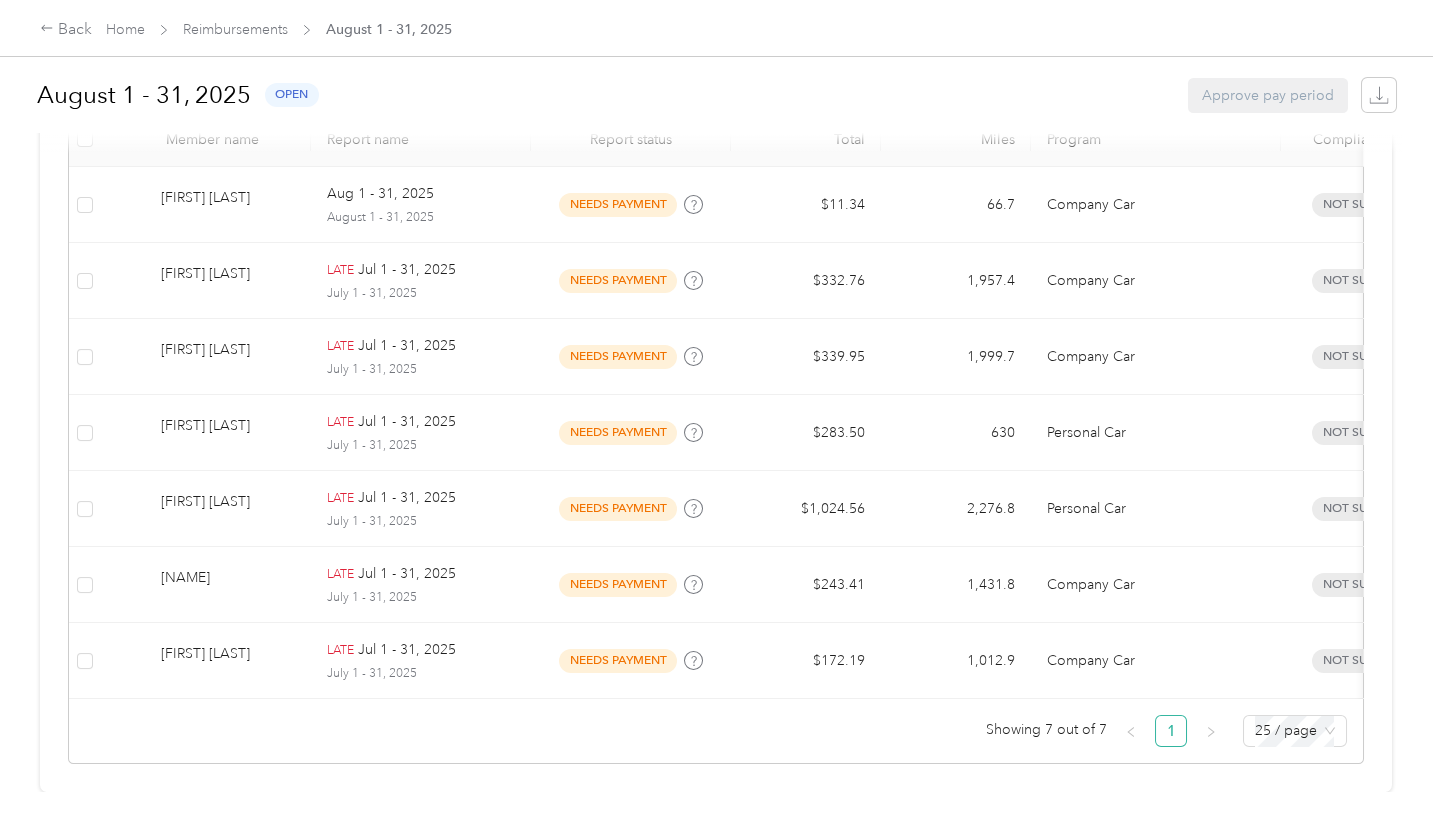 click on "LATE" at bounding box center (340, 499) 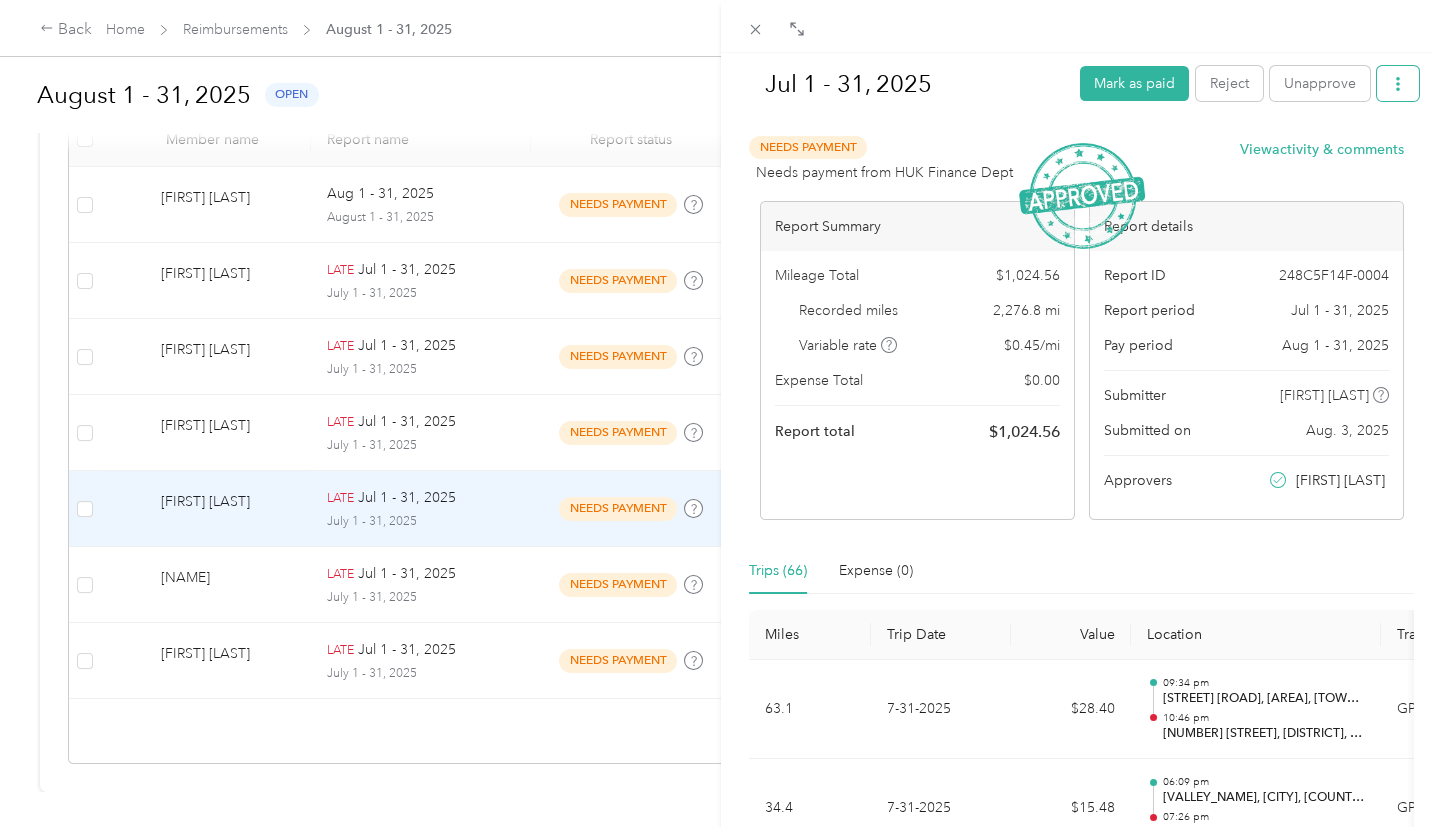 click 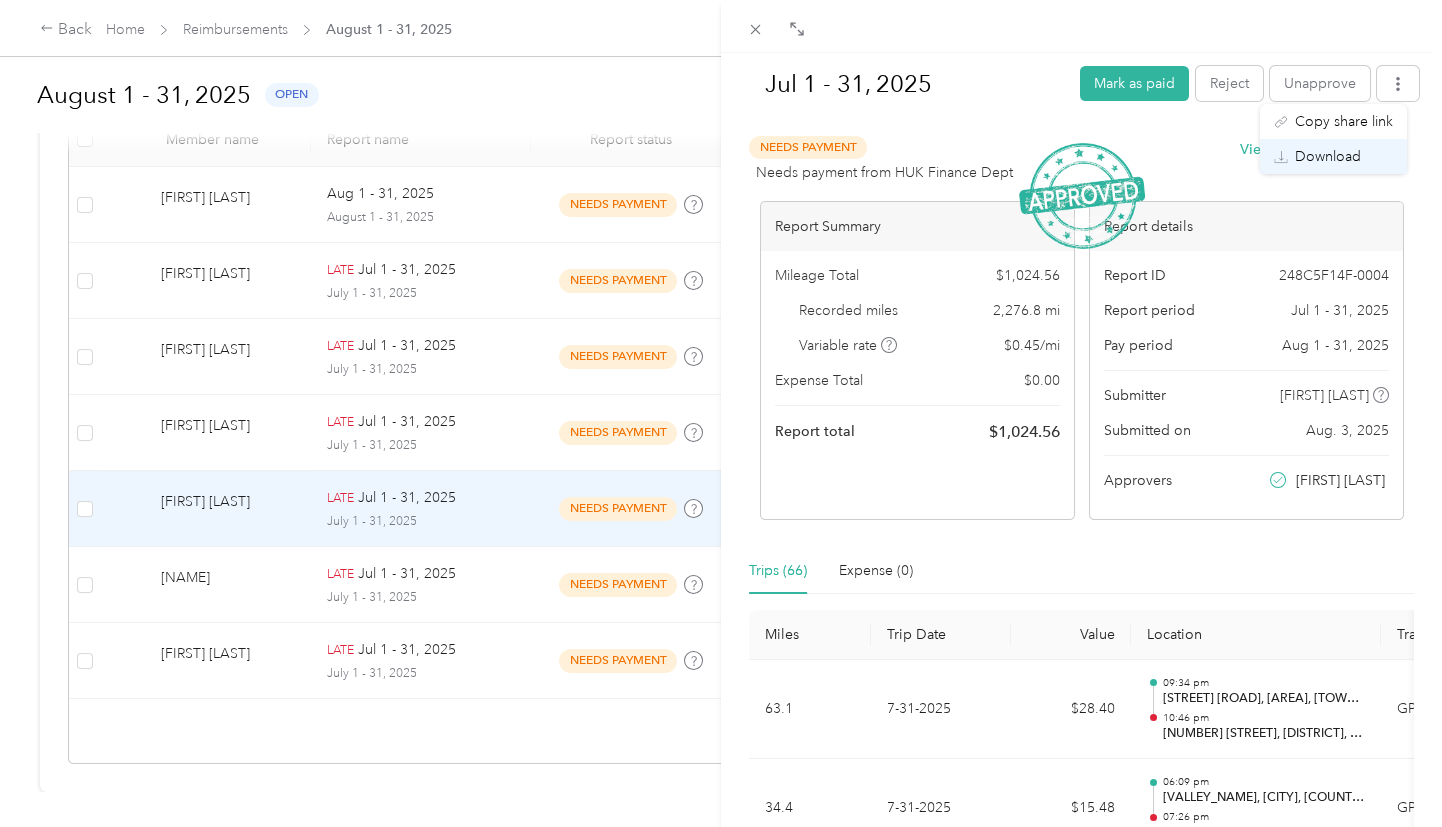 click on "Download" at bounding box center (1328, 156) 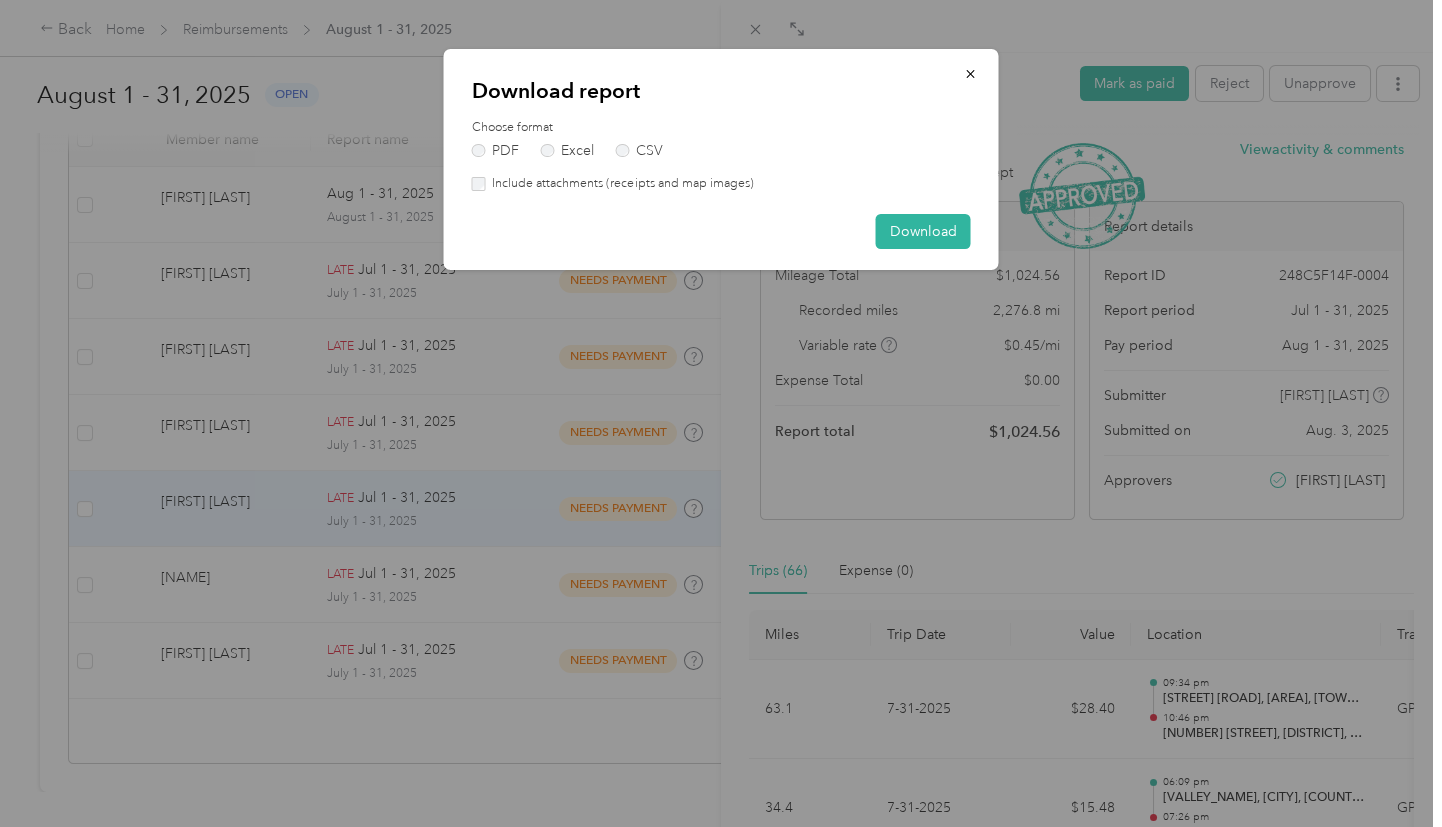 click on "Include attachments (receipts and map images)" at bounding box center [721, 184] 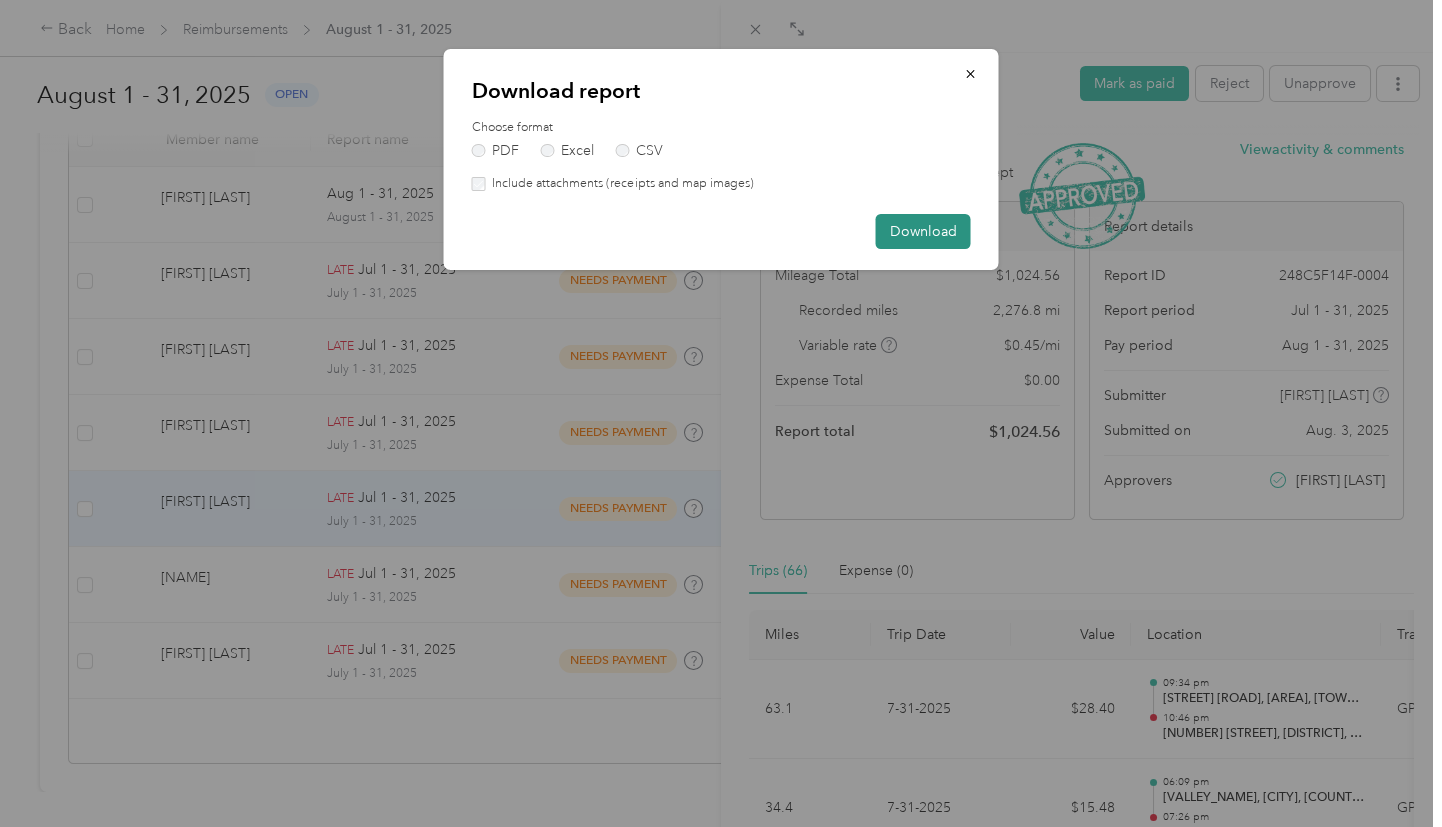 click on "Download" at bounding box center (923, 231) 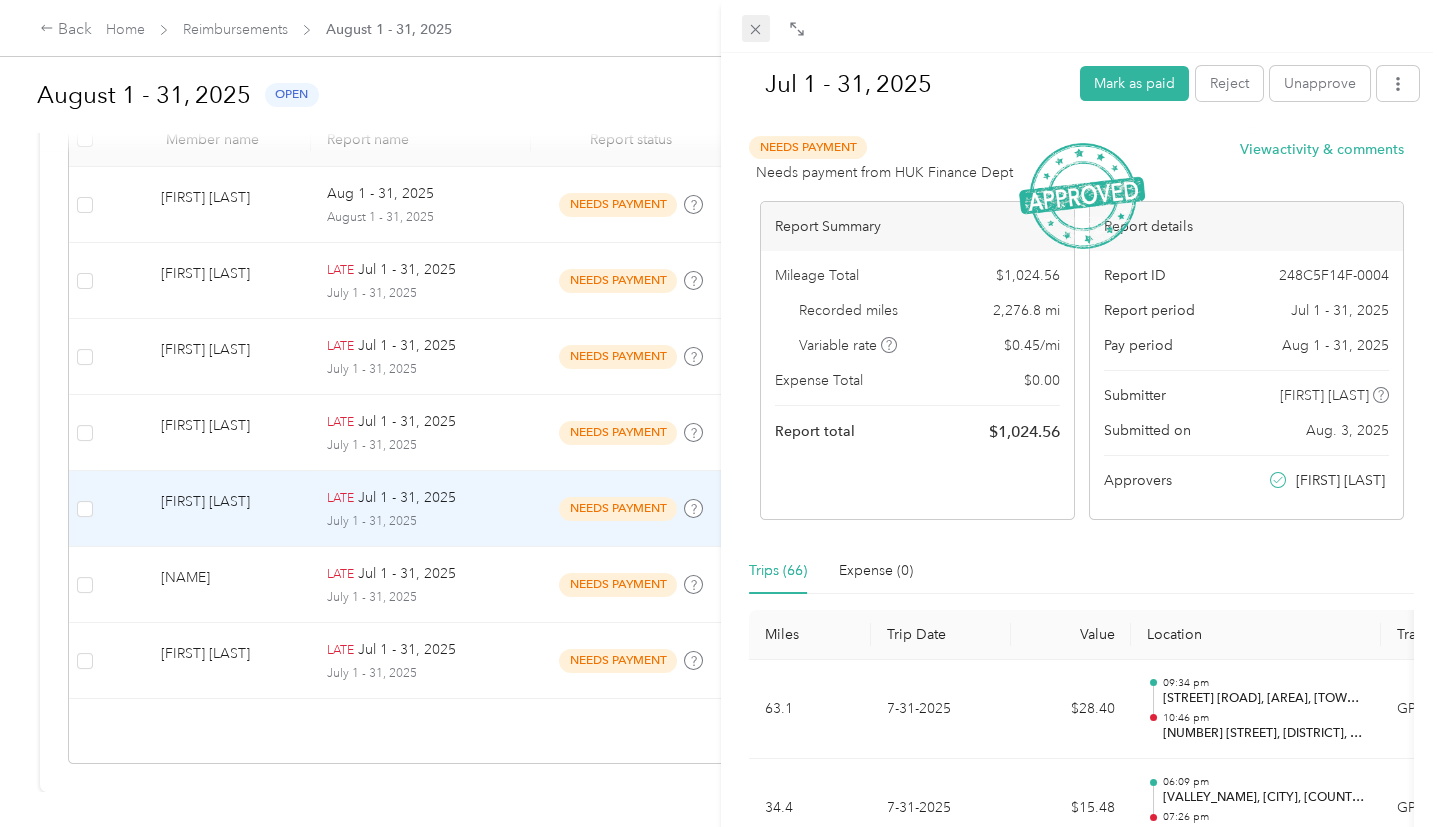 click 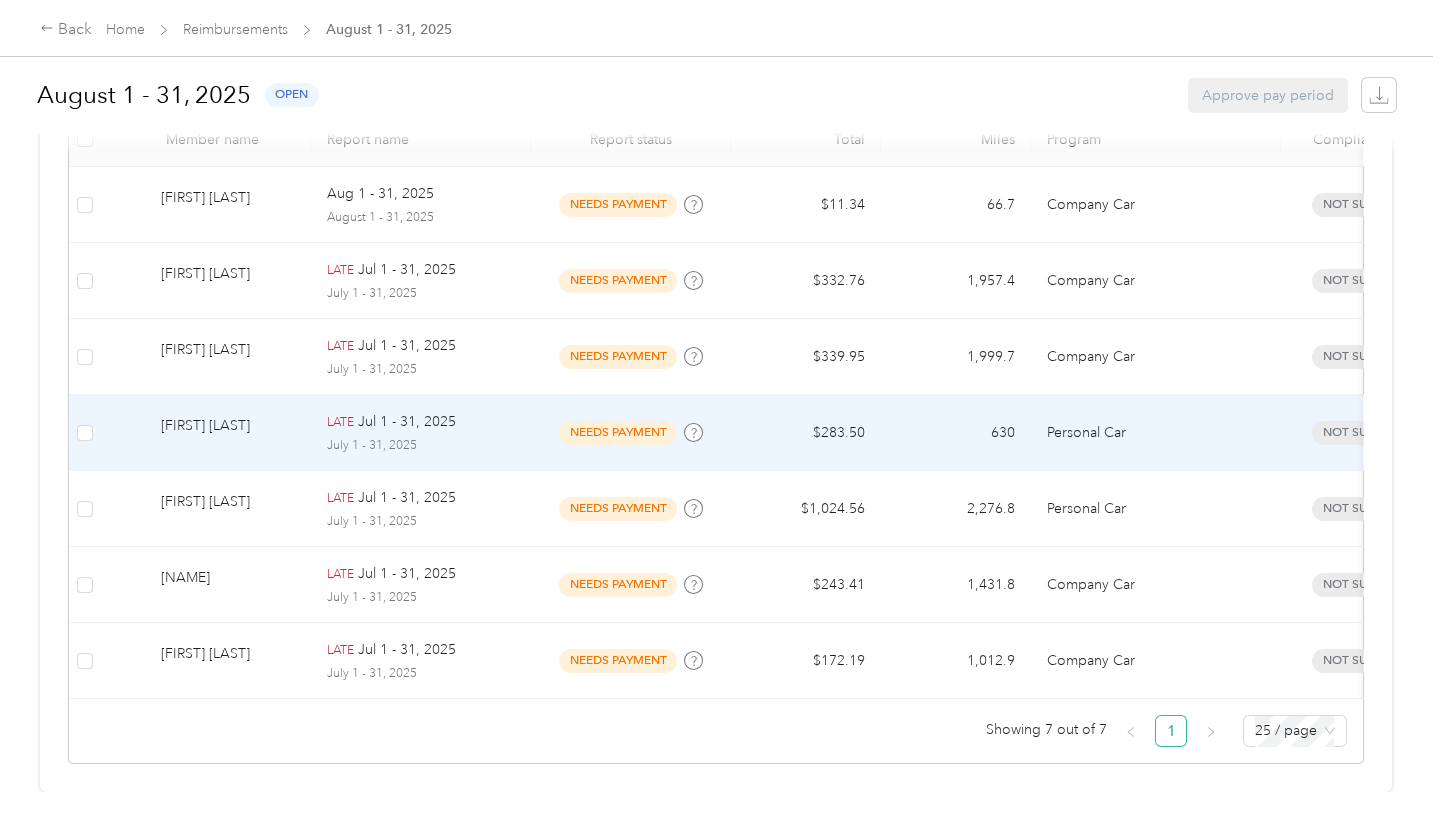 click on "Jul 1 - 31, 2025" at bounding box center (407, 422) 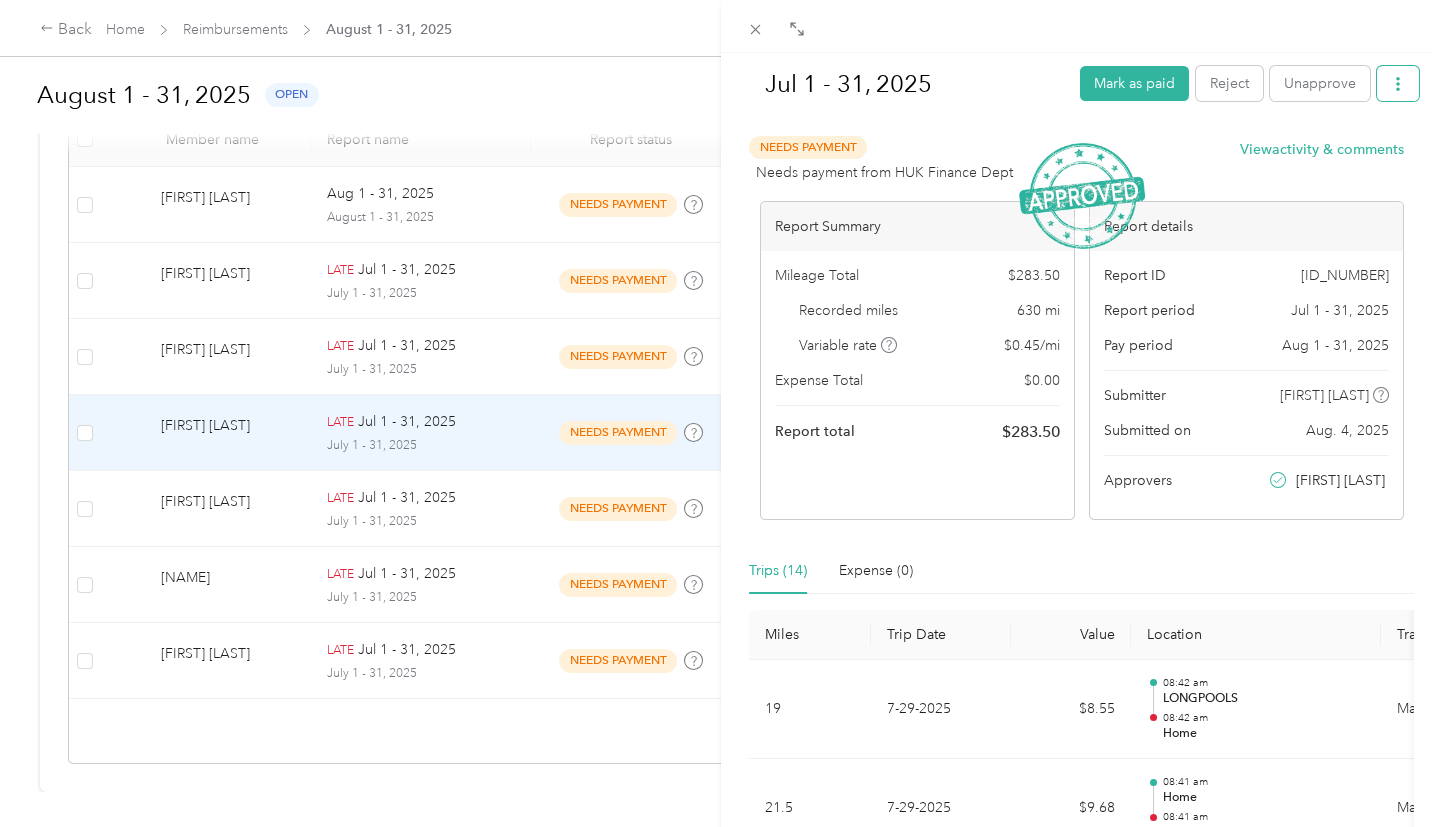click 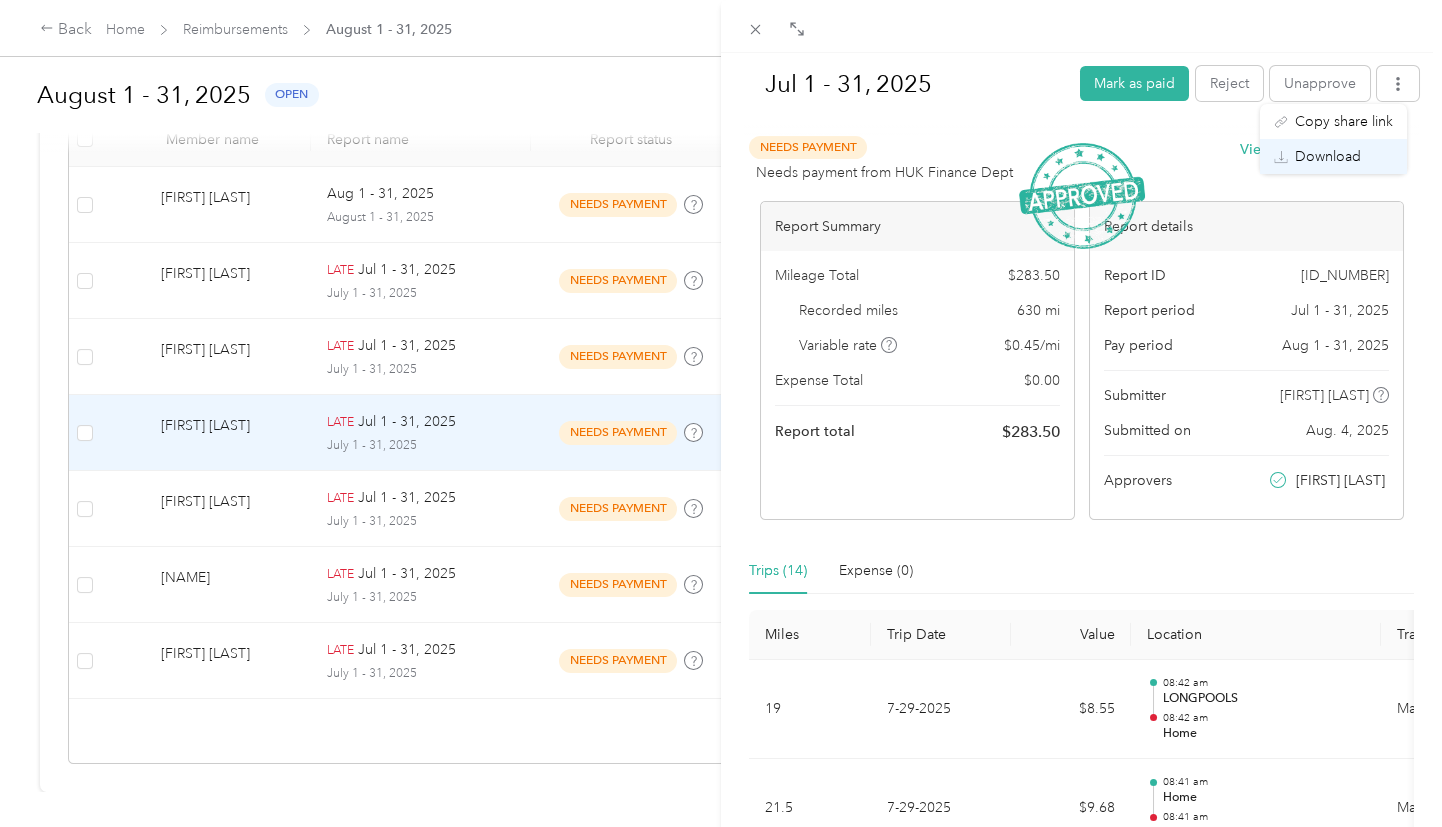 click on "Download" at bounding box center [1328, 156] 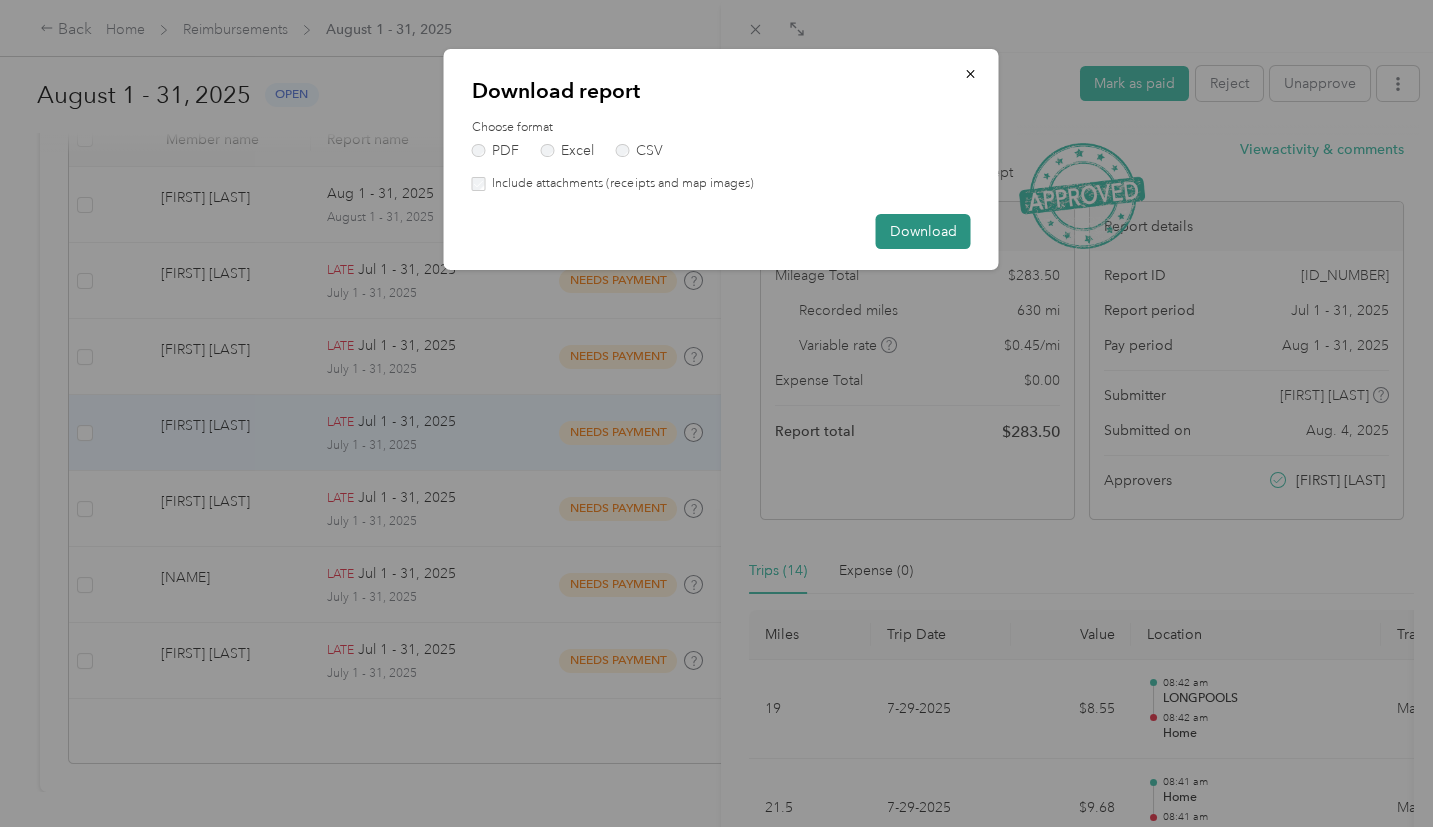 click on "Download" at bounding box center (923, 231) 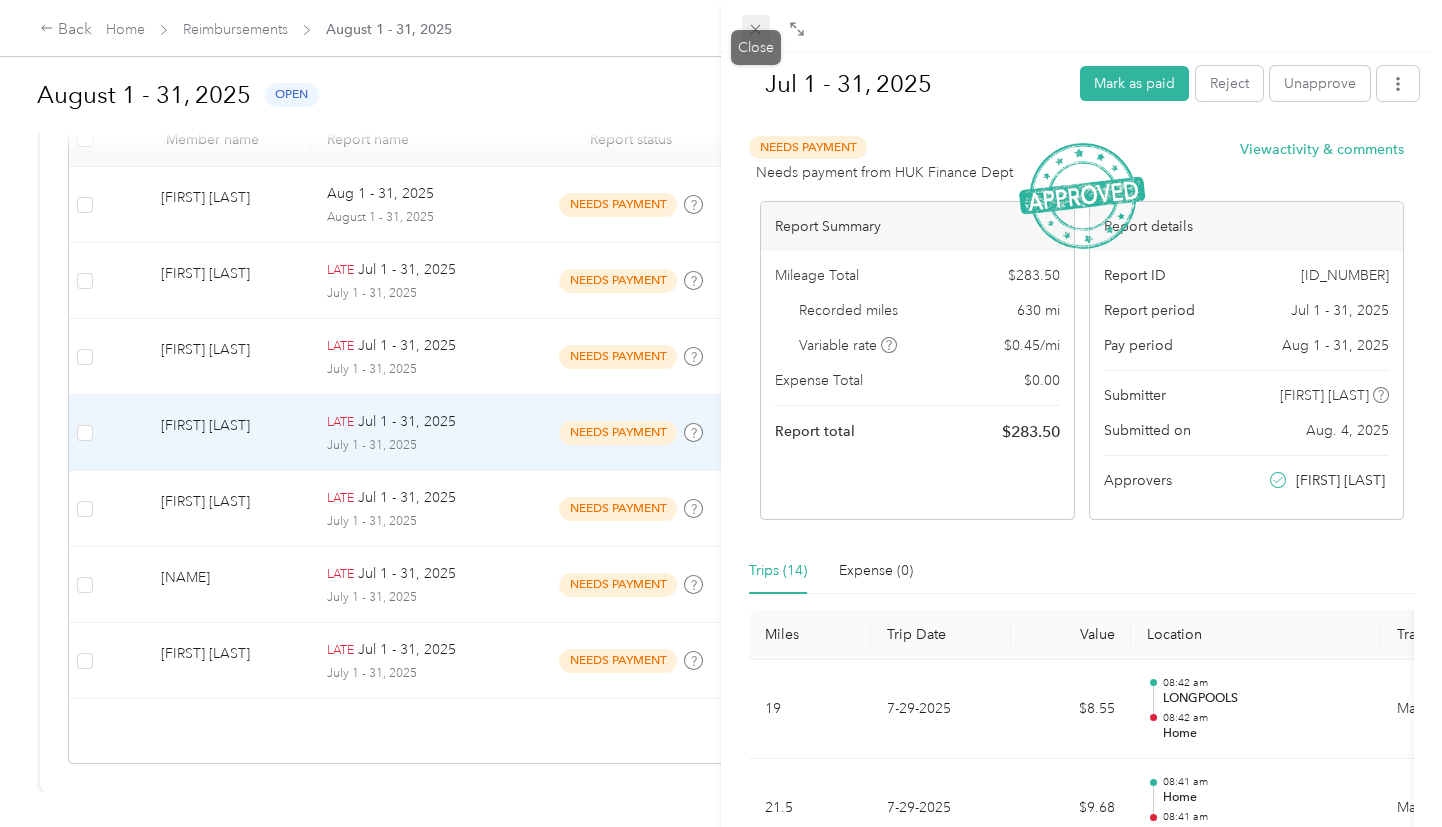 click 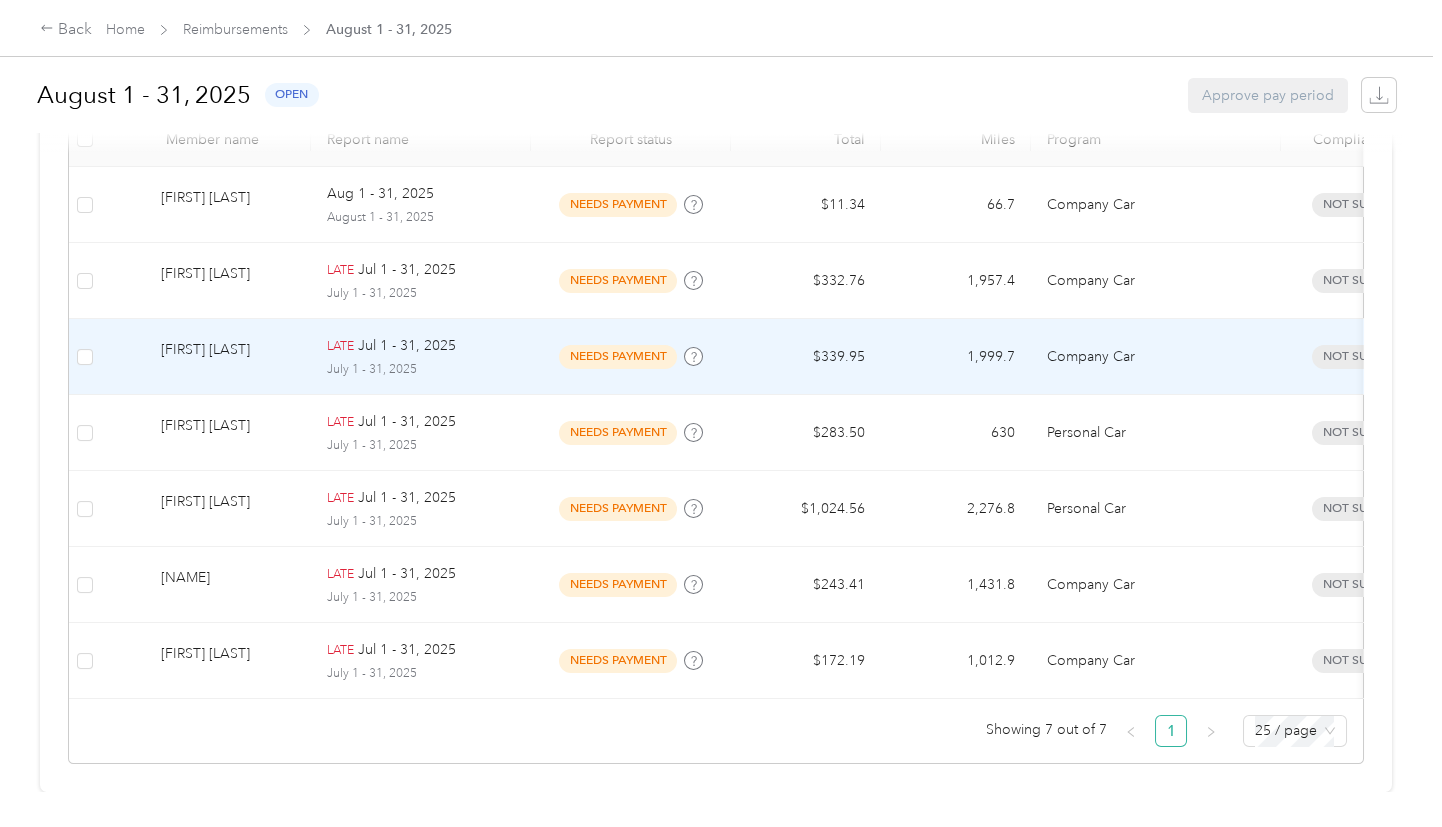click on "needs payment" at bounding box center (618, 356) 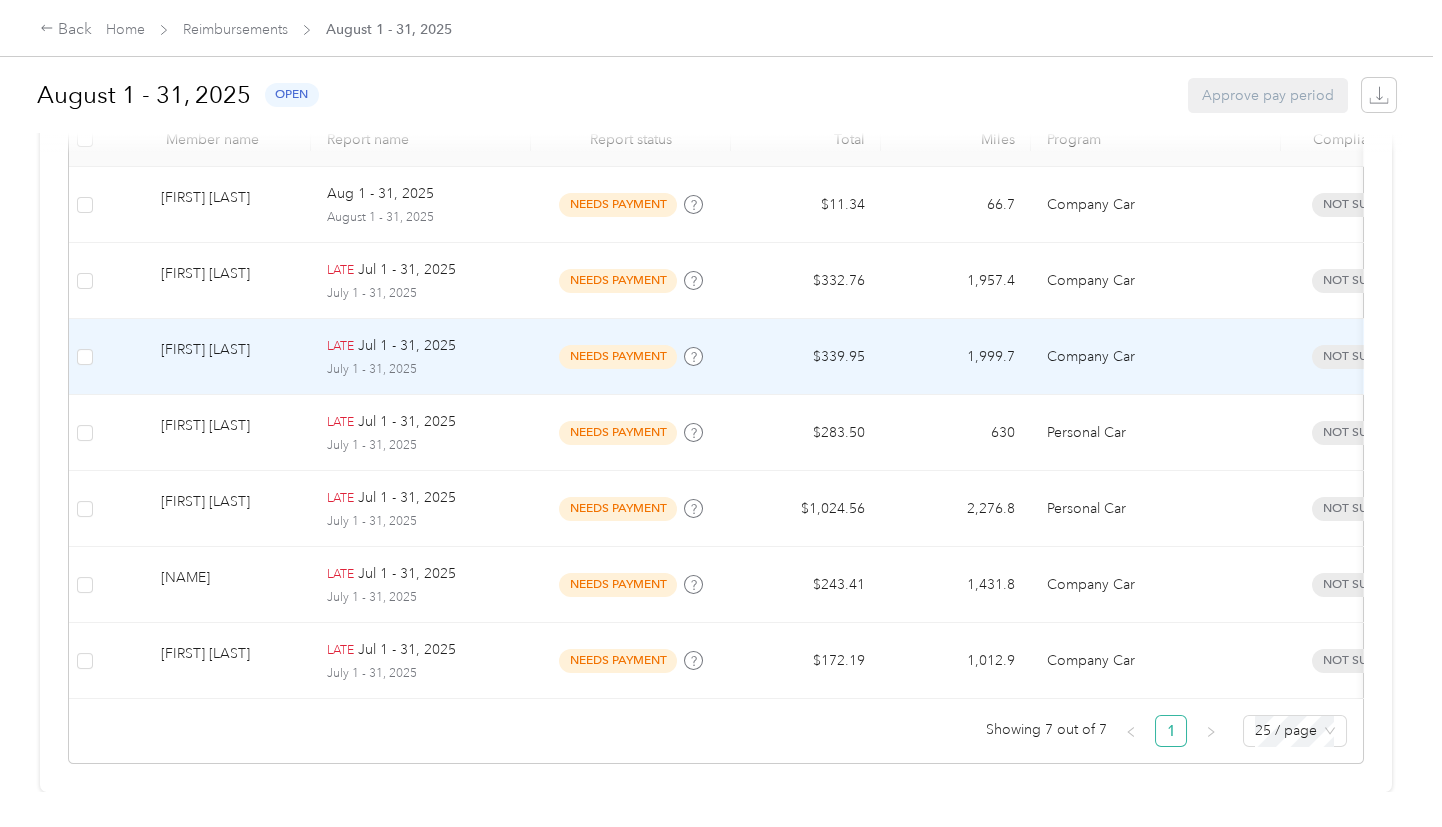 click at bounding box center [716, 827] 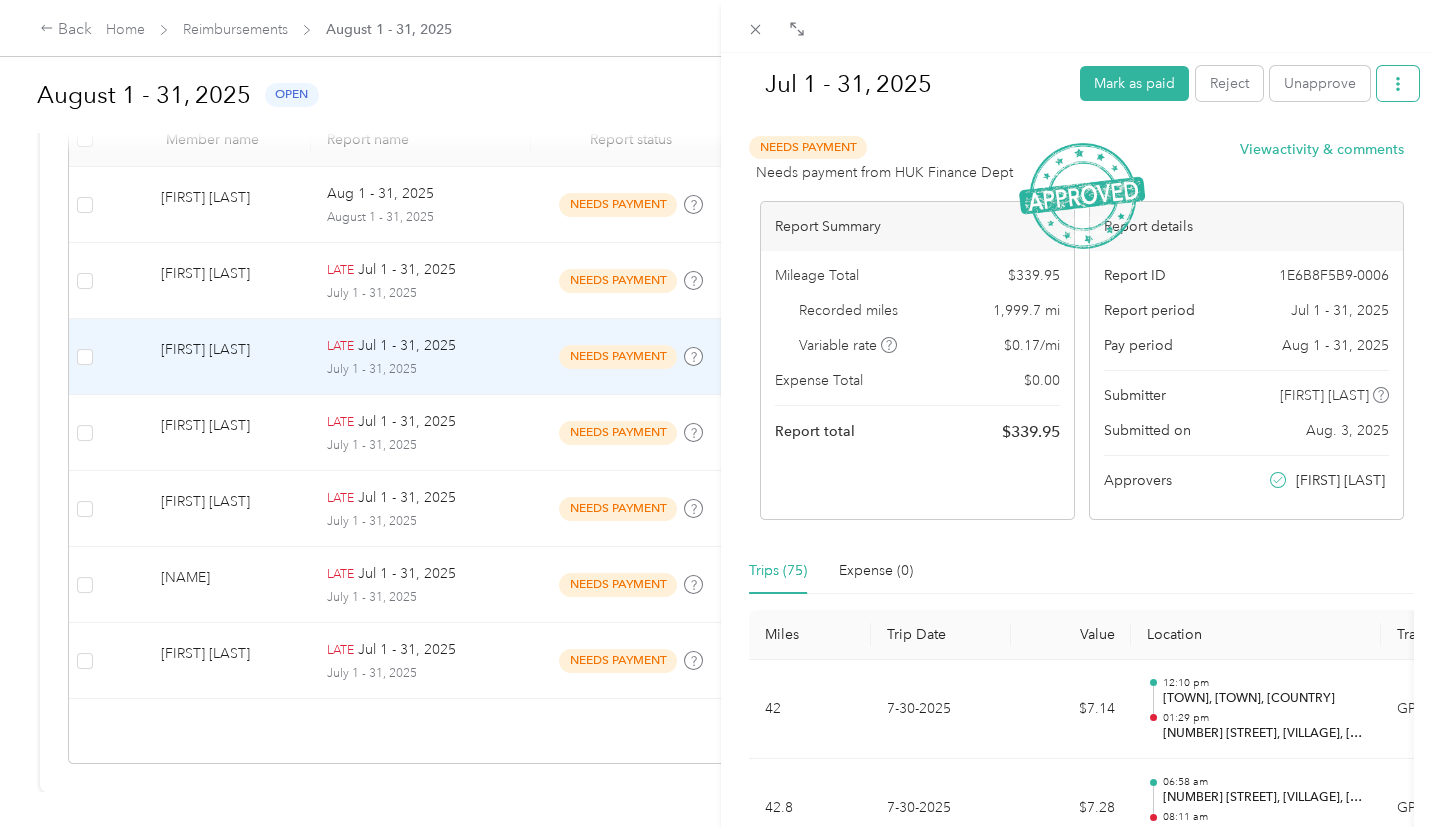 click 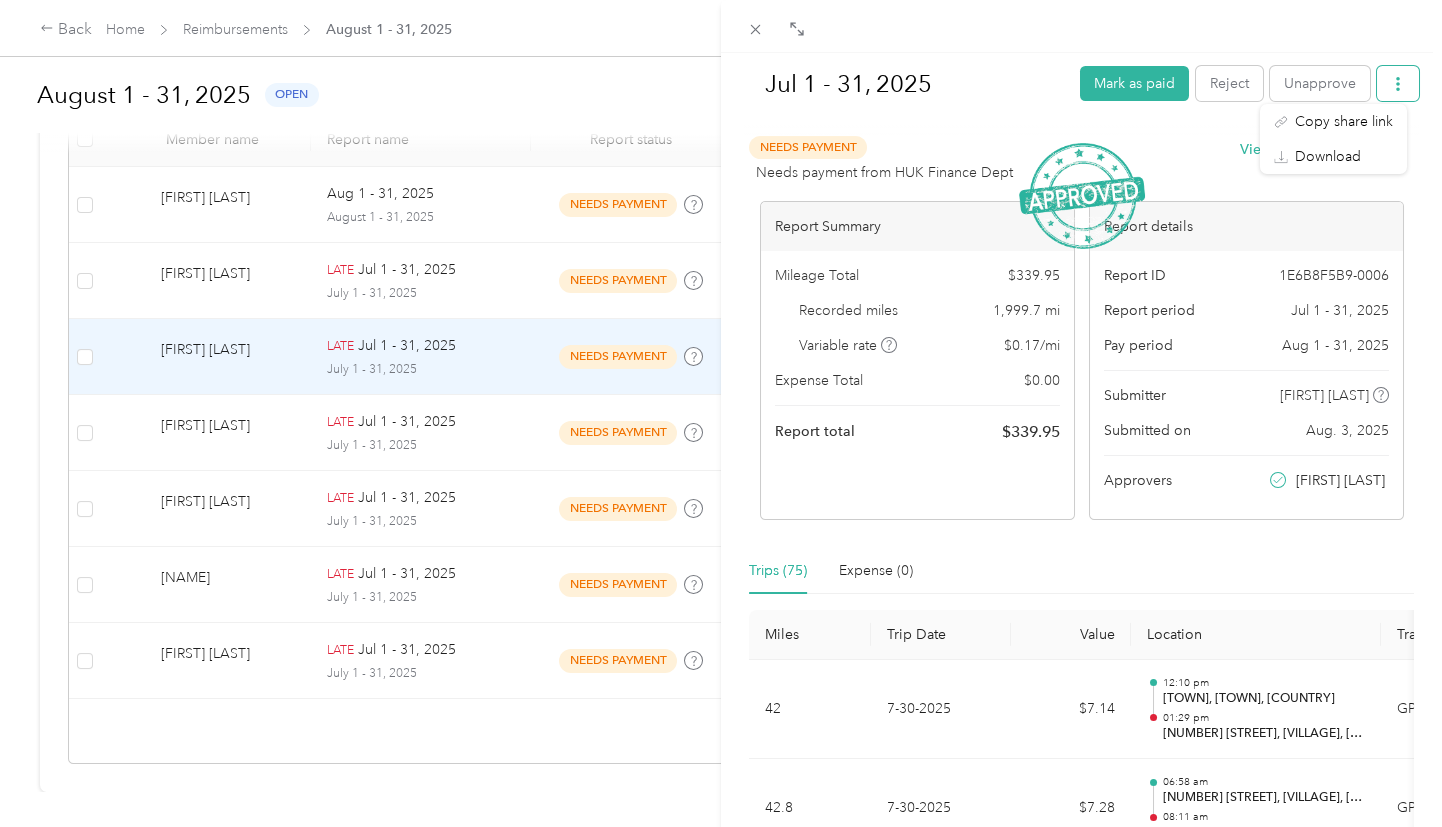 click on "Download" at bounding box center (1328, 156) 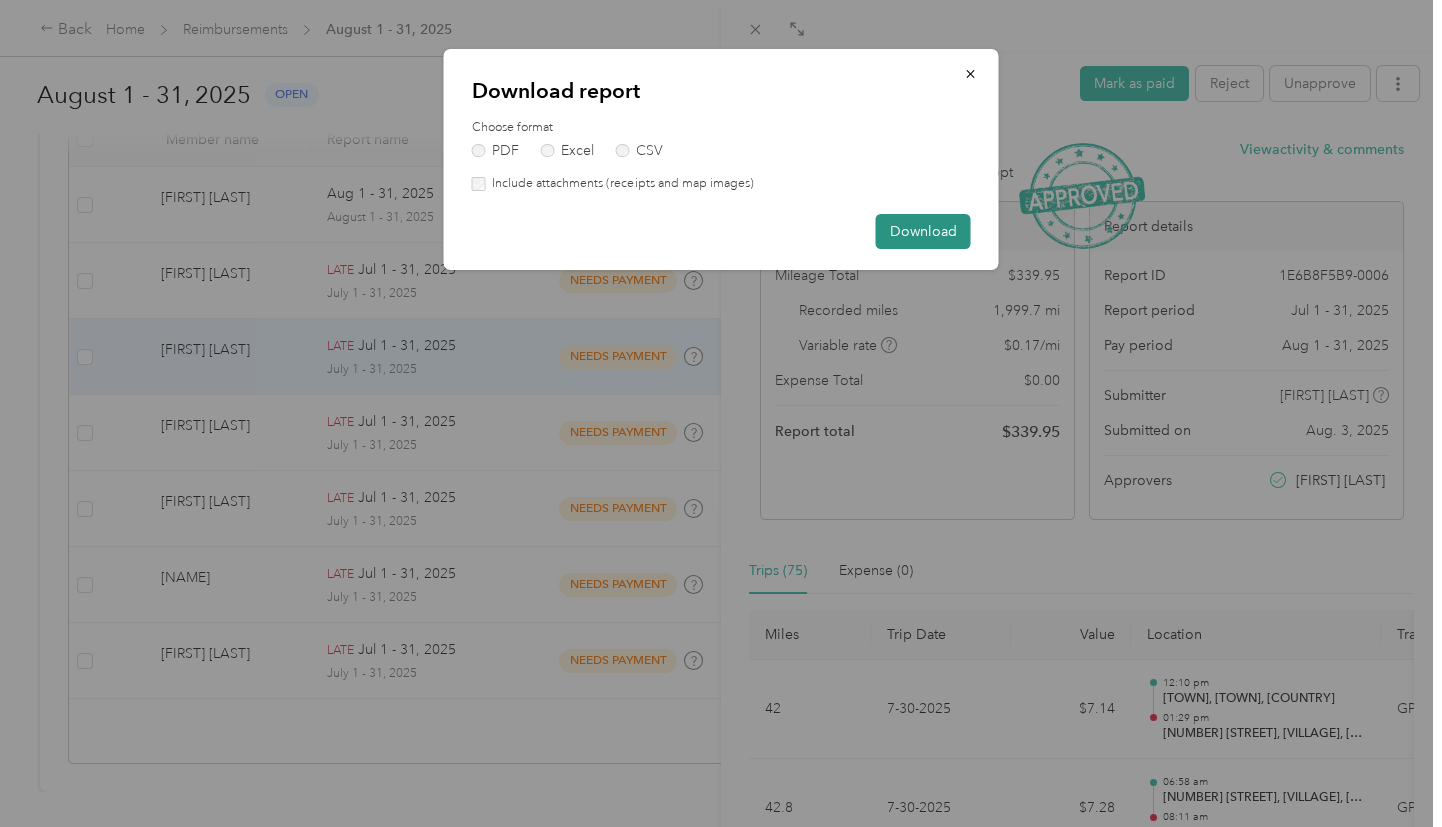 click on "Download" at bounding box center (923, 231) 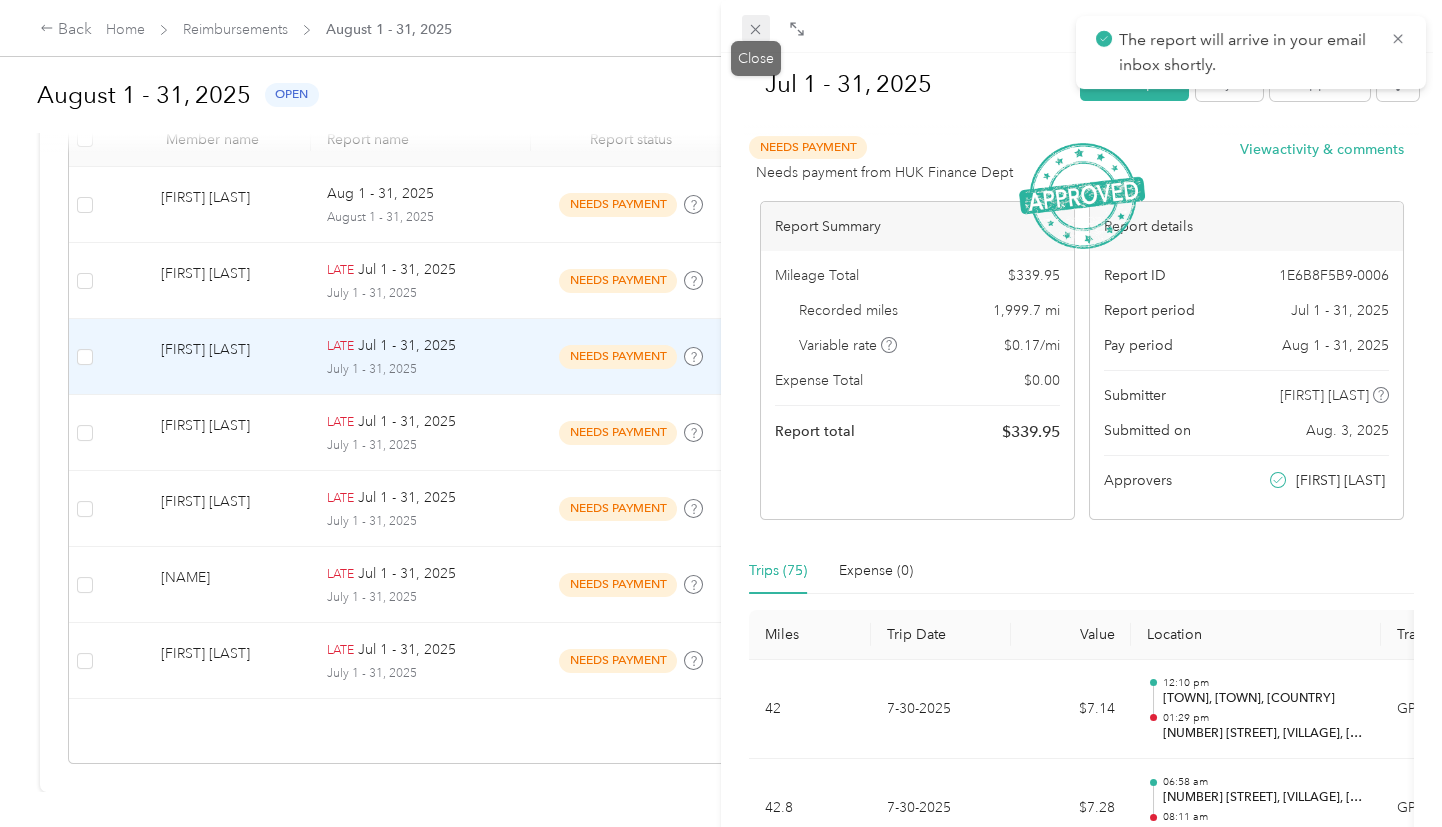 click 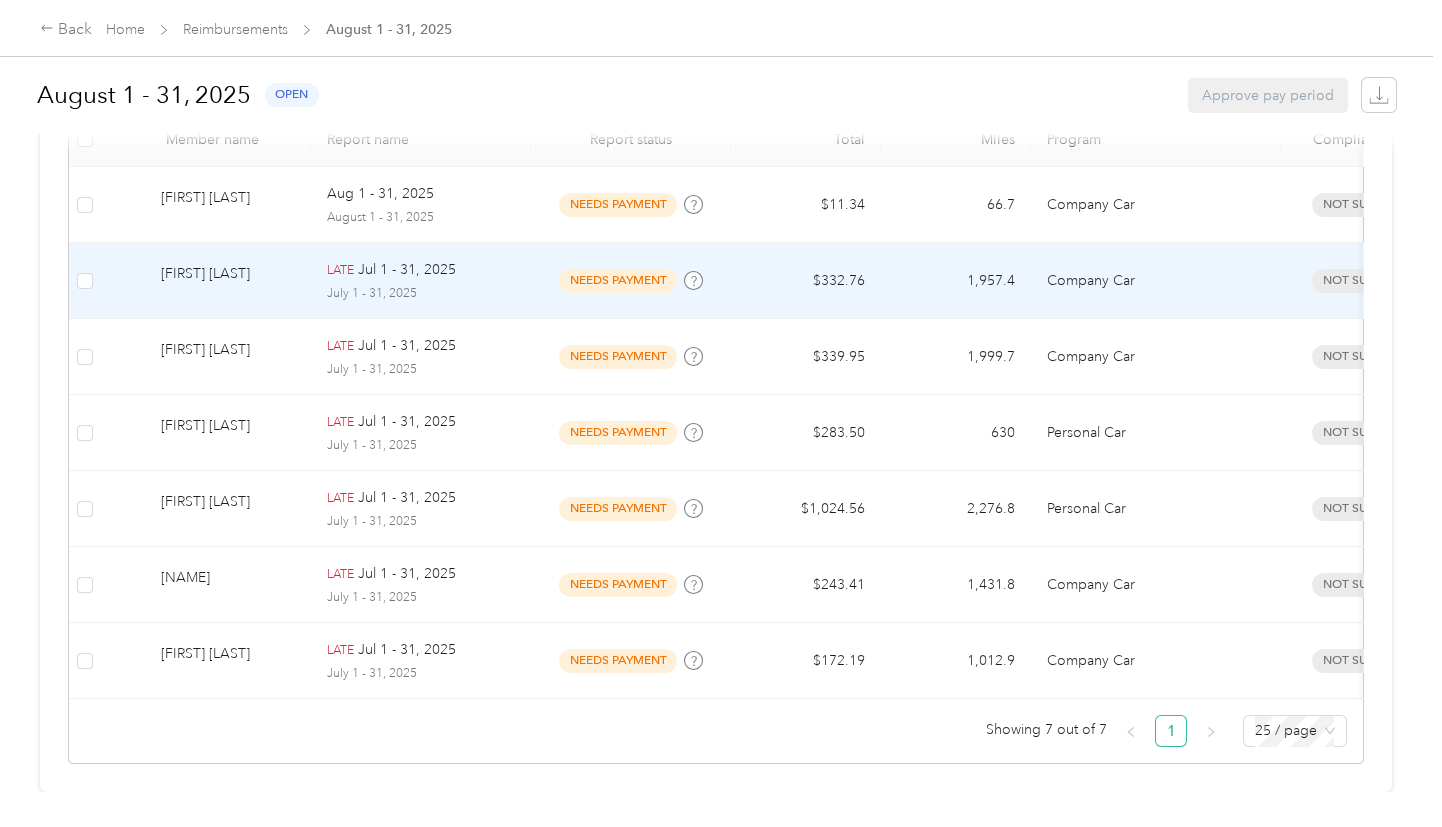 click on "Jul 1 - 31, 2025" at bounding box center (407, 270) 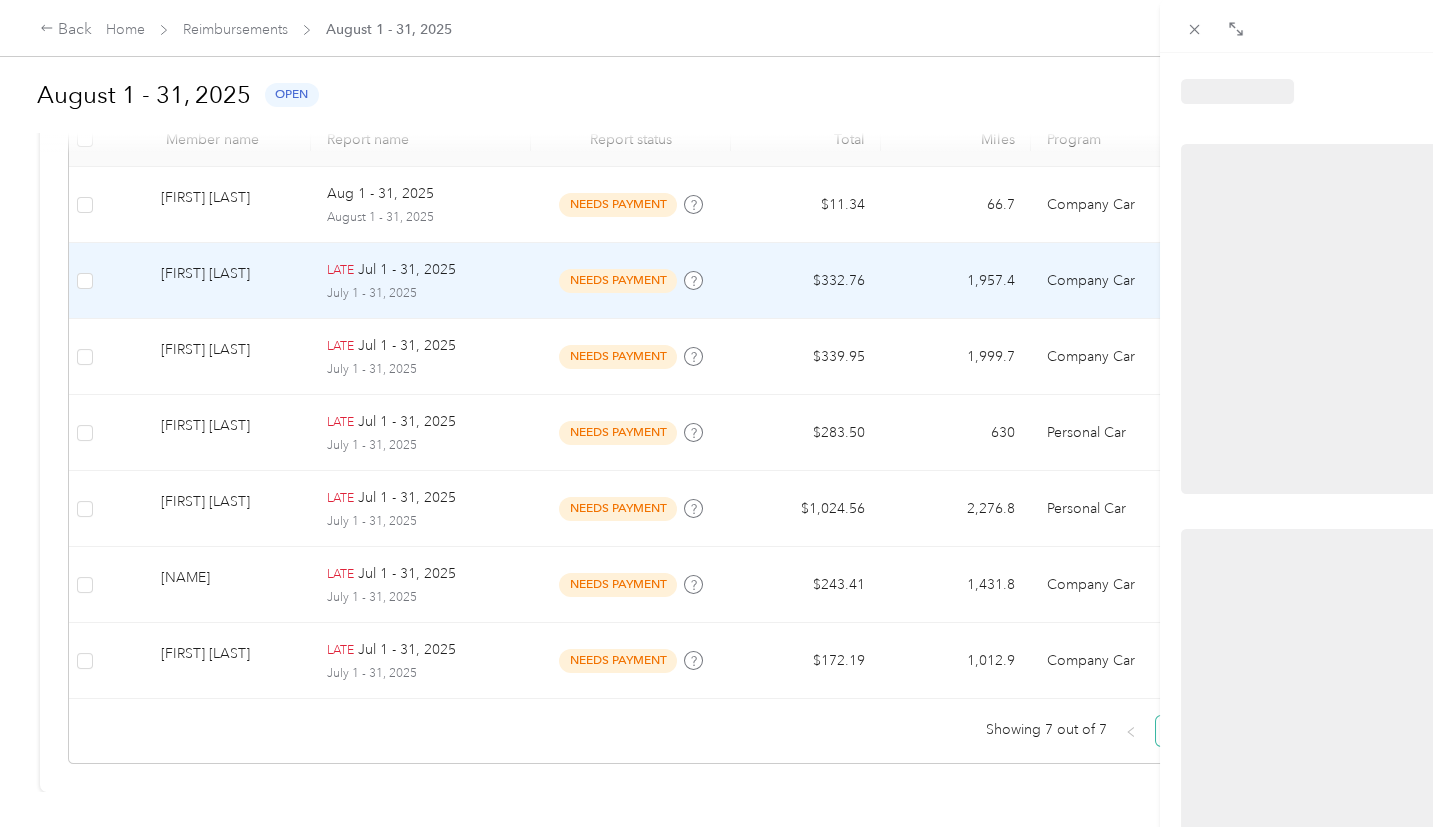click at bounding box center (716, 827) 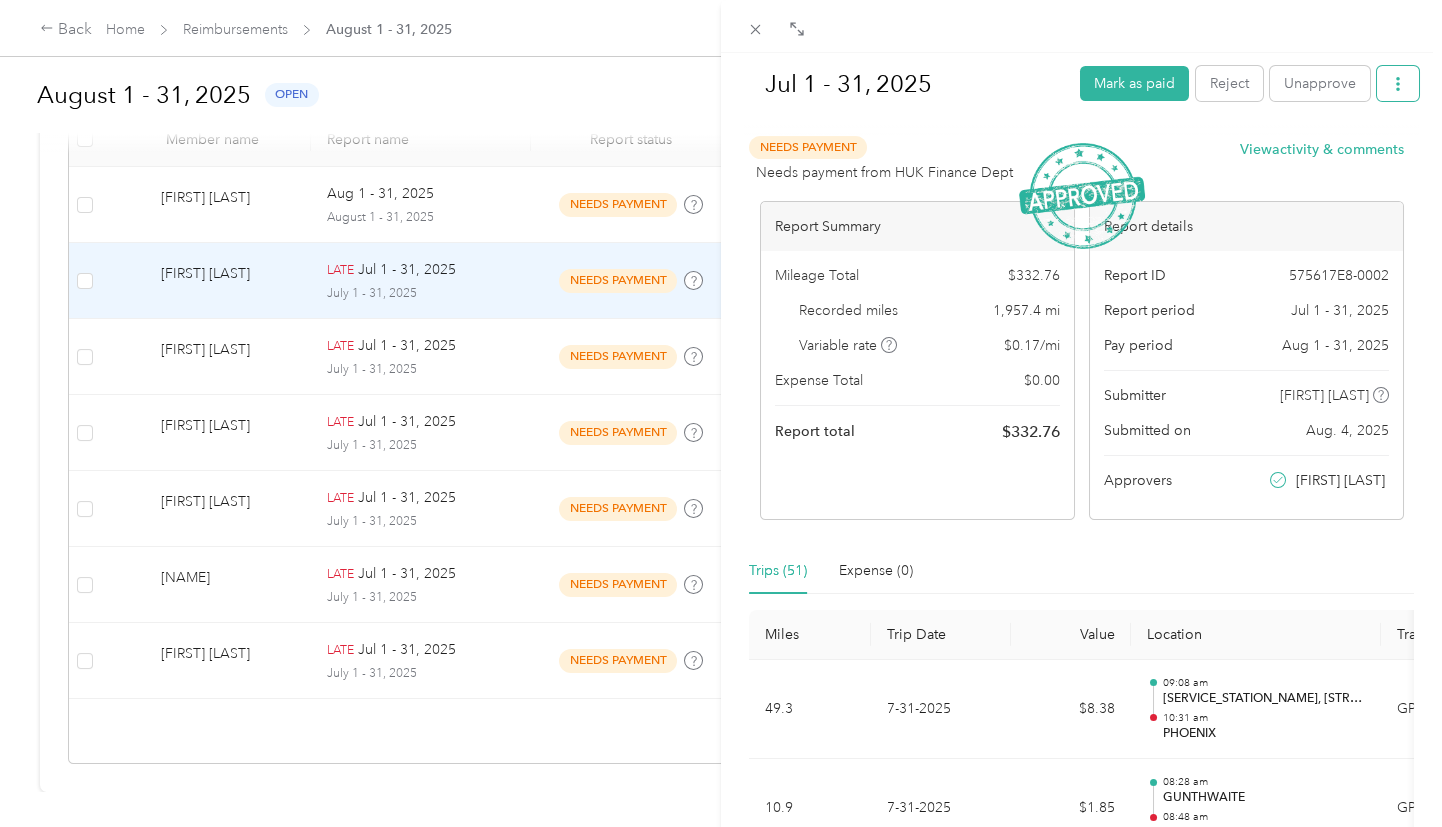 click at bounding box center [1398, 83] 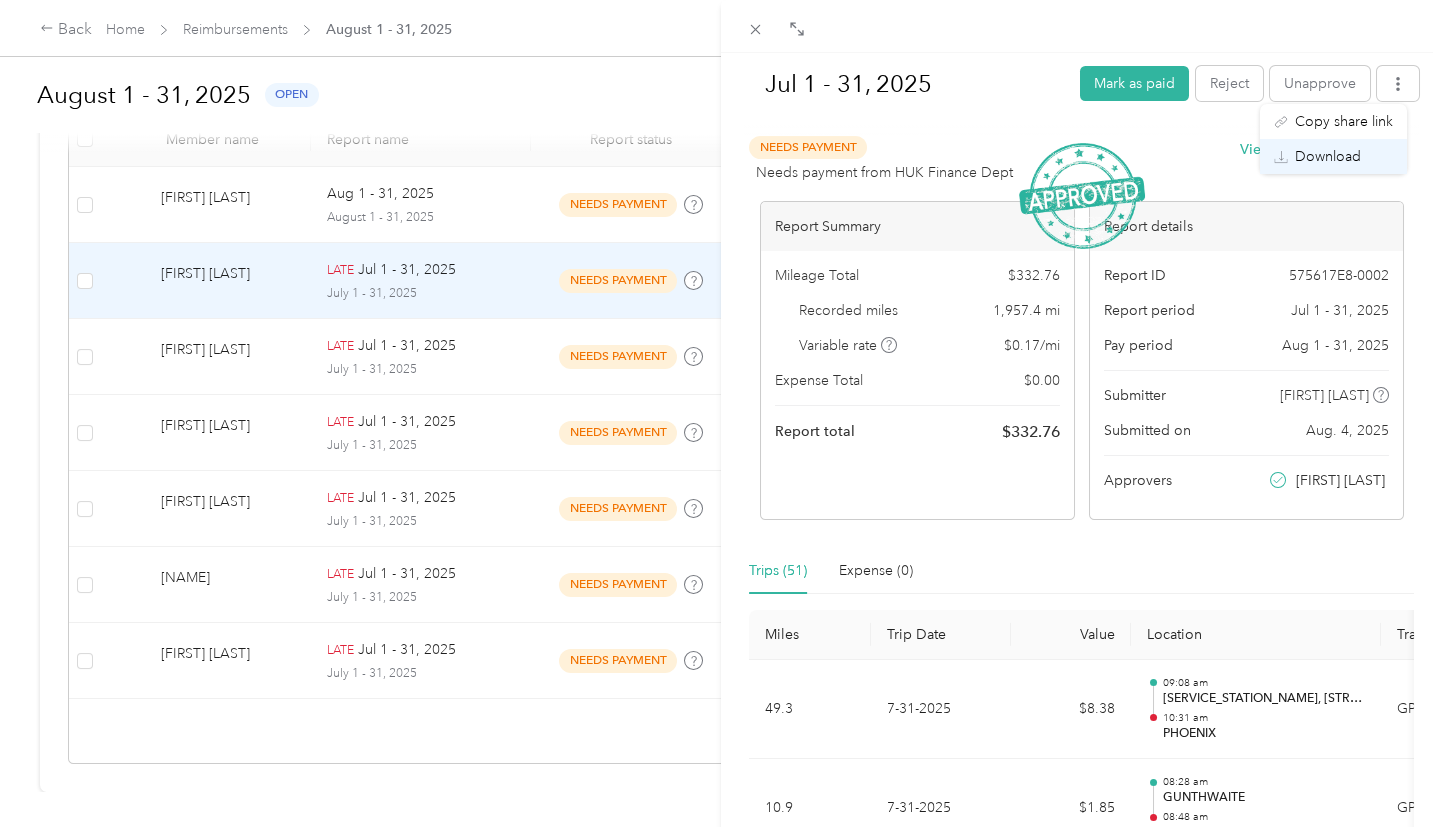 click on "Download" at bounding box center [1328, 156] 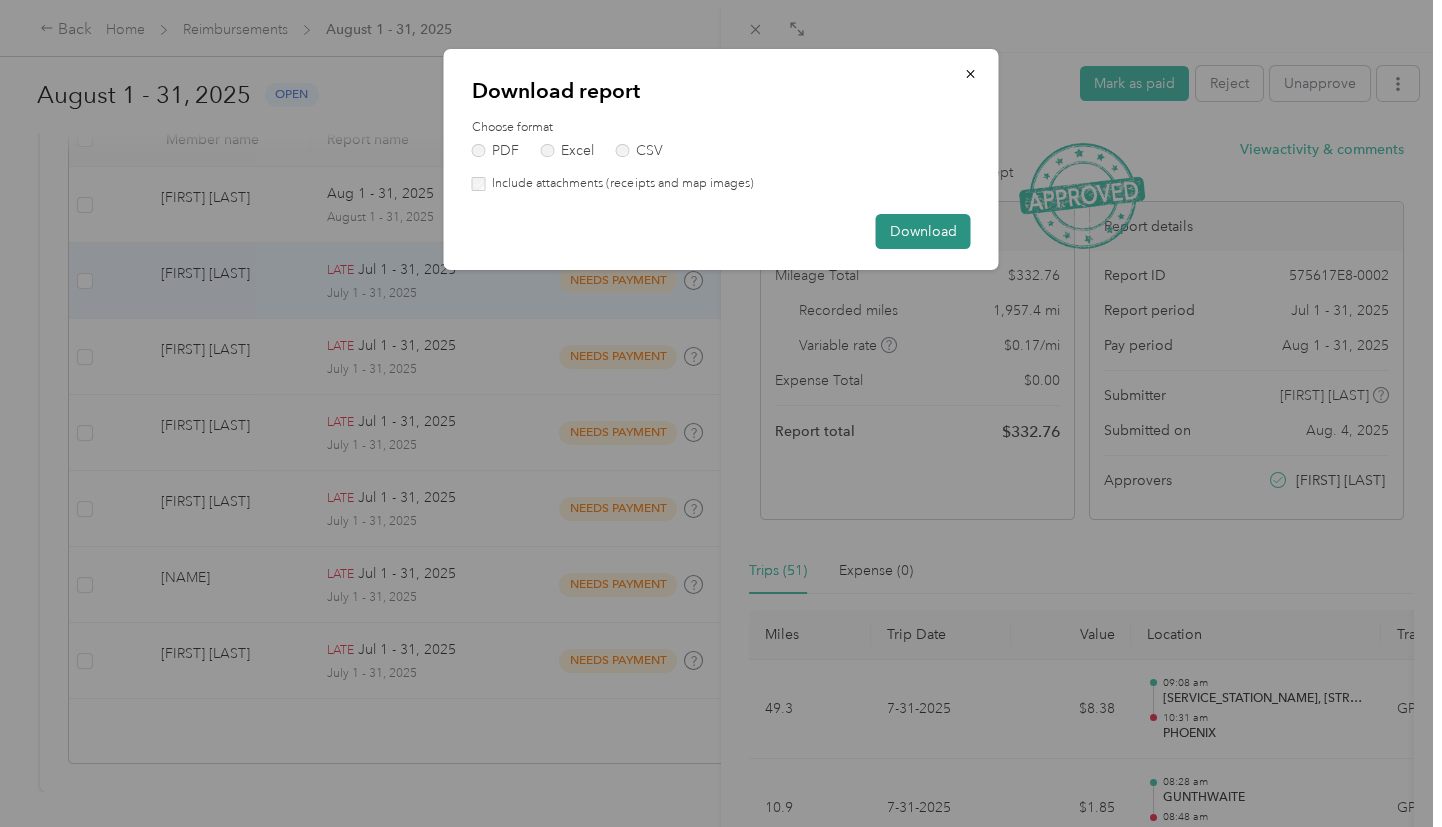 click on "Download" at bounding box center [923, 231] 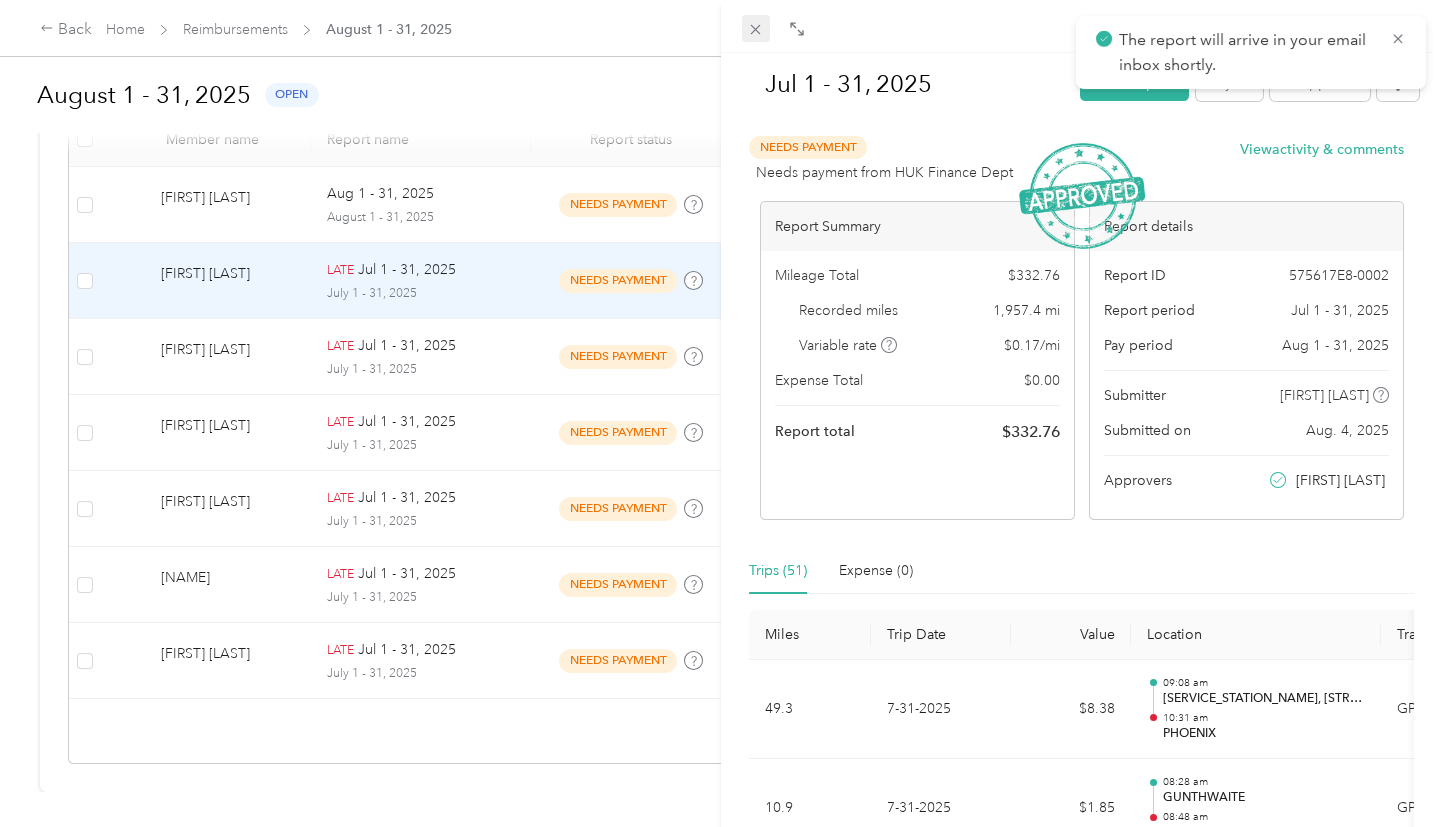 click 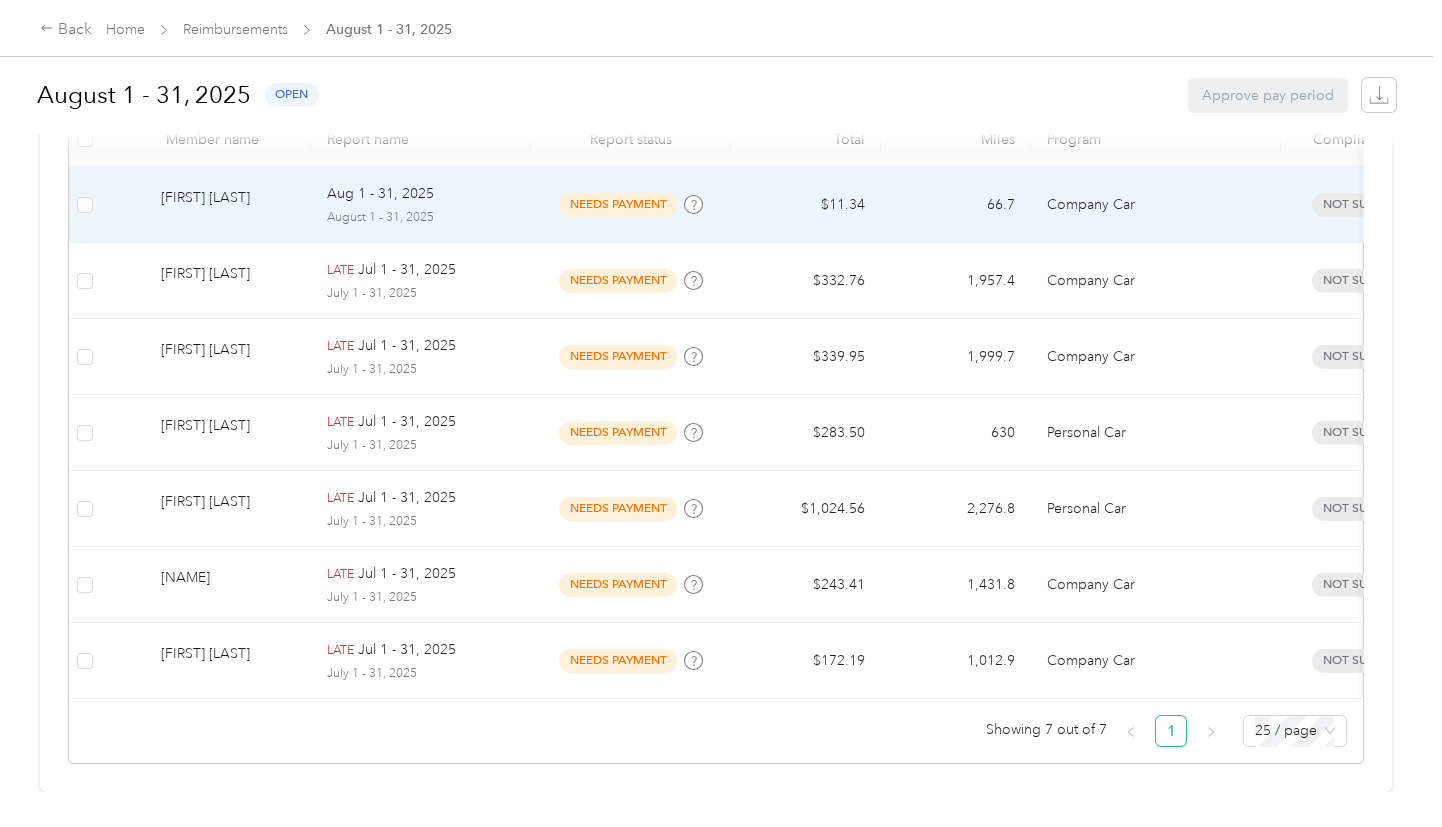 click on "Aug 1 - 31, 2025" at bounding box center (380, 194) 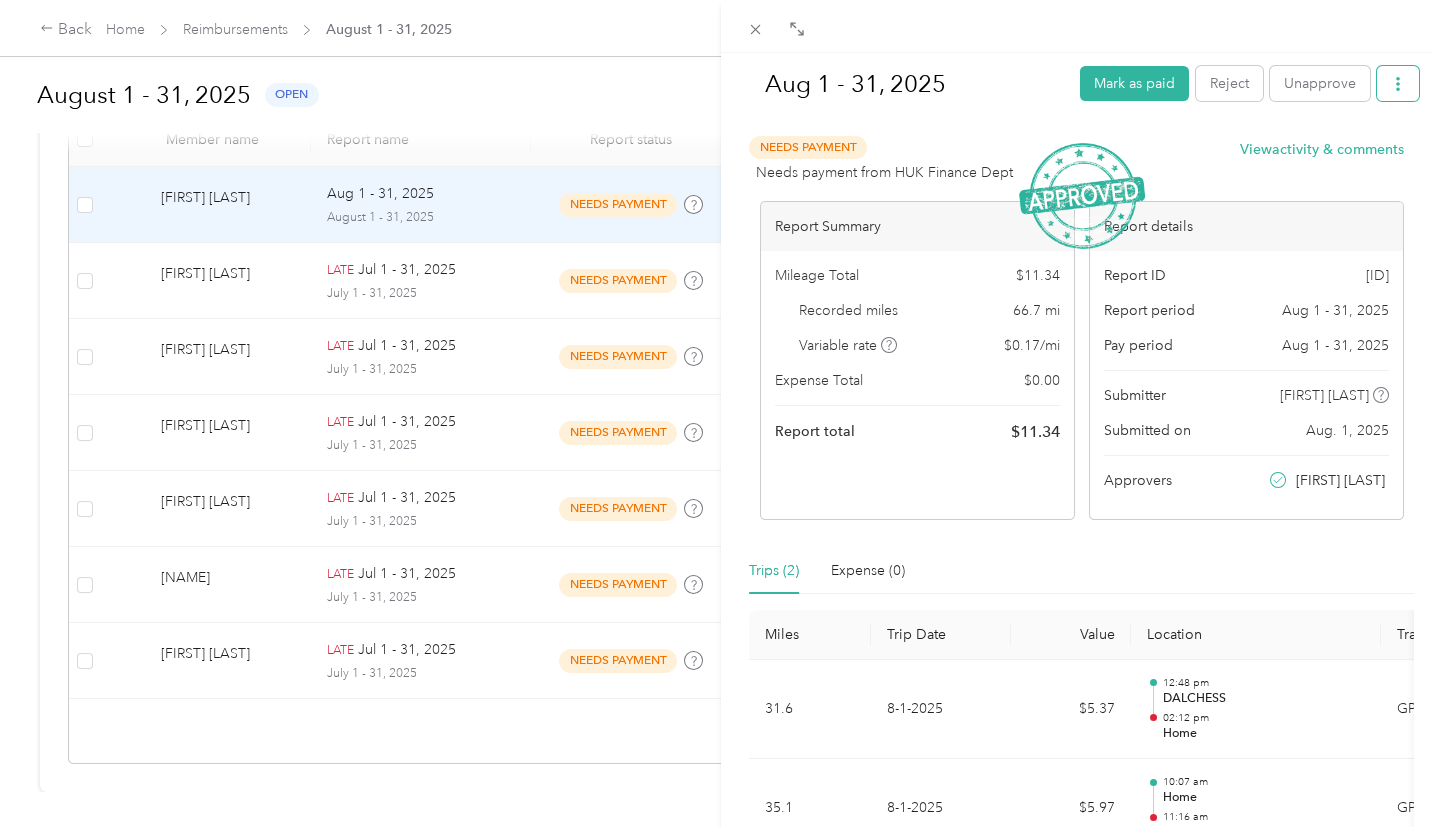click at bounding box center (1398, 83) 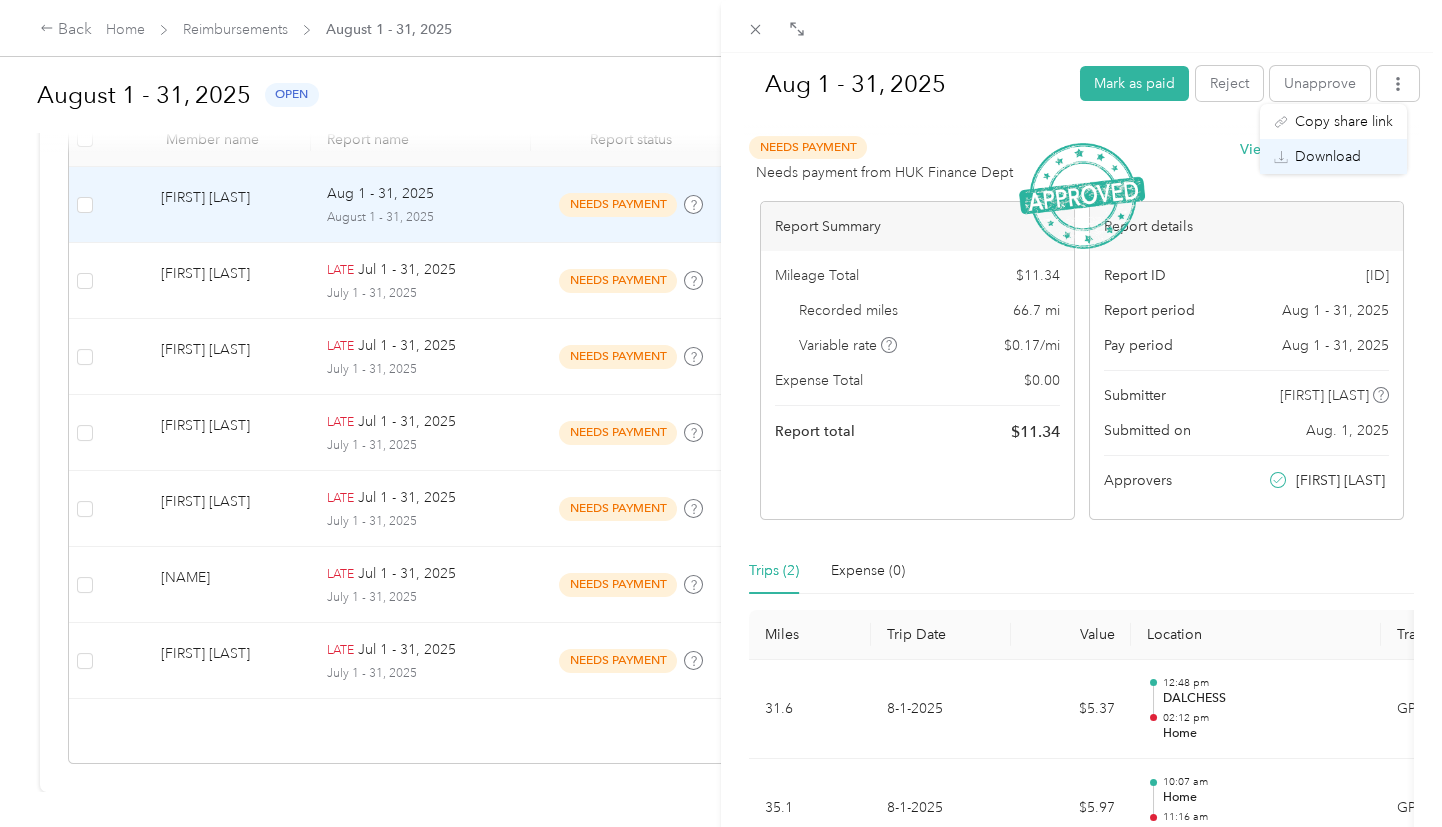 click on "Download" at bounding box center [1328, 156] 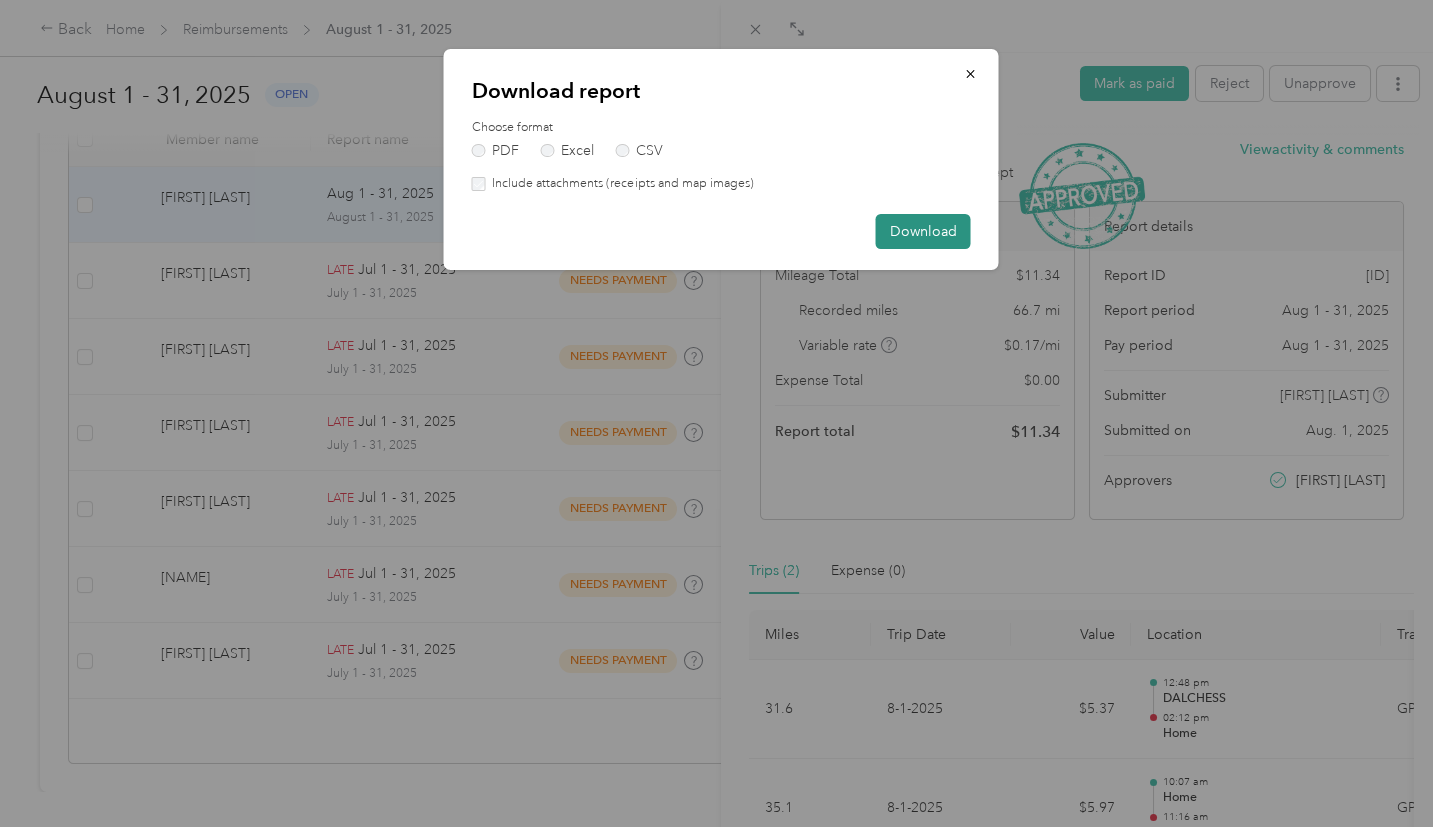 click on "Download" at bounding box center (923, 231) 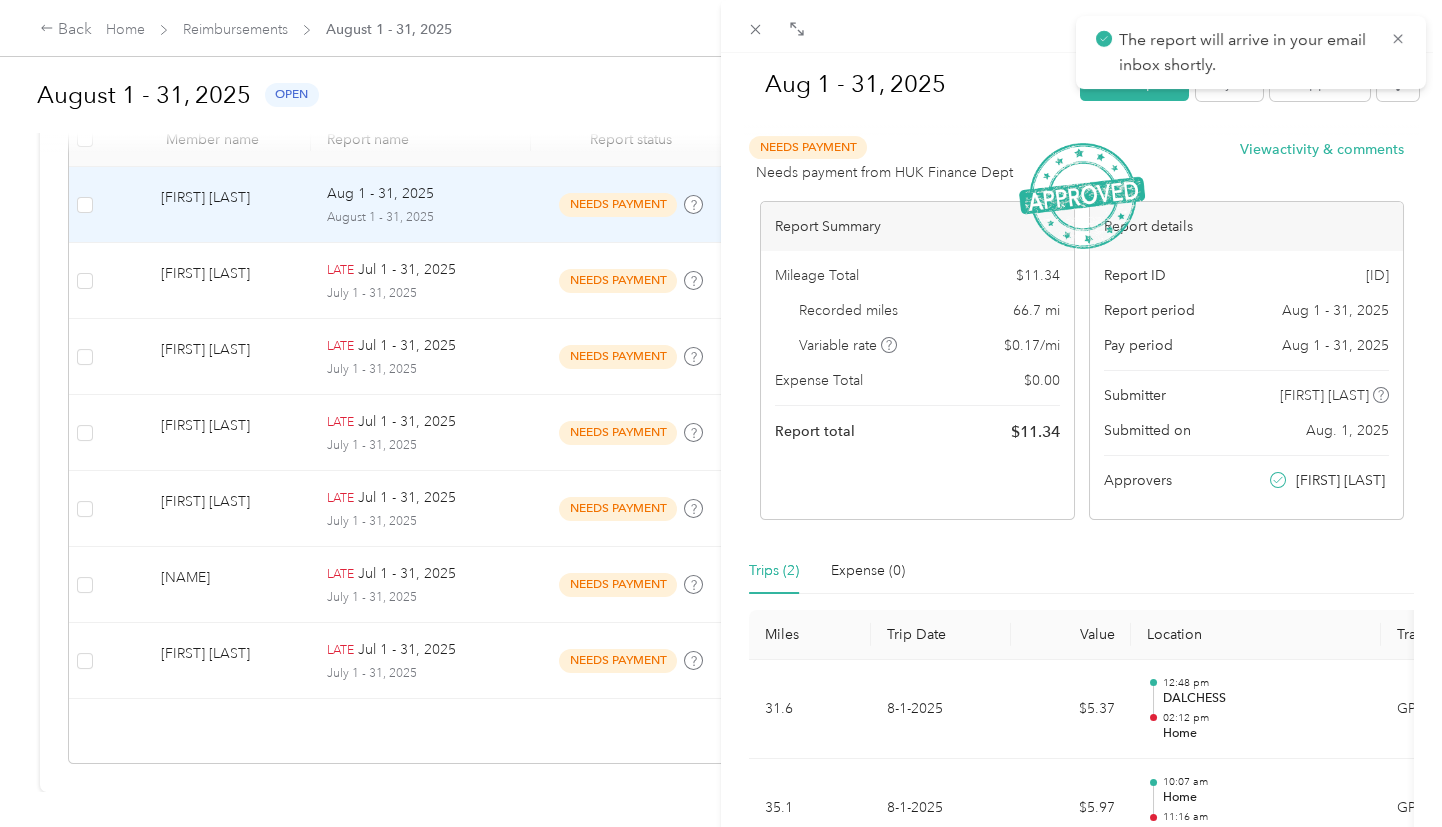 click on "Aug [DAY] - [DAY], [YEAR] Mark as paid Reject Unapprove Needs Payment Needs payment from HUK Finance Dept View  activity & comments Report Summary Mileage Total $ [AMOUNT] Recorded miles [MILES]   mi Variable rate   $ [RATE] / mi Expense Total $ [AMOUNT] Report total $ [AMOUNT] Report details Report ID [ID] Report period Aug [DAY] - [DAY], [YEAR] Pay period Aug [DAY] - [DAY], [YEAR] Submitter [NAME] Submitted on Aug. [DAY], [YEAR] Approvers [NAME] Trips ([NUMBER]) Expense ([NUMBER]) Miles Trip Date Value Location Track Method Purpose Notes Tags                   [MILES] [MONTH]-[DAY]-[YEAR] $[AMOUNT] [TIME] [LOCATION] [TIME] [LOCATION] GPS Holstein Group - [MILES] [MONTH]-[DAY]-[YEAR] $[AMOUNT] [TIME] [LOCATION] [TIME] [LOCATION] GPS Holstein Group - Showing  [NUMBER] total trips" at bounding box center (721, 413) 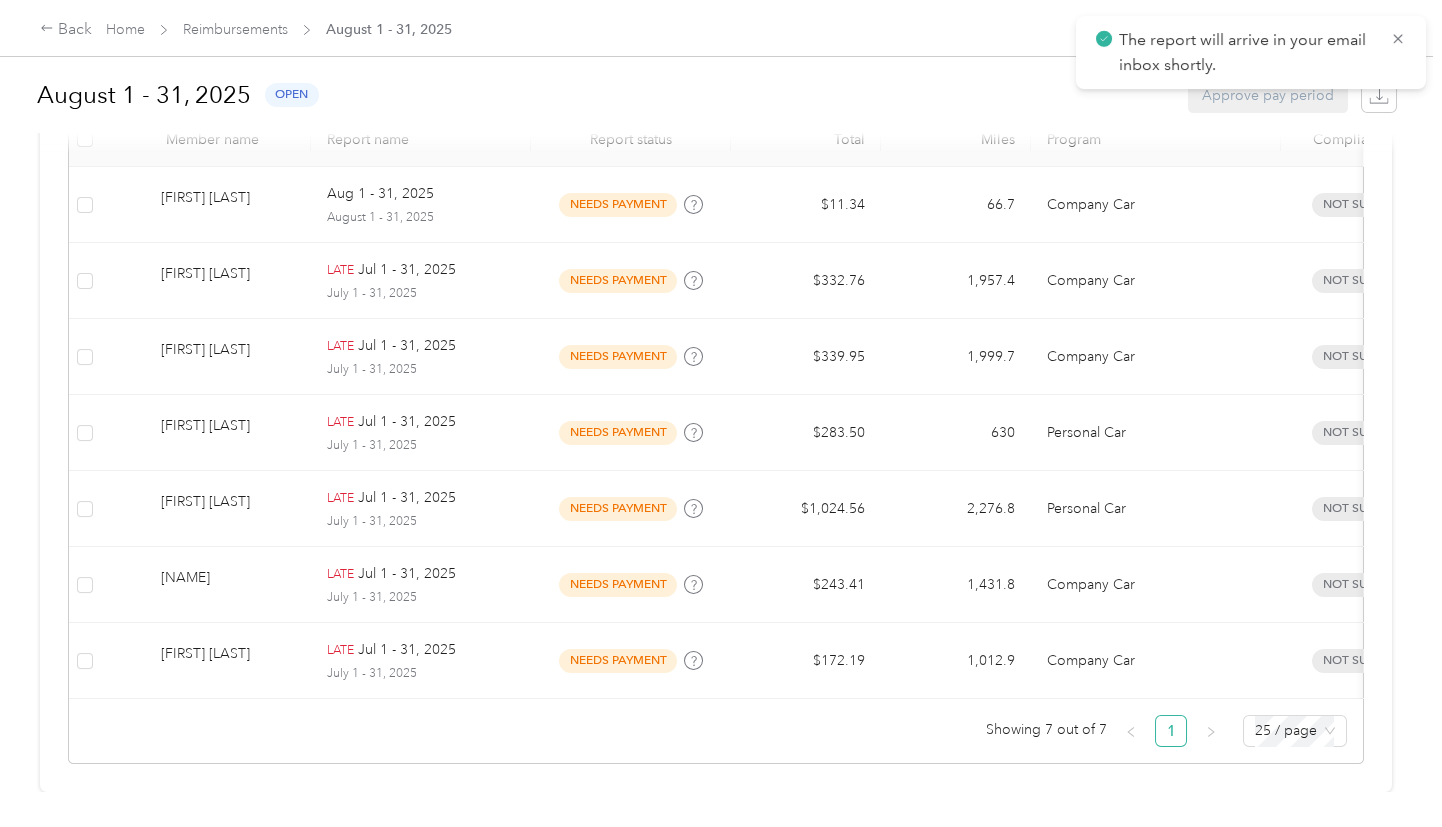 click at bounding box center [721, 413] 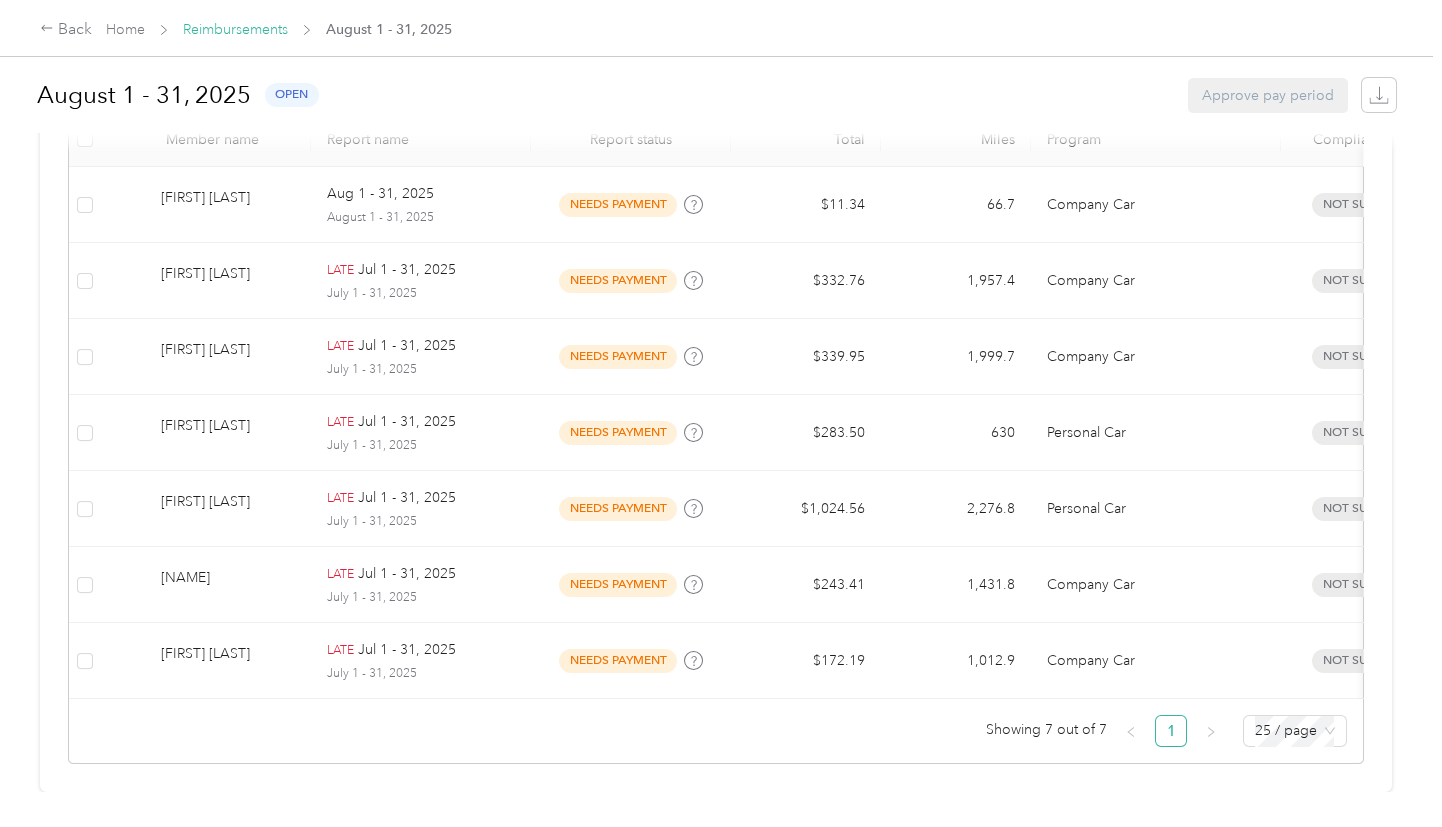 click on "Reimbursements" at bounding box center [235, 29] 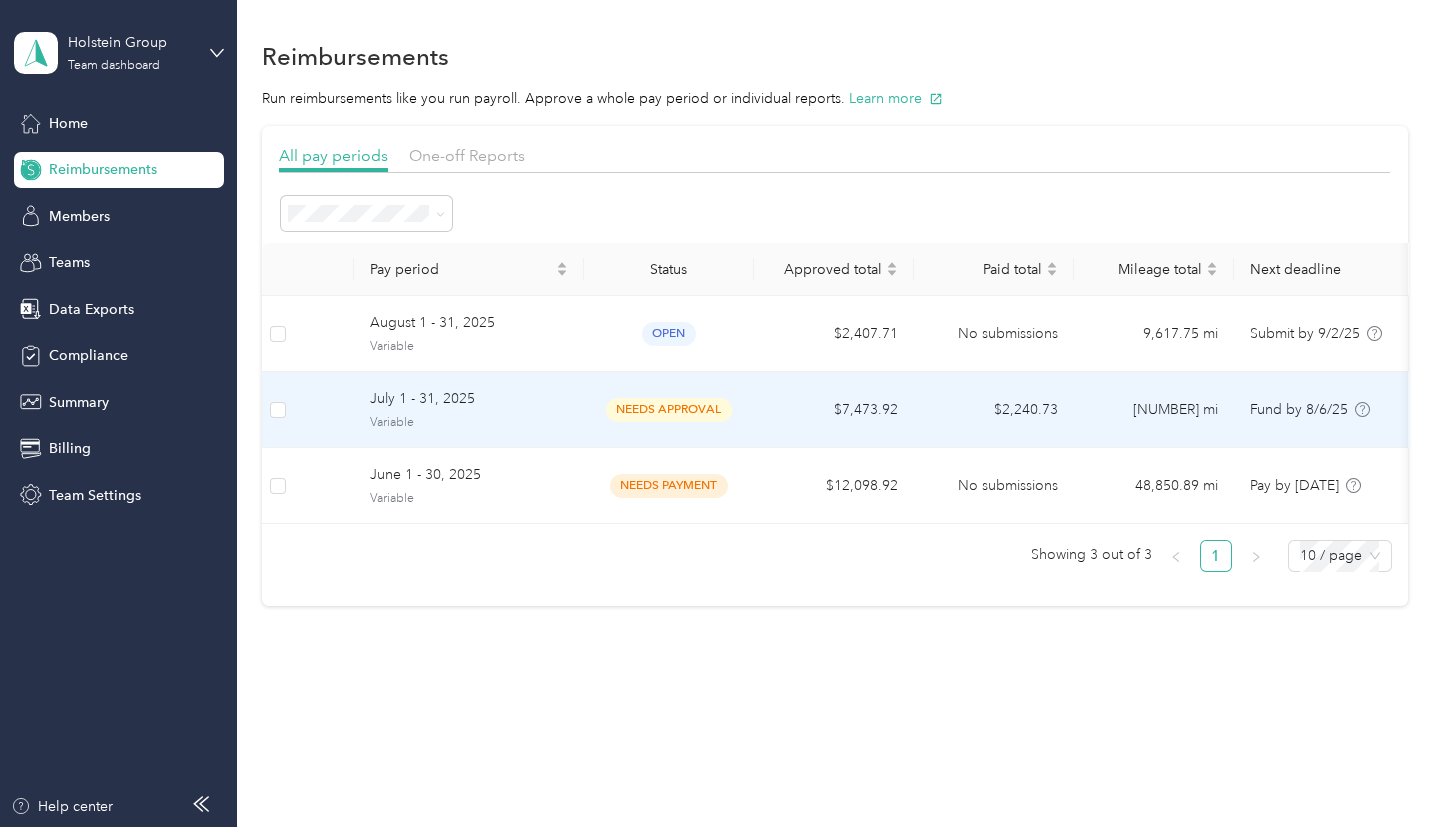 click on "needs approval" at bounding box center [669, 409] 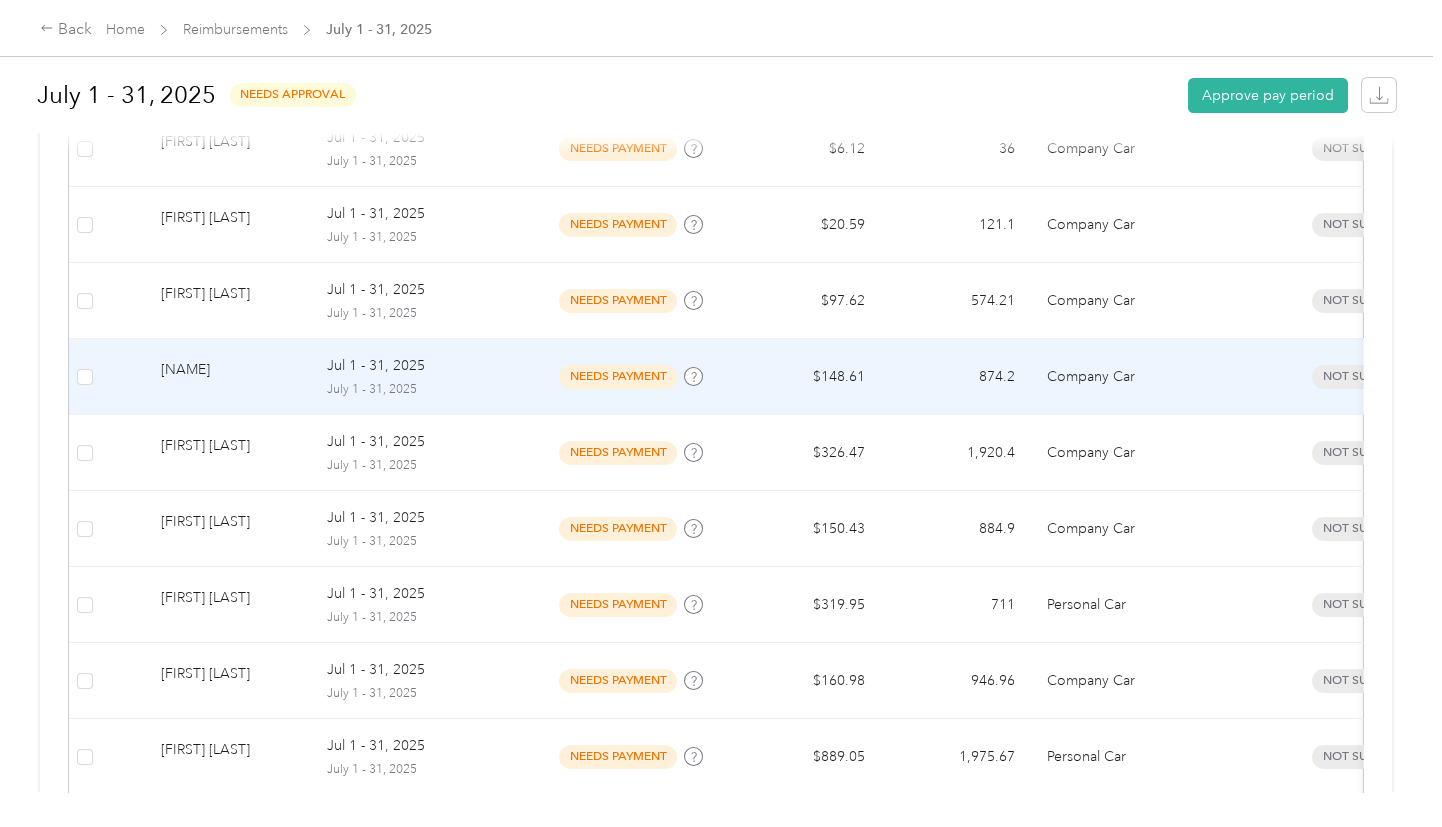 scroll, scrollTop: 337, scrollLeft: 0, axis: vertical 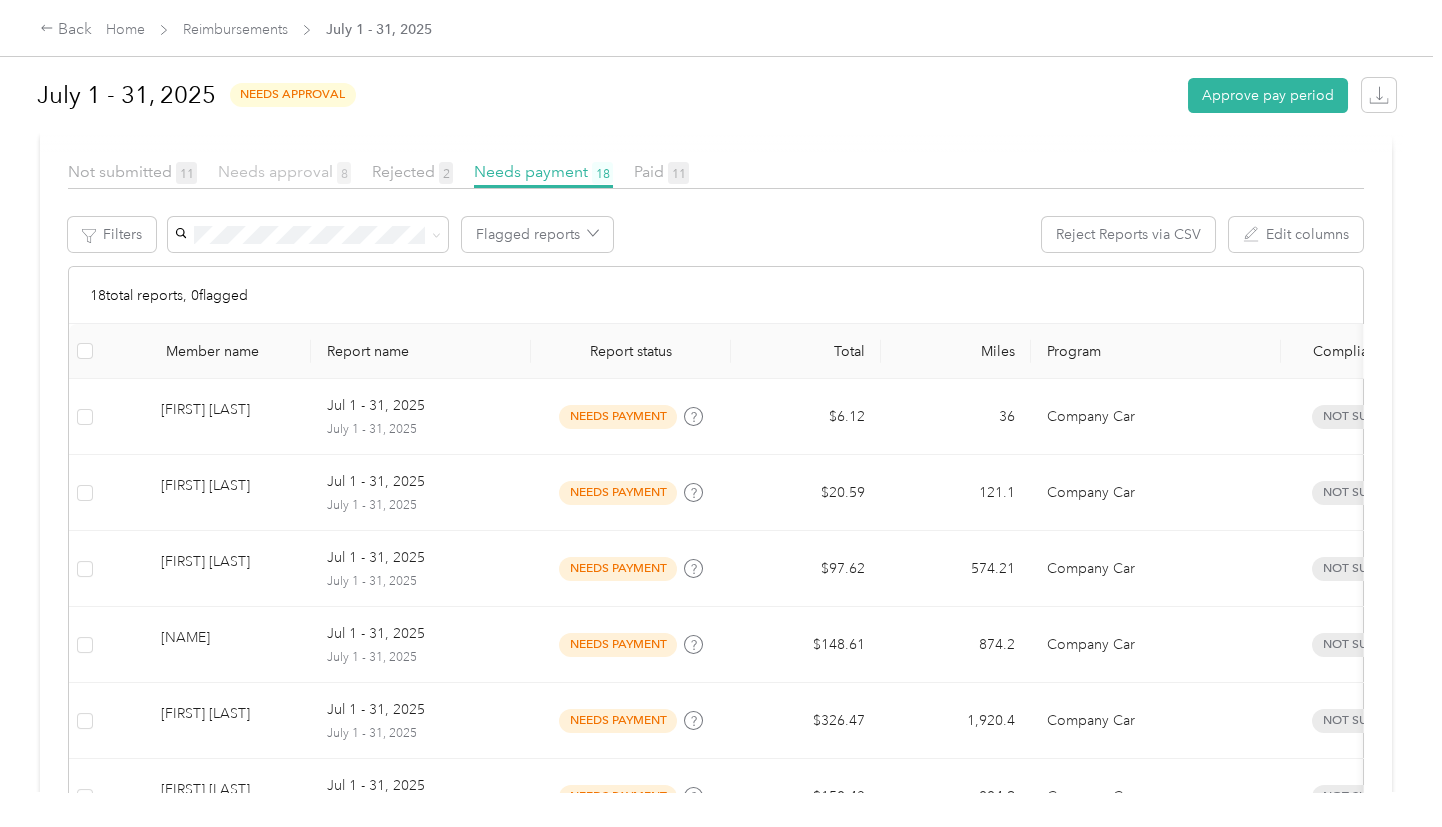 click on "Needs approval   8" at bounding box center (284, 171) 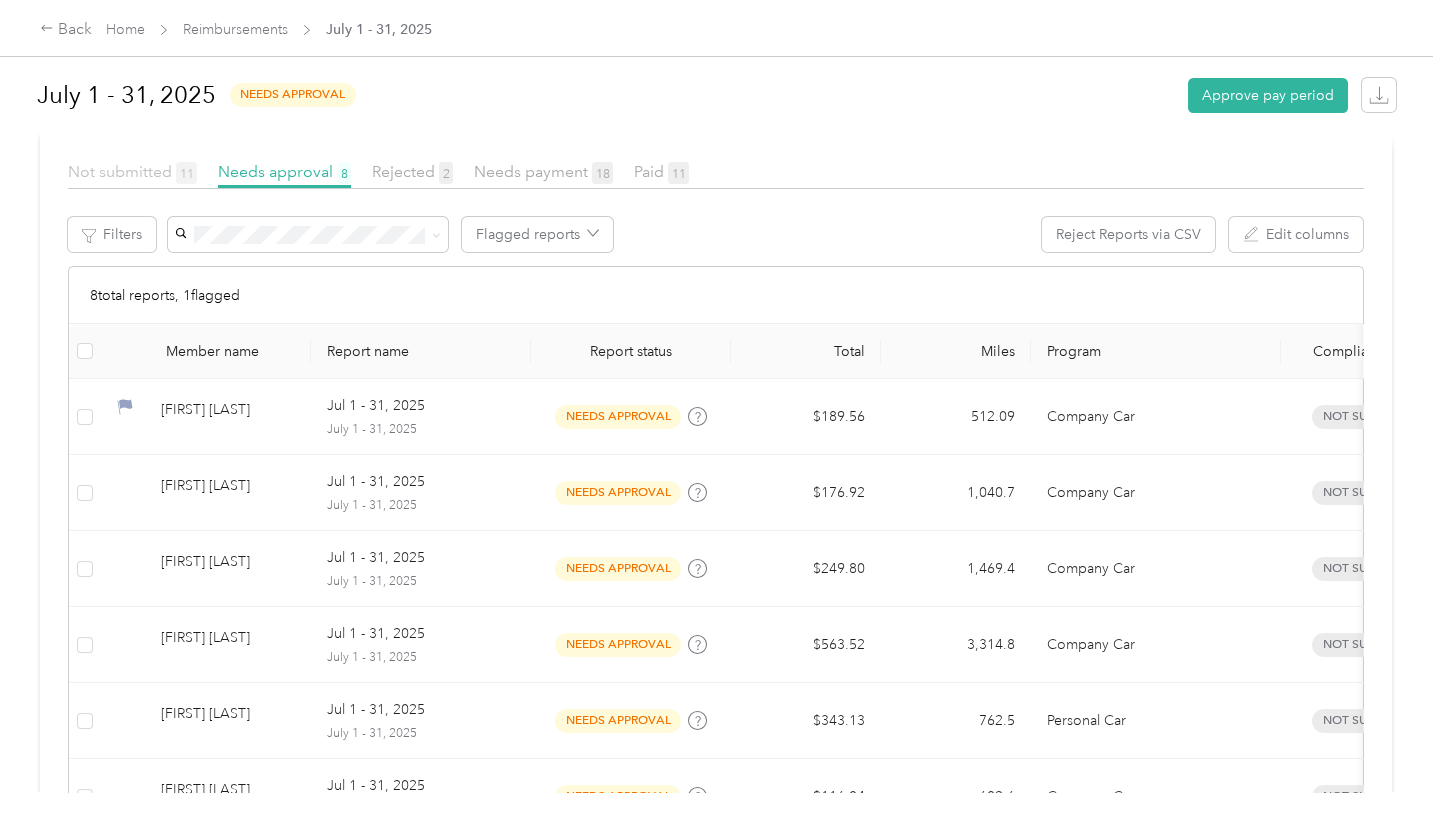 click on "Not submitted   11" at bounding box center (132, 171) 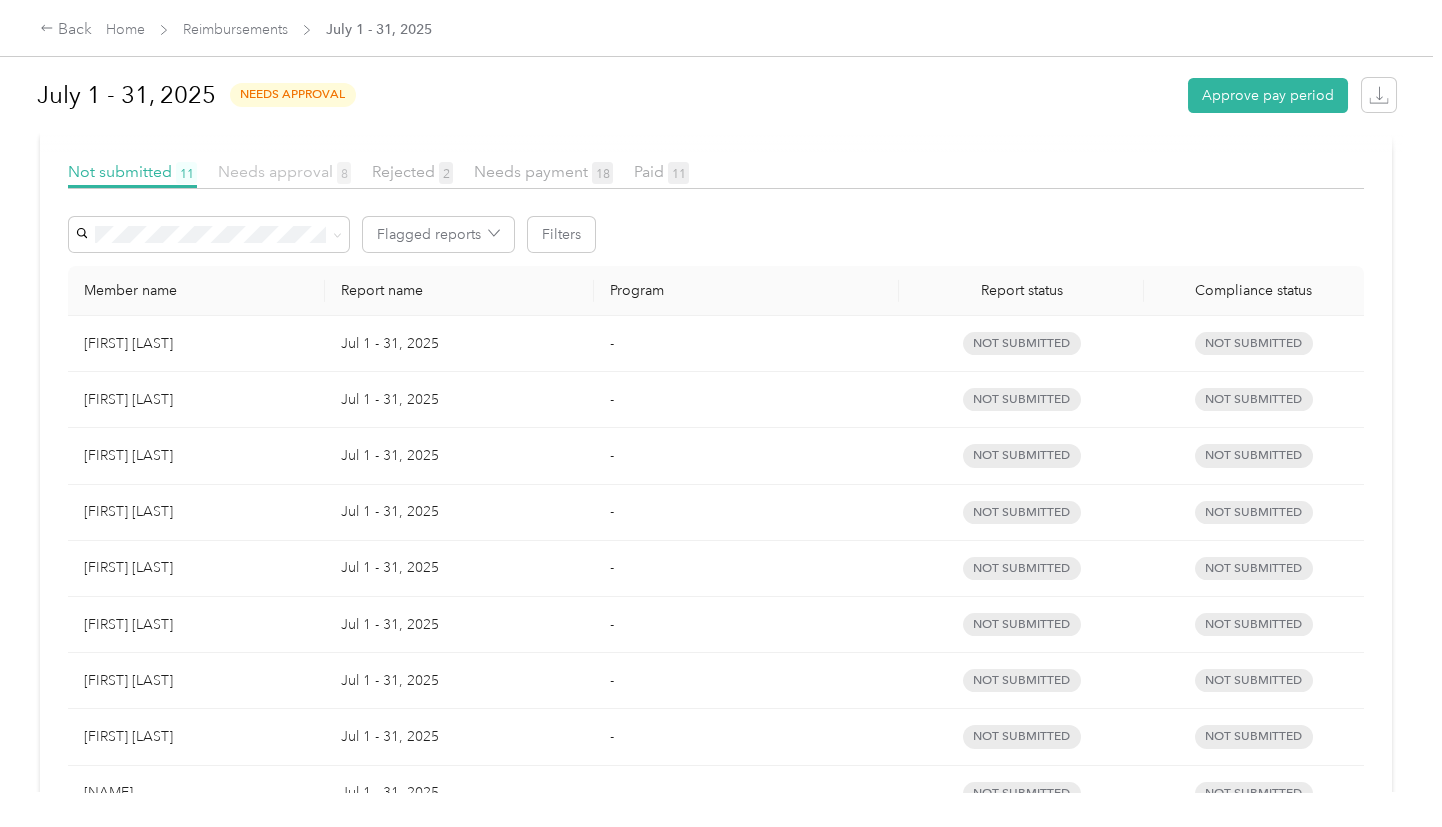 click on "Needs approval   8" at bounding box center [284, 171] 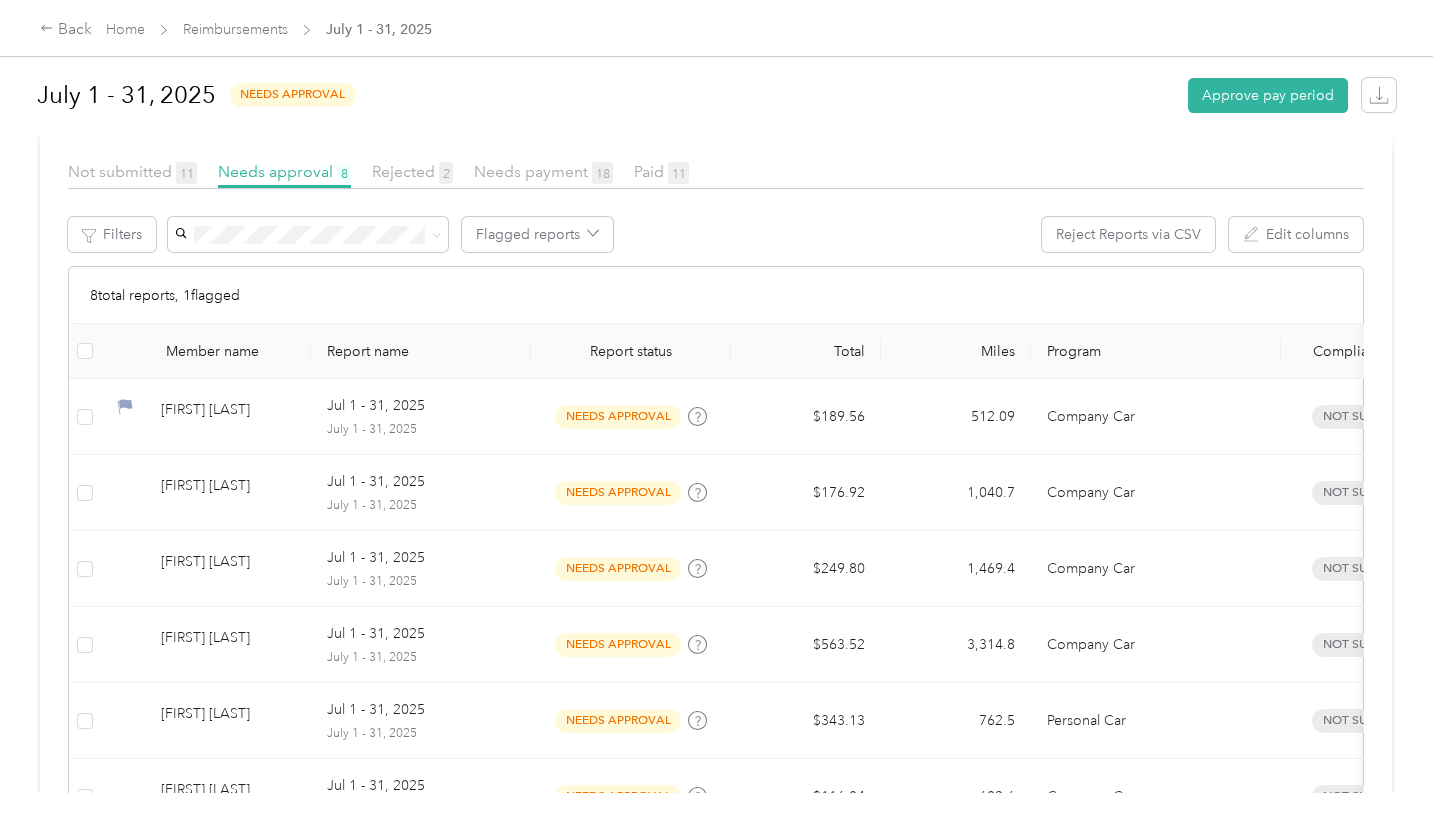 scroll, scrollTop: 248, scrollLeft: 0, axis: vertical 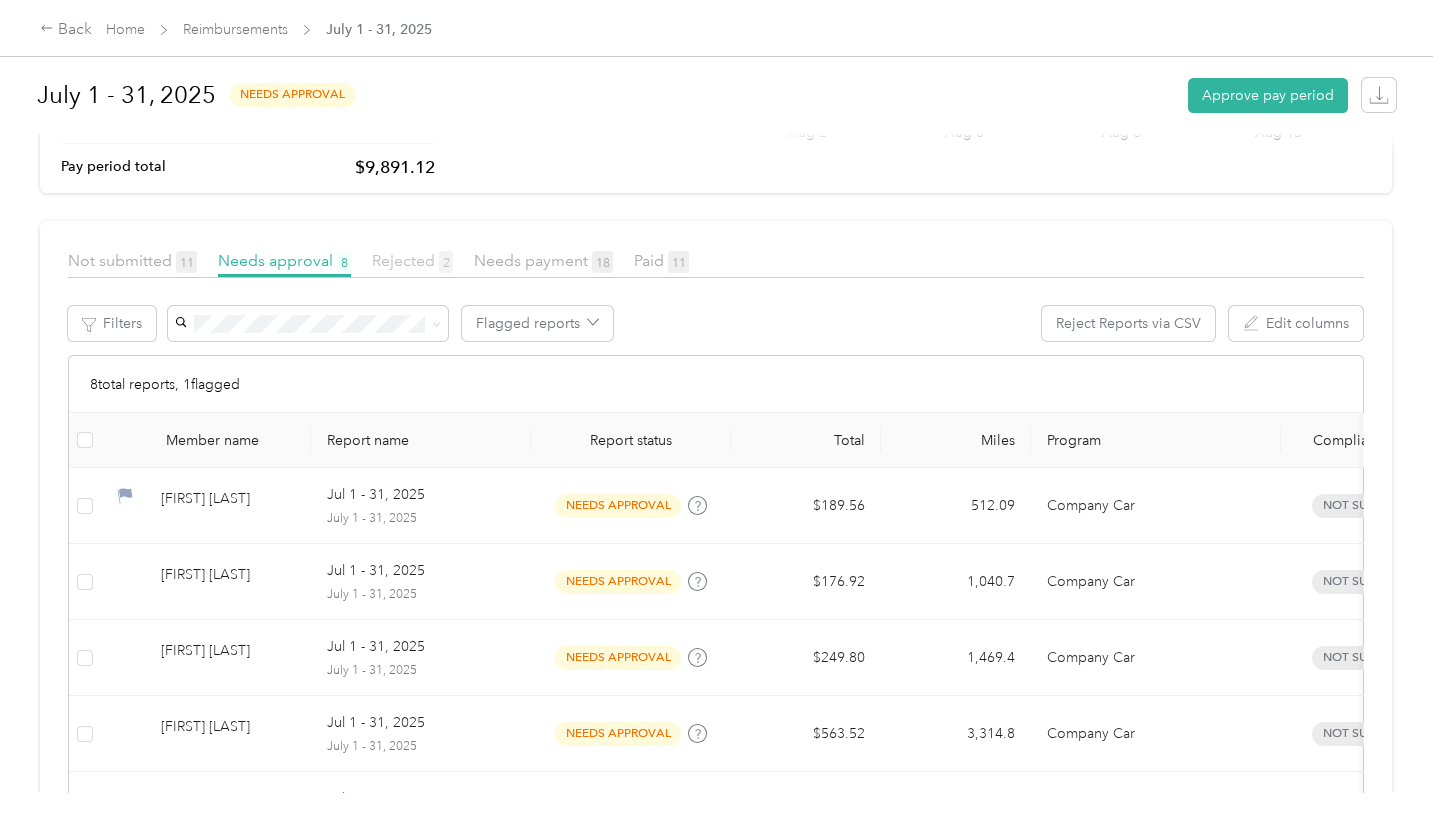 click on "Rejected   2" at bounding box center (412, 260) 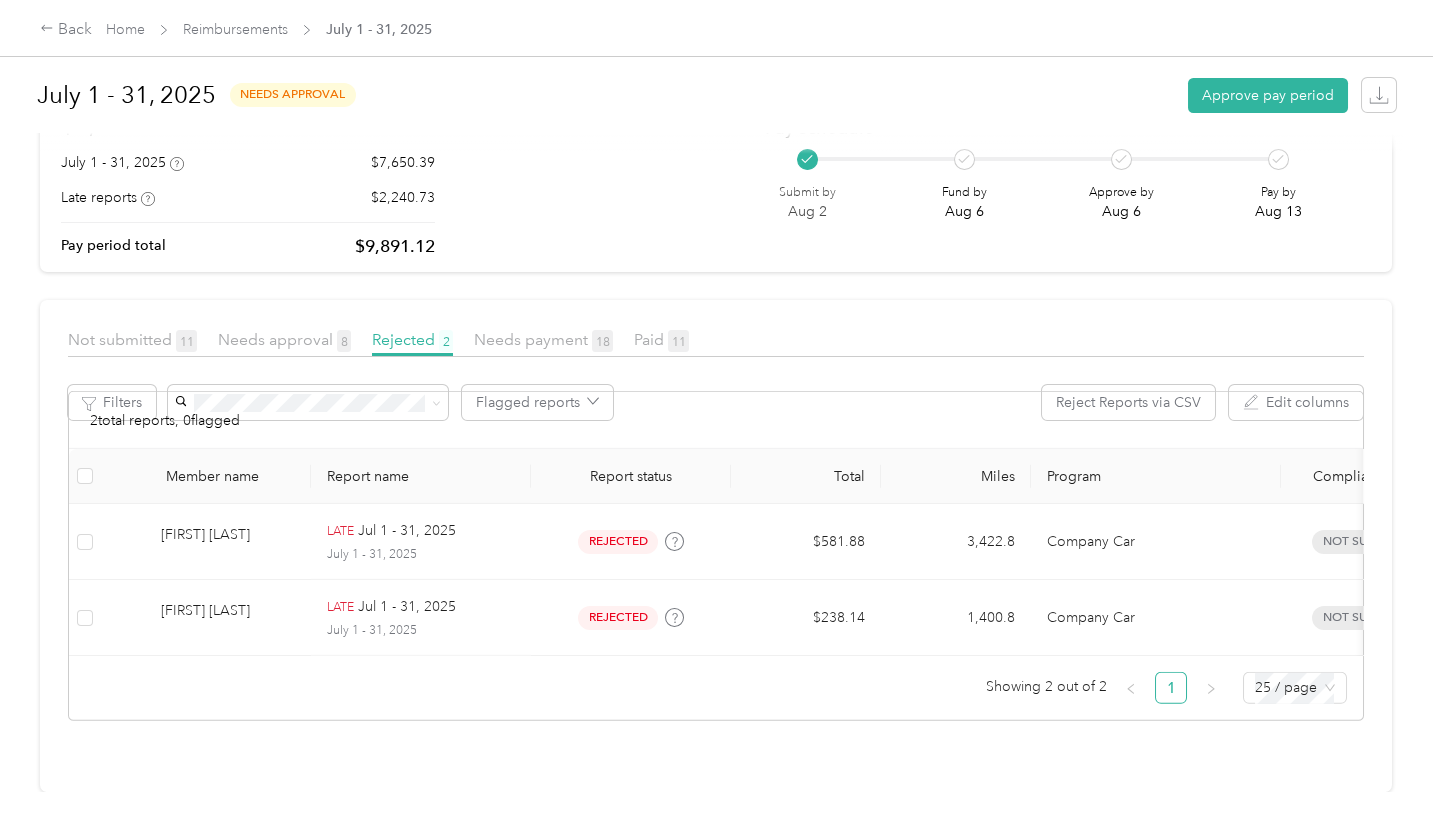 scroll, scrollTop: 195, scrollLeft: 0, axis: vertical 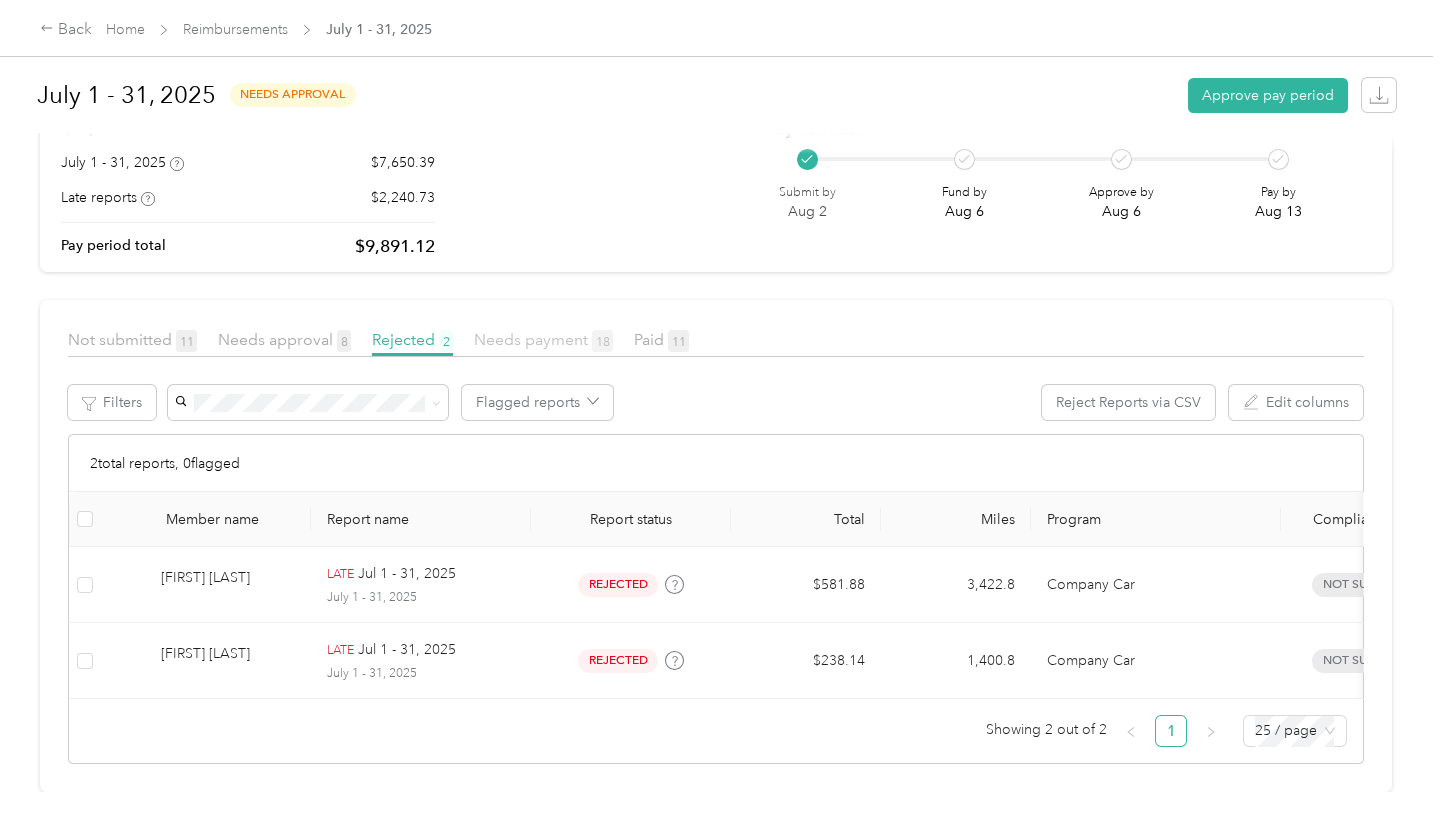 click on "Needs payment   18" at bounding box center (543, 339) 